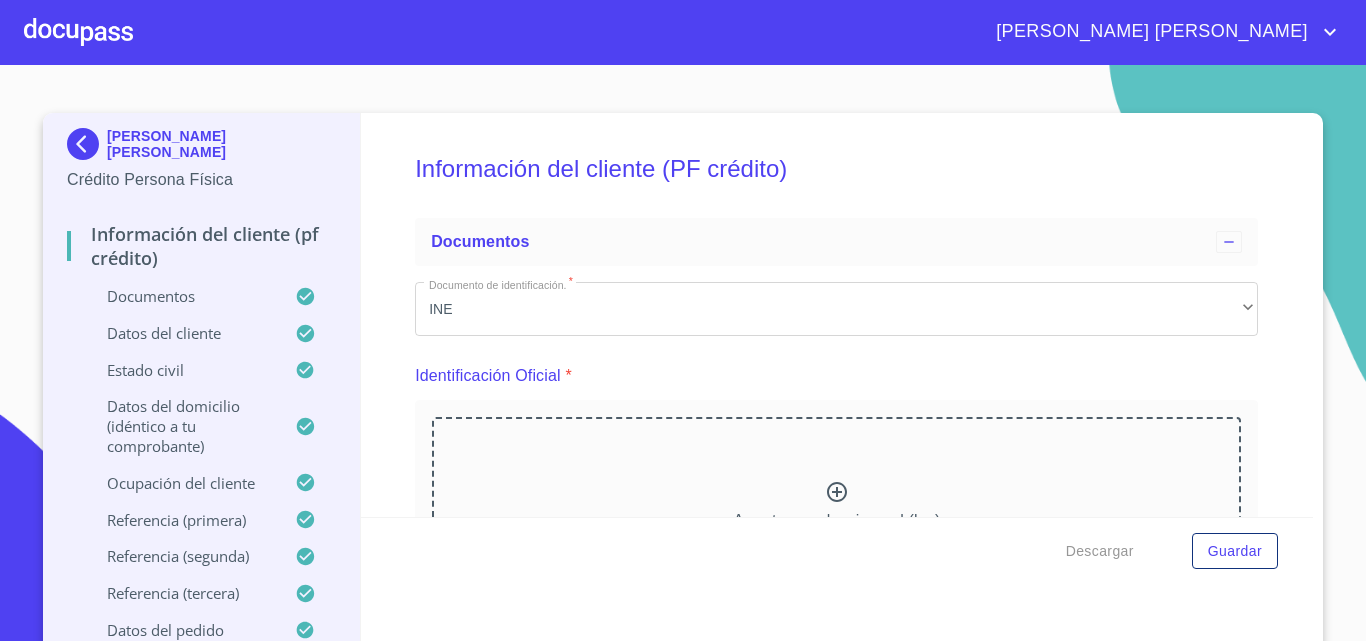 scroll, scrollTop: 0, scrollLeft: 0, axis: both 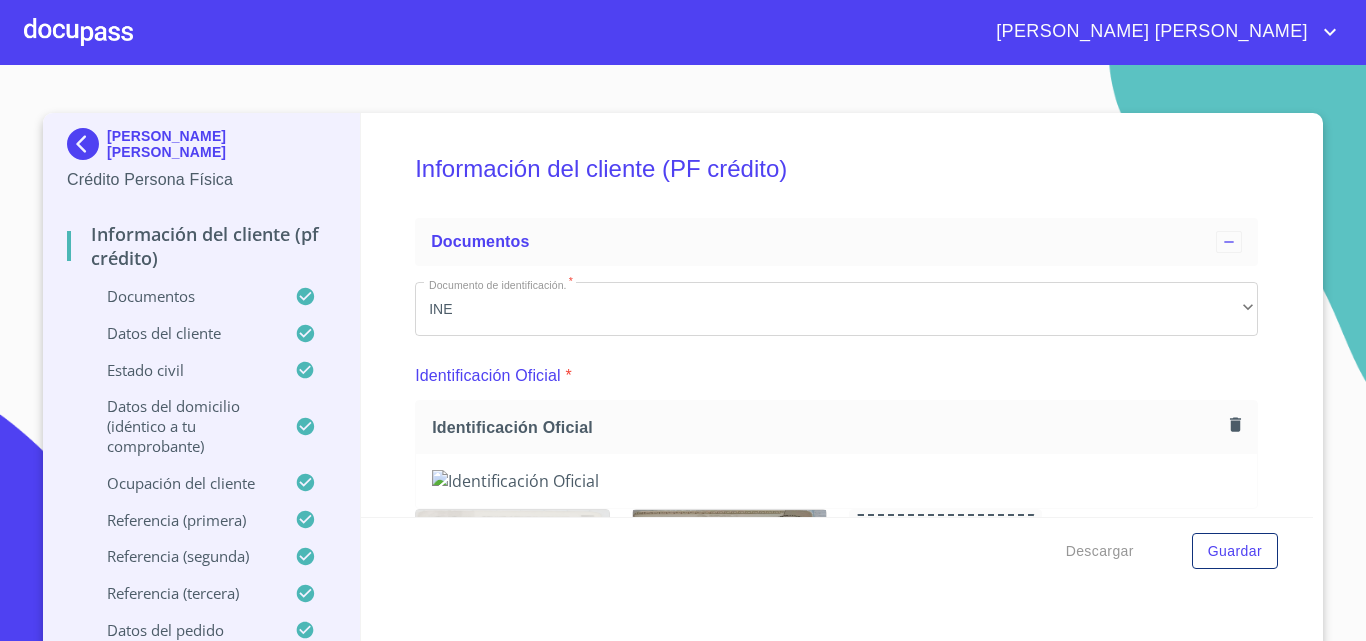 click at bounding box center (78, 32) 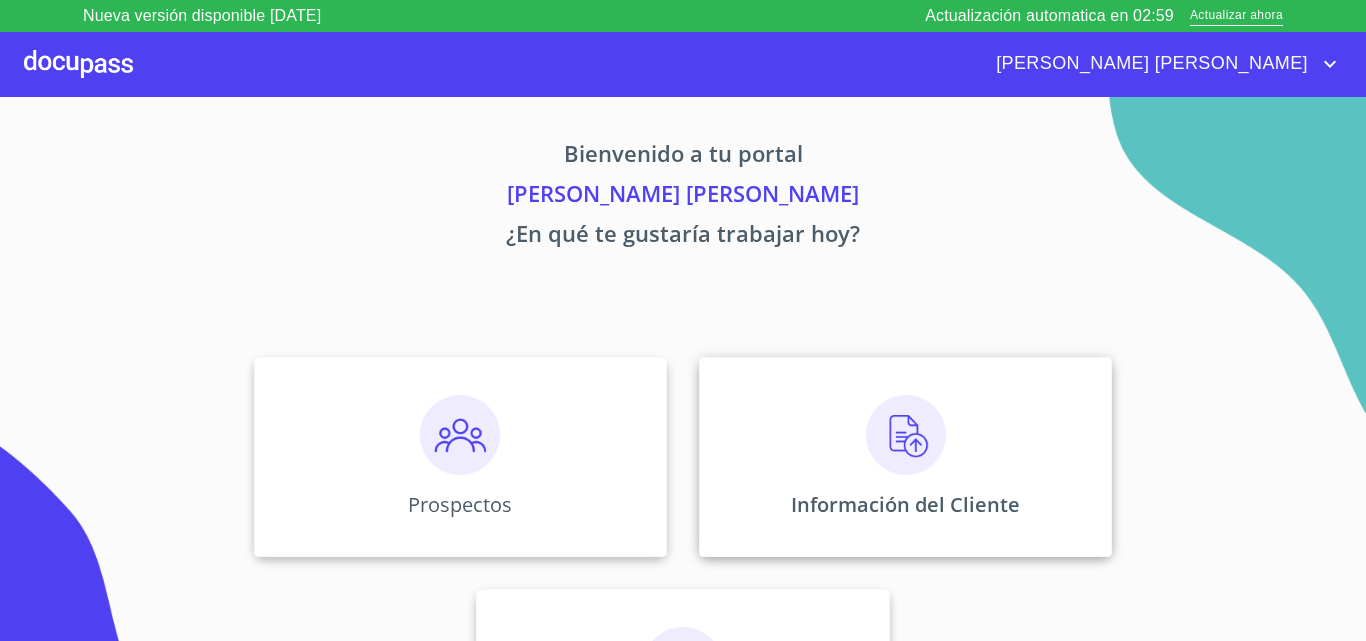 click at bounding box center [906, 435] 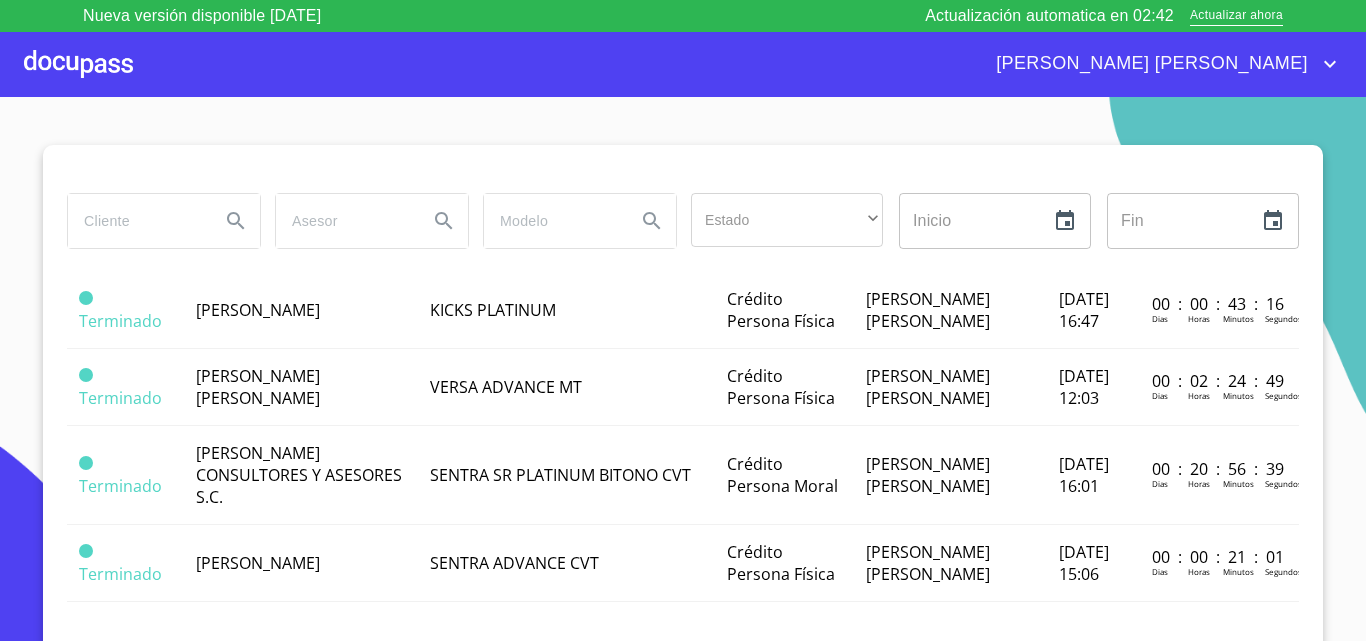 scroll, scrollTop: 2223, scrollLeft: 0, axis: vertical 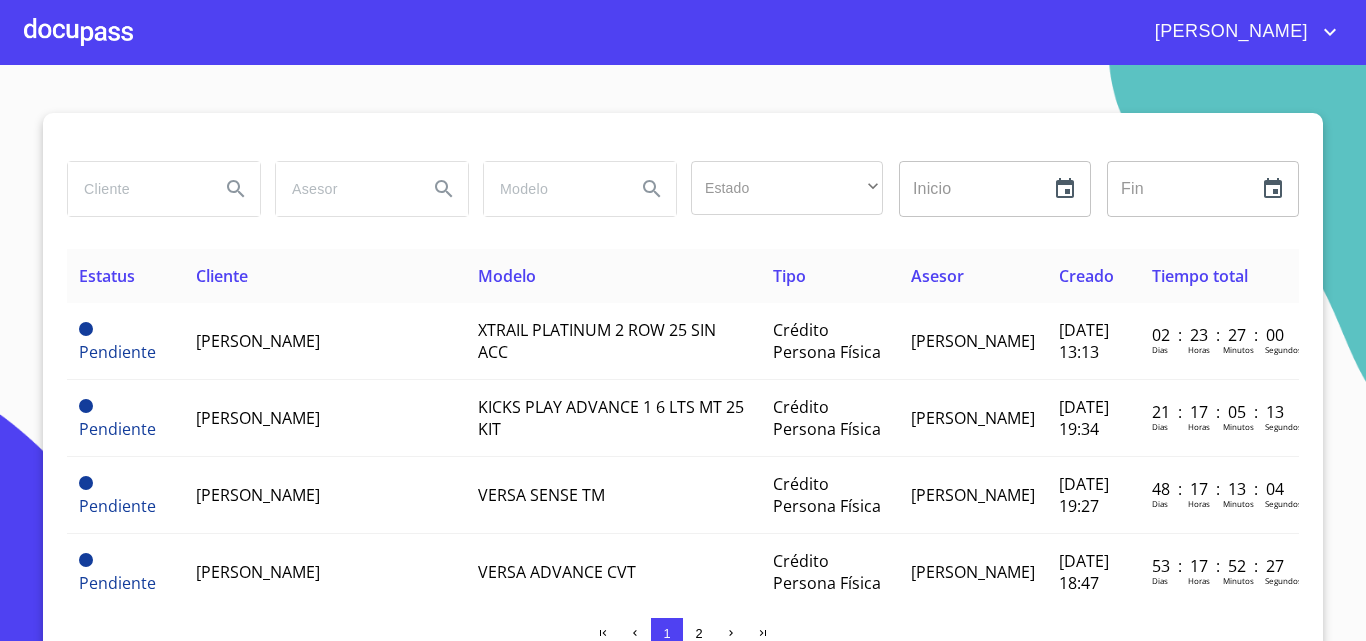 click at bounding box center (78, 32) 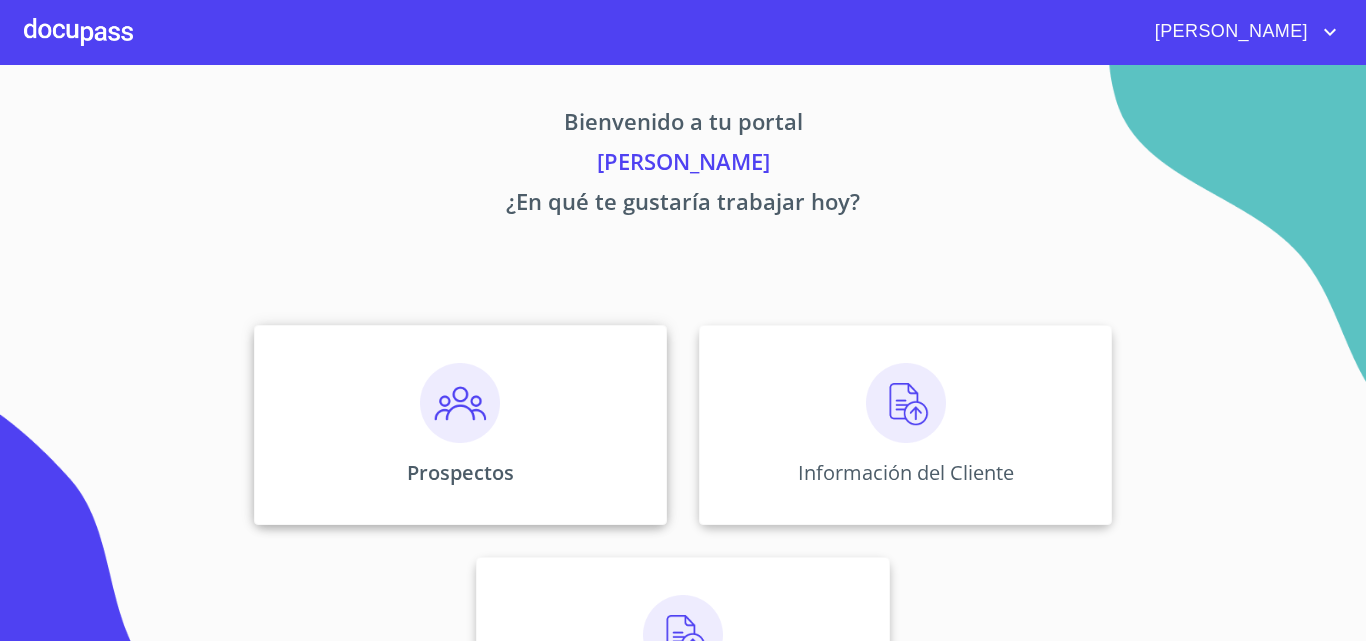 click at bounding box center [460, 403] 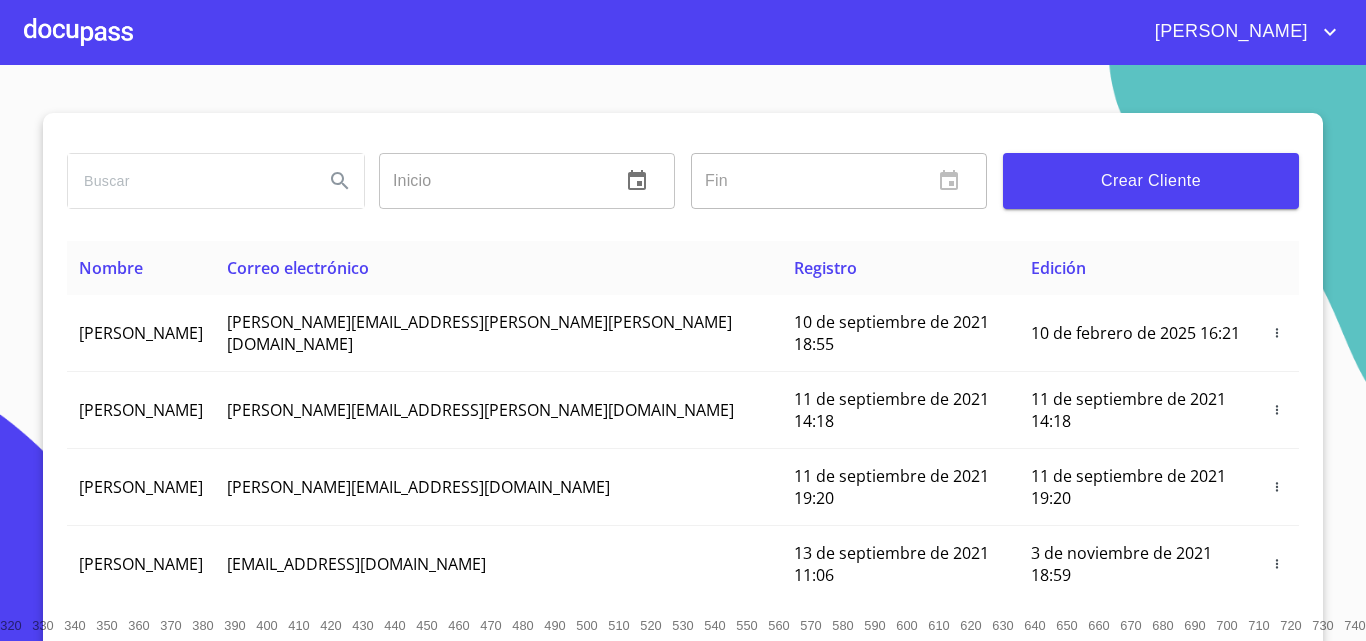 click on "Crear Cliente" at bounding box center (1151, 181) 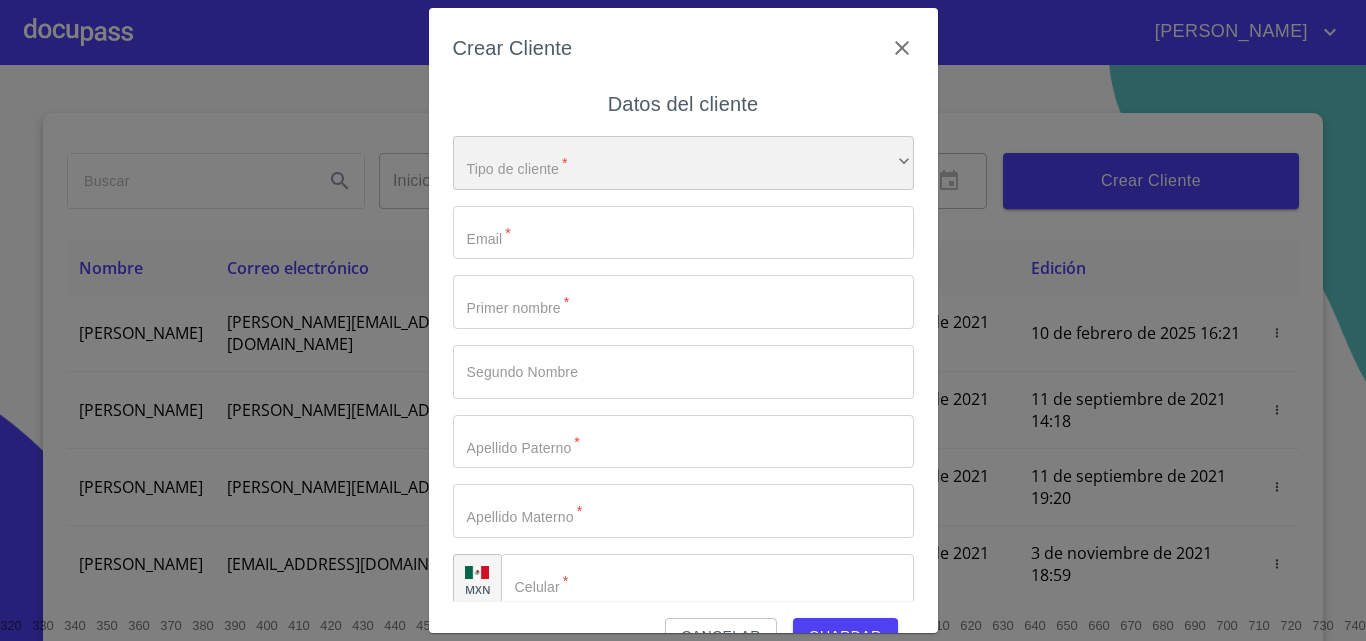 click on "​" at bounding box center [683, 163] 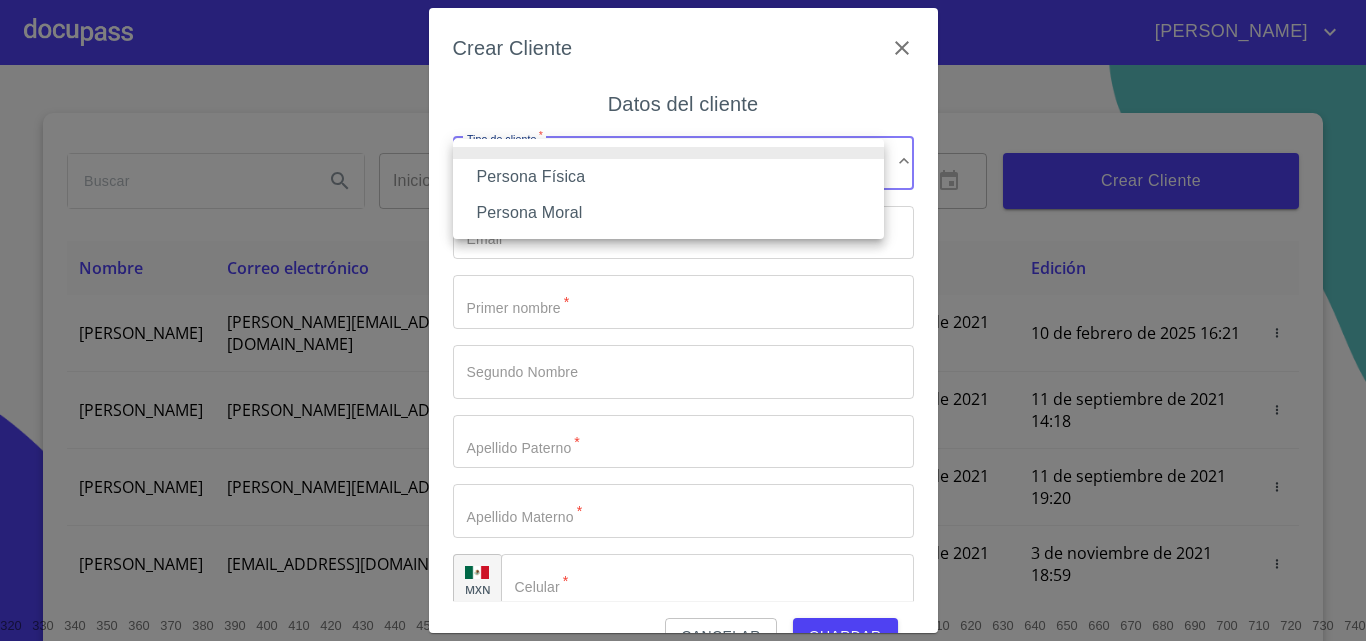 click on "Persona Física" at bounding box center (668, 177) 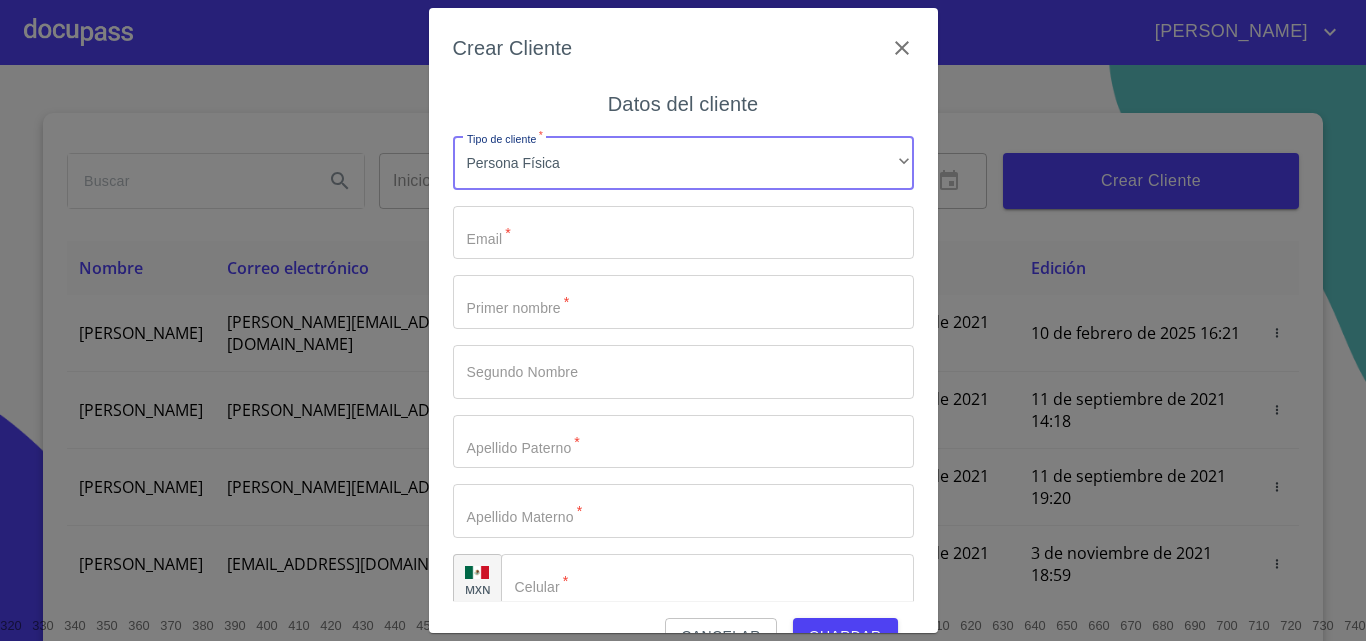 click on "Tipo de cliente   *" at bounding box center (683, 233) 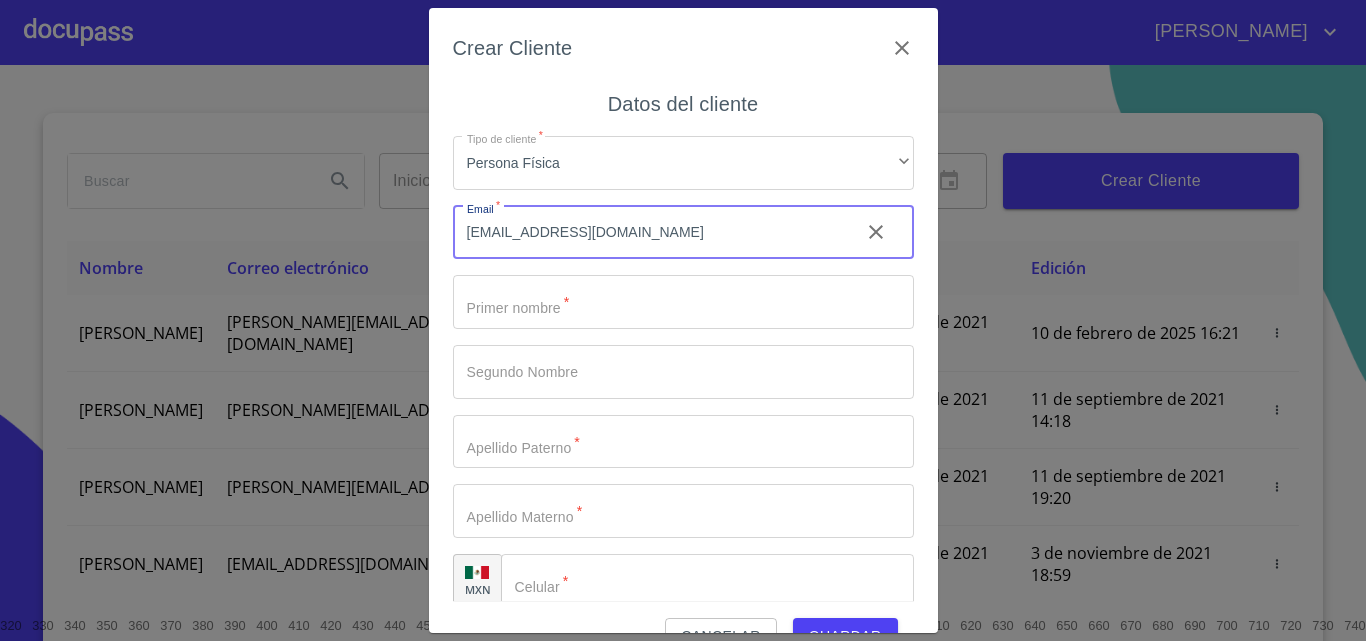 type on "[EMAIL_ADDRESS][DOMAIN_NAME]" 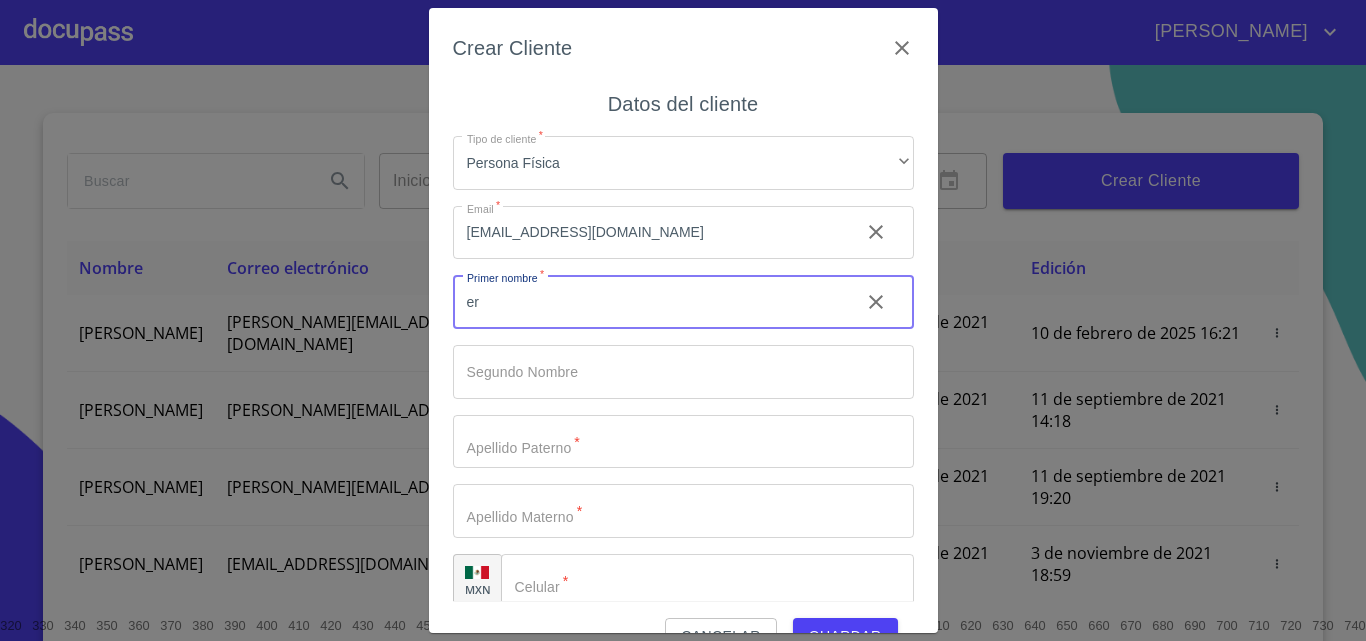 type on "e" 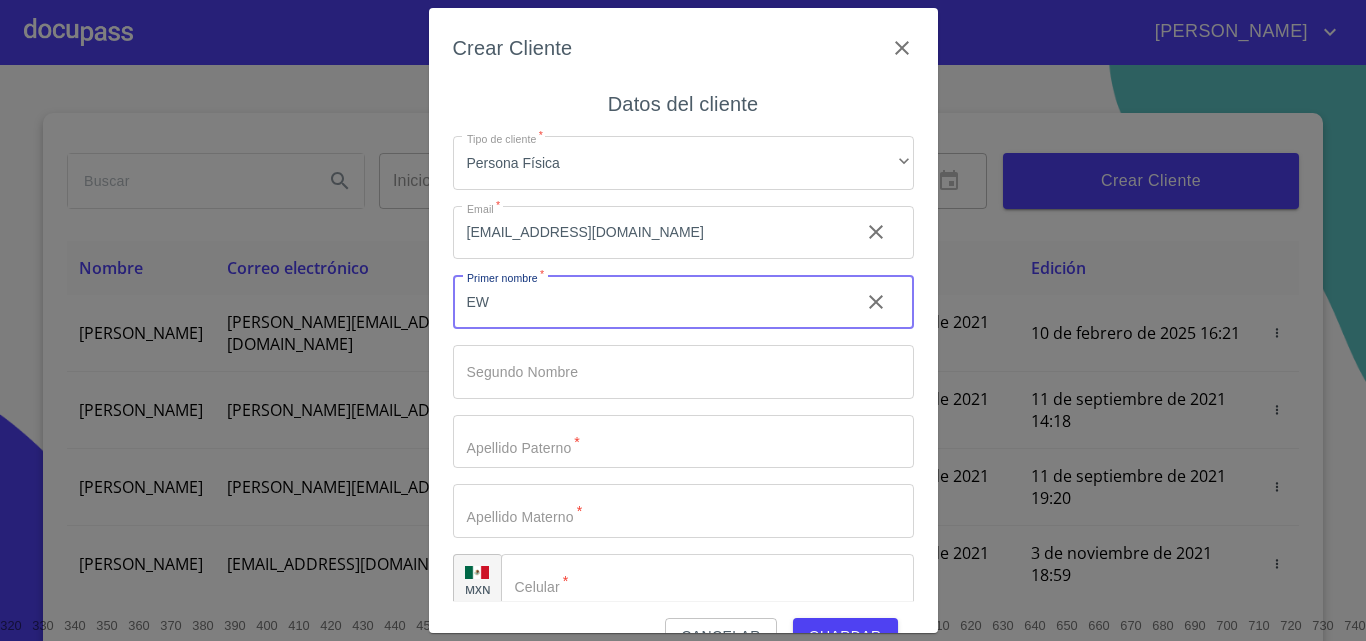 type on "E" 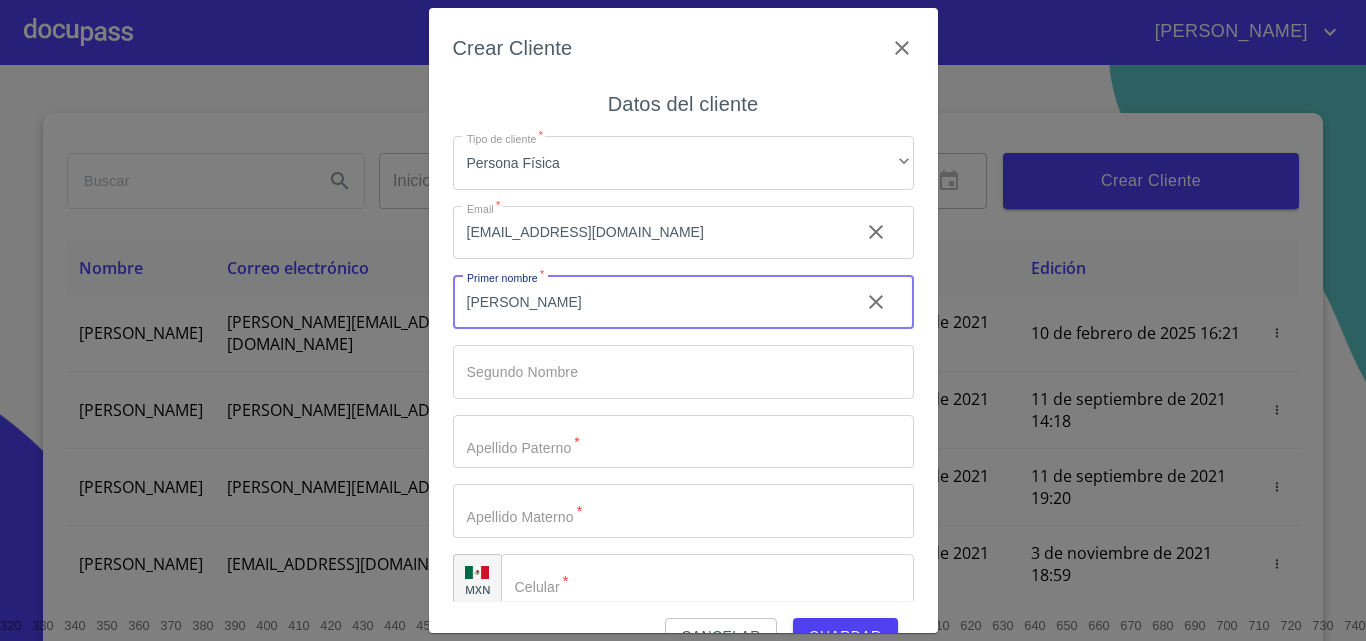 type on "[PERSON_NAME]" 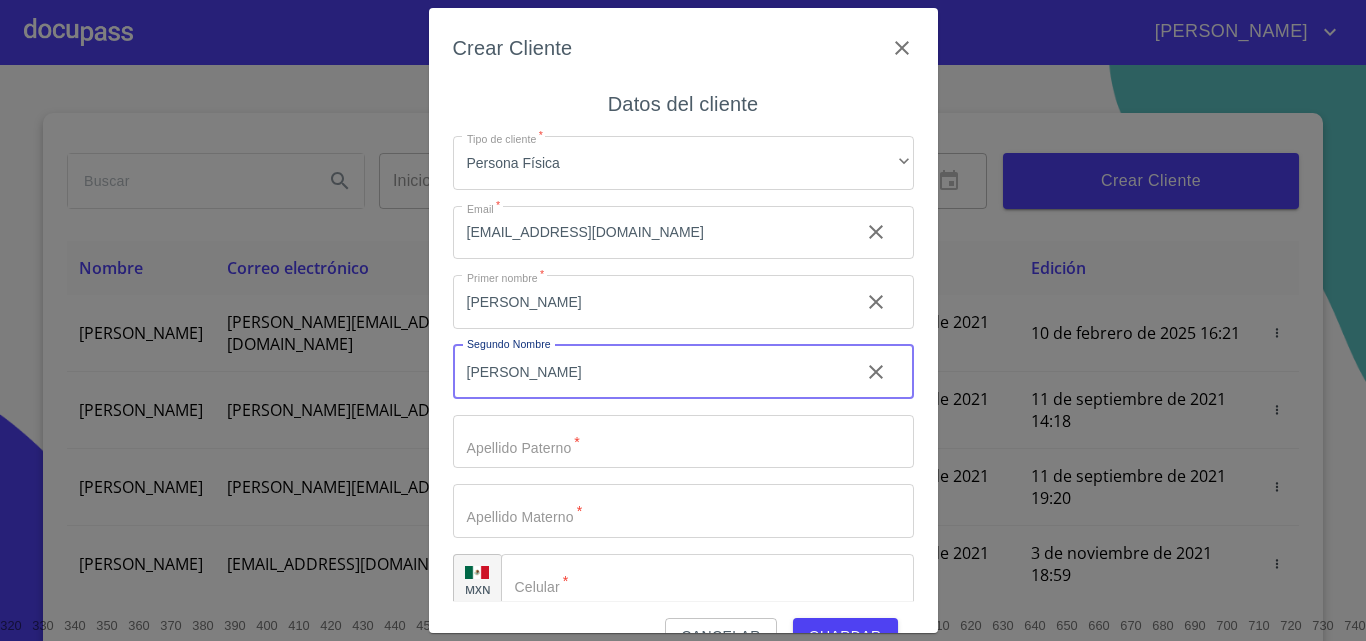 type on "[PERSON_NAME]" 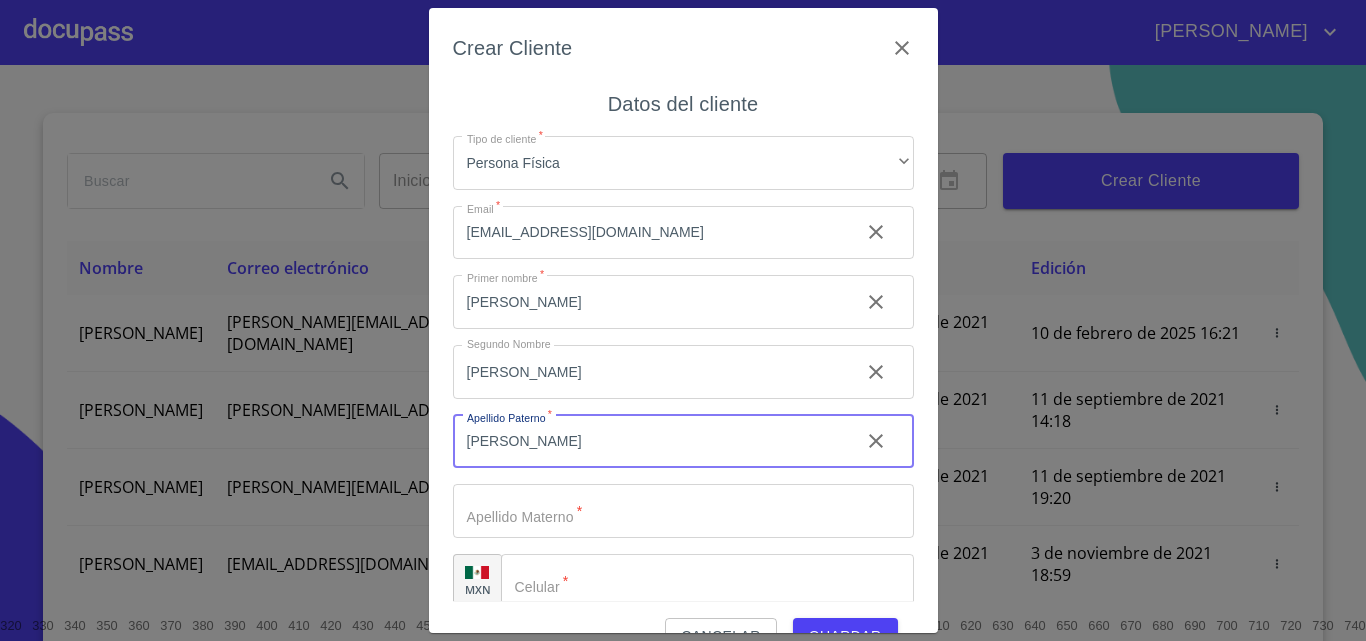 type on "[PERSON_NAME]" 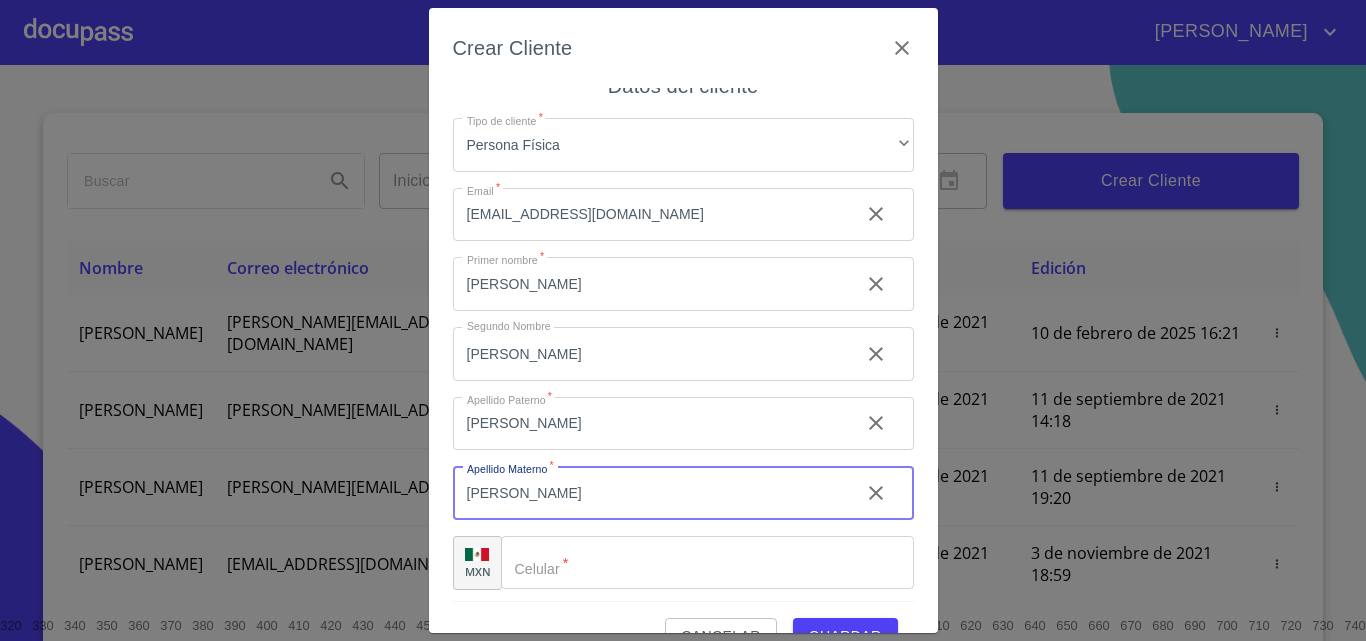 scroll, scrollTop: 23, scrollLeft: 0, axis: vertical 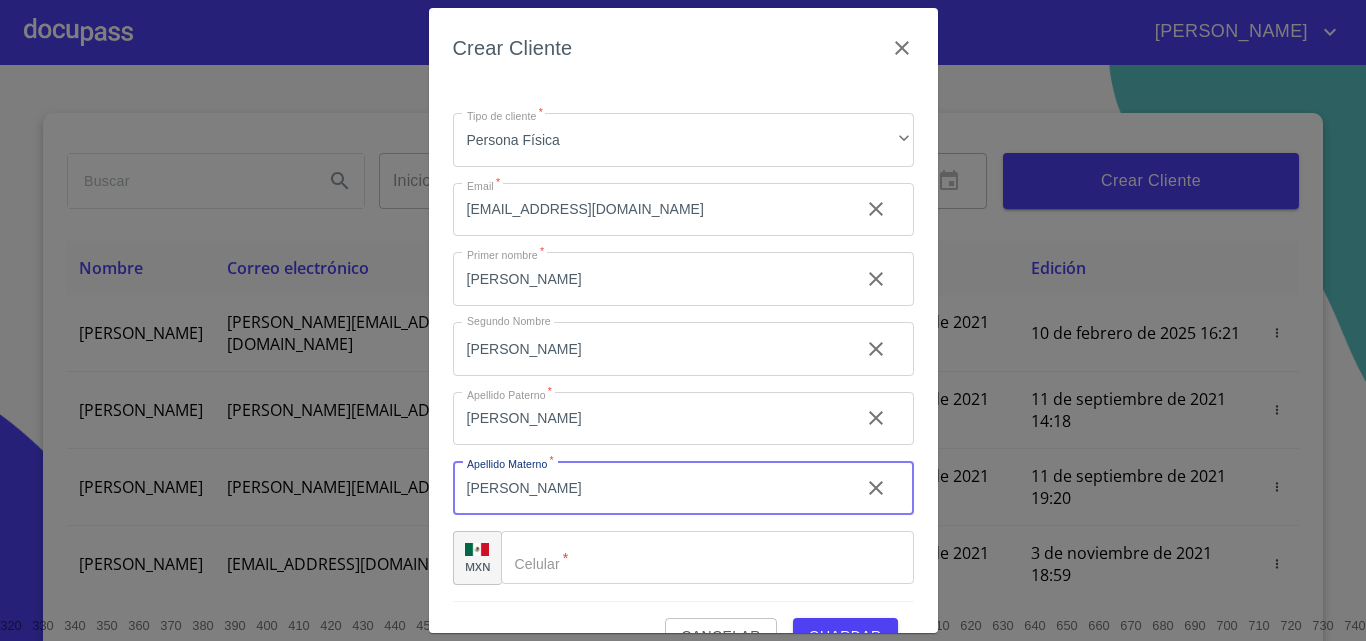 type on "[PERSON_NAME]" 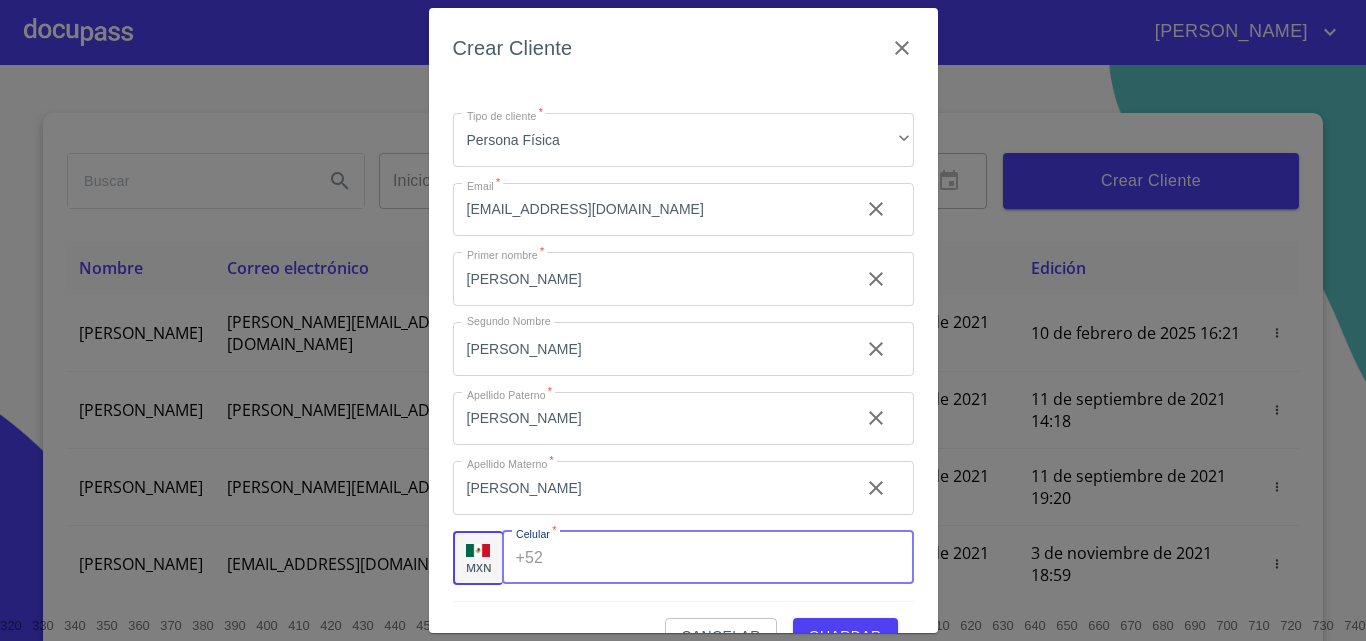 click on "+52 ​" at bounding box center (708, 558) 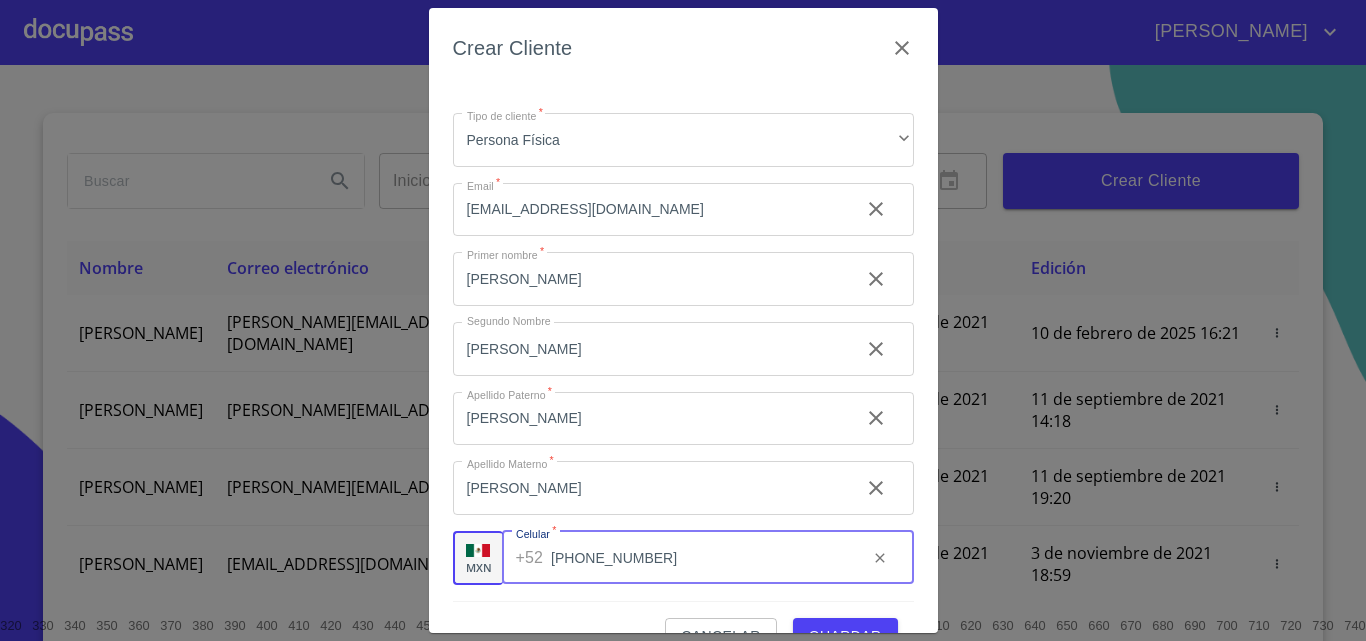 scroll, scrollTop: 45, scrollLeft: 0, axis: vertical 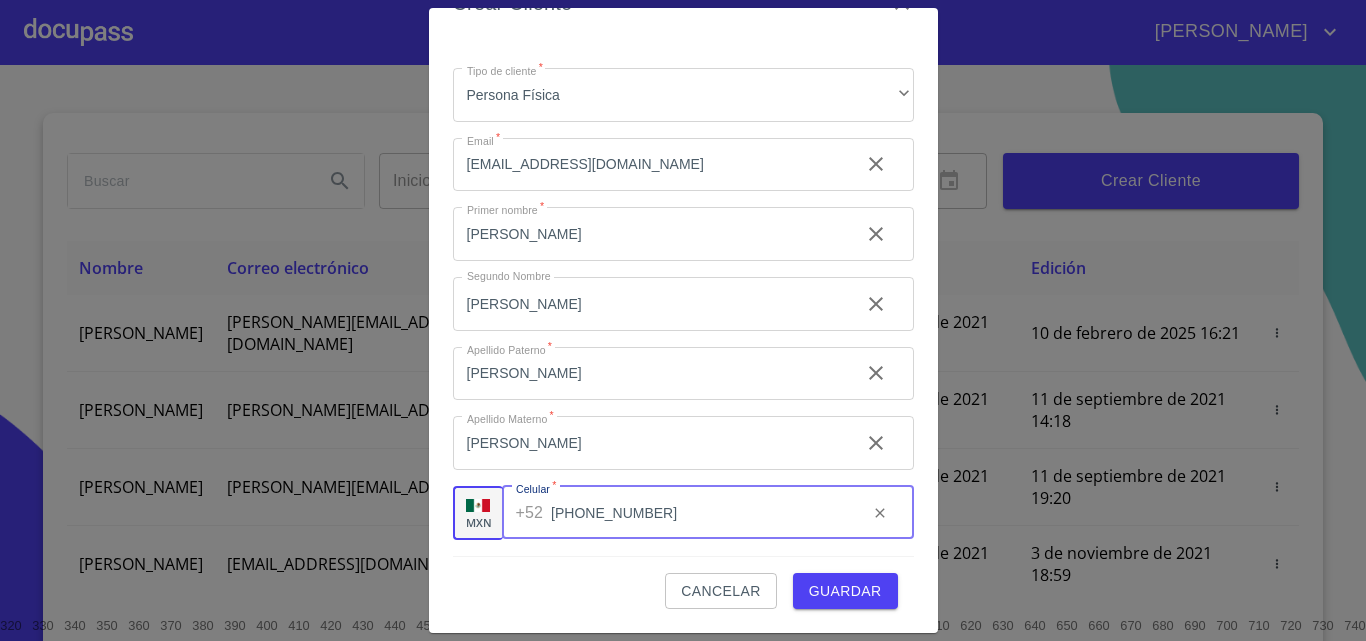 type on "[PHONE_NUMBER]" 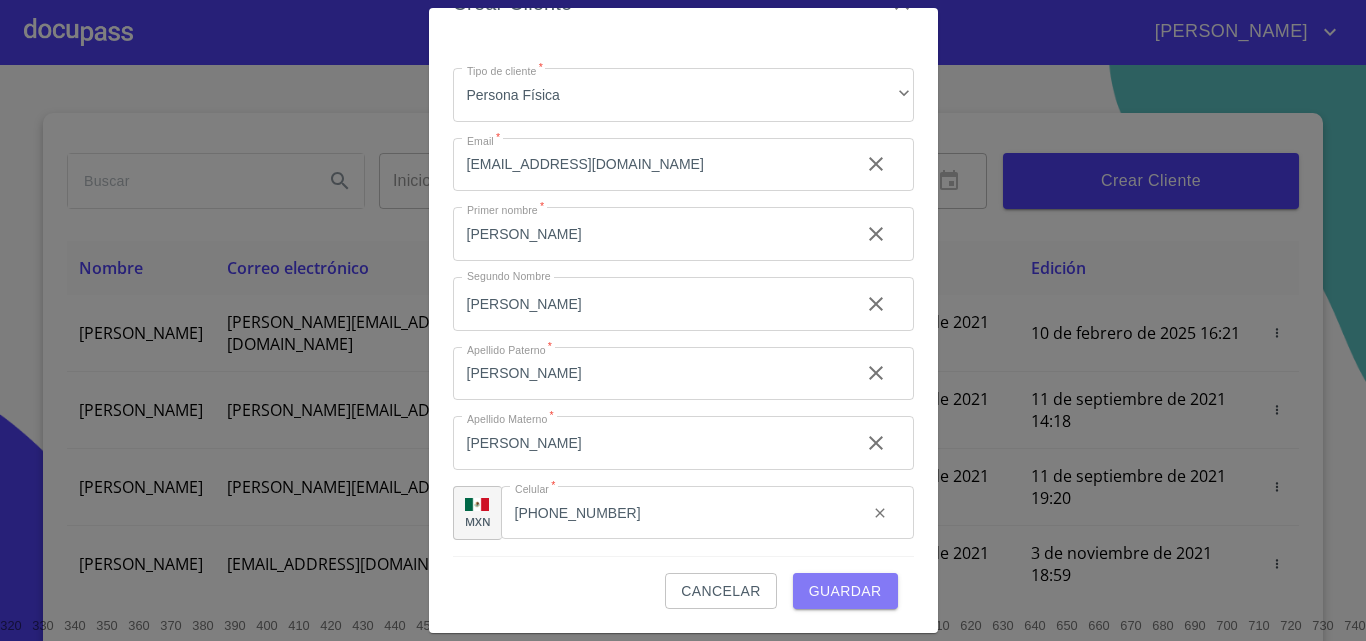 click on "Guardar" at bounding box center [845, 591] 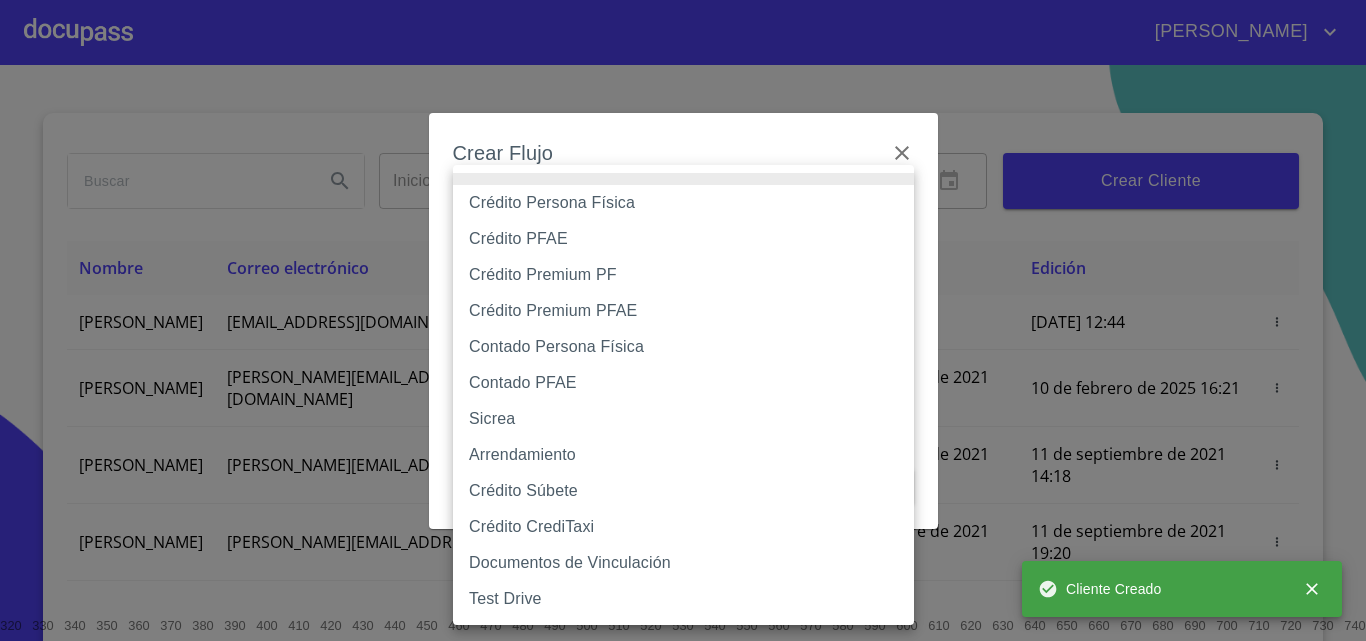 click on "[PERSON_NAME] ​ Fin ​ Crear Cliente Nombre   Correo electrónico   Registro   Edición     [PERSON_NAME] [EMAIL_ADDRESS][DOMAIN_NAME] [DATE] 12:44 [DATE] 12:44 [PERSON_NAME] GROVER [EMAIL_ADDRESS][PERSON_NAME][PERSON_NAME][DOMAIN_NAME] [DATE] 18:55 [DATE] 16:21 LUIS FERNANDO CELIS  [EMAIL_ADDRESS][PERSON_NAME][DOMAIN_NAME] [DATE] 14:18 [DATE] 14:18 [PERSON_NAME] [PERSON_NAME][EMAIL_ADDRESS][DOMAIN_NAME] [DATE] 19:20 [DATE] 19:20 [PERSON_NAME] [EMAIL_ADDRESS][DOMAIN_NAME] [DATE] 11:06 [DATE] 18:59 [PERSON_NAME] [EMAIL_ADDRESS][DOMAIN_NAME] [DATE] 12:26 [DATE] 12:26 [PERSON_NAME] [EMAIL_ADDRESS][DOMAIN_NAME] [DATE] 16:35 [DATE] 16:35 [PERSON_NAME] [EMAIL_ADDRESS][DOMAIN_NAME] [DATE] 18:24 [DATE] 18:24 [PERSON_NAME]  [EMAIL_ADDRESS][DOMAIN_NAME] [DATE] 13:18 1 2 3 4 5 6 7 8" at bounding box center [683, 320] 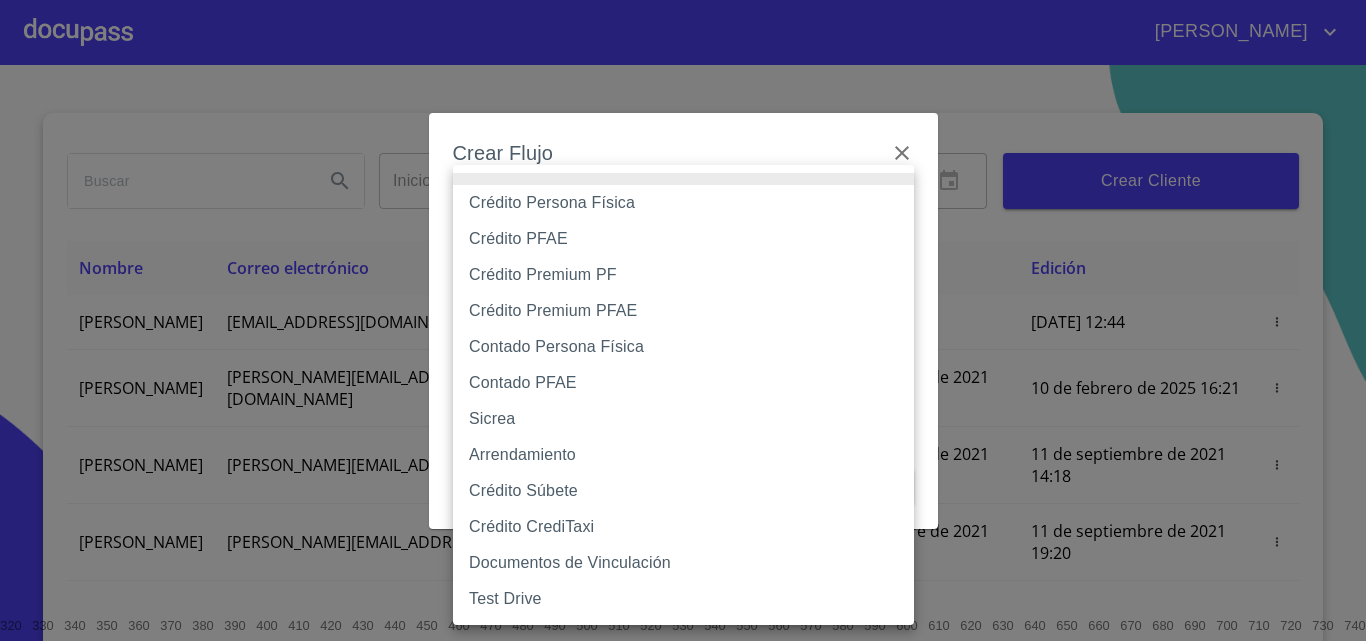 click on "Crédito Persona Física" at bounding box center (683, 203) 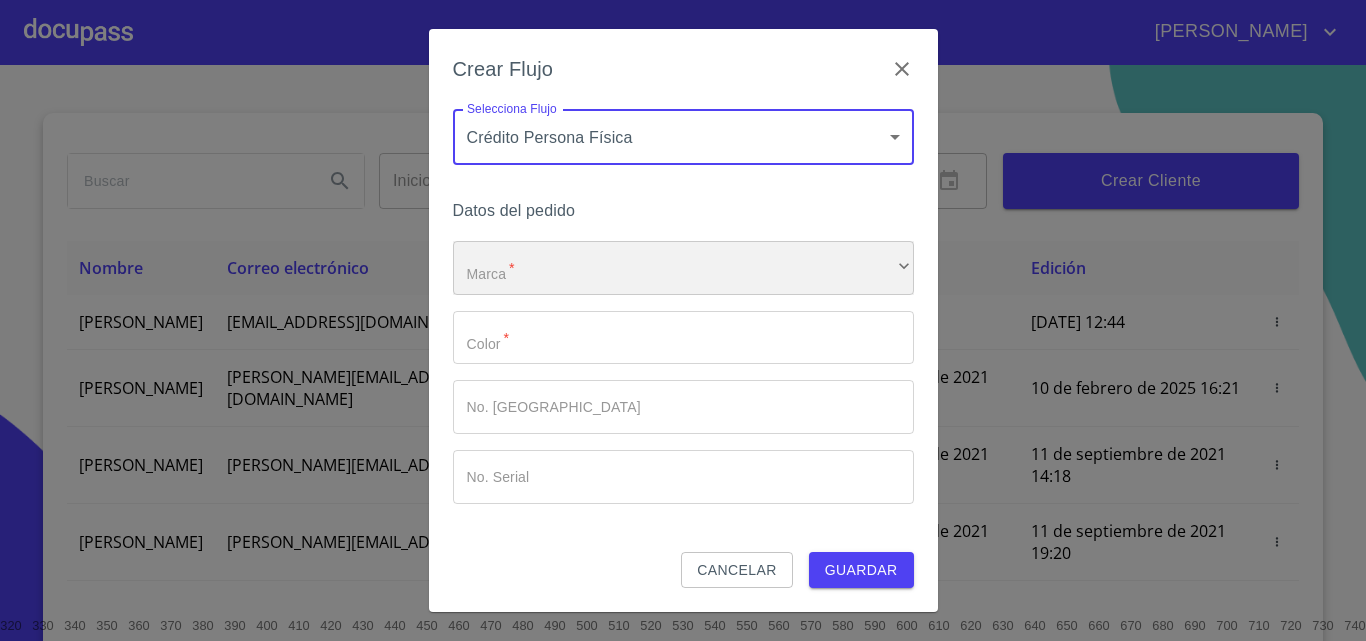 click on "​" at bounding box center (683, 268) 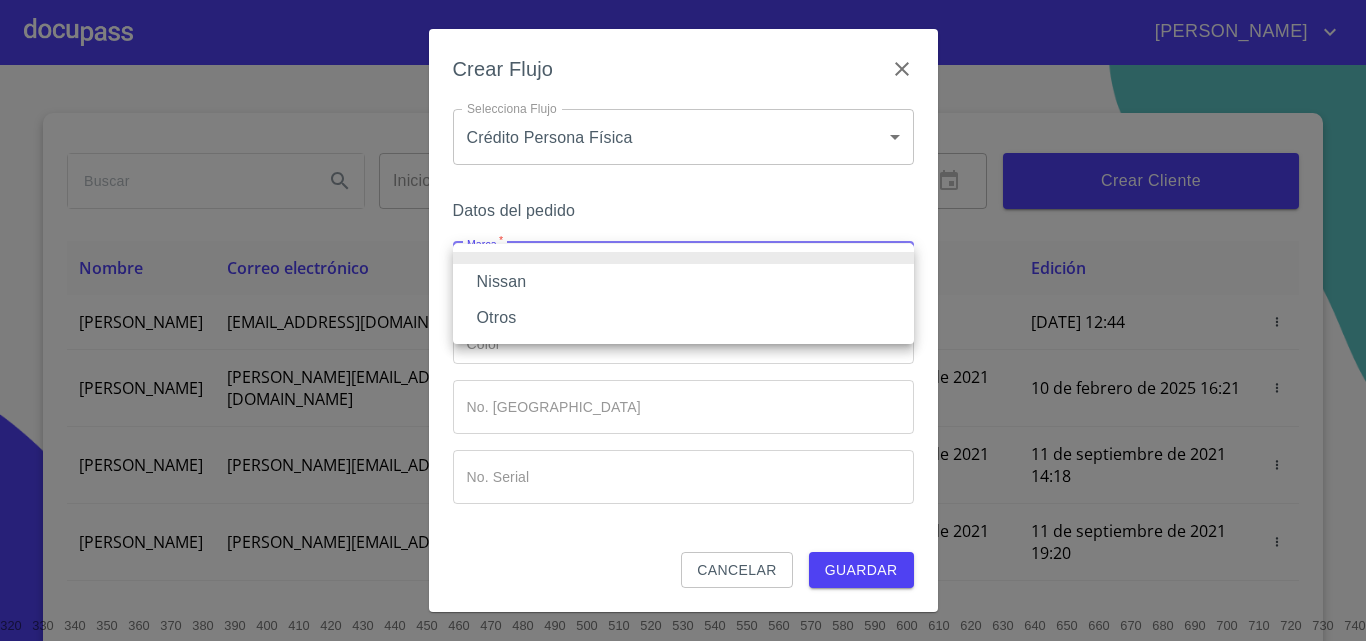 click on "Nissan" at bounding box center (683, 282) 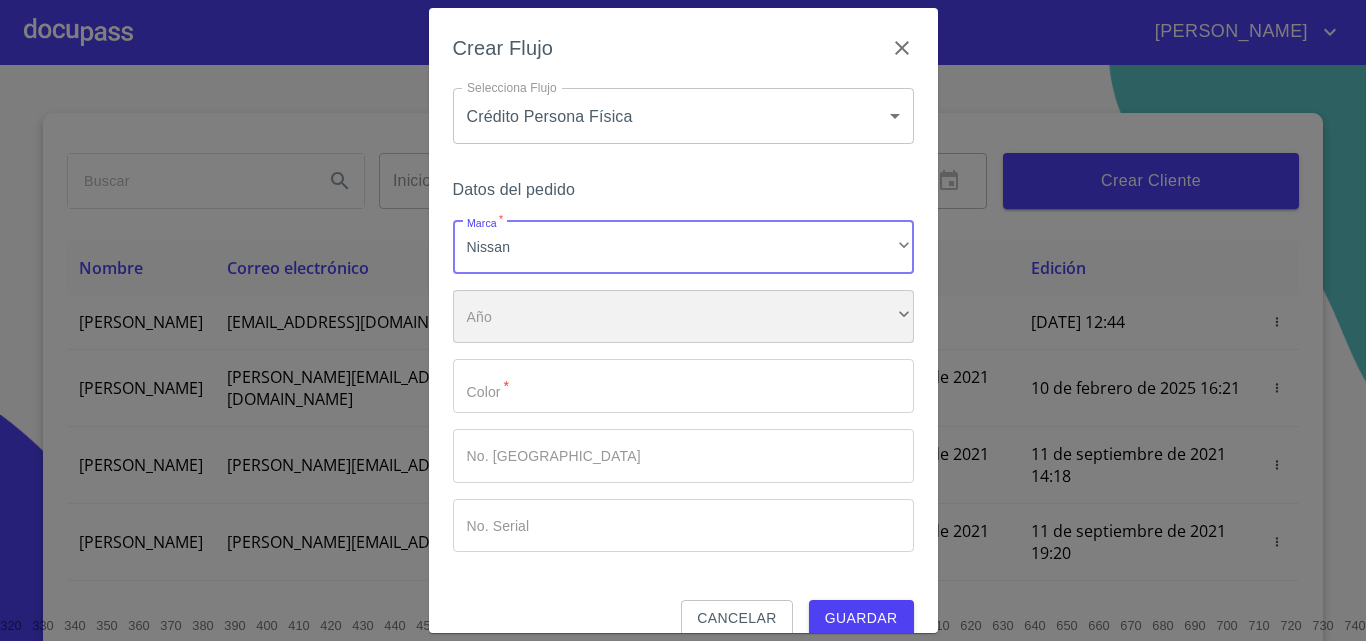 click on "​" at bounding box center [683, 317] 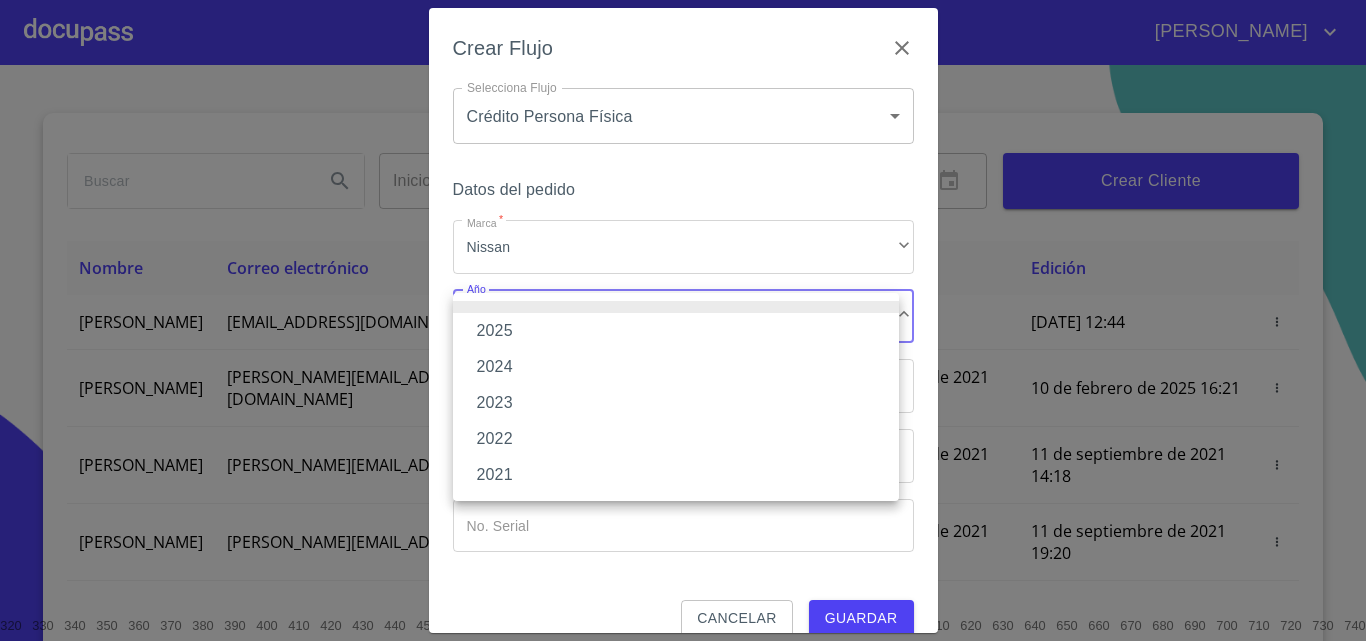 click at bounding box center [683, 320] 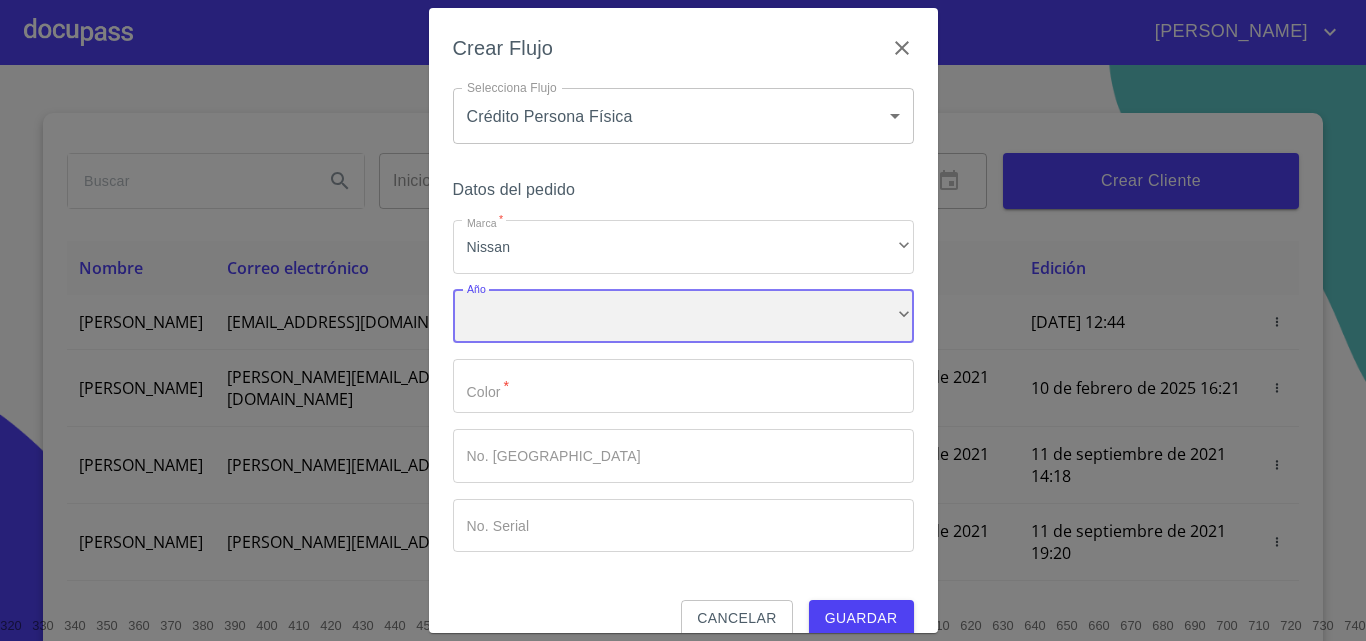 click on "​" at bounding box center (683, 317) 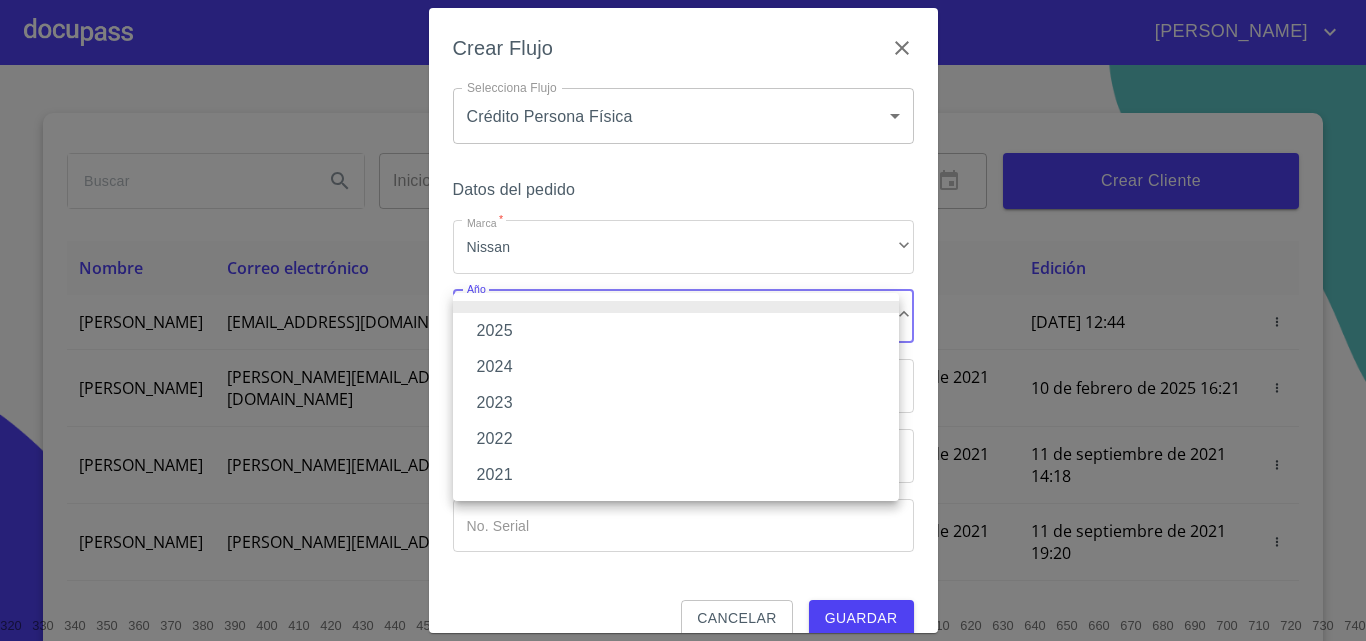 click on "2021" at bounding box center [676, 475] 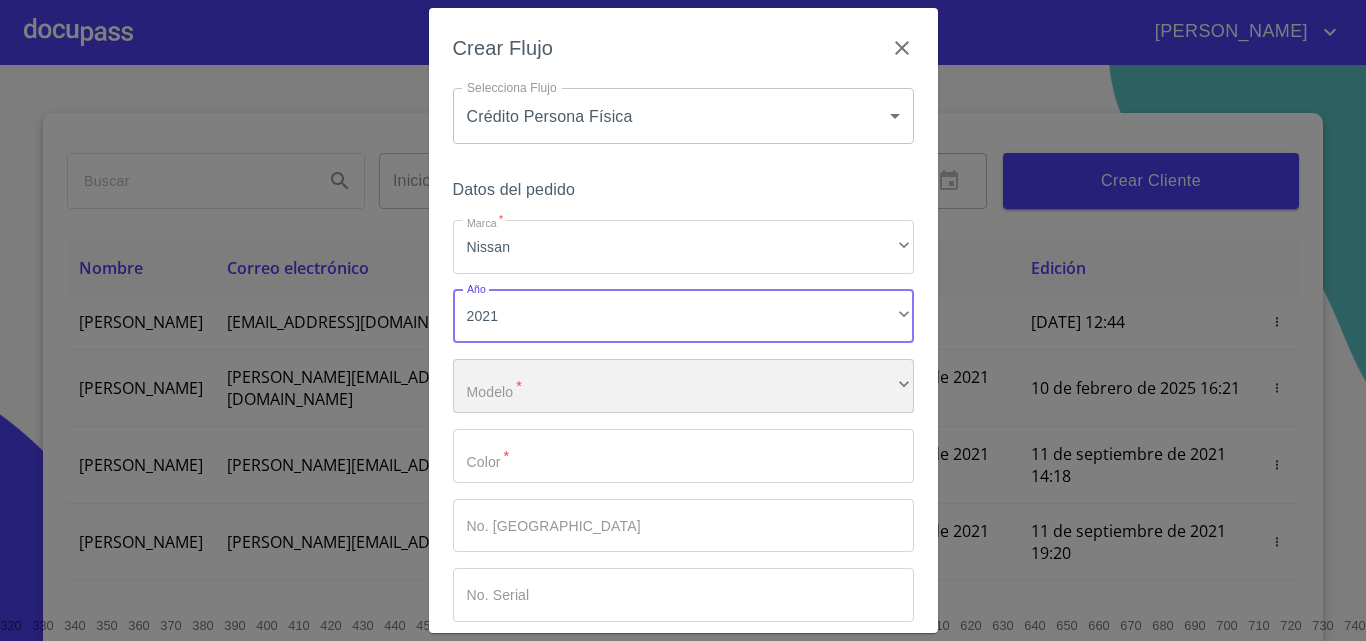 click on "​" at bounding box center [683, 386] 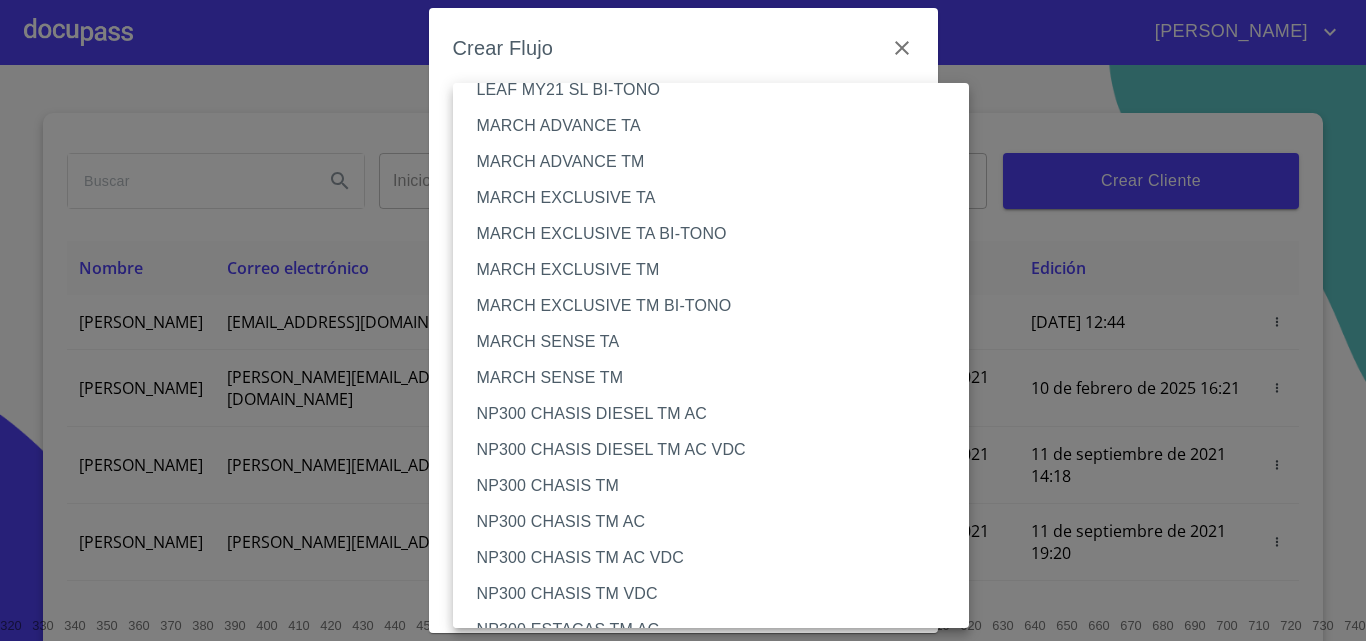 scroll, scrollTop: 719, scrollLeft: 0, axis: vertical 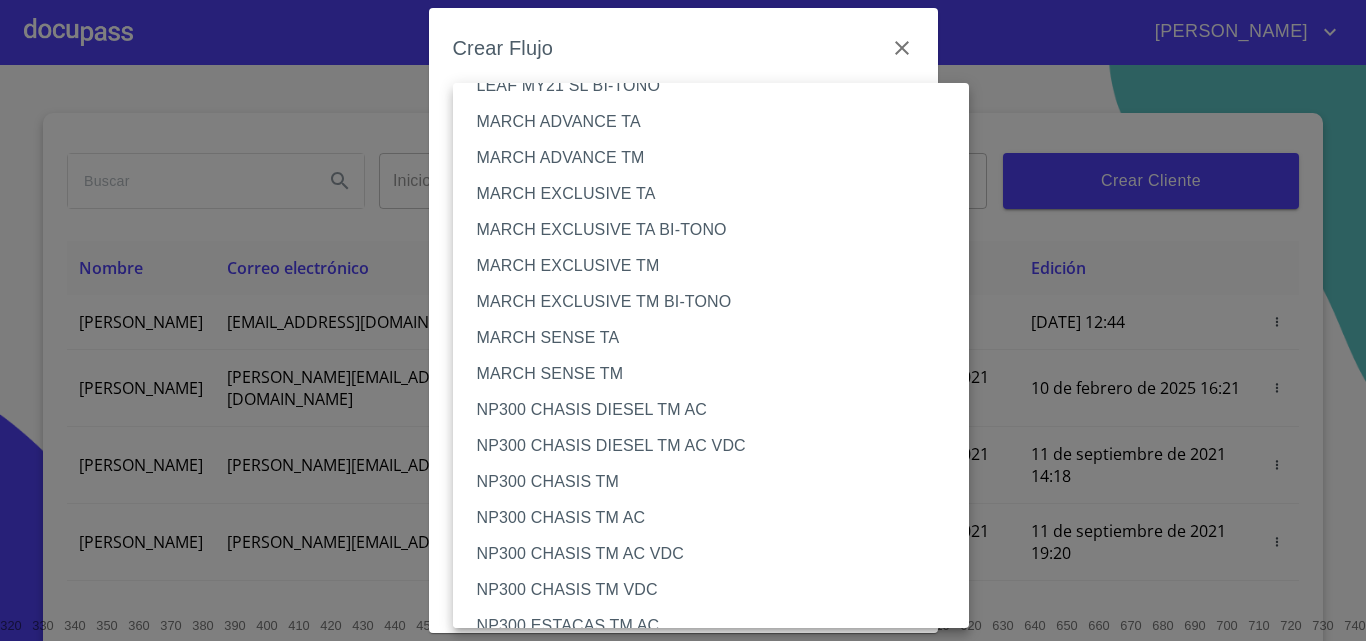 click on "NP300 CHASIS TM AC VDC" at bounding box center [719, 554] 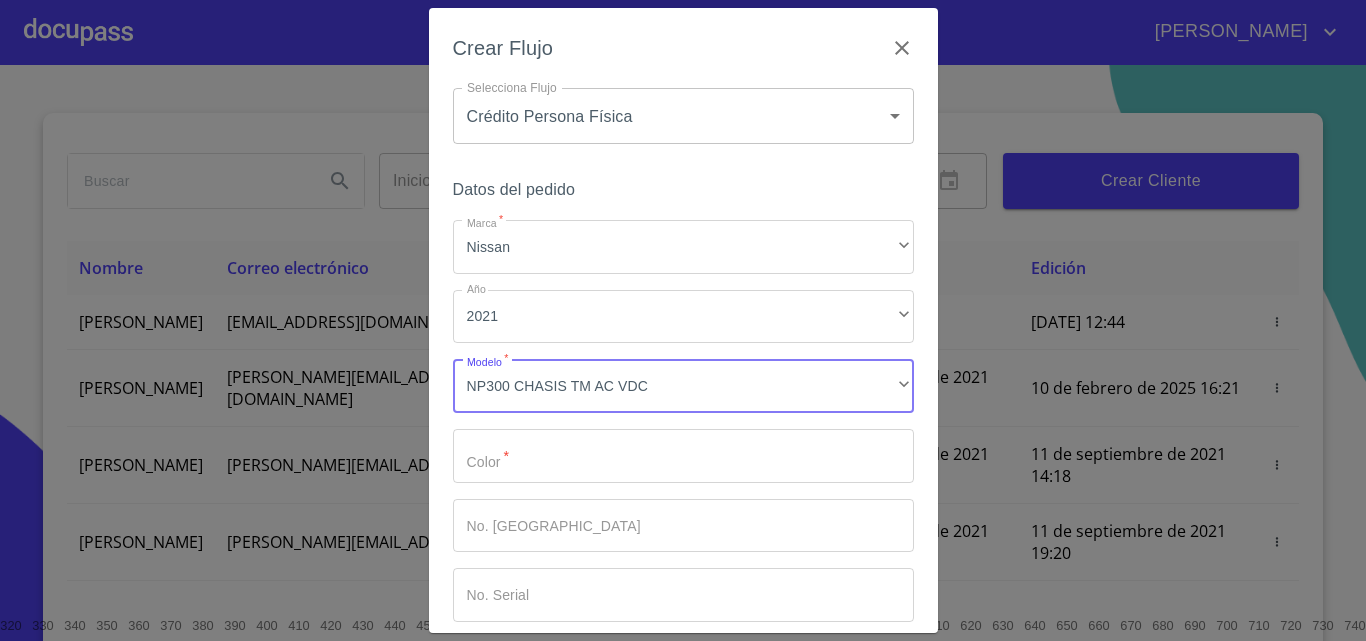 click on "Marca   *" at bounding box center (683, 456) 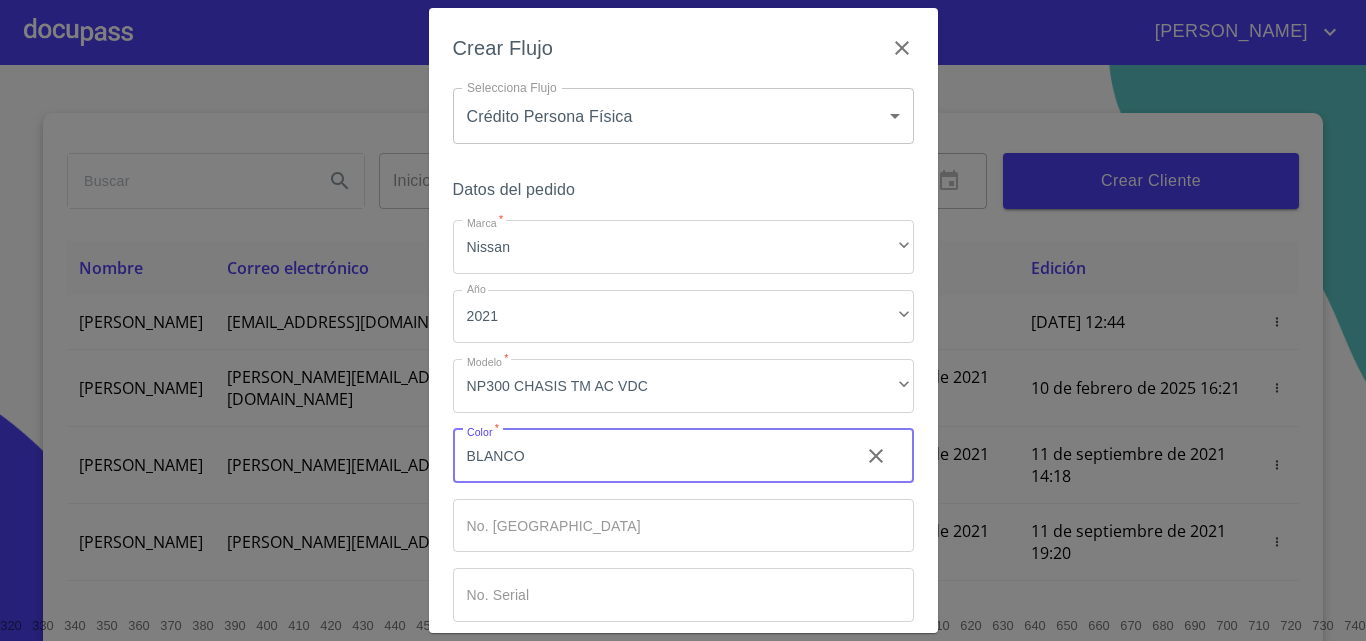 type on "BLANCO" 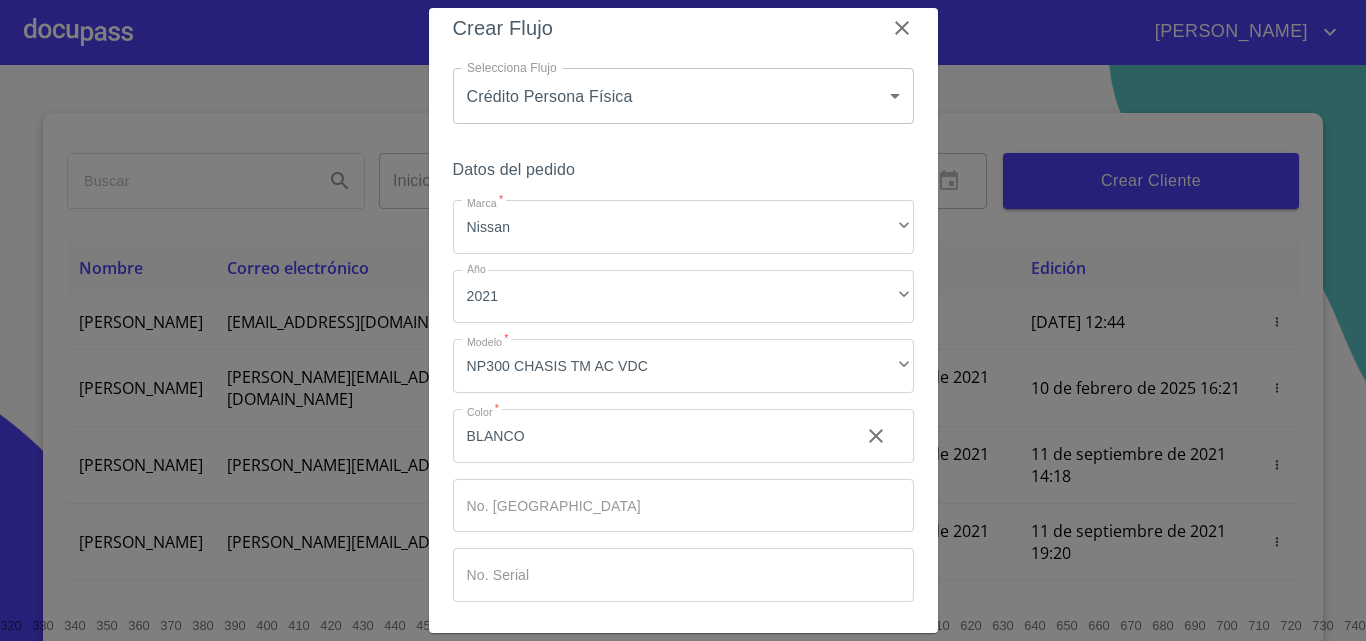 scroll, scrollTop: 97, scrollLeft: 0, axis: vertical 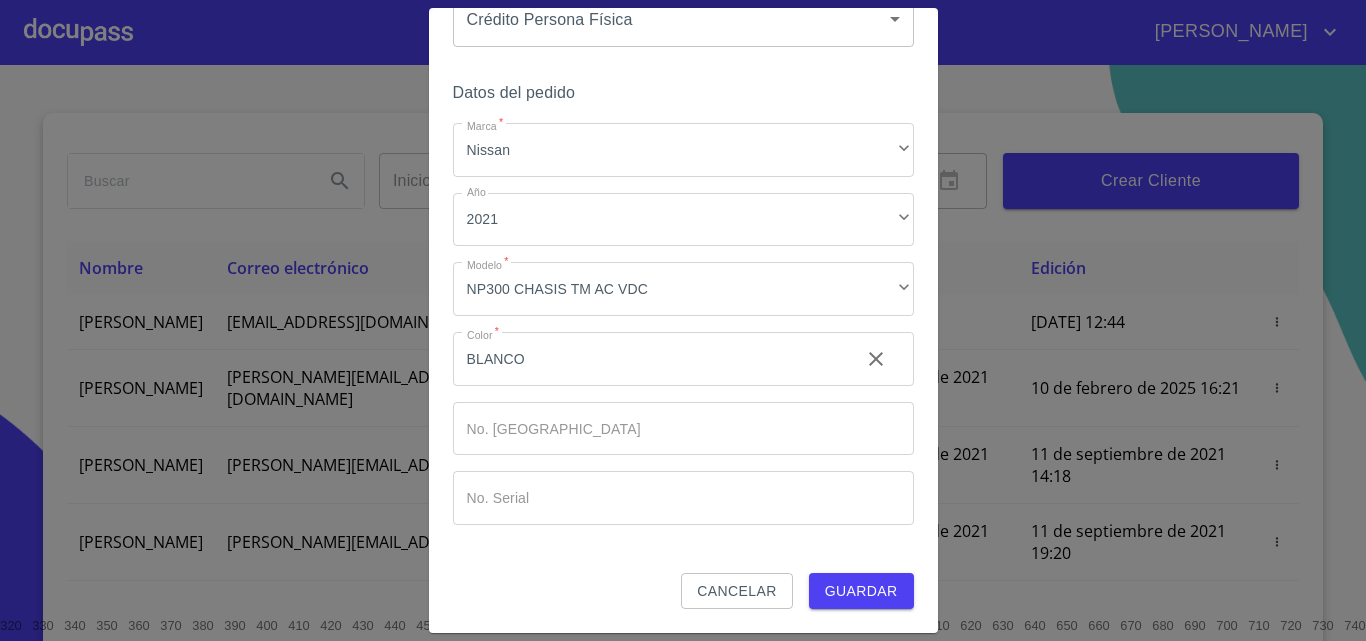 click on "Guardar" at bounding box center (861, 591) 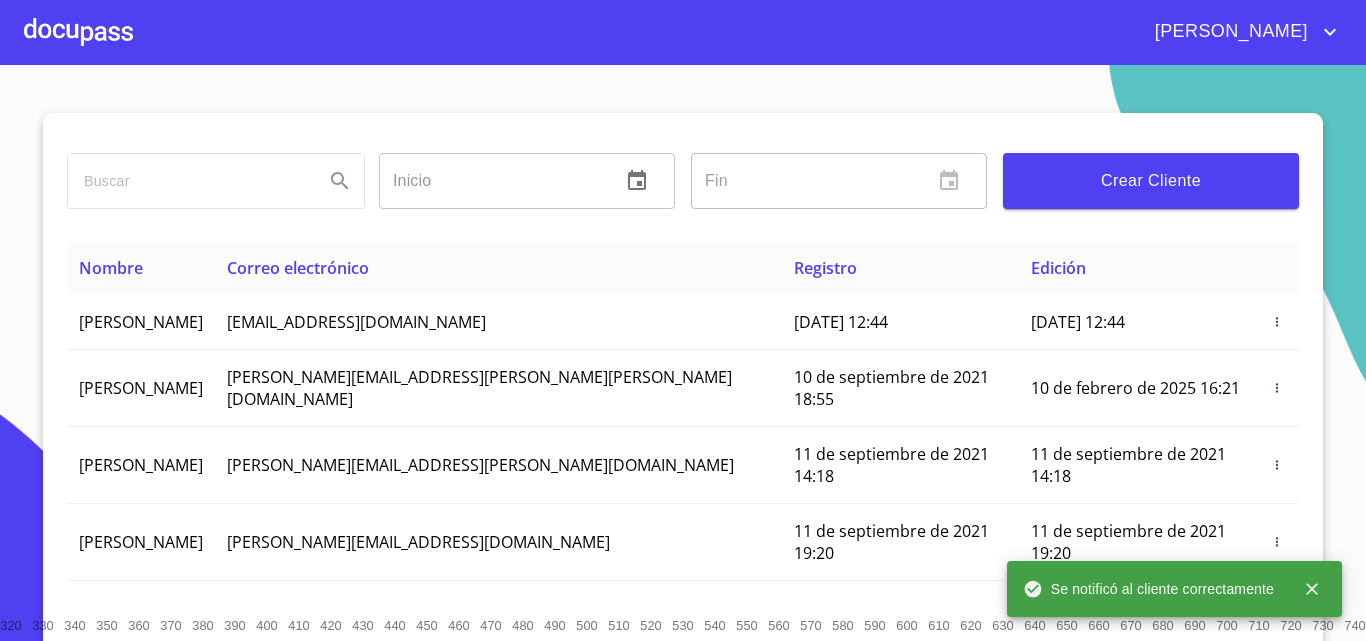 click at bounding box center [78, 32] 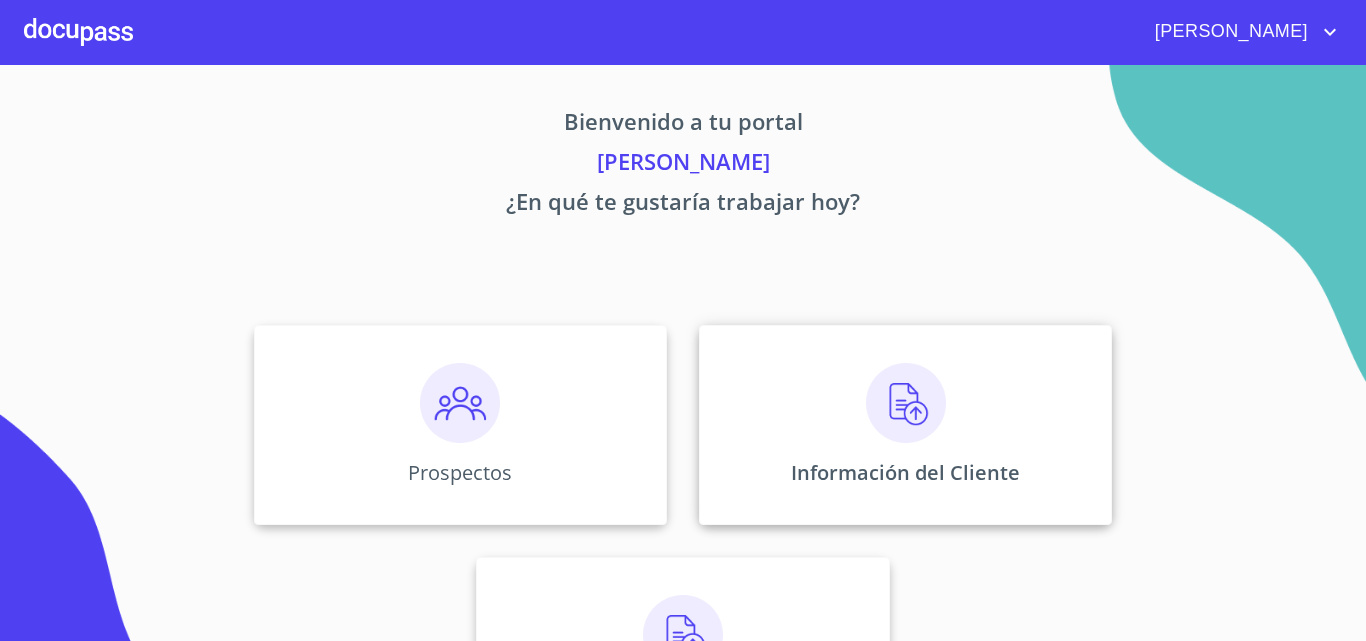 click at bounding box center (906, 403) 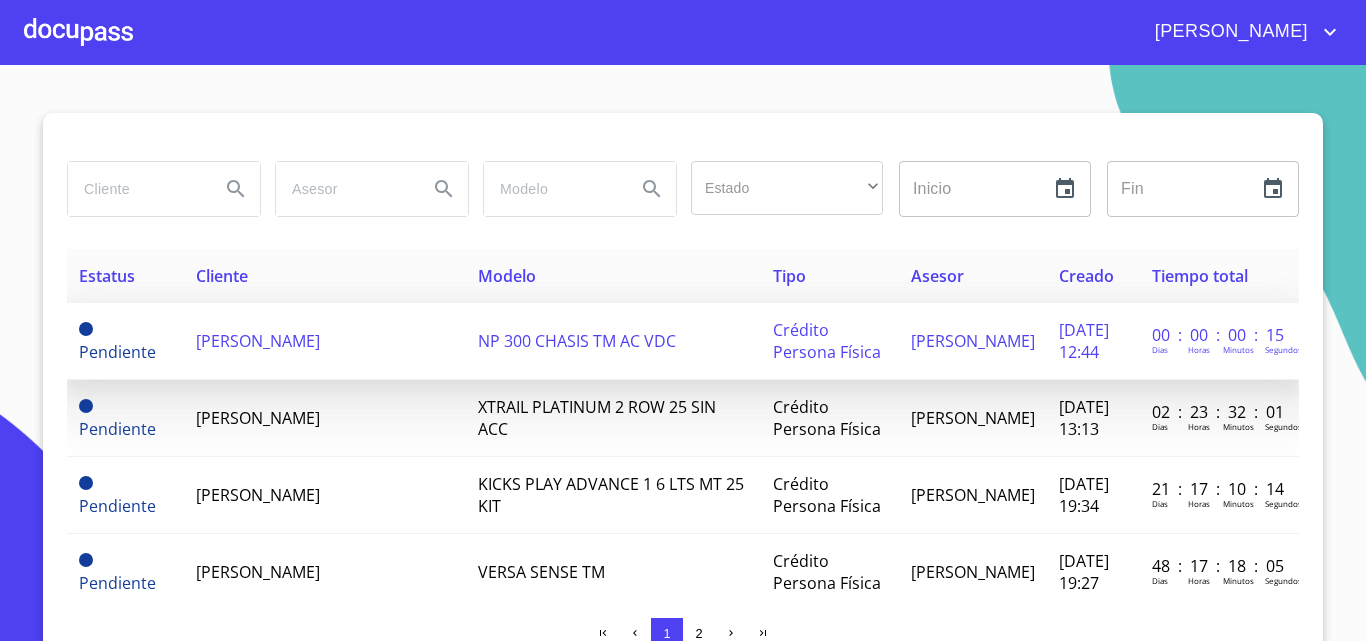click on "[PERSON_NAME]" at bounding box center (258, 341) 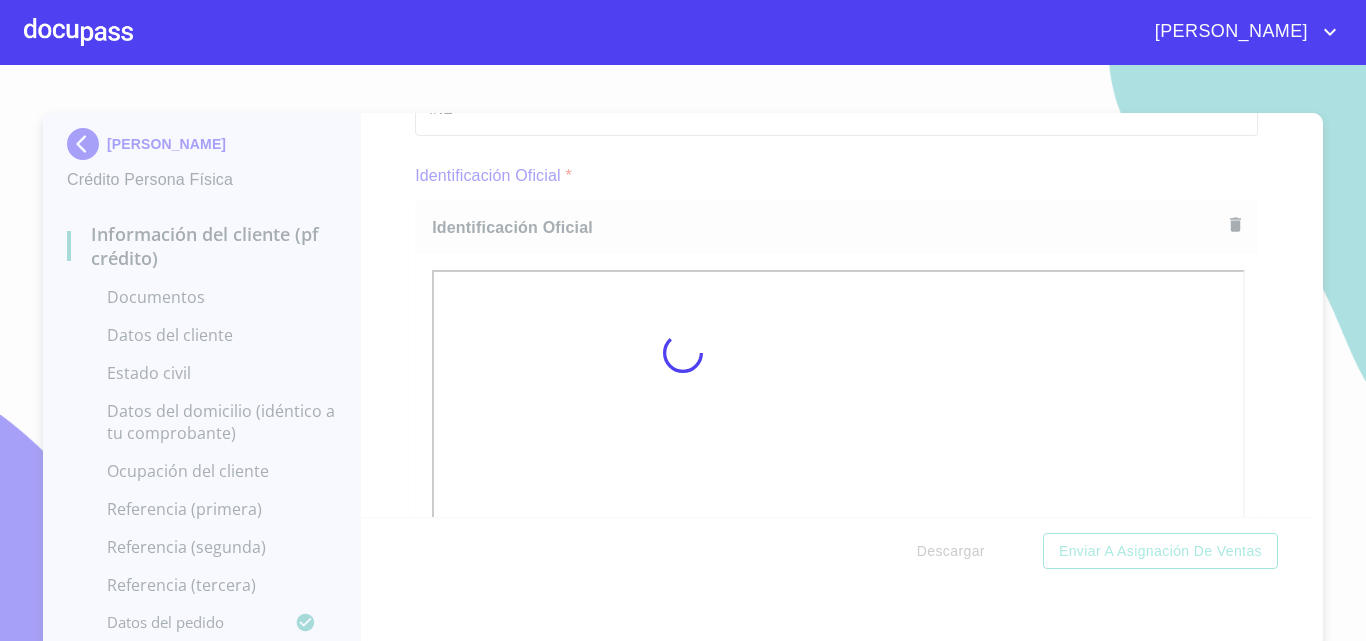 scroll, scrollTop: 200, scrollLeft: 0, axis: vertical 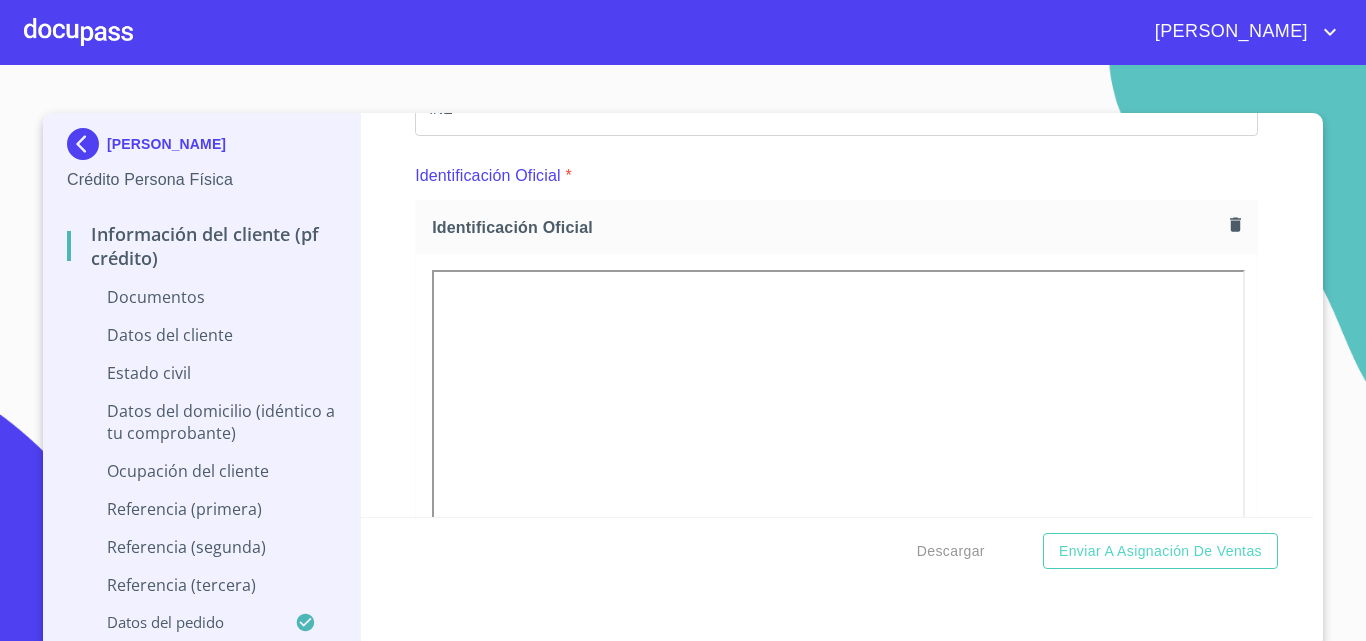 click 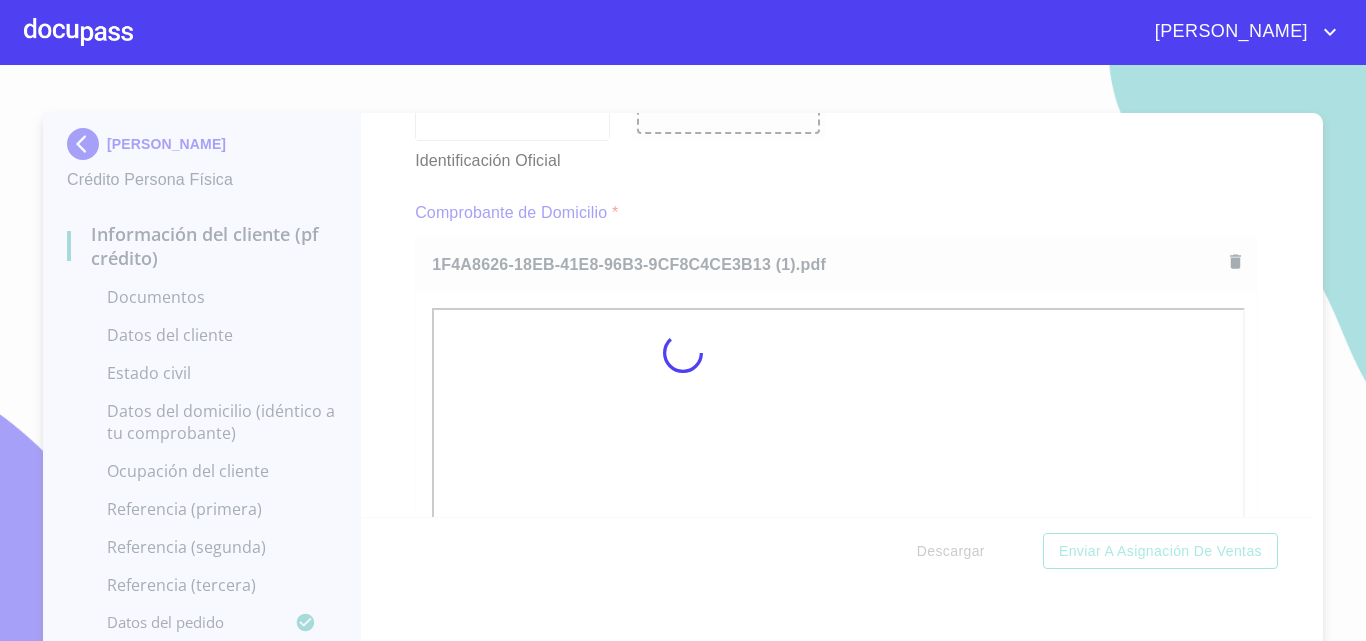 scroll, scrollTop: 1038, scrollLeft: 0, axis: vertical 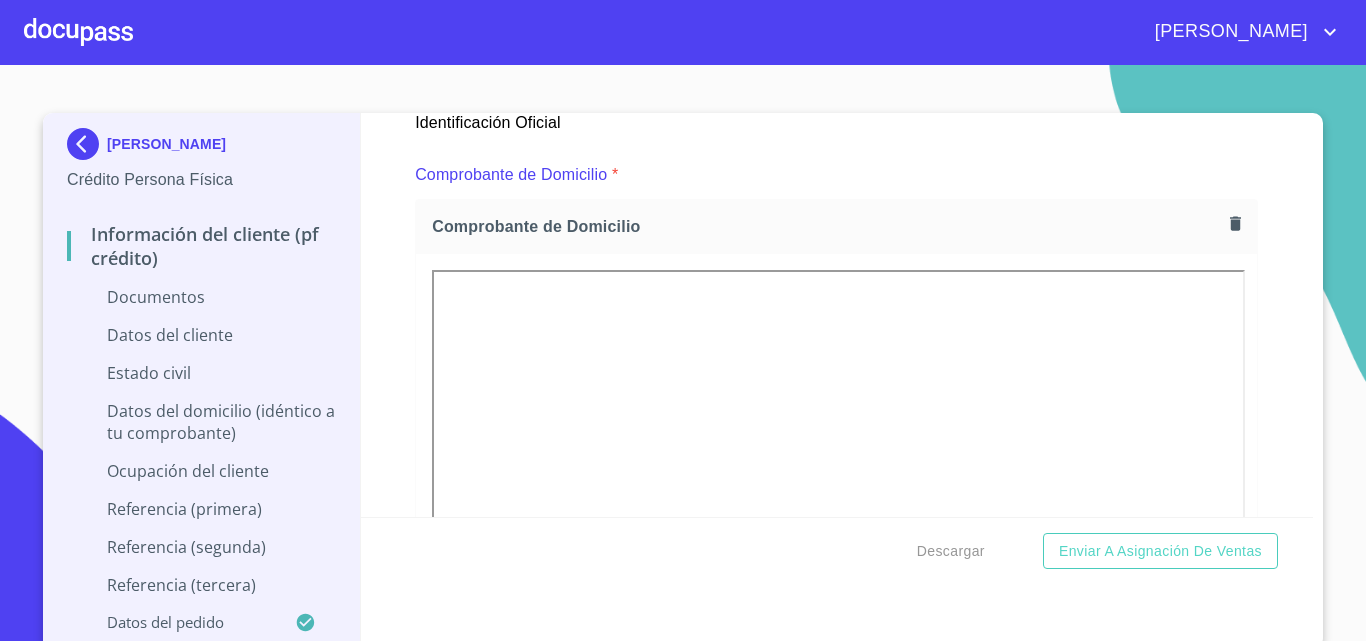 click on "Información del cliente (PF crédito)   Documentos Documento de identificación.   * INE ​ Identificación Oficial * Identificación Oficial Identificación Oficial Comprobante de Domicilio * Comprobante de Domicilio Comprobante de Domicilio Fuente de ingresos   * Independiente/Dueño de negocio/Persona Moral ​ Comprobante de Ingresos mes 1 * Arrastra o selecciona el (los) documento(s) para agregar Comprobante de Ingresos mes 2 * Arrastra o selecciona el (los) documento(s) para agregar Comprobante de Ingresos mes 3 * Arrastra o selecciona el (los) documento(s) para agregar CURP * [GEOGRAPHIC_DATA] o selecciona el (los) documento(s) para agregar Constancia de situación fiscal Arrastra o selecciona el (los) documento(s) para agregar Datos del cliente Apellido Paterno   * [PERSON_NAME] ​ Apellido Materno   * [PERSON_NAME] ​ Primer nombre   * [PERSON_NAME] ​ Segundo Nombre [PERSON_NAME] ​ Fecha de nacimiento * ​ RFC   * ​ CURP   * ​ ID de Identificación ​ Nacionalidad   * ​ ​ País de nacimiento   * ​" at bounding box center (837, 315) 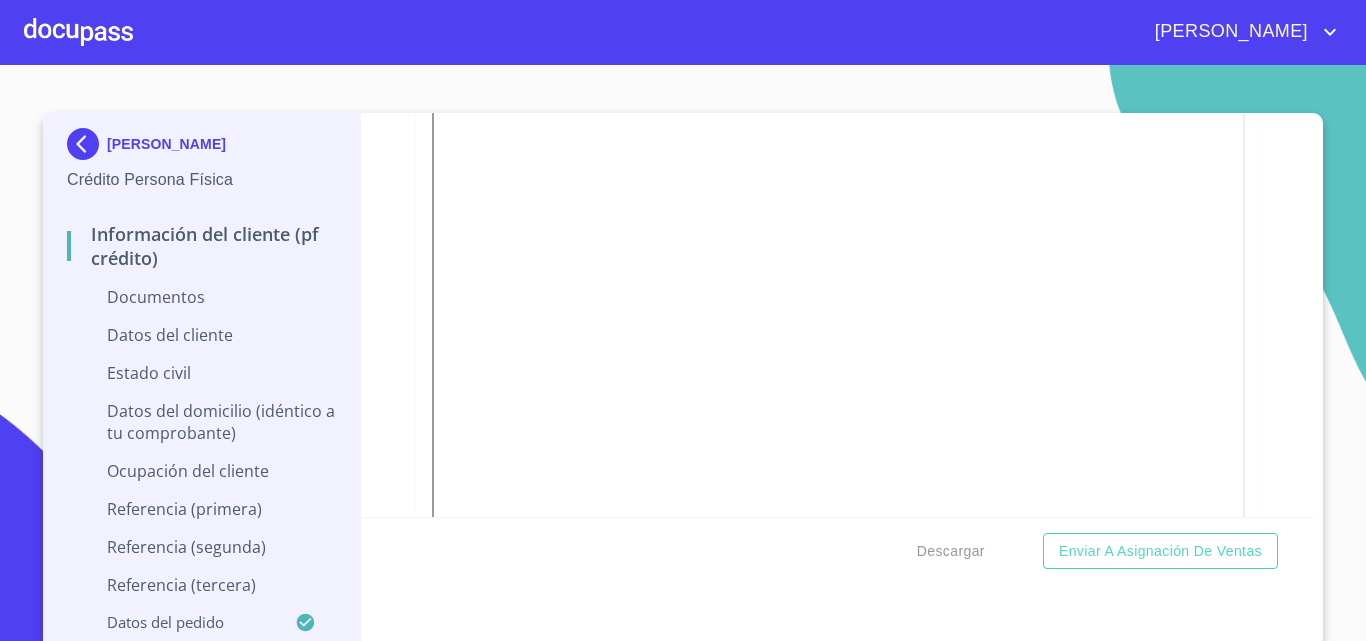 scroll, scrollTop: 1338, scrollLeft: 0, axis: vertical 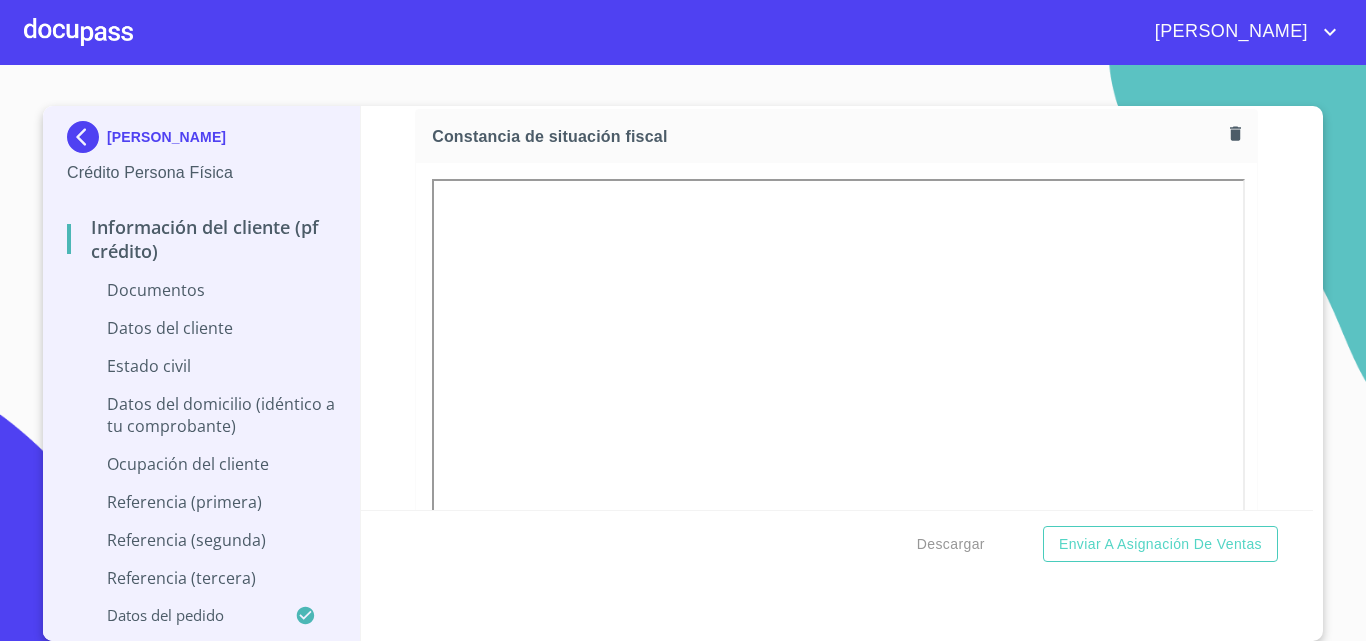 click on "[PERSON_NAME] Crédito Persona Física Información del cliente (PF crédito) Documentos Datos del cliente Estado Civil Datos del domicilio (idéntico a tu comprobante) Ocupación del Cliente Referencia (primera) Referencia (segunda) Referencia (tercera) Datos del pedido Información del cliente (PF crédito)   Documentos Documento de identificación.   * INE ​ Identificación Oficial * Identificación Oficial Identificación Oficial Comprobante de Domicilio * Comprobante de Domicilio Comprobante de Domicilio Fuente de ingresos   * Independiente/Dueño de negocio/Persona Moral ​ Comprobante de Ingresos mes 1 * Arrastra o selecciona el (los) documento(s) para agregar Comprobante de Ingresos mes 2 * Arrastra o selecciona el (los) documento(s) para agregar Comprobante de Ingresos mes 3 * Arrastra o selecciona el (los) documento(s) para agregar CURP * [GEOGRAPHIC_DATA] o selecciona el (los) documento(s) para agregar Constancia de situación fiscal Constancia de situación fiscal Datos del cliente *" at bounding box center (683, 353) 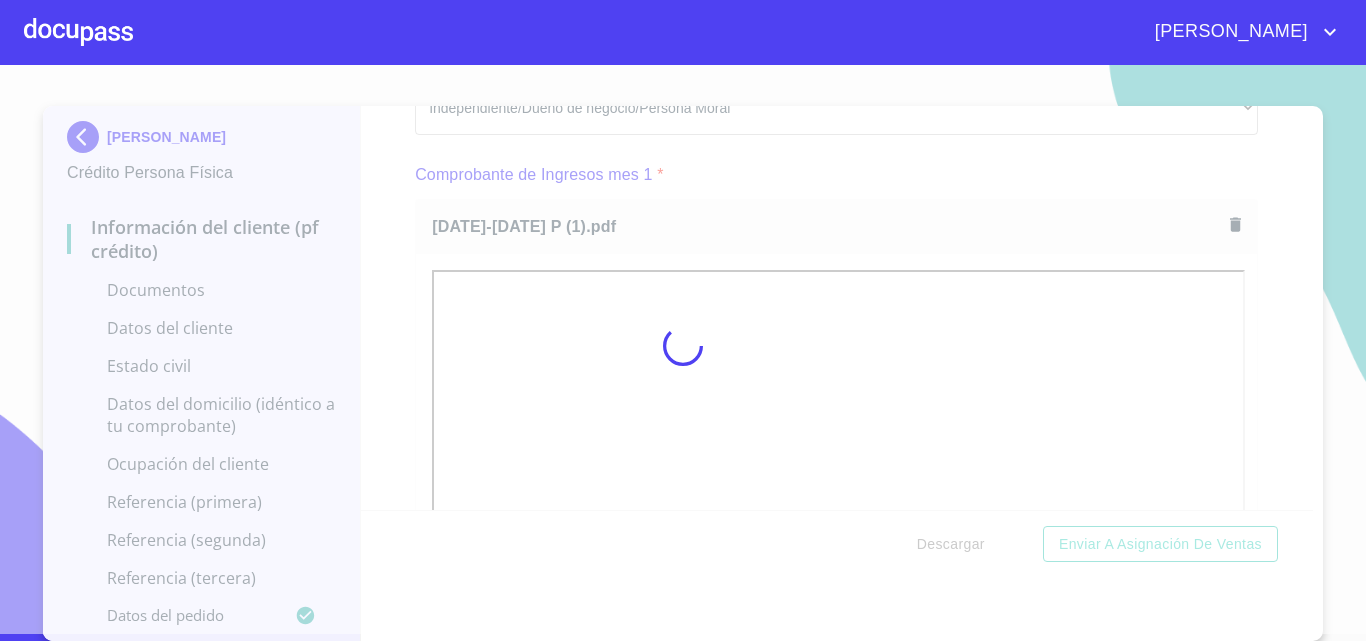 scroll, scrollTop: 1969, scrollLeft: 0, axis: vertical 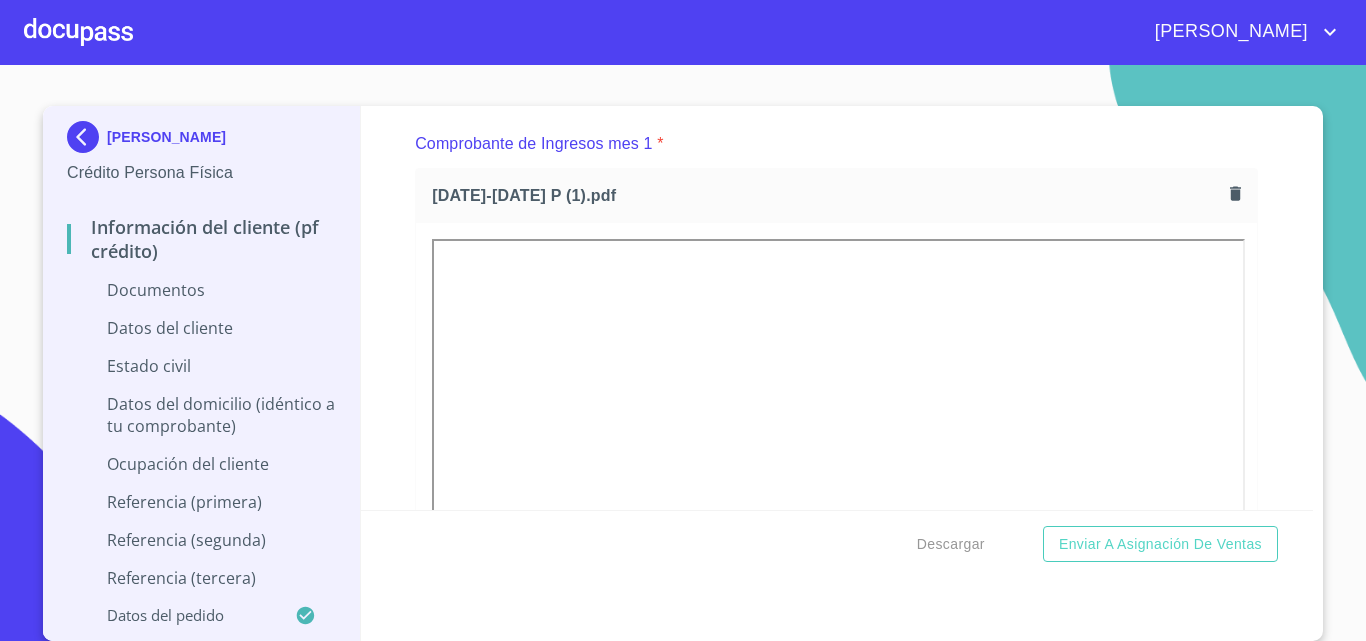 click on "[PERSON_NAME] Crédito Persona Física Información del cliente (PF crédito) Documentos Datos del cliente Estado Civil Datos del domicilio (idéntico a tu comprobante) Ocupación del Cliente Referencia (primera) Referencia (segunda) Referencia (tercera) Datos del pedido Información del cliente (PF crédito)   Documentos Documento de identificación.   * INE ​ Identificación Oficial * Identificación Oficial Identificación Oficial Comprobante de Domicilio * Comprobante de Domicilio Comprobante de [PERSON_NAME] de ingresos   * Independiente/Dueño de negocio/Persona Moral ​ Comprobante de Ingresos mes 1 * [DATE]-[DATE] P (1).pdf [DATE]-[DATE] P (1).pdf Comprobante de Ingresos mes 2 * Arrastra o selecciona el (los) documento(s) para agregar Comprobante de Ingresos mes 3 * Arrastra o selecciona el (los) documento(s) para agregar CURP * [GEOGRAPHIC_DATA] o selecciona el (los) documento(s) para agregar Constancia de situación fiscal Constancia de situación fiscal Constancia de situación fiscal" at bounding box center (683, 353) 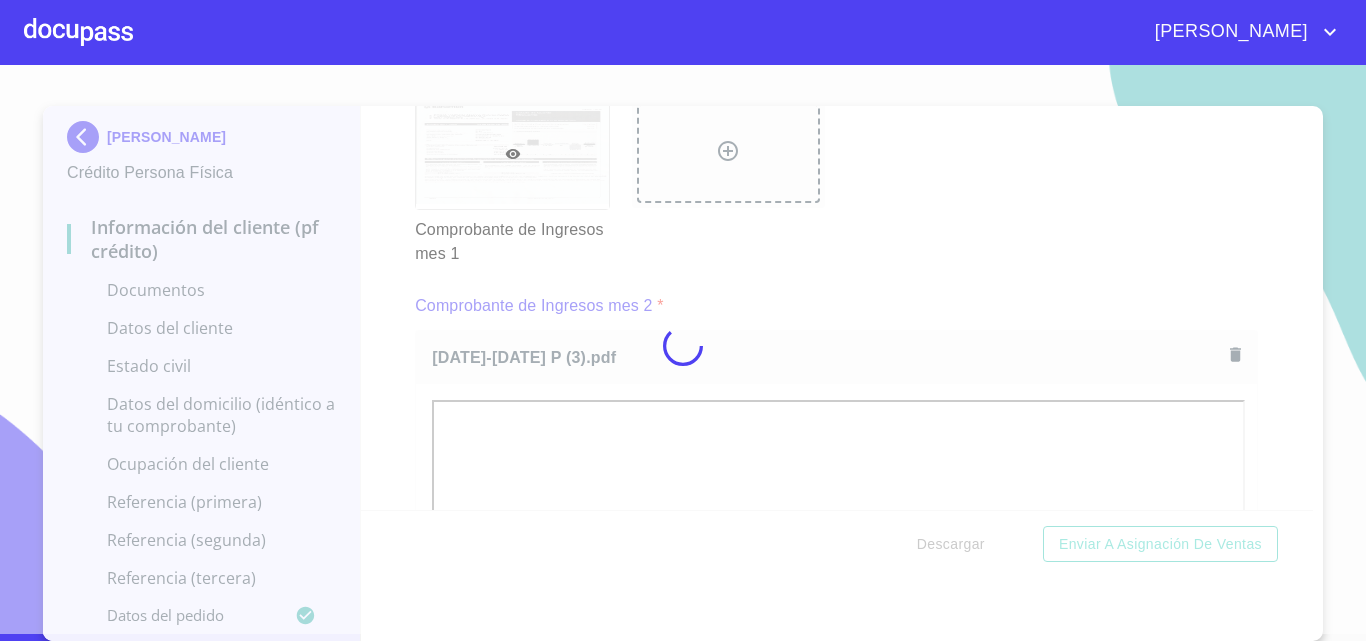 scroll, scrollTop: 2831, scrollLeft: 0, axis: vertical 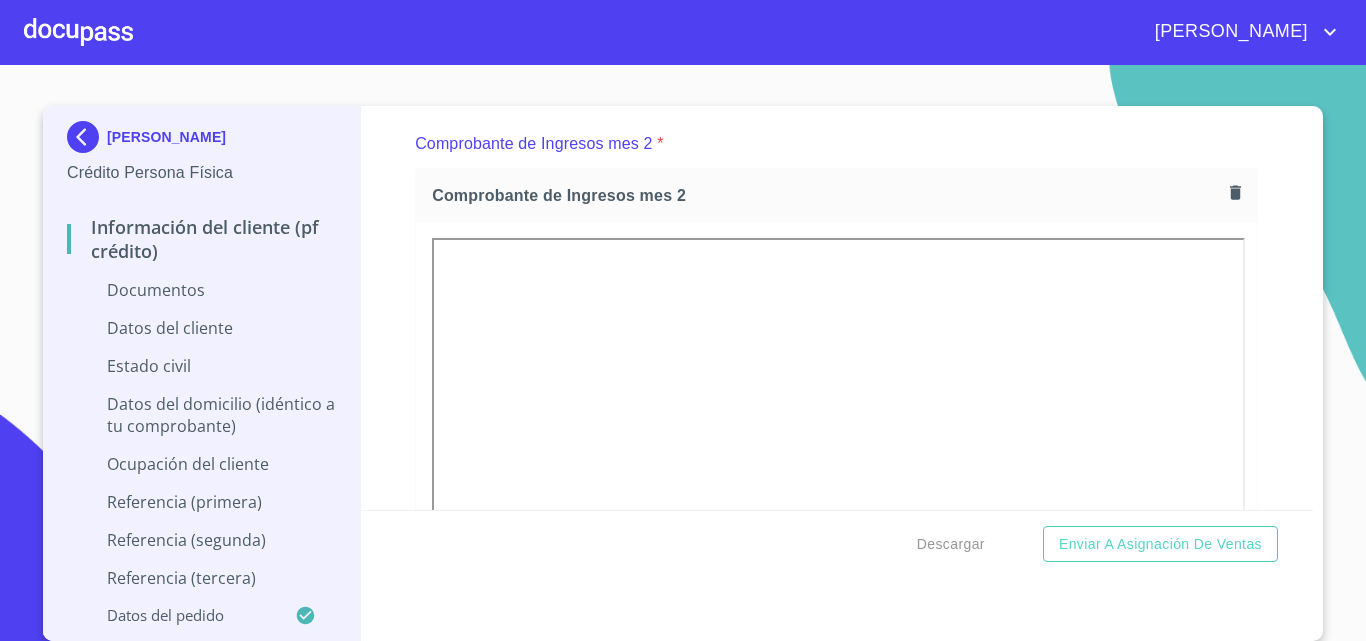 click on "Información del cliente (PF crédito)   Documentos Documento de identificación.   * INE ​ Identificación Oficial * Identificación Oficial Identificación Oficial Comprobante de Domicilio * Comprobante de Domicilio Comprobante de Domicilio Fuente de ingresos   * Independiente/Dueño de negocio/Persona Moral ​ Comprobante de Ingresos mes 1 * Comprobante de Ingresos mes 1 Comprobante de Ingresos mes 1 Comprobante de Ingresos mes 2 * Comprobante de Ingresos mes 2 Comprobante de Ingresos mes 2 Comprobante de Ingresos mes 3 * Arrastra o selecciona el (los) documento(s) para agregar CURP * Arrastra o selecciona el (los) documento(s) para agregar Constancia de situación fiscal Constancia de situación fiscal Constancia de situación fiscal Datos del cliente Apellido Paterno   * [PERSON_NAME] ​ Apellido Materno   * [PERSON_NAME] ​ Primer nombre   * [PERSON_NAME] ​ Segundo Nombre [PERSON_NAME] ​ Fecha de nacimiento * ​ RFC   * ​ CURP   * ​ ID de Identificación ​ Nacionalidad   * ​ ​   * ​ Sexo *" at bounding box center [837, 308] 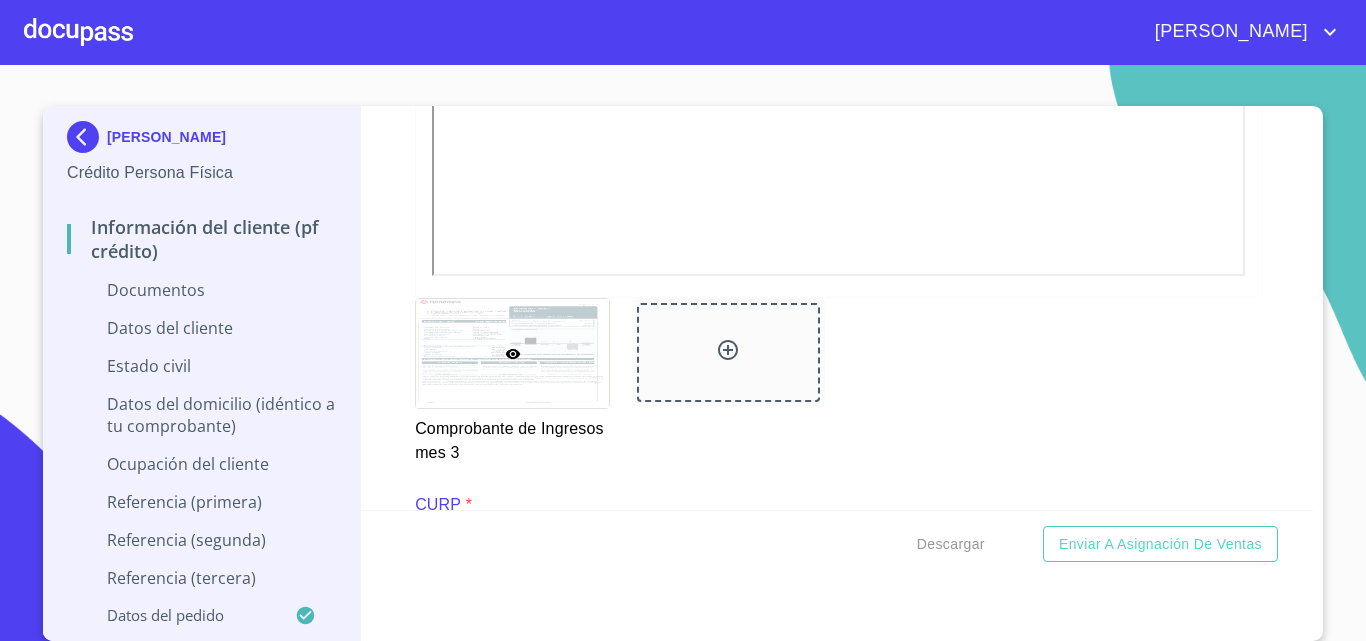 scroll, scrollTop: 4593, scrollLeft: 0, axis: vertical 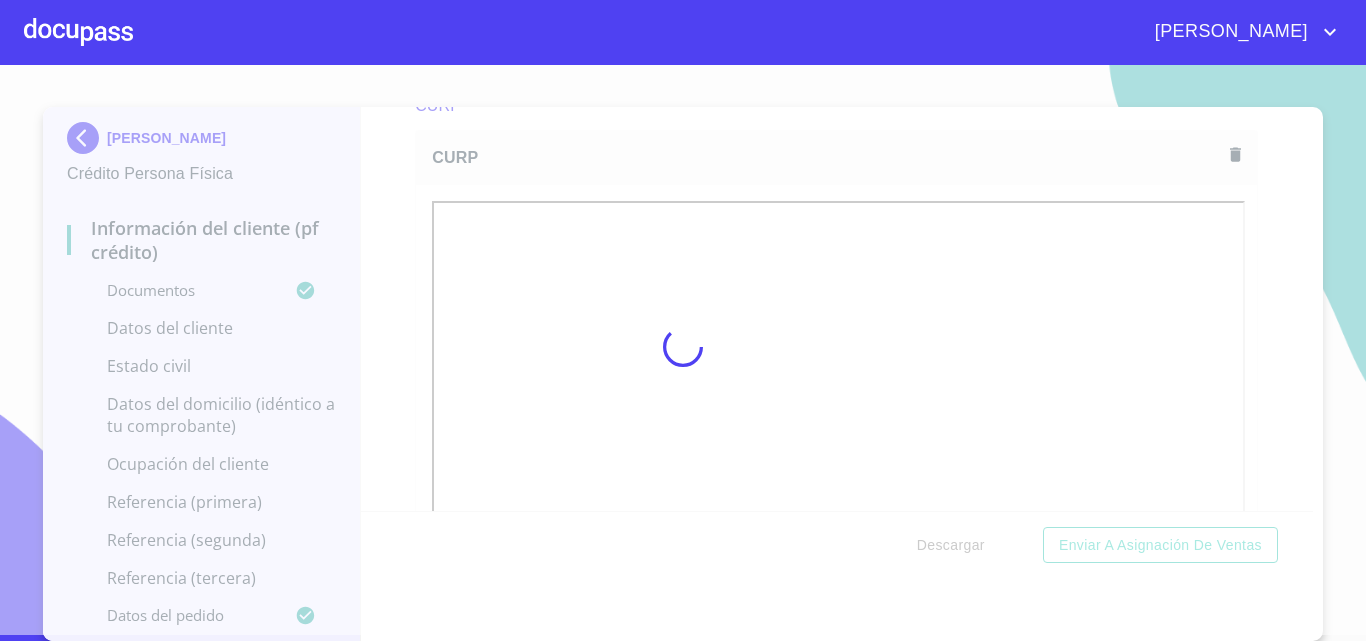 click on "[PERSON_NAME] Crédito Persona Física Información del cliente (PF crédito) Documentos Datos del cliente Estado Civil Datos del domicilio (idéntico a tu comprobante) Ocupación del Cliente Referencia (primera) Referencia (segunda) Referencia (tercera) Datos del pedido Información del cliente (PF crédito)   Documentos Documento de identificación.   * INE ​ Identificación Oficial * Identificación Oficial Identificación Oficial Comprobante de Domicilio * Comprobante de Domicilio Comprobante de Domicilio Fuente de ingresos   * Independiente/Dueño de negocio/Persona Moral ​ Comprobante de Ingresos mes 1 * Comprobante de Ingresos mes 1 Comprobante de Ingresos mes 1 Comprobante de Ingresos mes 2 * Comprobante de Ingresos mes 2 Comprobante de Ingresos mes 2 Comprobante de Ingresos mes 3 * Comprobante de Ingresos mes 3 Comprobante de Ingresos mes 3 CURP * CURP CURP Constancia de situación fiscal Constancia de situación fiscal Constancia de situación fiscal Datos del cliente   * *" at bounding box center (683, 353) 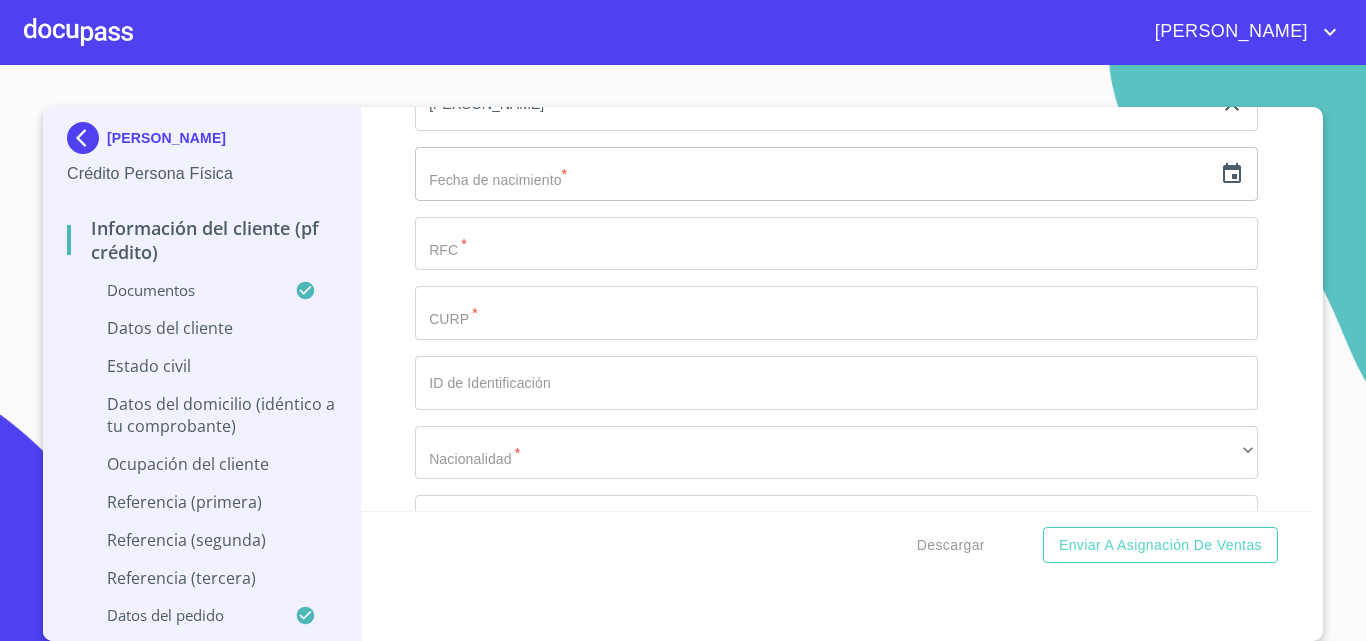 scroll, scrollTop: 6593, scrollLeft: 0, axis: vertical 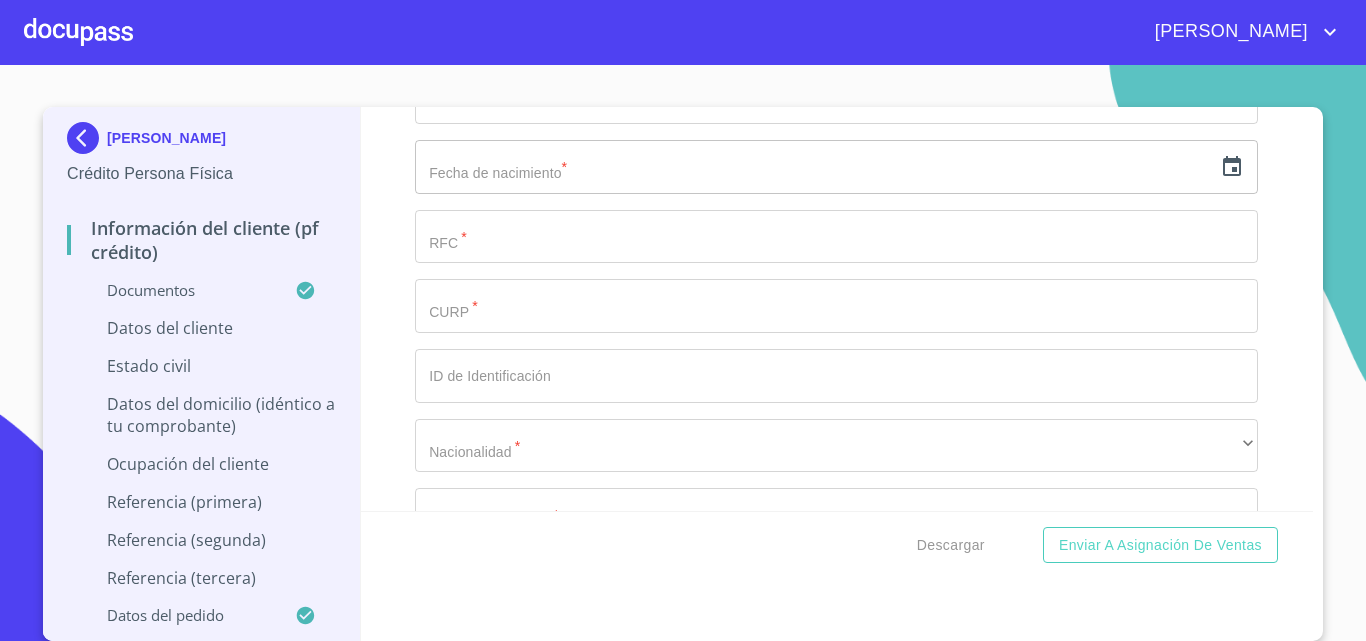 click on "​" at bounding box center [836, 167] 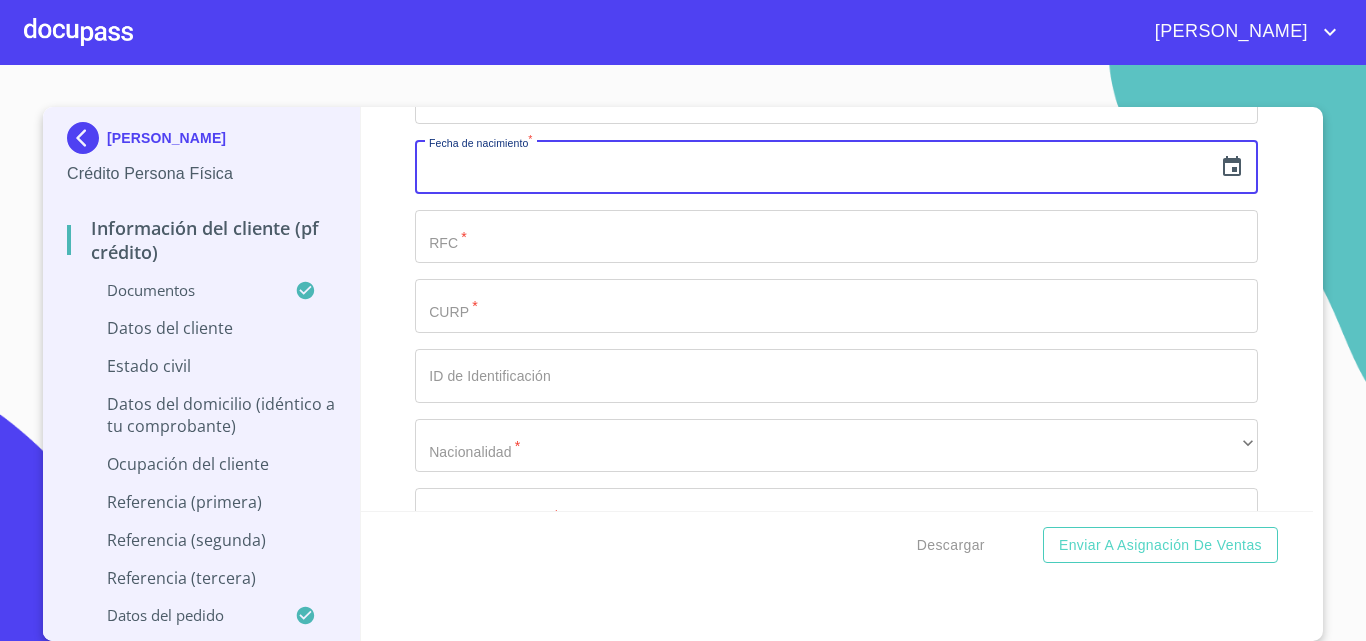 click 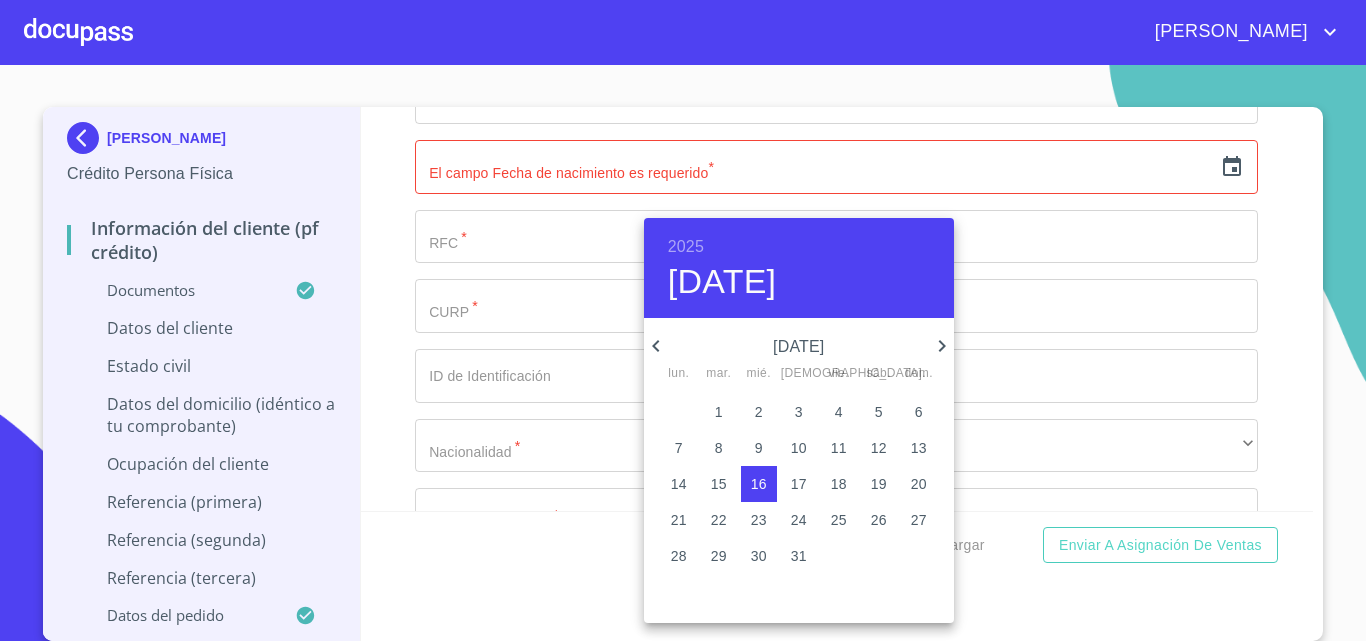 click on "2025" at bounding box center [686, 247] 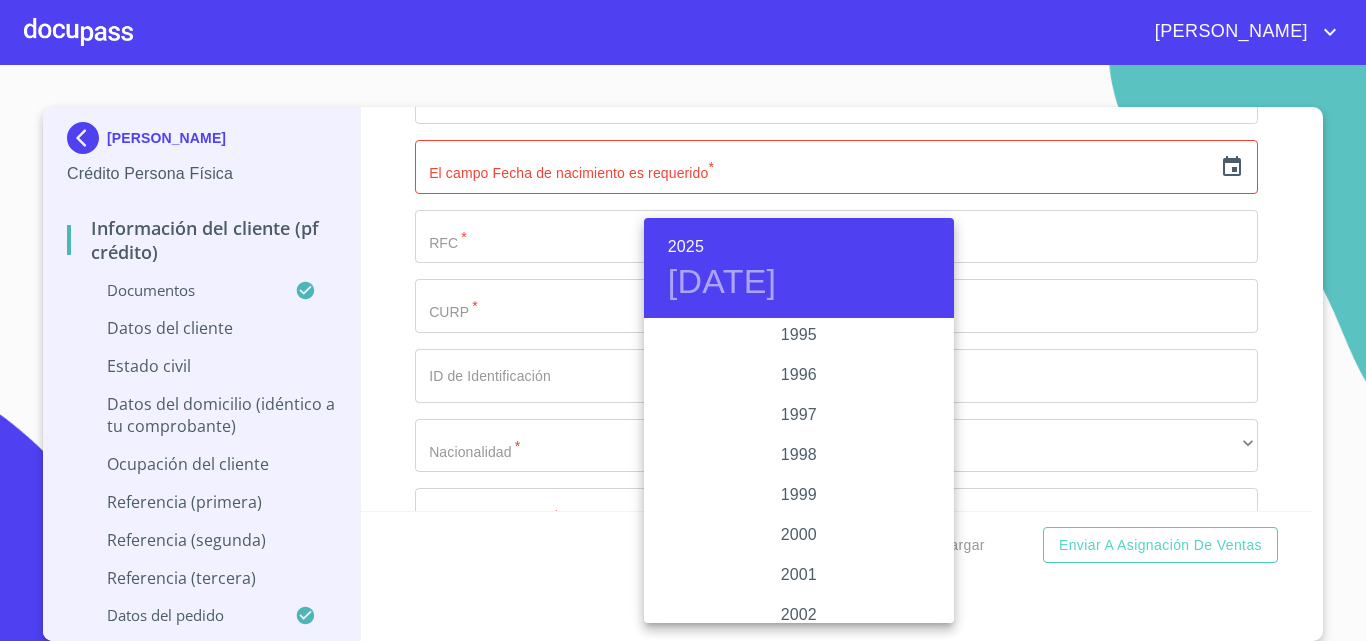 scroll, scrollTop: 2780, scrollLeft: 0, axis: vertical 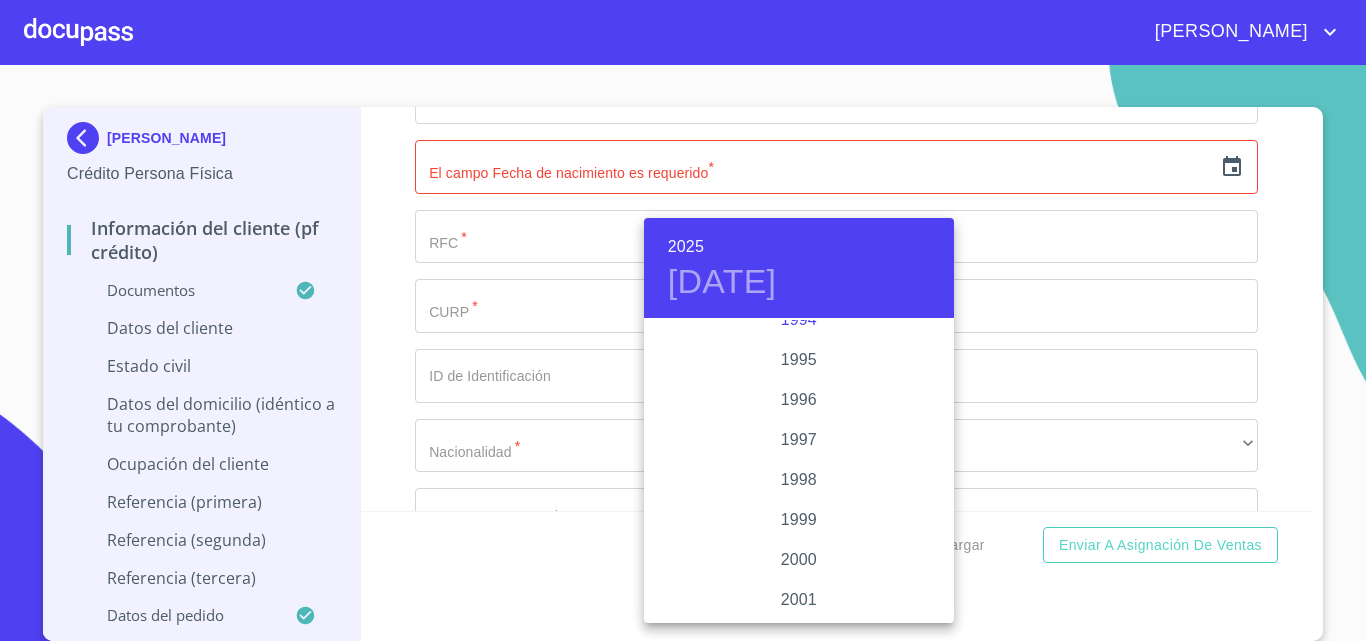 click on "1994" at bounding box center [799, 320] 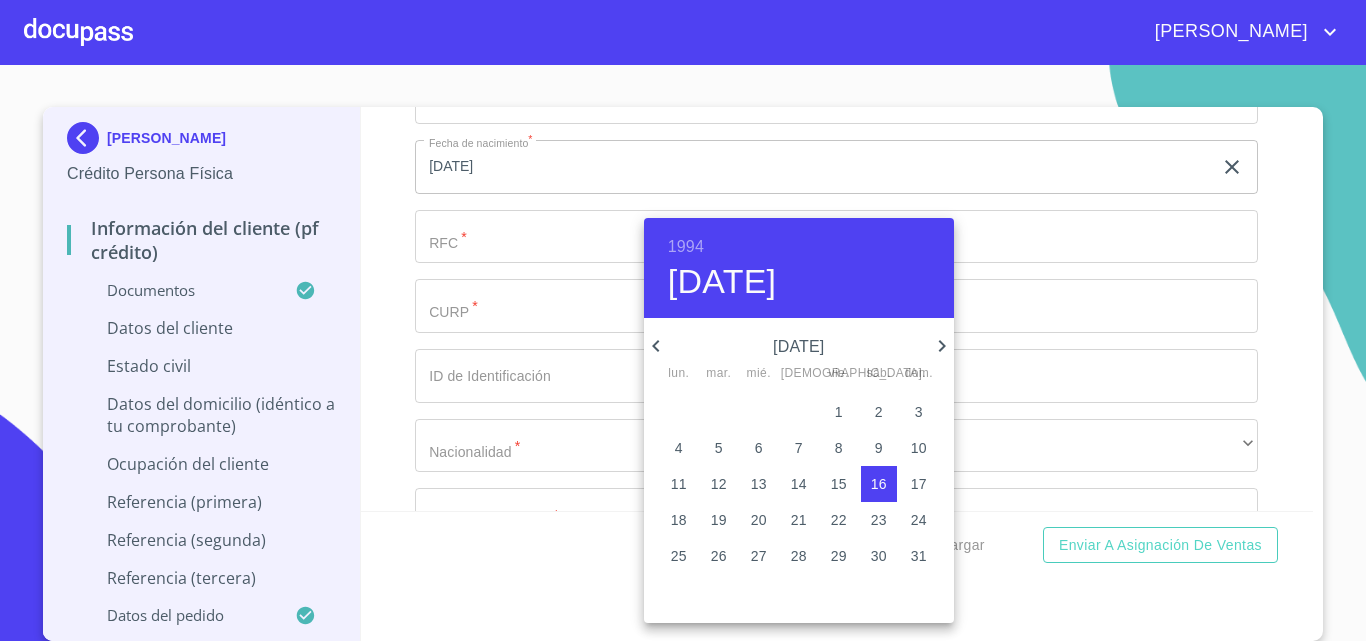 click 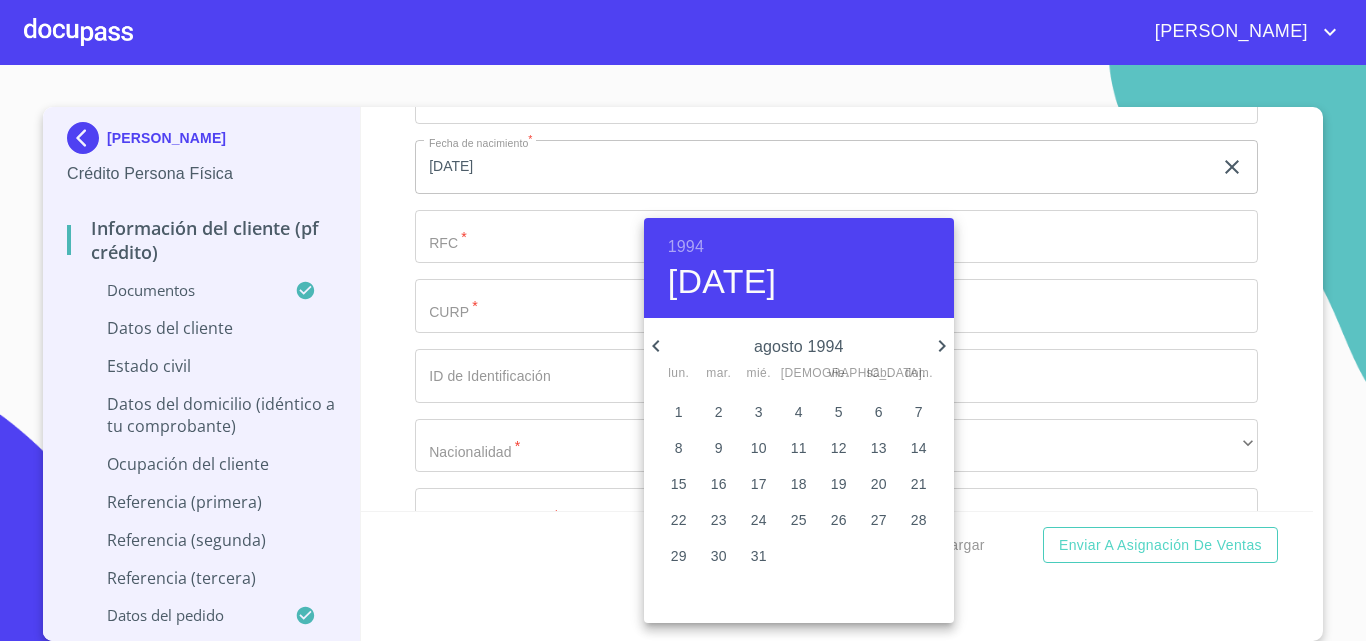 click 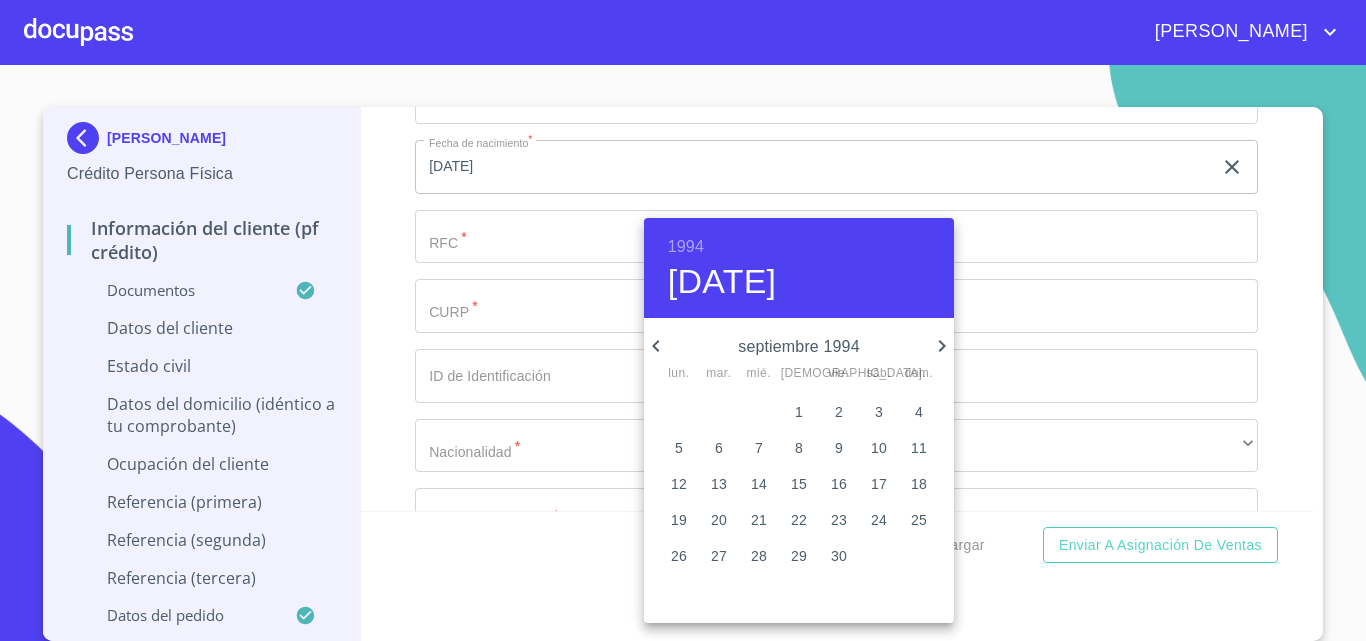 click 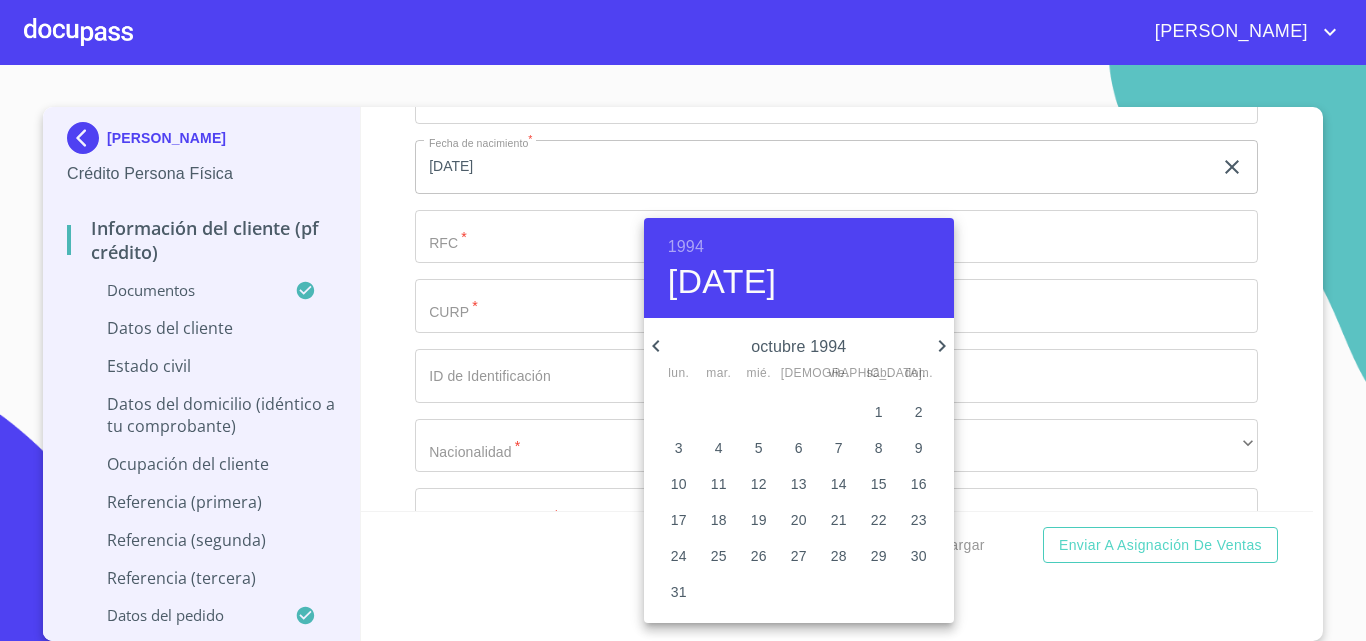 click 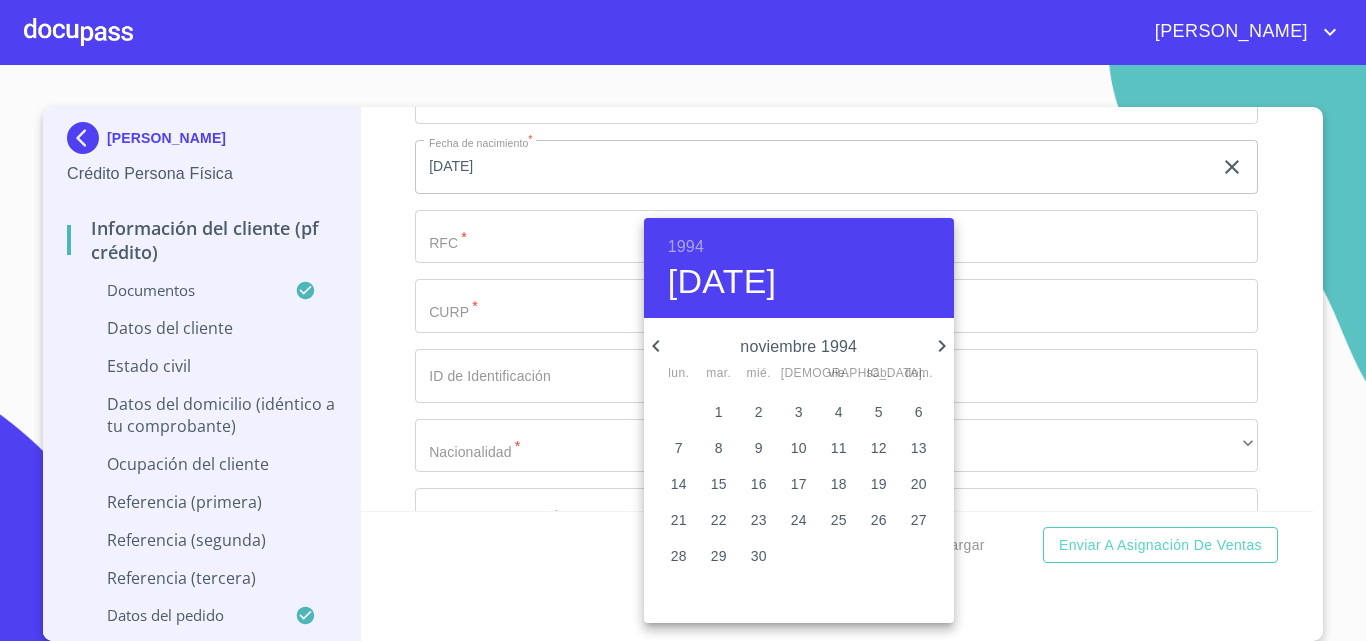 click on "16" at bounding box center (759, 484) 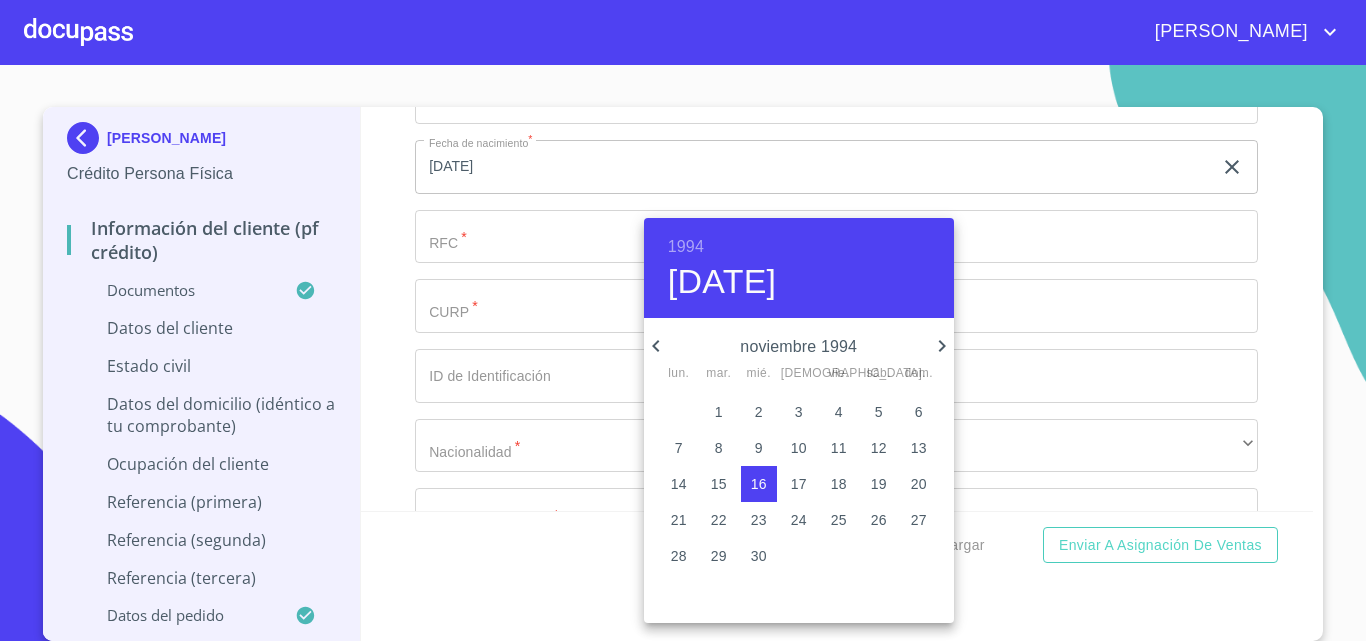 click at bounding box center (683, 320) 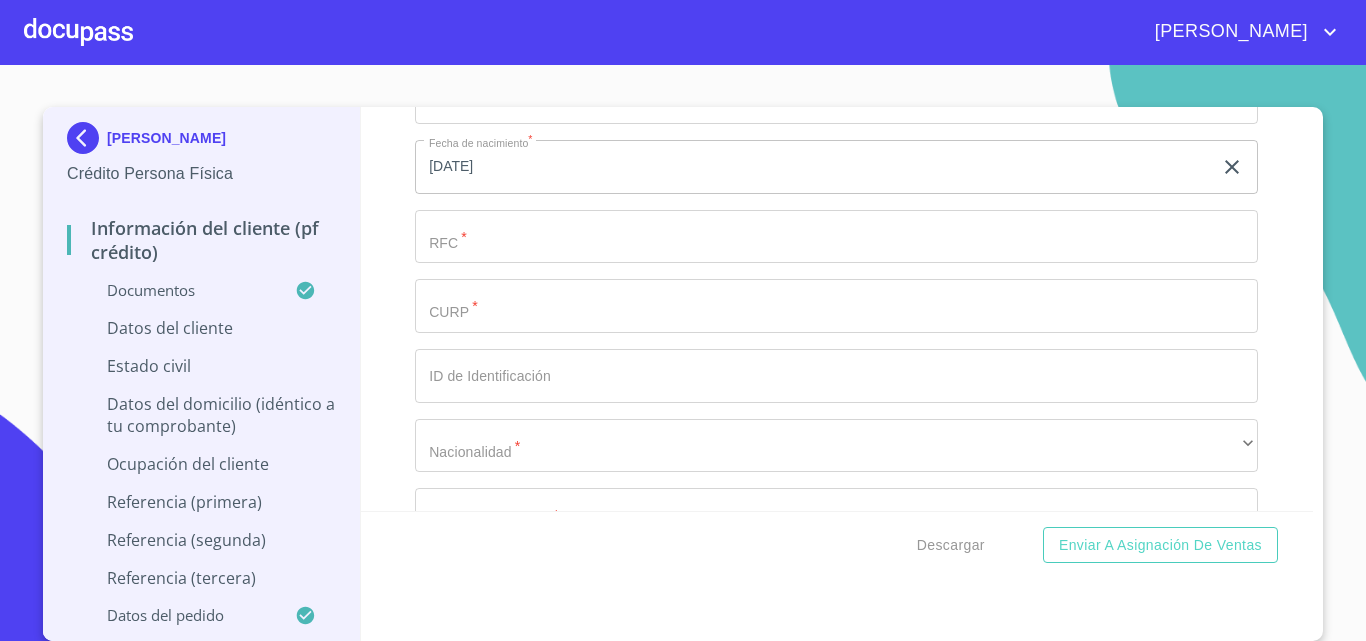 click on "Documento de identificación.   *" at bounding box center (813, -111) 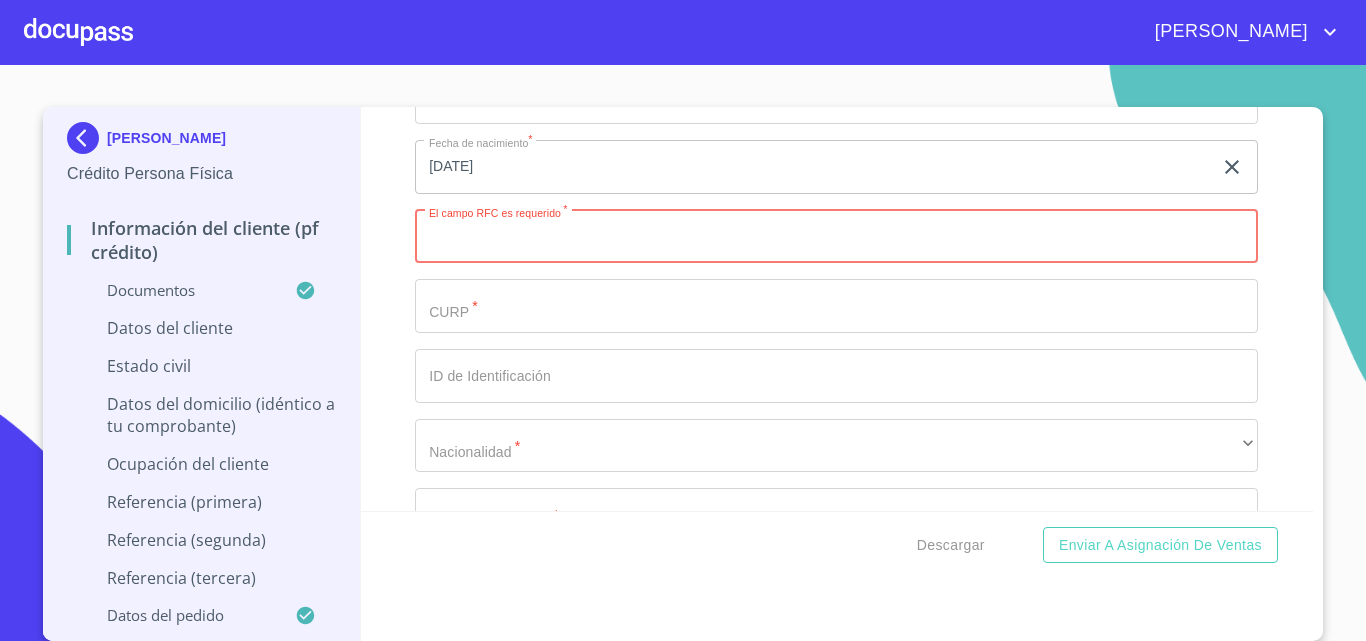 click on "Documento de identificación.   *" at bounding box center (836, 237) 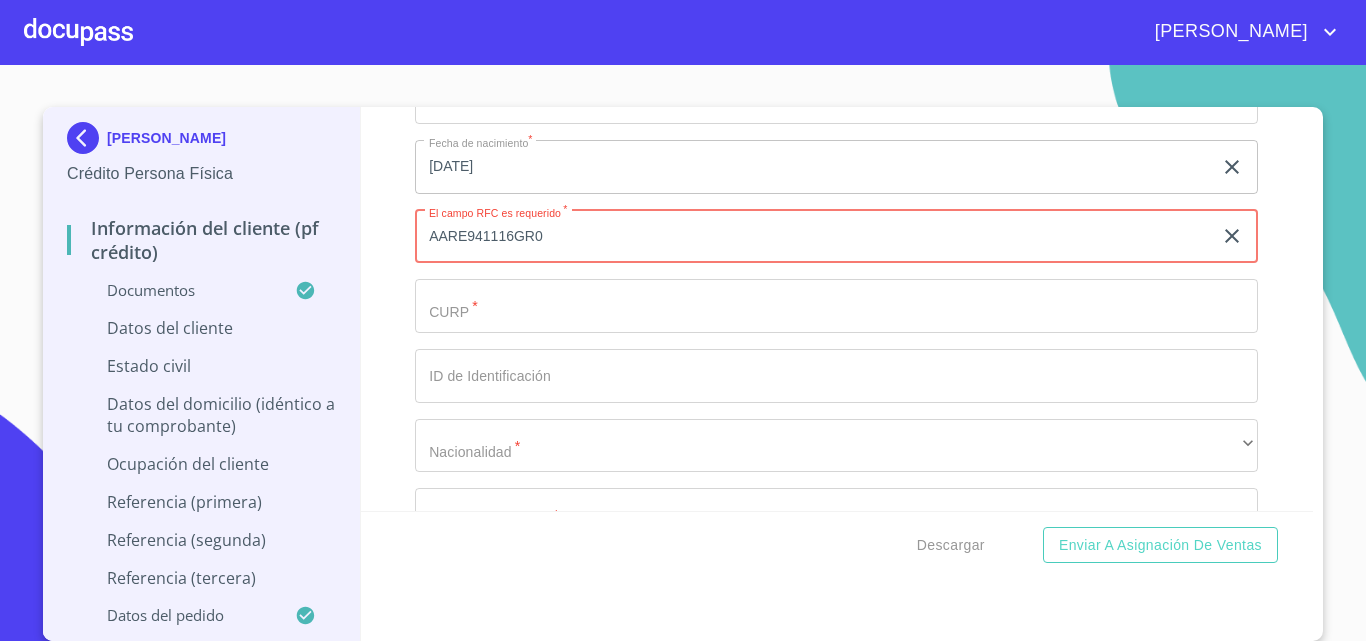 type on "AARE941116GR0" 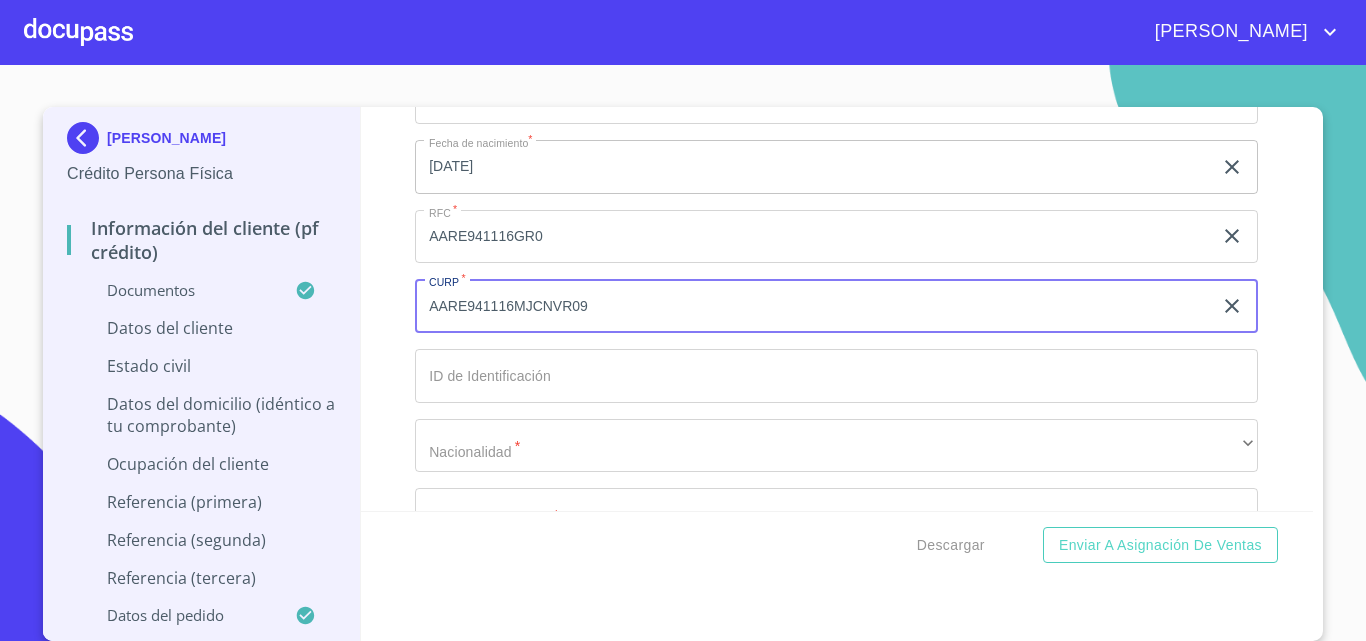 type on "AARE941116MJCNVR09" 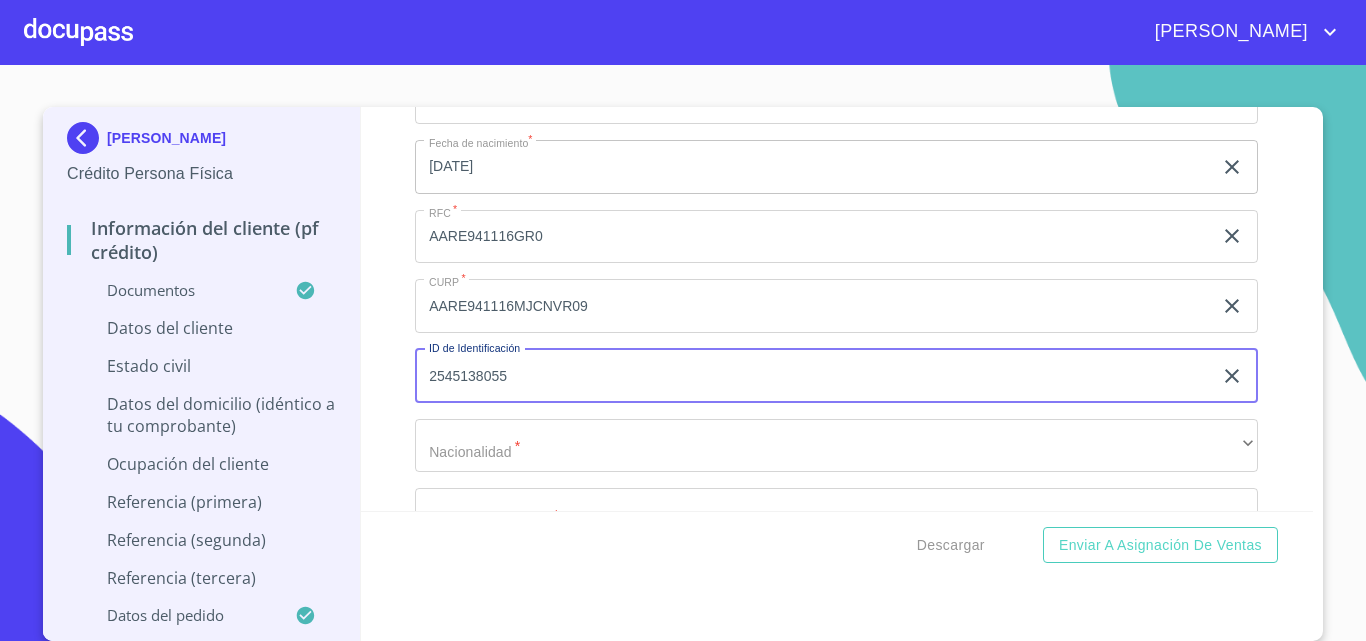 type on "2545138055" 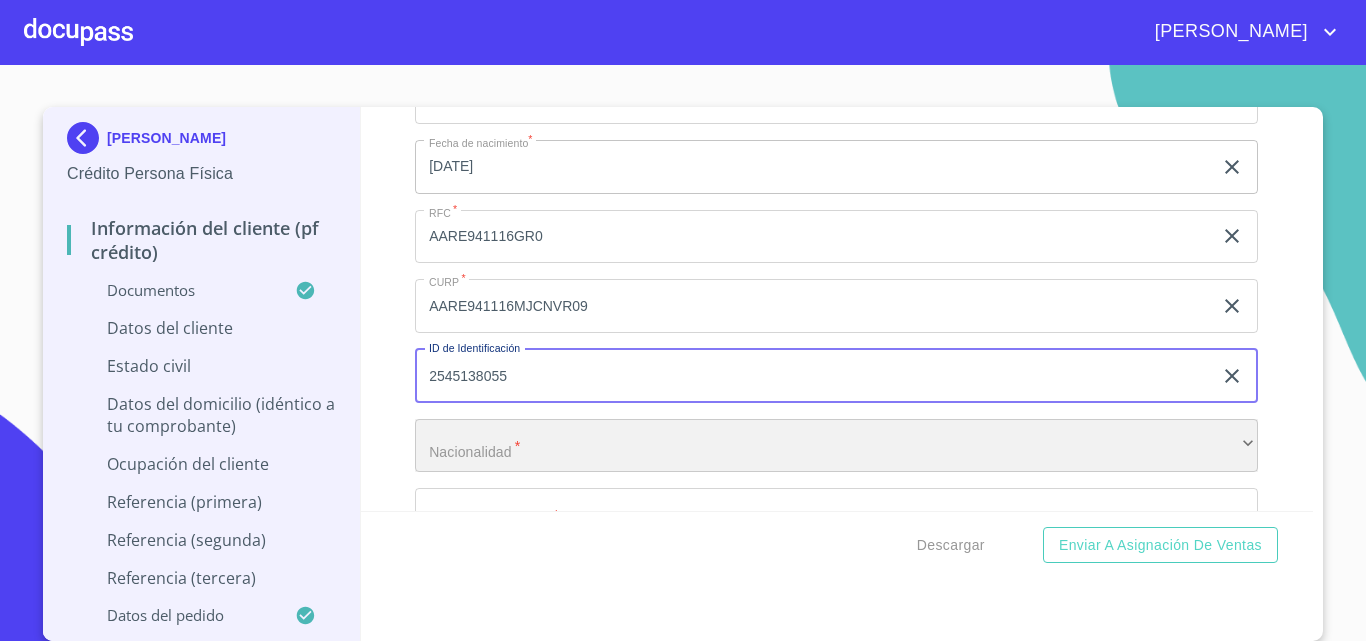 click on "​" at bounding box center (836, 446) 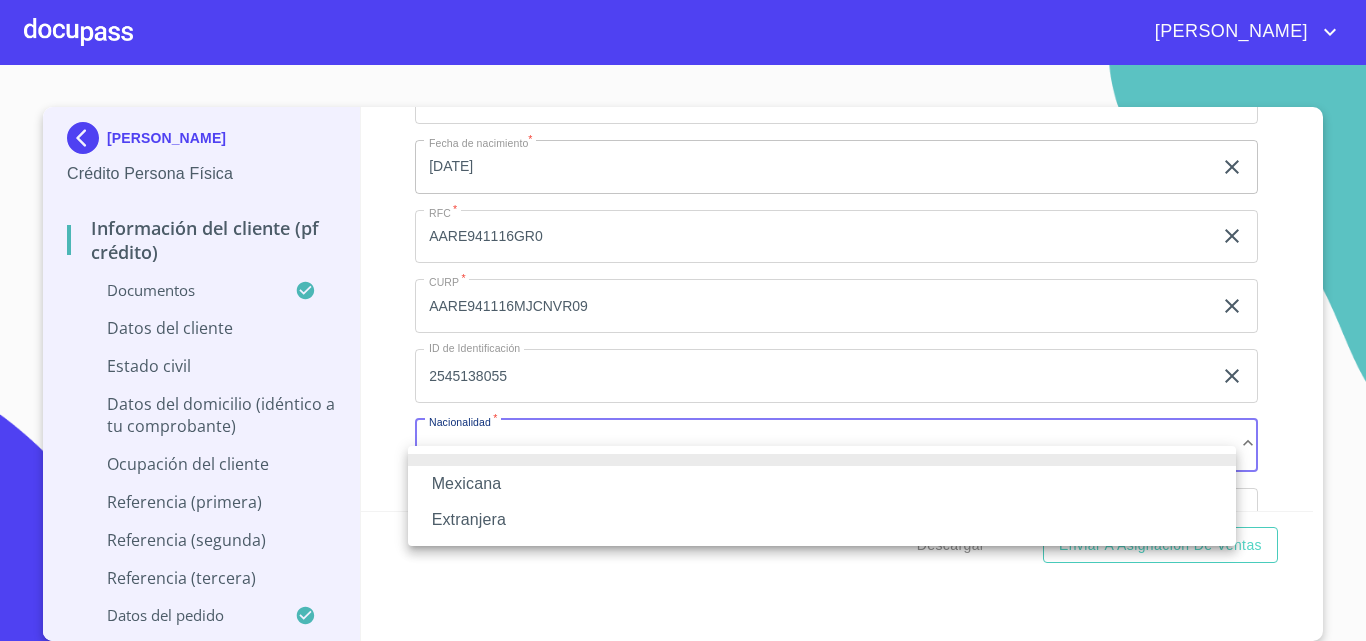 click on "Mexicana" at bounding box center (822, 484) 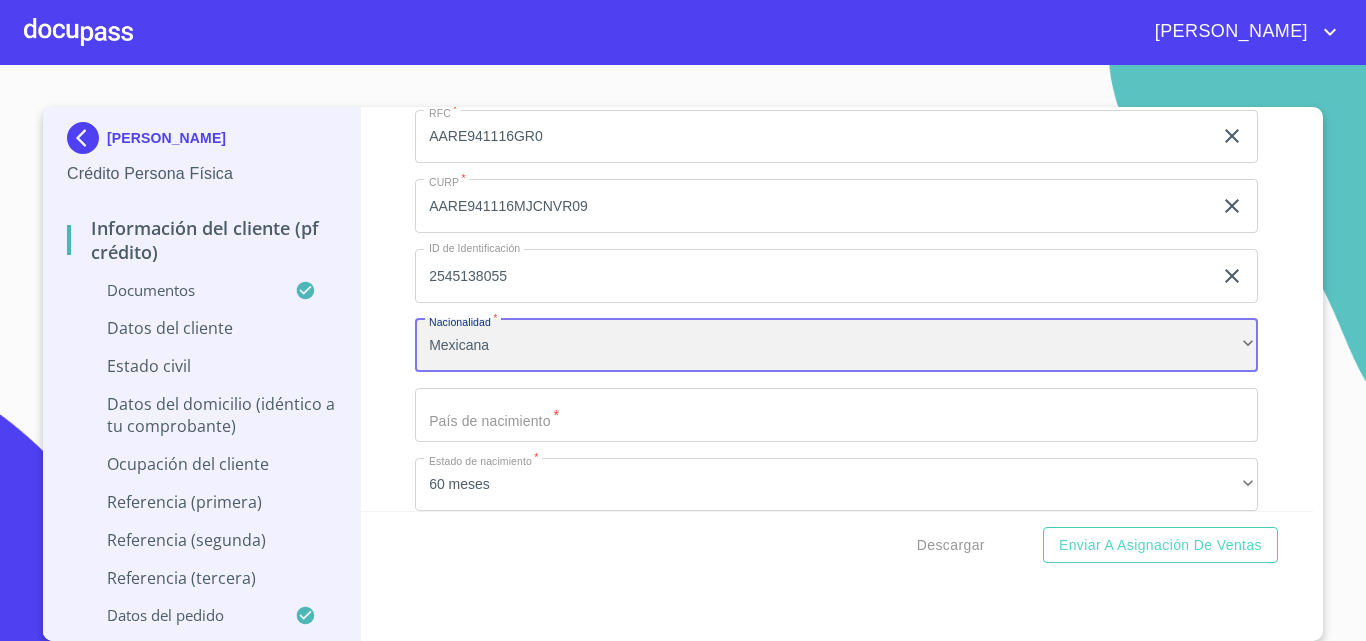 scroll, scrollTop: 6793, scrollLeft: 0, axis: vertical 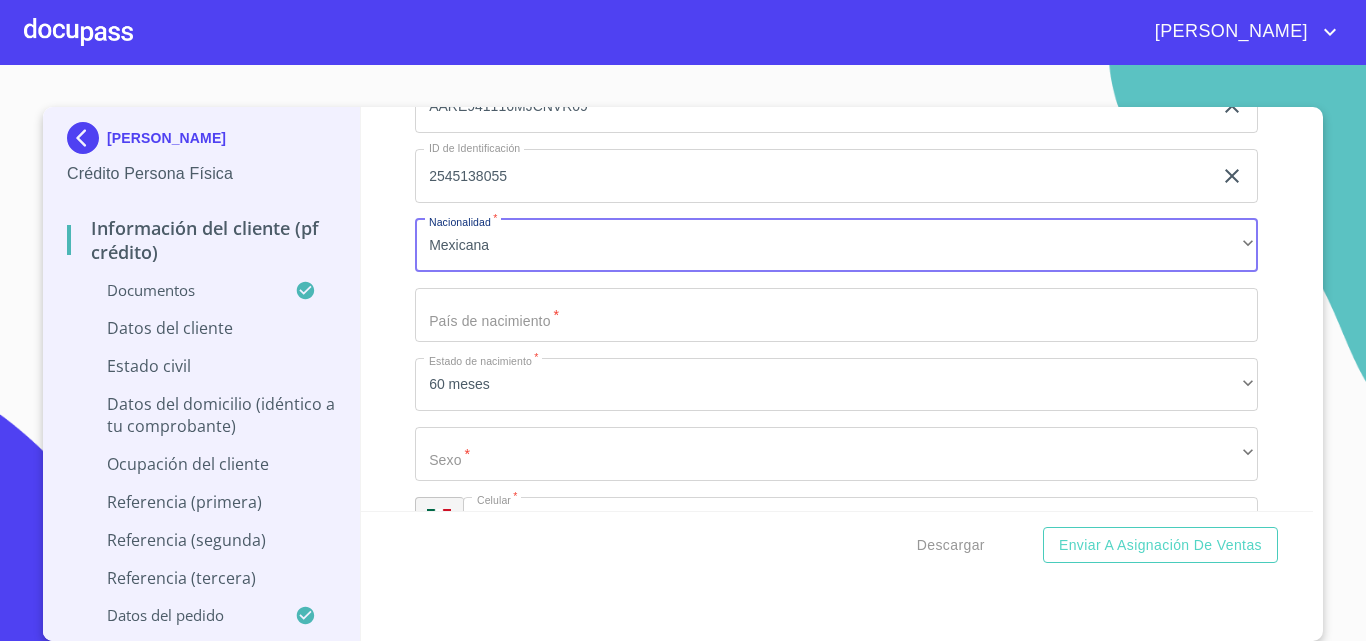 click on "Documento de identificación.   *" at bounding box center (813, -311) 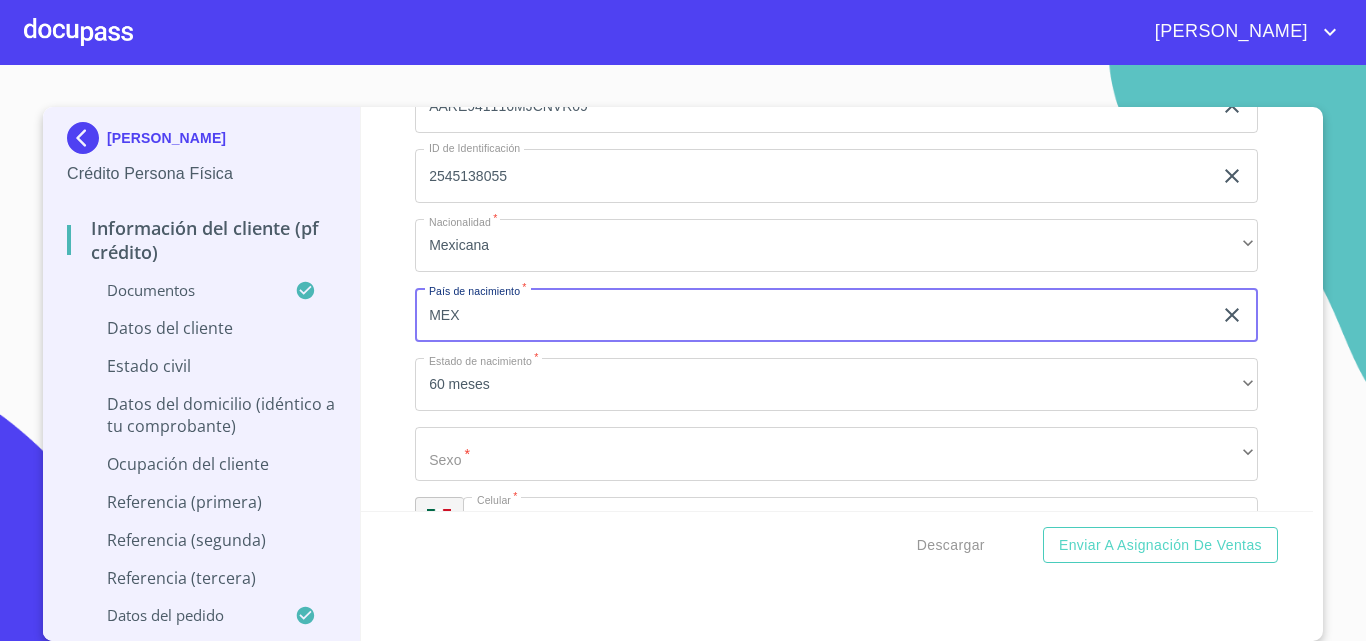 type on "[GEOGRAPHIC_DATA]" 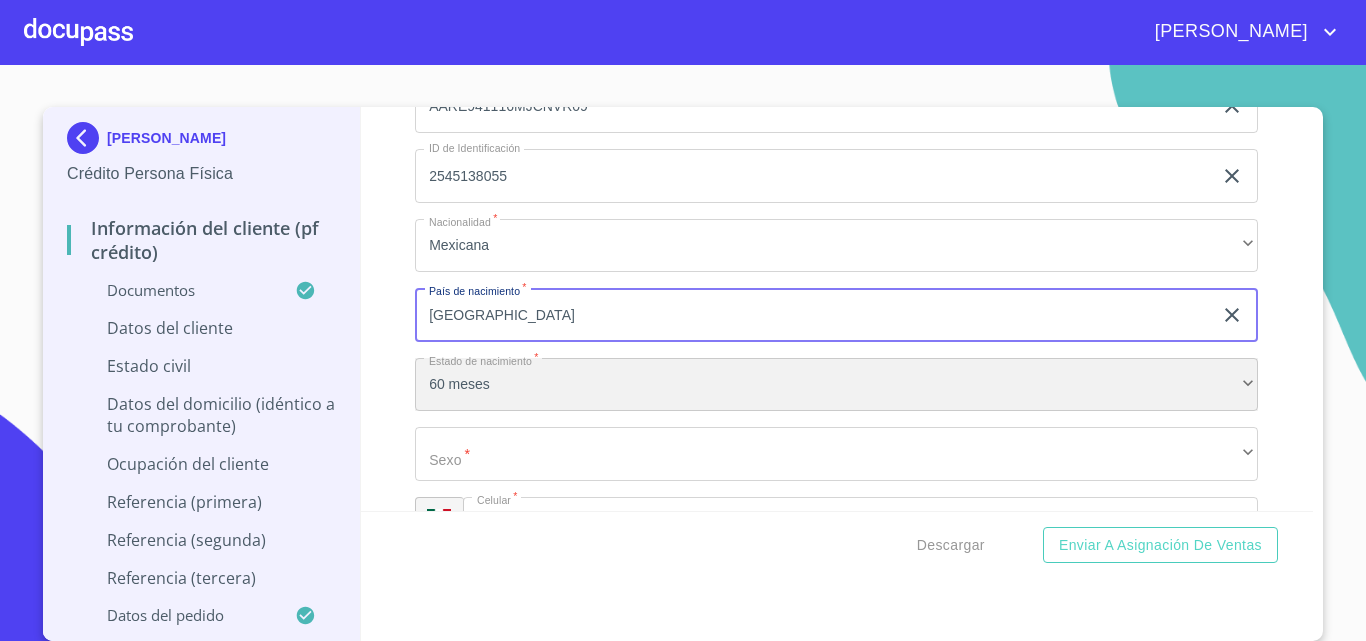 click on "60 meses" at bounding box center [836, 385] 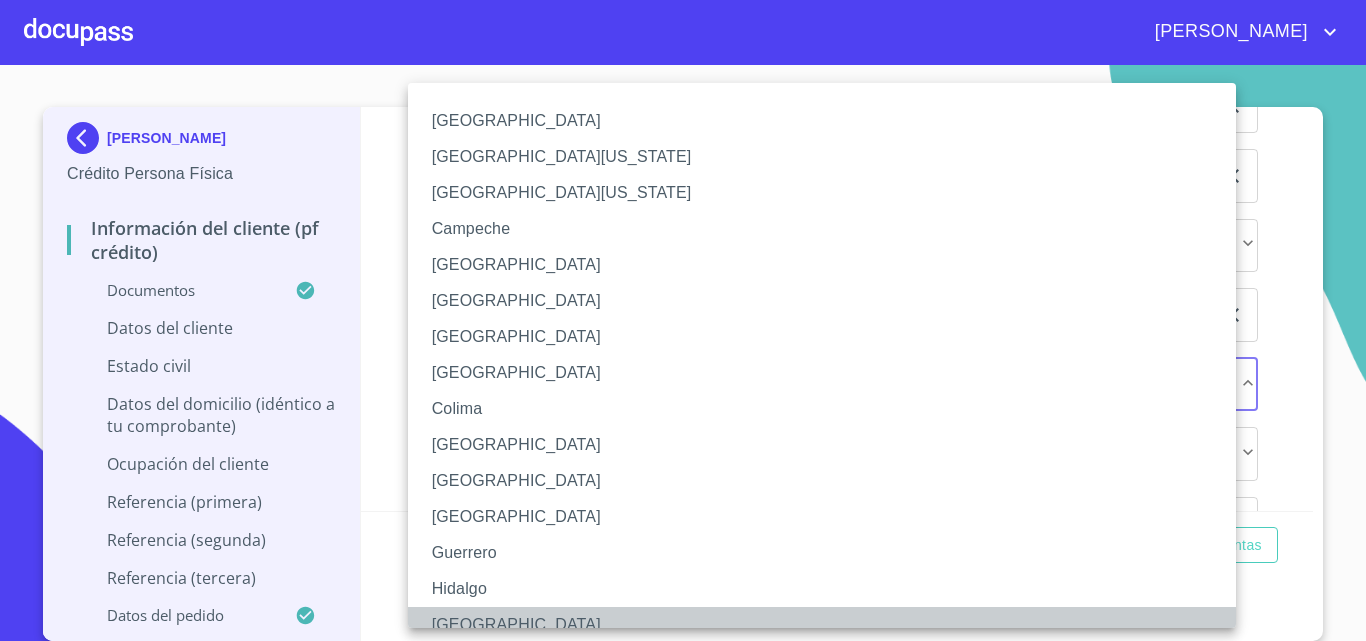 click on "[GEOGRAPHIC_DATA]" at bounding box center [829, 625] 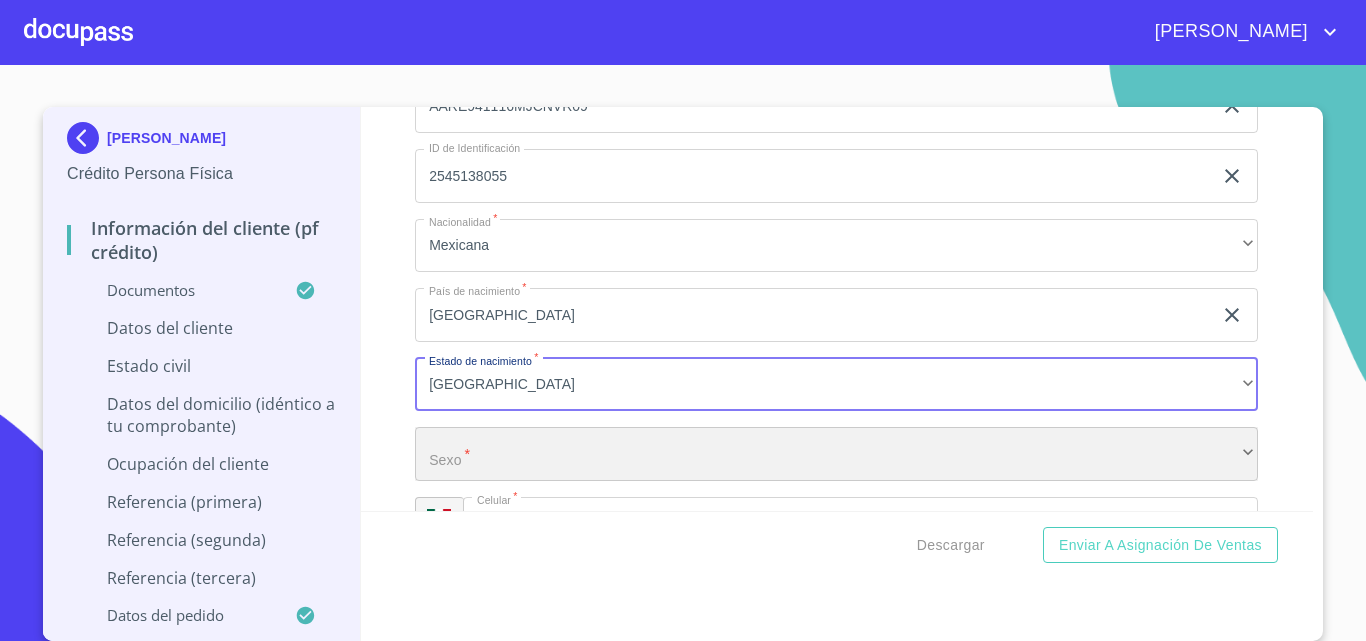 click on "​" at bounding box center (836, 454) 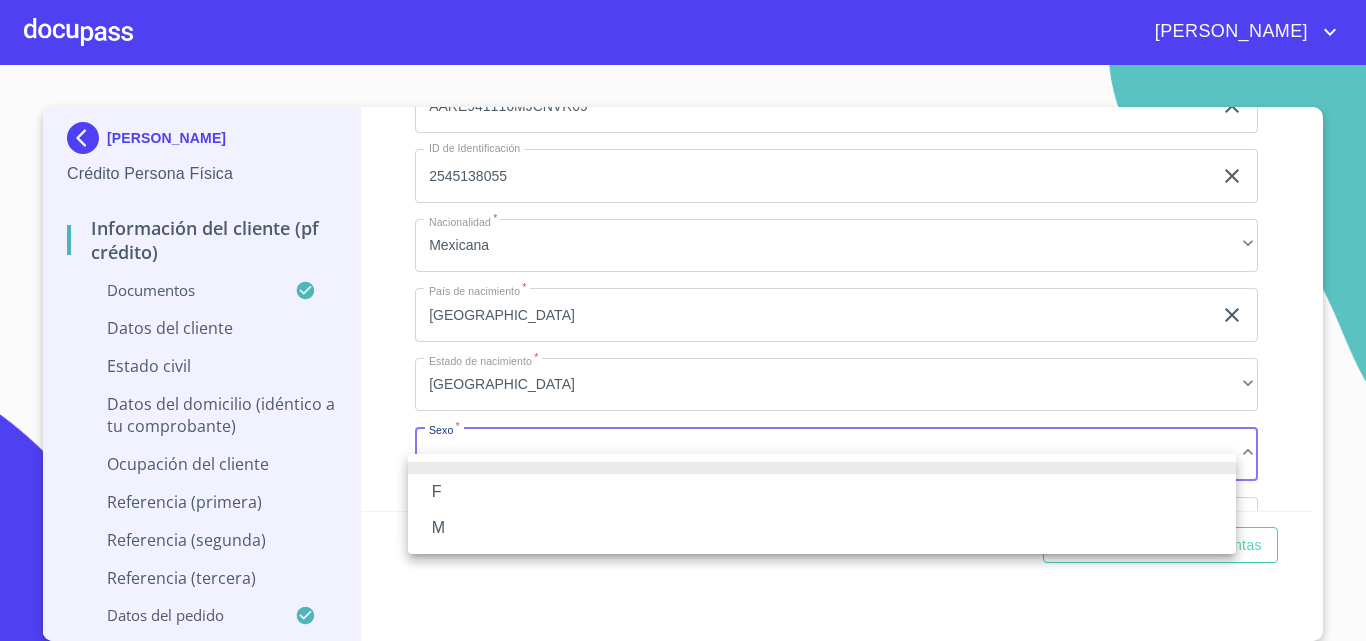 click on "F" at bounding box center (822, 492) 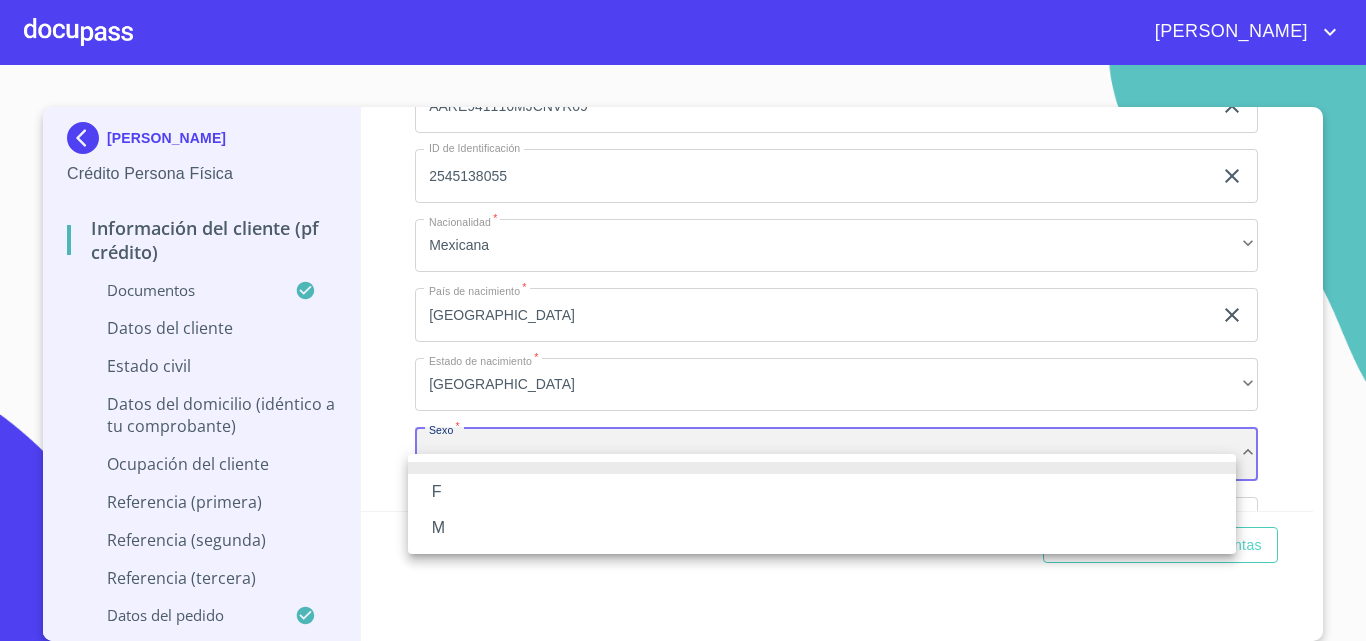 scroll, scrollTop: 4, scrollLeft: 0, axis: vertical 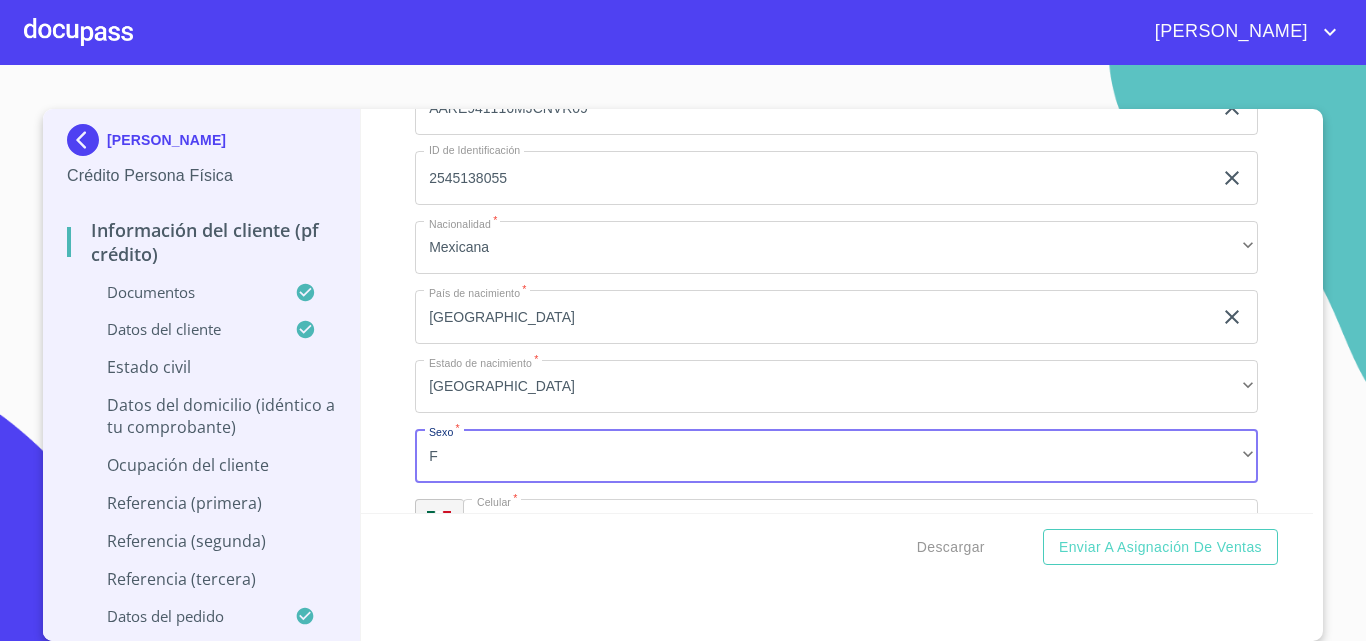 click on "Información del cliente (PF crédito)   Documentos Documento de identificación.   * INE ​ Identificación Oficial * Identificación Oficial Identificación Oficial Comprobante de Domicilio * Comprobante de Domicilio Comprobante de Domicilio Fuente de ingresos   * Independiente/Dueño de negocio/Persona Moral ​ Comprobante de Ingresos mes 1 * Comprobante de Ingresos mes 1 Comprobante de Ingresos mes 1 Comprobante de Ingresos mes 2 * Comprobante de Ingresos mes 2 Comprobante de Ingresos mes 2 Comprobante de Ingresos mes 3 * Comprobante de Ingresos mes 3 Comprobante de Ingresos mes 3 CURP * CURP CURP Constancia de situación fiscal Constancia de situación fiscal Constancia de situación fiscal Datos del cliente Apellido Paterno   * [PERSON_NAME] ​ Apellido Materno   * [PERSON_NAME] ​ Primer nombre   * [PERSON_NAME] ​ Segundo Nombre [PERSON_NAME] ​ Fecha de nacimiento * [DEMOGRAPHIC_DATA] ​ RFC   * AARE941116GR0 ​ CURP   * AARE941116MJCNVR09 ​ ID de Identificación 2545138055 ​ Nacionalidad   * ​ *" at bounding box center (837, 311) 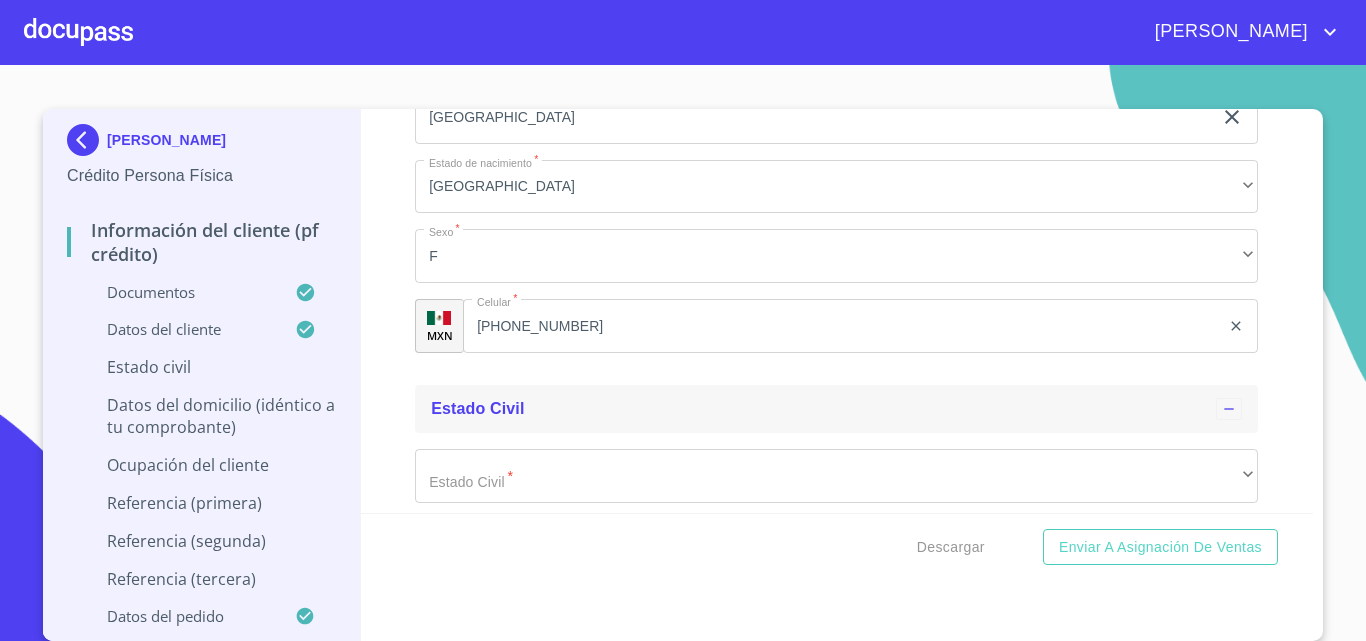 scroll, scrollTop: 7093, scrollLeft: 0, axis: vertical 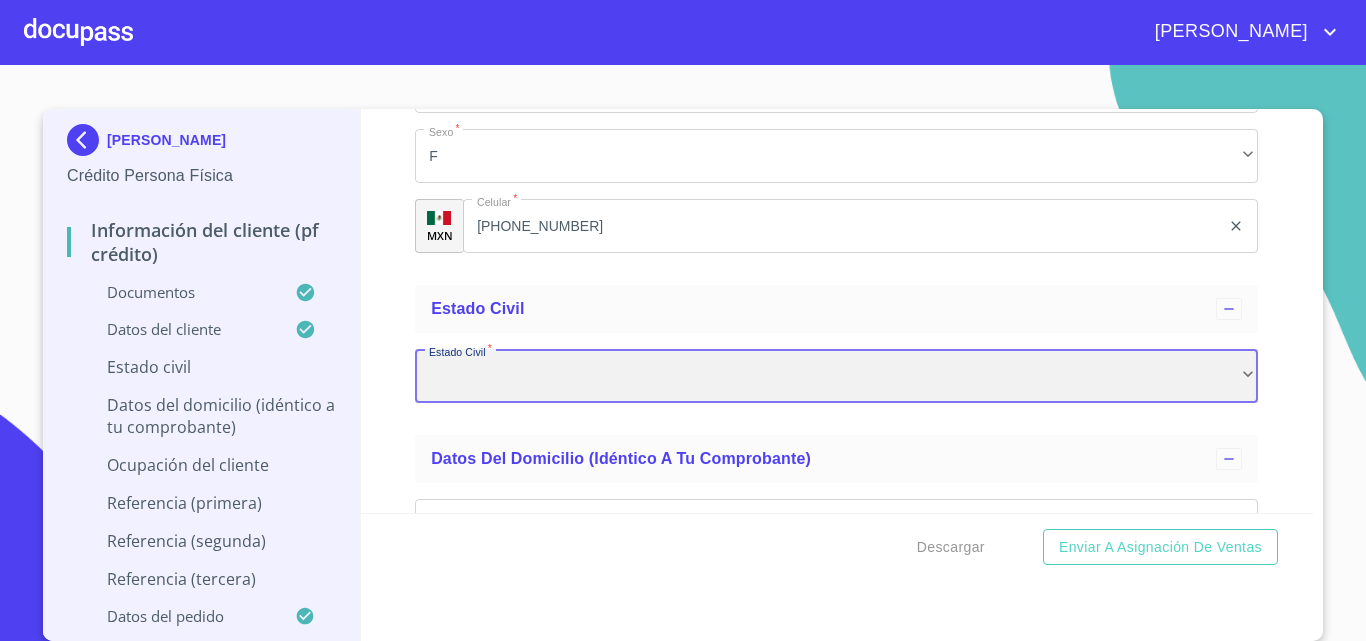 click on "​" at bounding box center [836, 376] 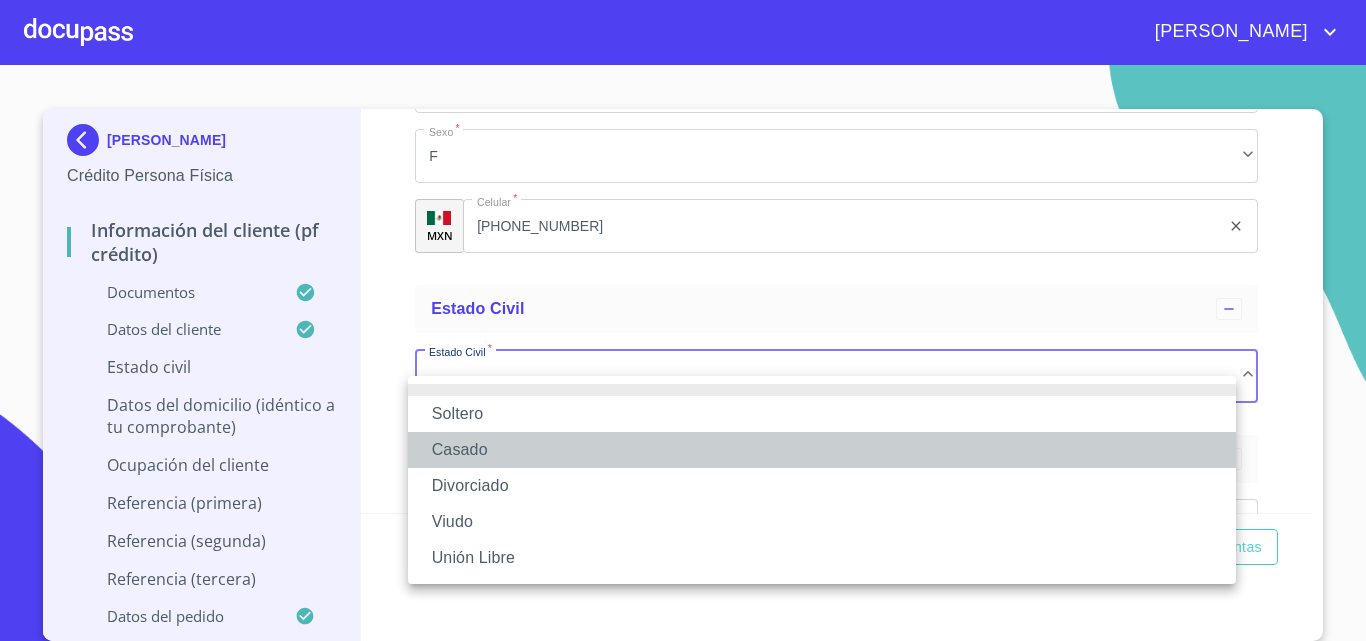 click on "Casado" at bounding box center [822, 450] 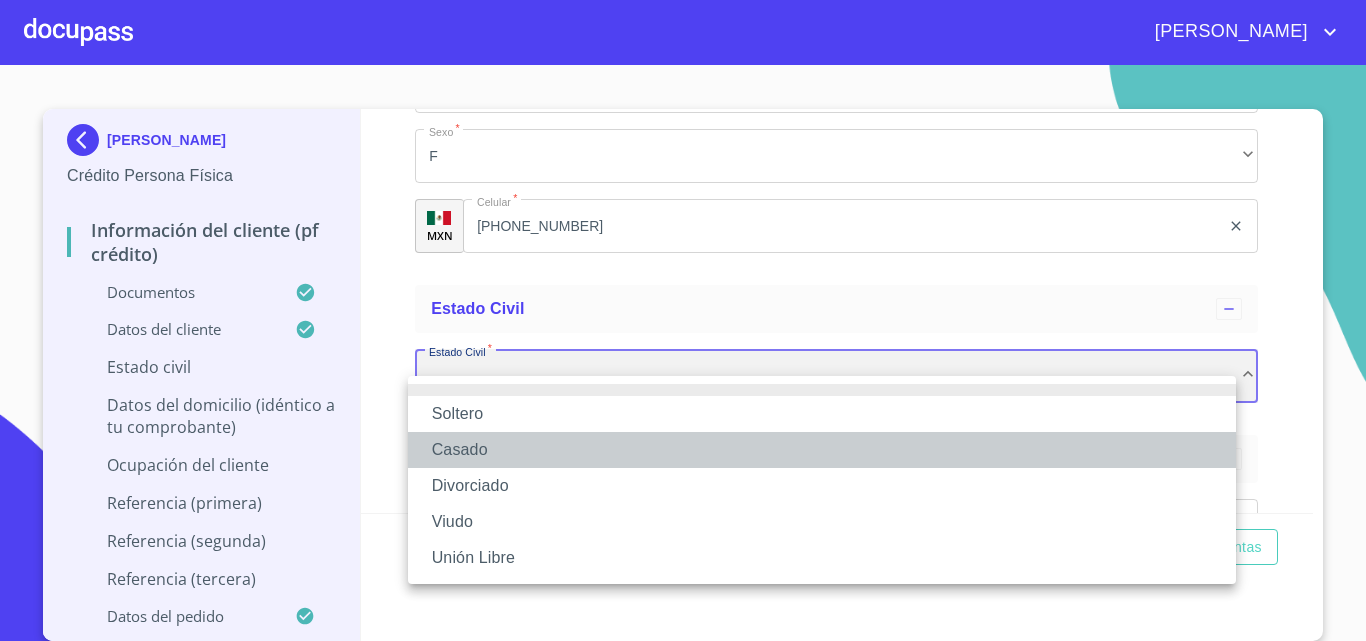 scroll, scrollTop: 3, scrollLeft: 0, axis: vertical 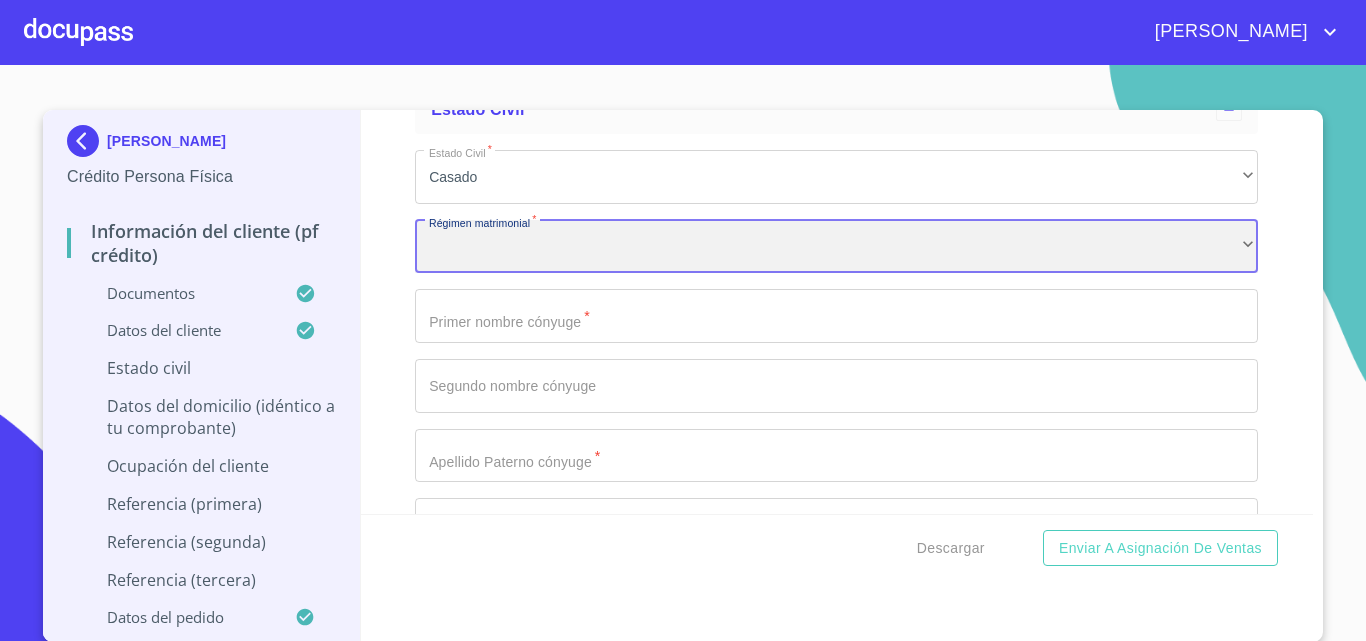click on "​" at bounding box center (836, 247) 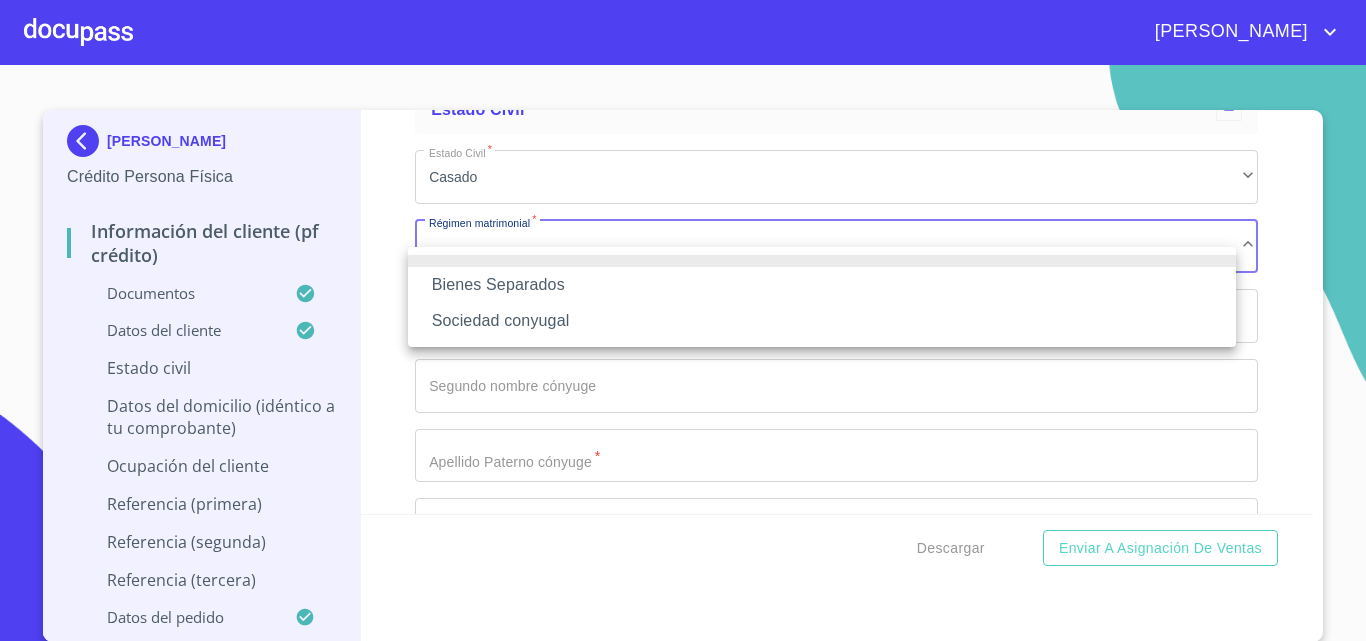 click on "Sociedad conyugal" at bounding box center (822, 321) 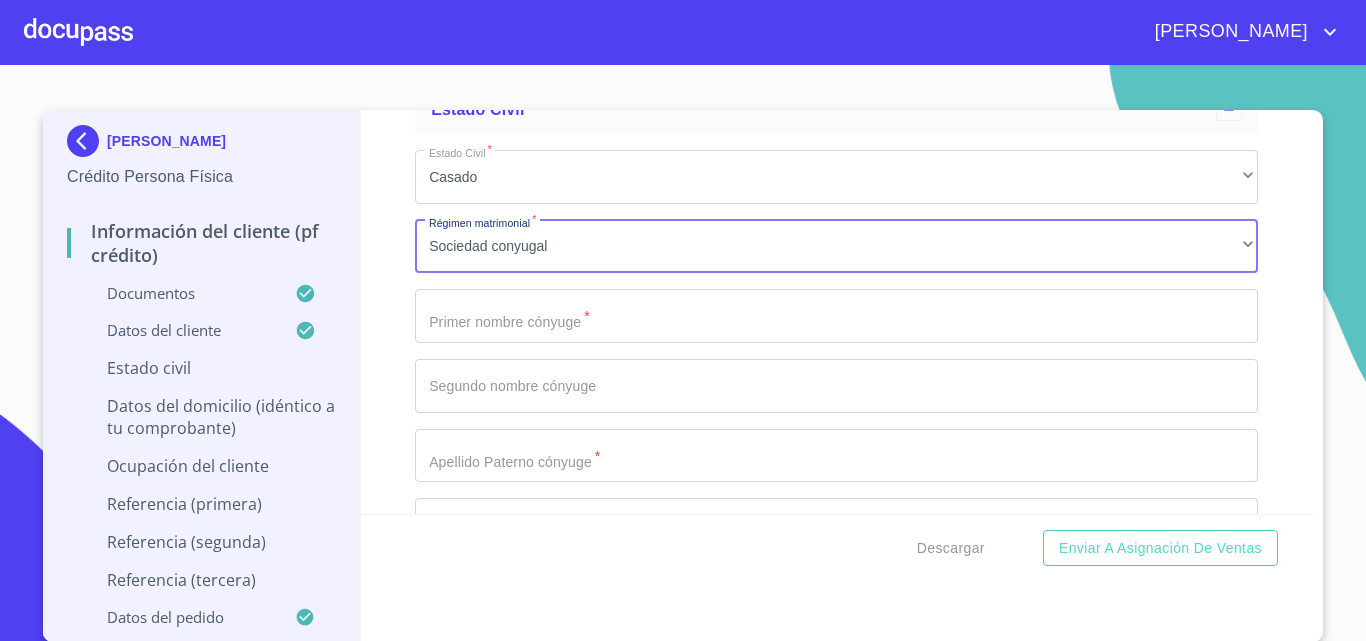 click on "Documento de identificación.   *" at bounding box center (813, -808) 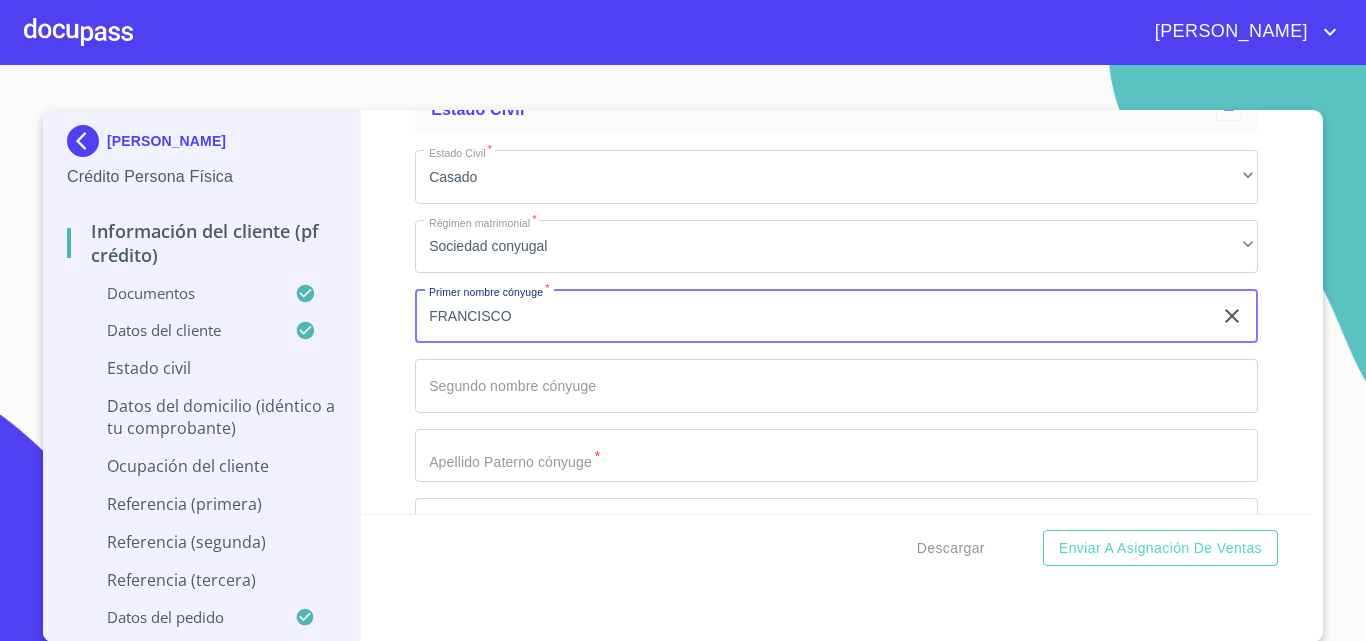 type on "FRANCISCO" 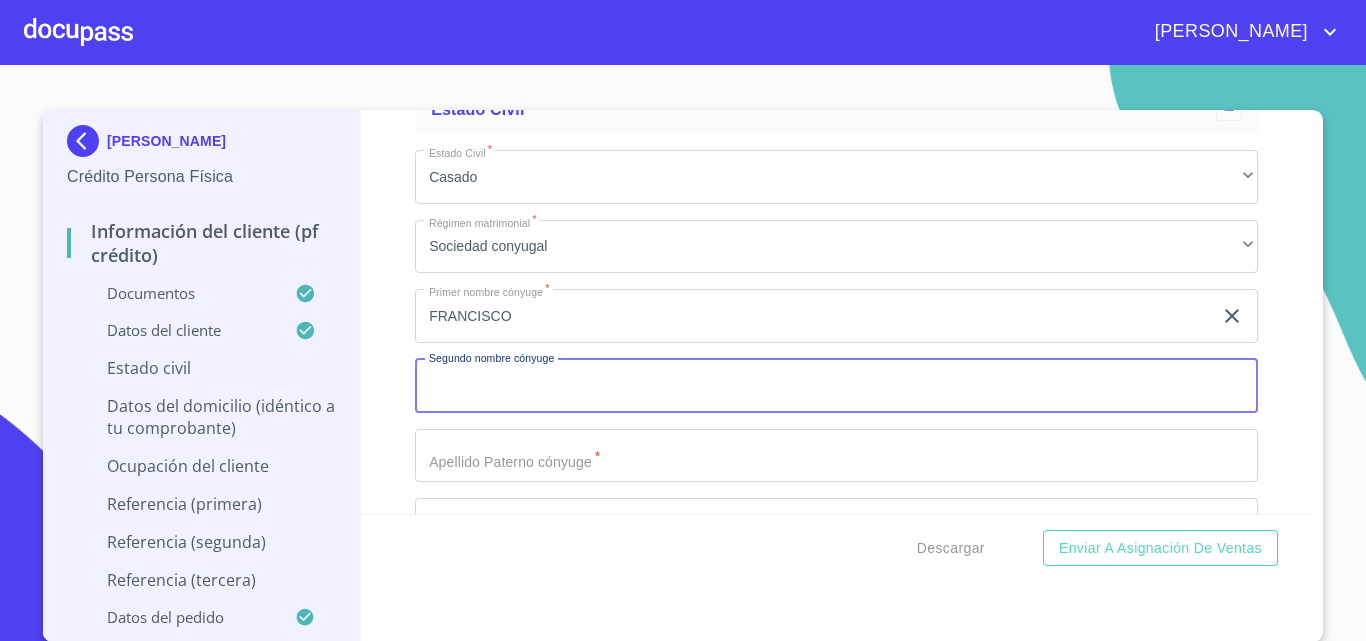 click on "Documento de identificación.   *" at bounding box center (813, -808) 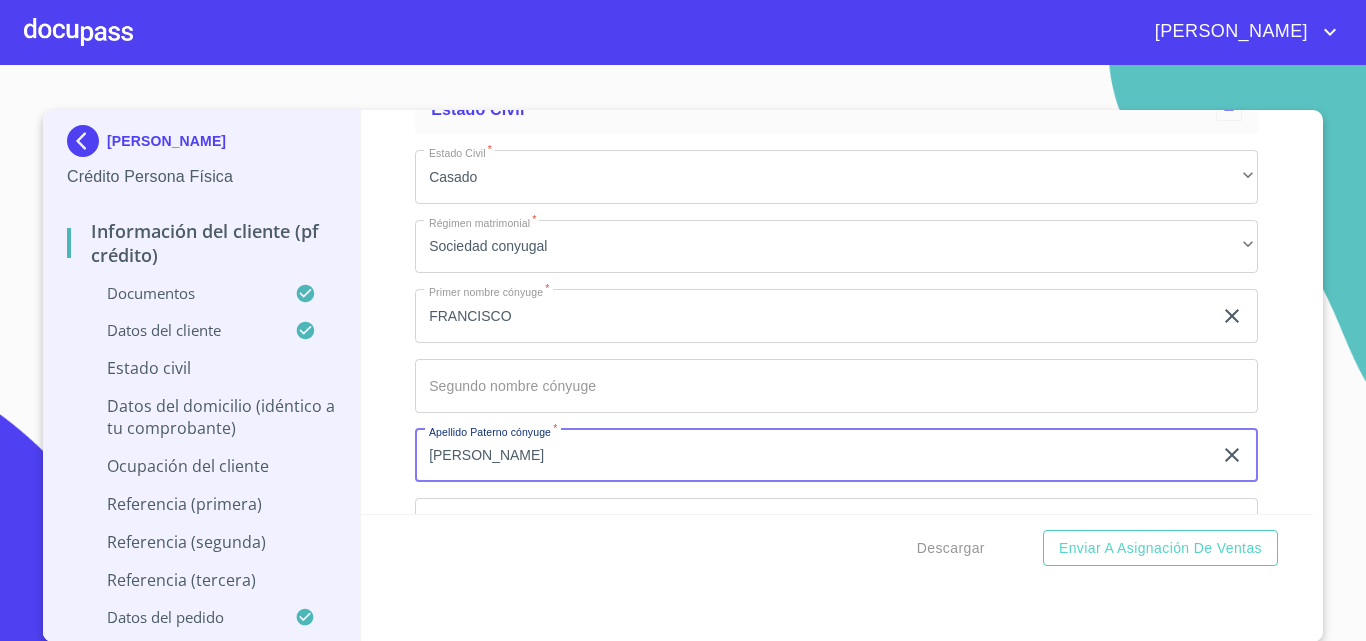 scroll, scrollTop: 7393, scrollLeft: 0, axis: vertical 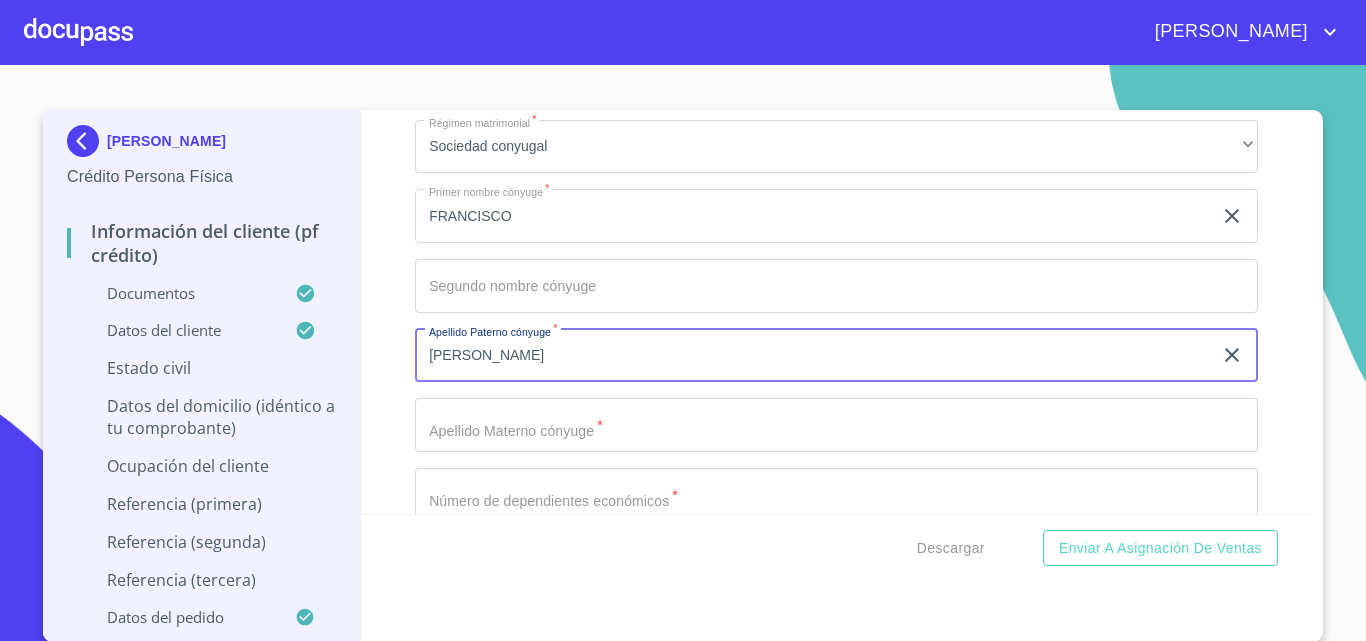 type on "[PERSON_NAME]" 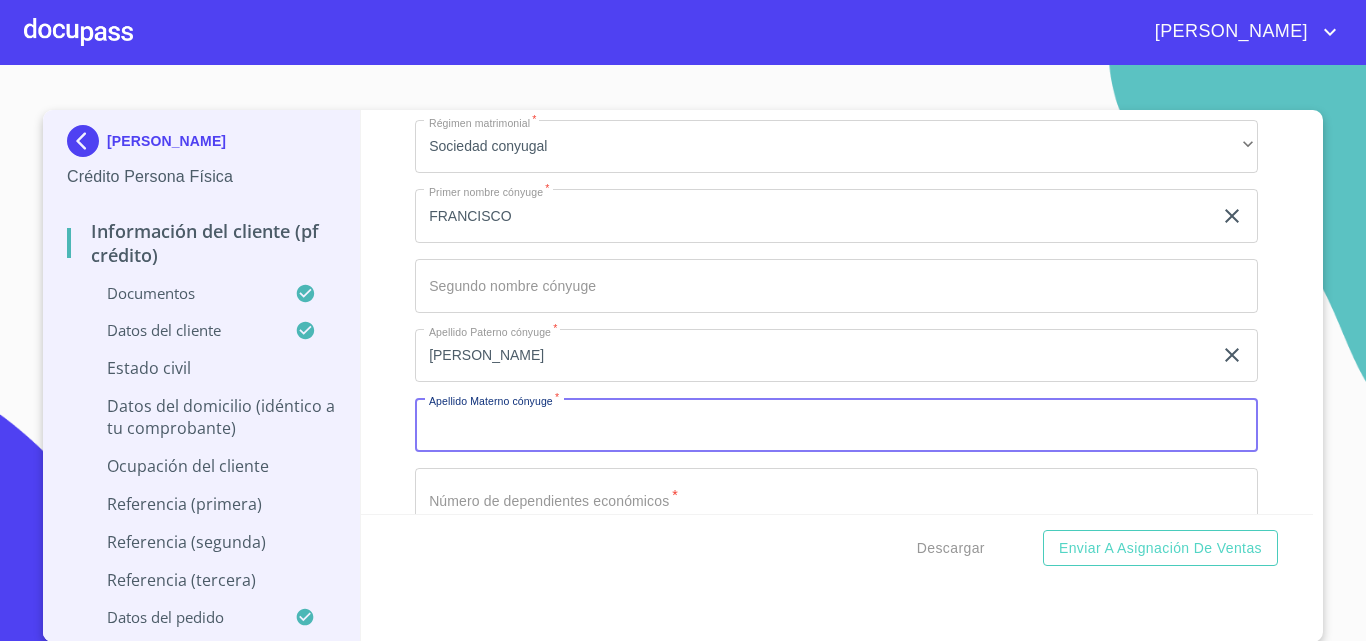 click on "Documento de identificación.   *" at bounding box center (836, 425) 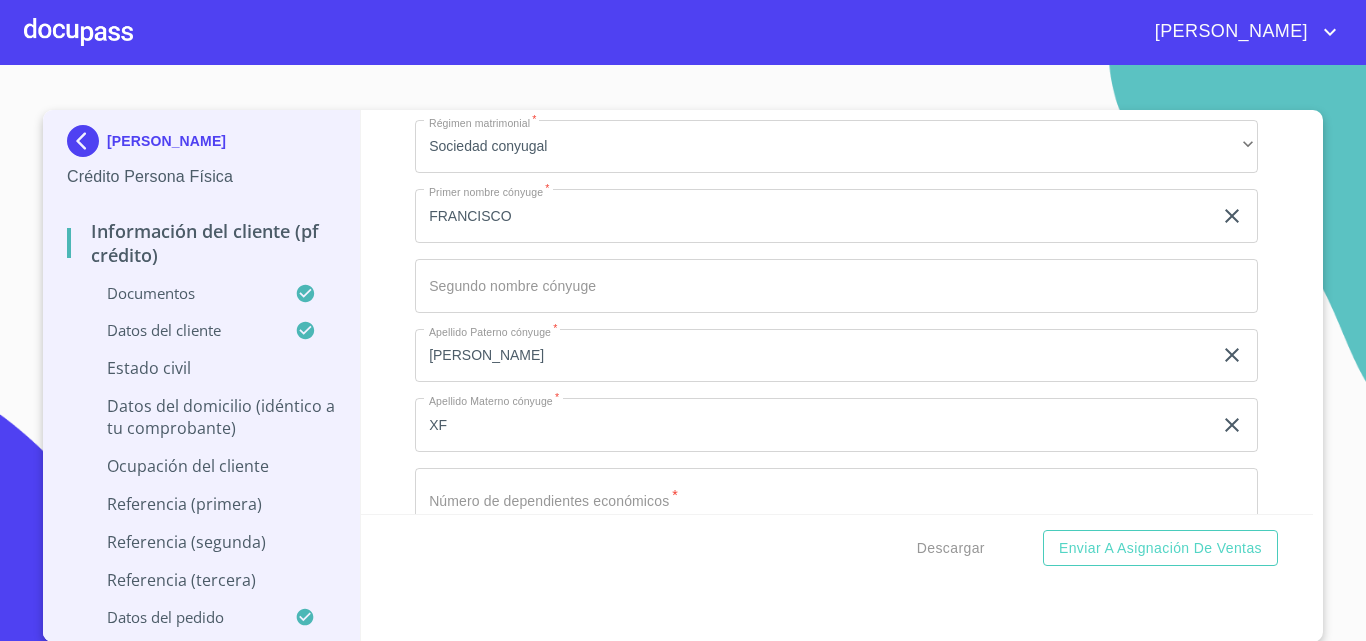 click on "Información del cliente (PF crédito)   Documentos Documento de identificación.   * INE ​ Identificación Oficial * Identificación Oficial Identificación Oficial Comprobante de Domicilio * Comprobante de Domicilio Comprobante de Domicilio Fuente de ingresos   * Independiente/Dueño de negocio/Persona Moral ​ Comprobante de Ingresos mes 1 * Comprobante de Ingresos mes 1 Comprobante de Ingresos mes 1 Comprobante de Ingresos mes 2 * Comprobante de Ingresos mes 2 Comprobante de Ingresos mes 2 Comprobante de Ingresos mes 3 * Comprobante de Ingresos mes 3 Comprobante de Ingresos mes 3 CURP * CURP CURP Constancia de situación fiscal Constancia de situación fiscal Constancia de situación fiscal Datos del cliente Apellido Paterno   * [PERSON_NAME] ​ Apellido Materno   * [PERSON_NAME] ​ Primer nombre   * [PERSON_NAME] ​ Segundo Nombre [PERSON_NAME] ​ Fecha de nacimiento * [DEMOGRAPHIC_DATA] ​ RFC   * AARE941116GR0 ​ CURP   * AARE941116MJCNVR09 ​ ID de Identificación 2545138055 ​ Nacionalidad   * ​ *" at bounding box center (837, 312) 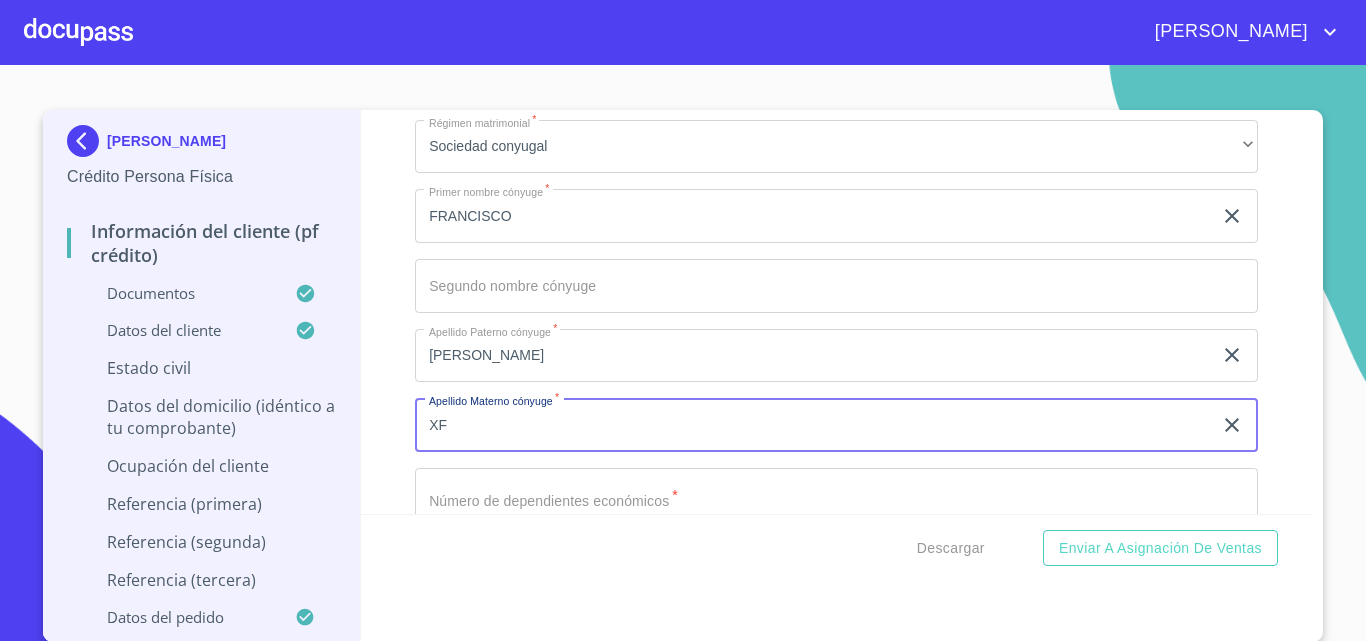 type on "X" 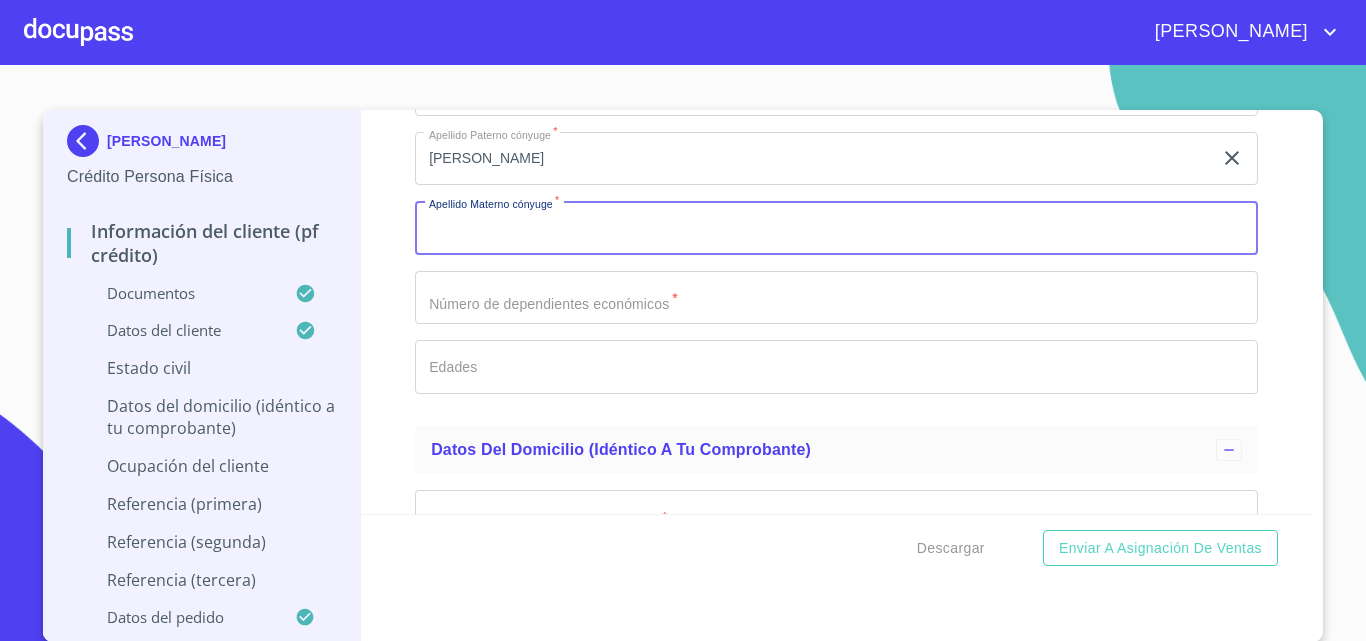 scroll, scrollTop: 7593, scrollLeft: 0, axis: vertical 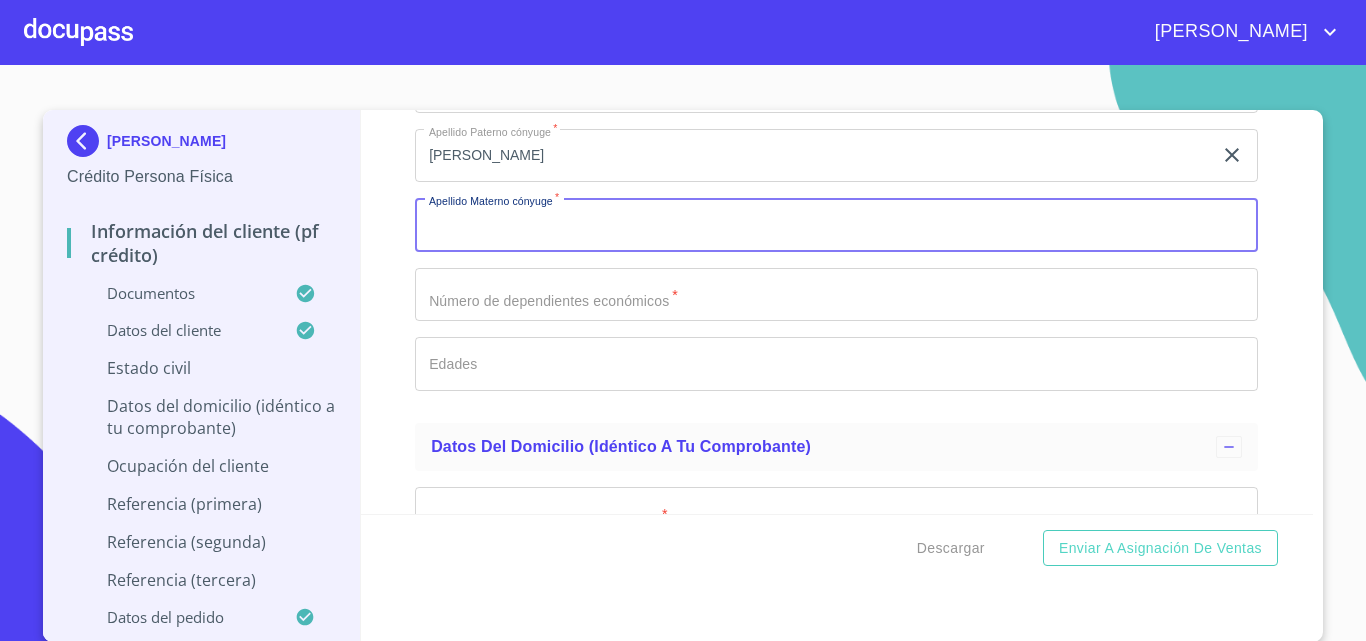 type 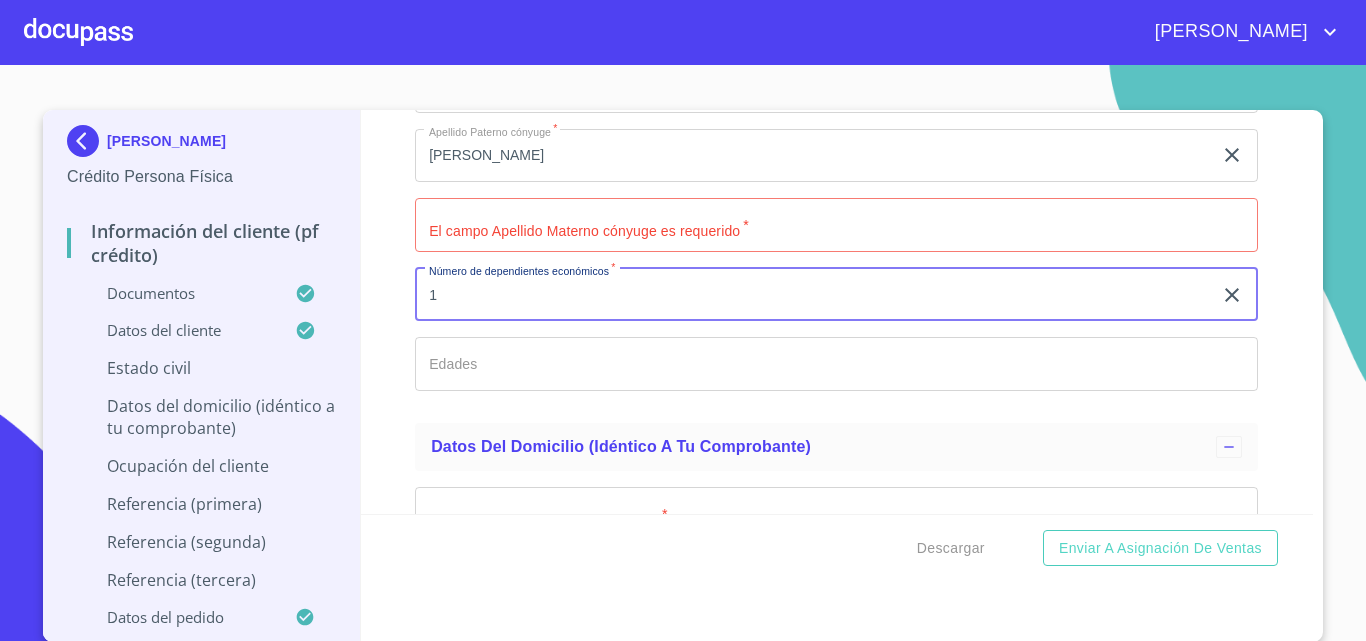 scroll, scrollTop: 7693, scrollLeft: 0, axis: vertical 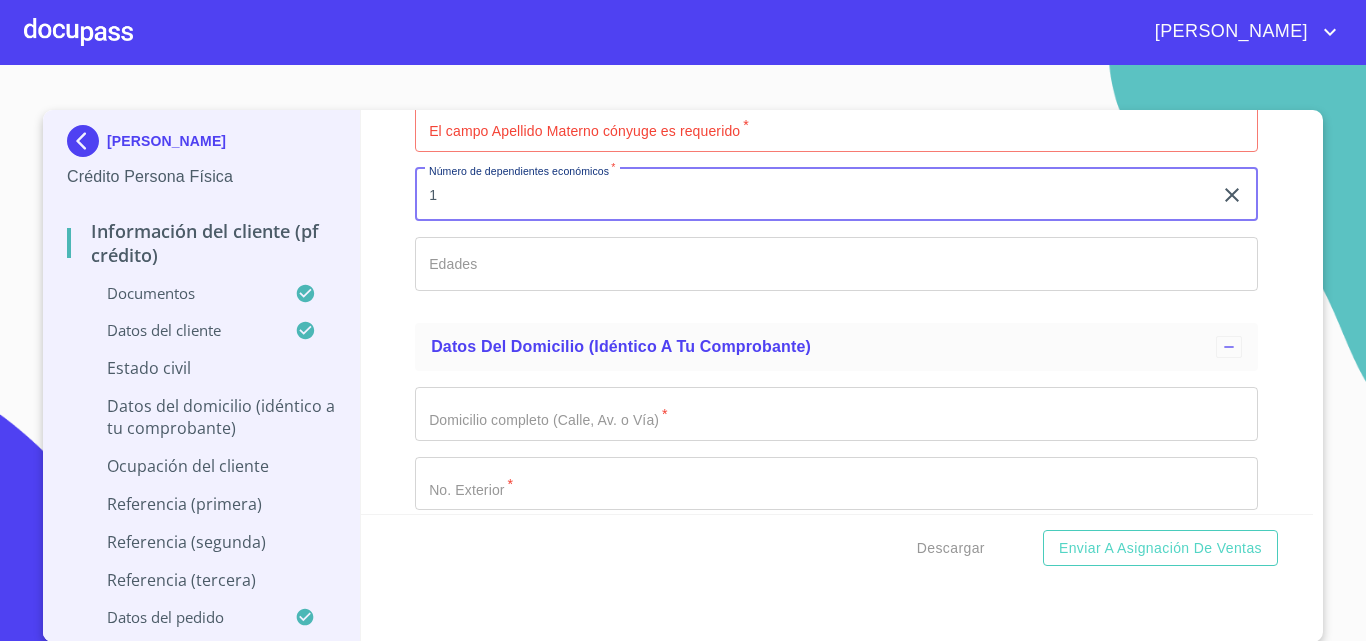 type on "1" 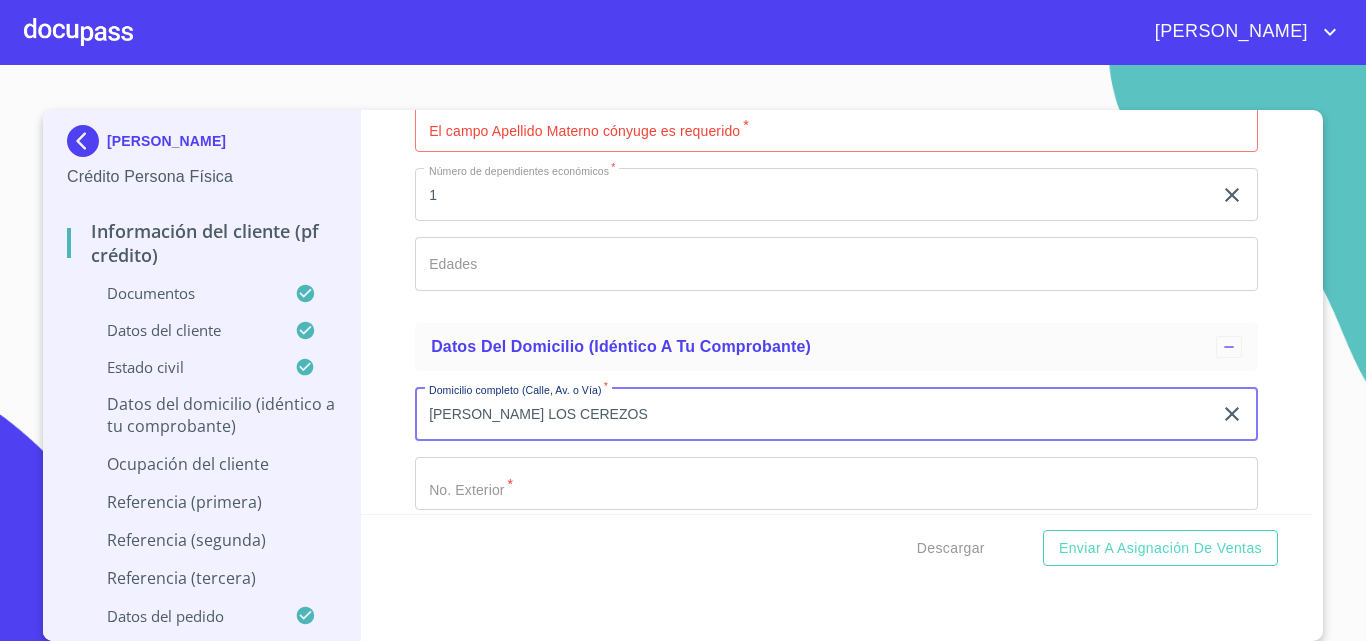 scroll, scrollTop: 7793, scrollLeft: 0, axis: vertical 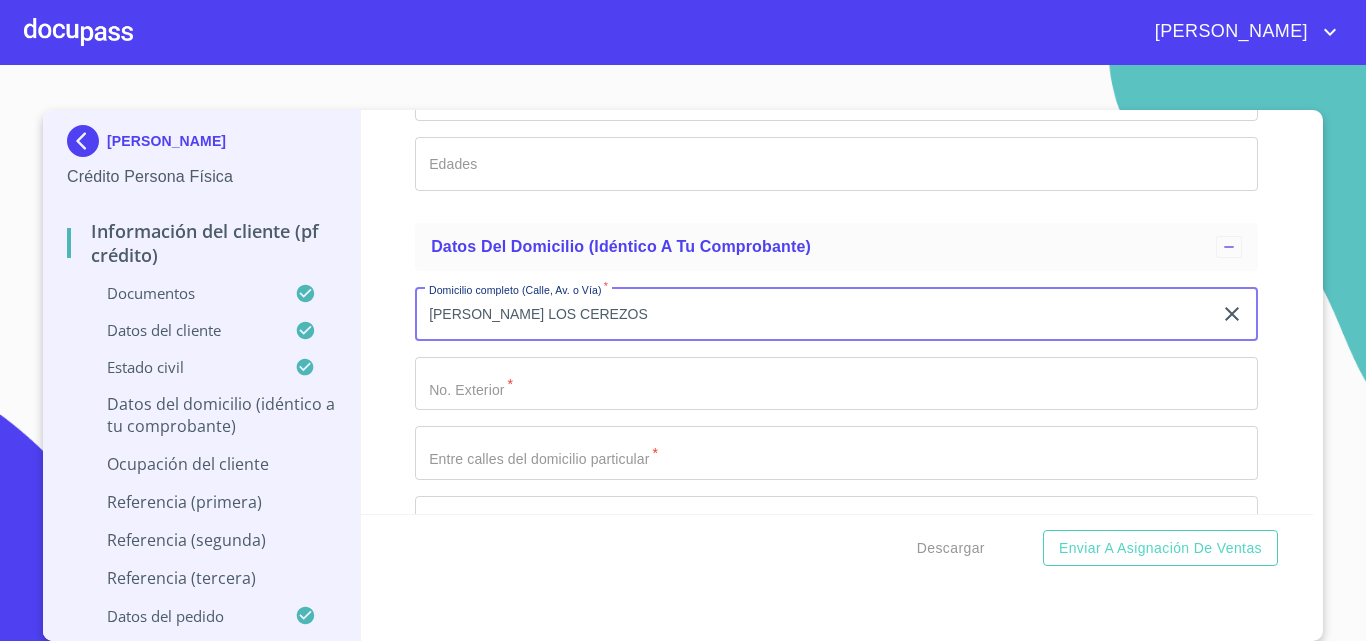 type on "[PERSON_NAME] LOS CEREZOS" 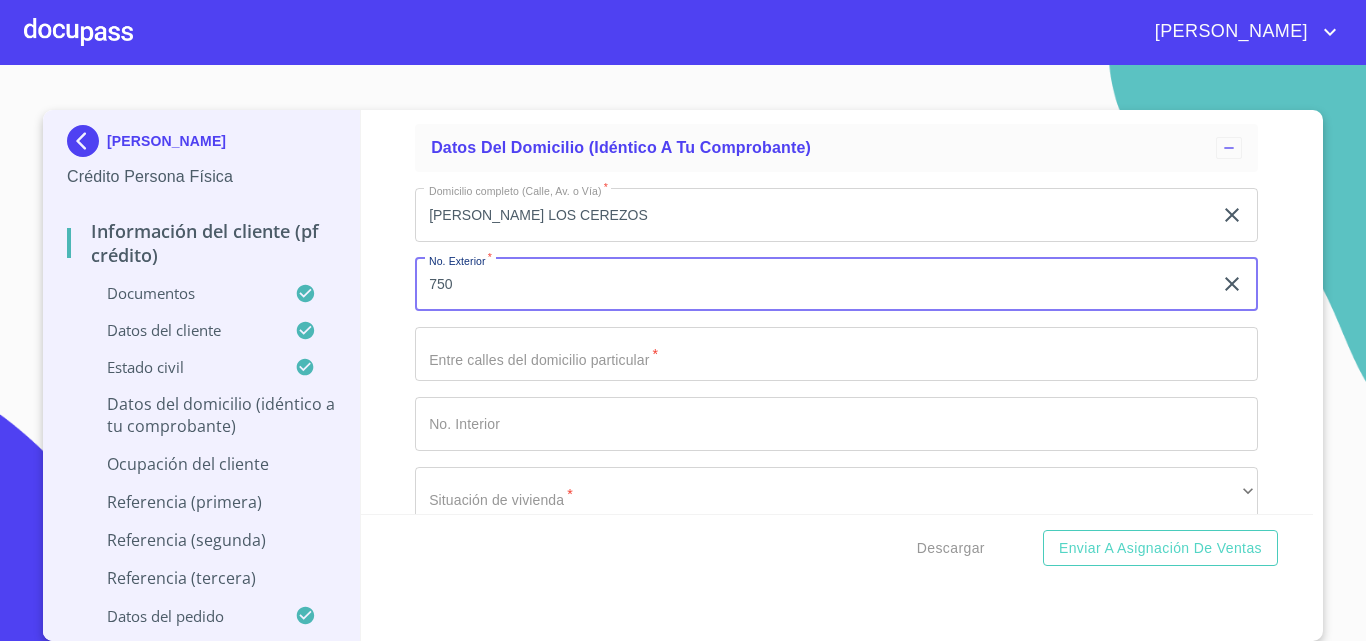 scroll, scrollTop: 7893, scrollLeft: 0, axis: vertical 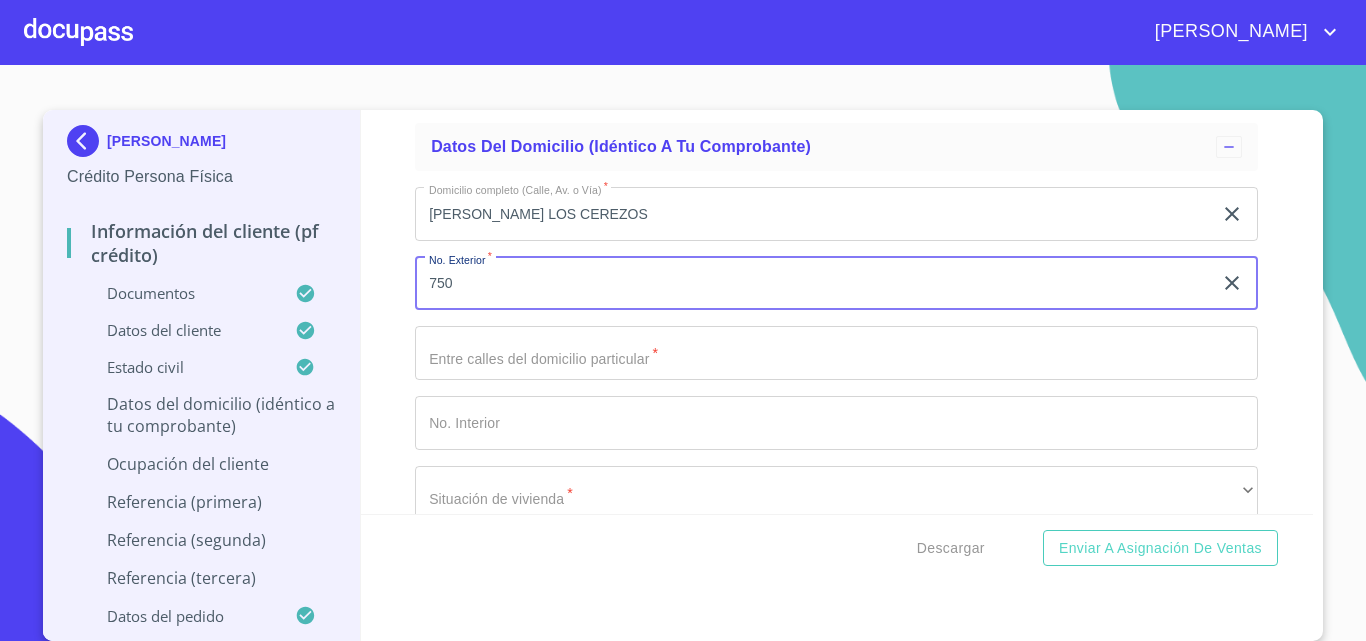 type on "750" 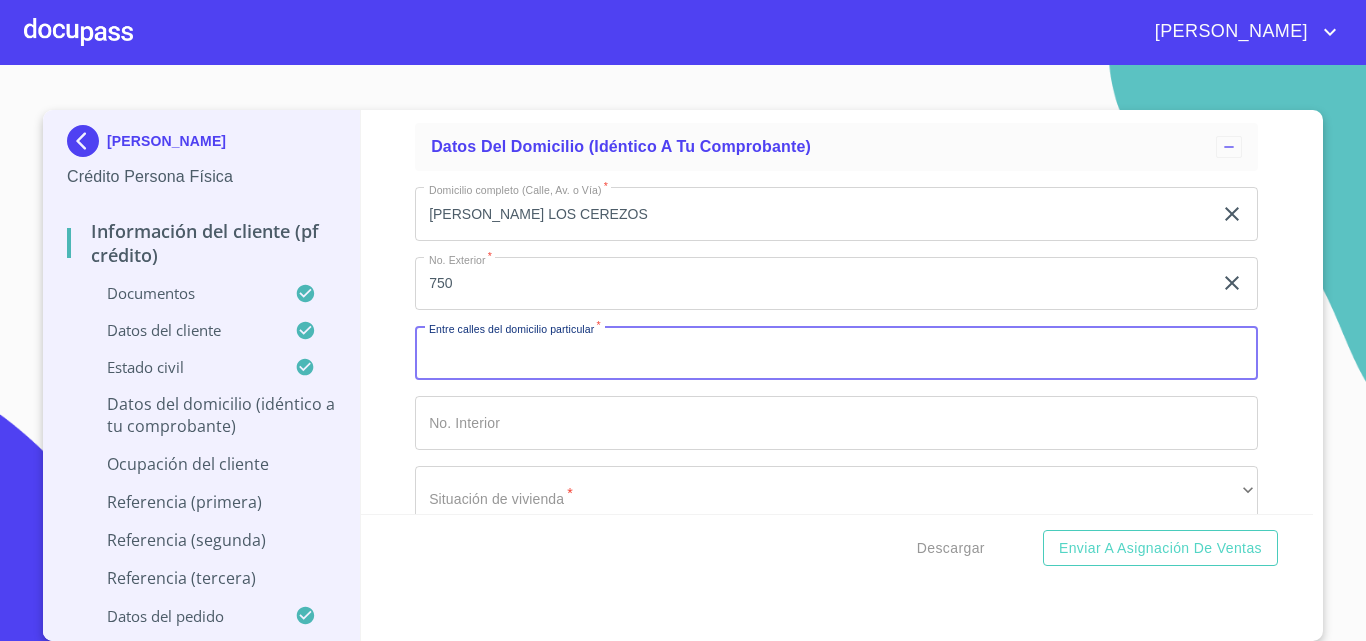 click on "Documento de identificación.   *" at bounding box center (836, 353) 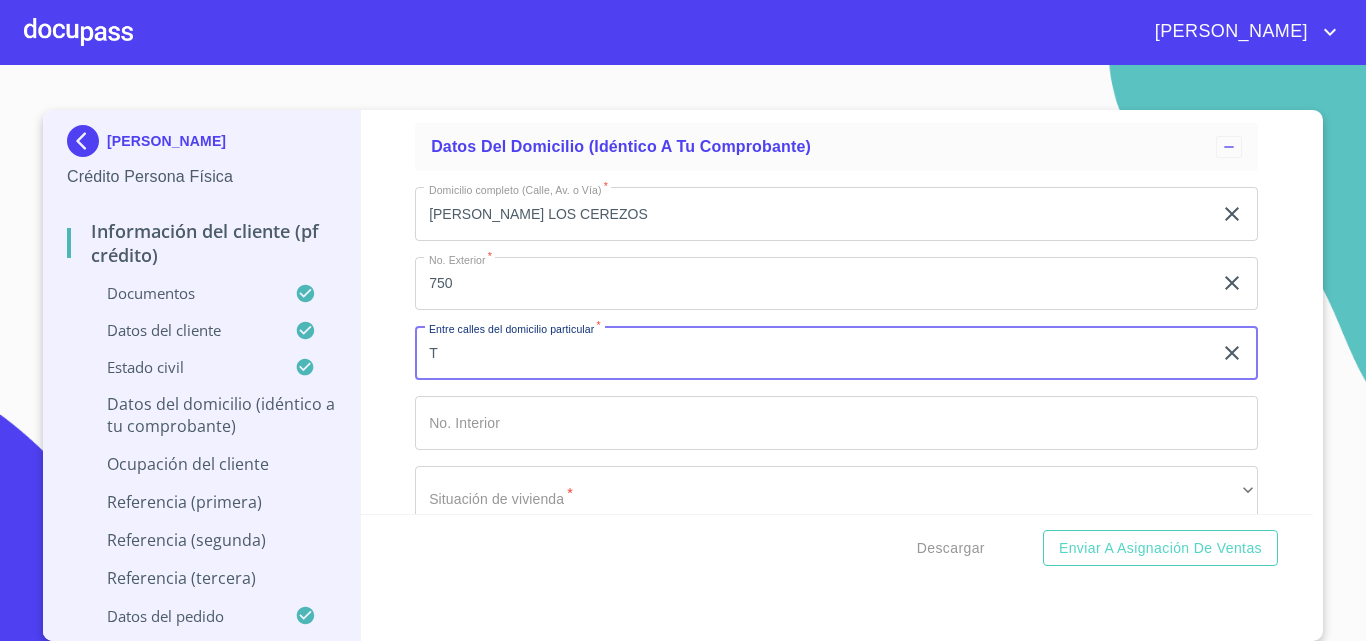 type 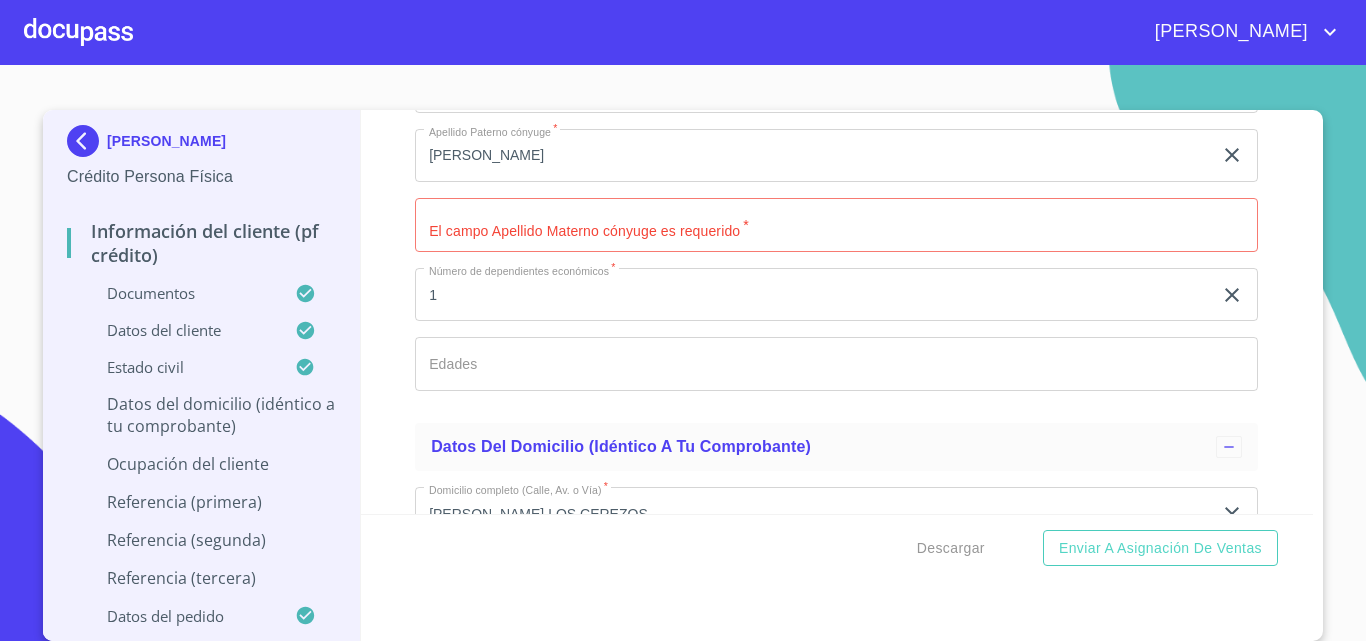 scroll, scrollTop: 7493, scrollLeft: 0, axis: vertical 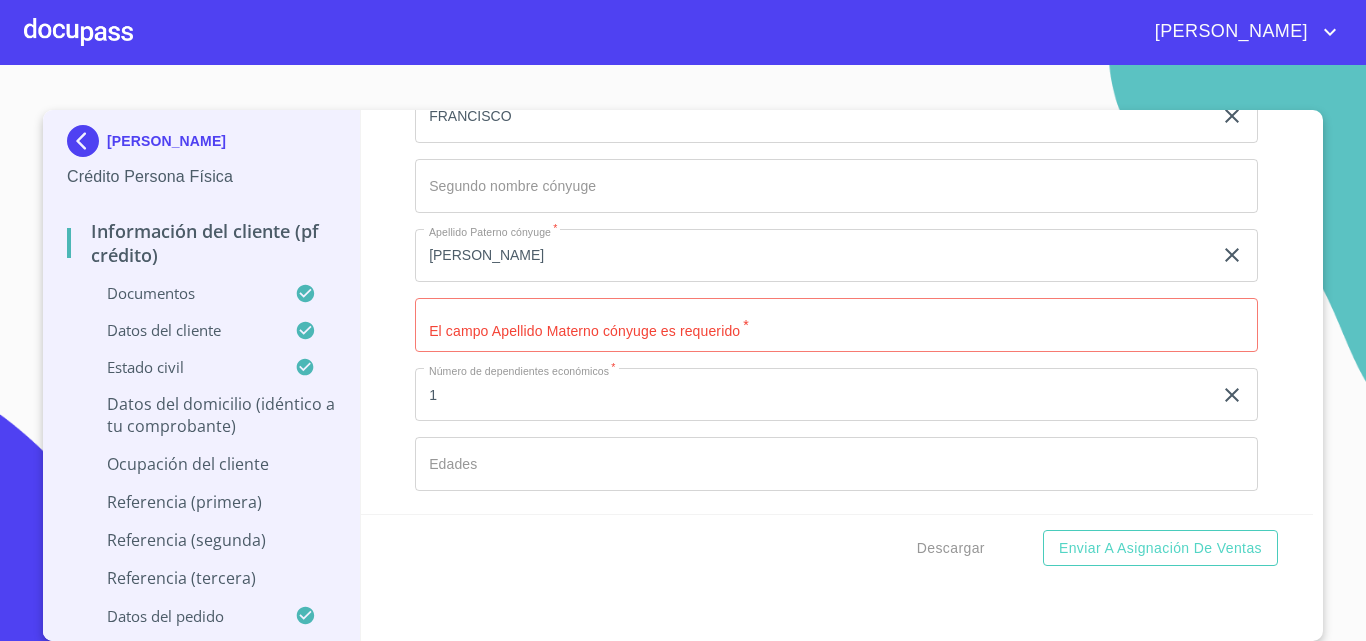 click on "Documento de identificación.   *" at bounding box center (836, 325) 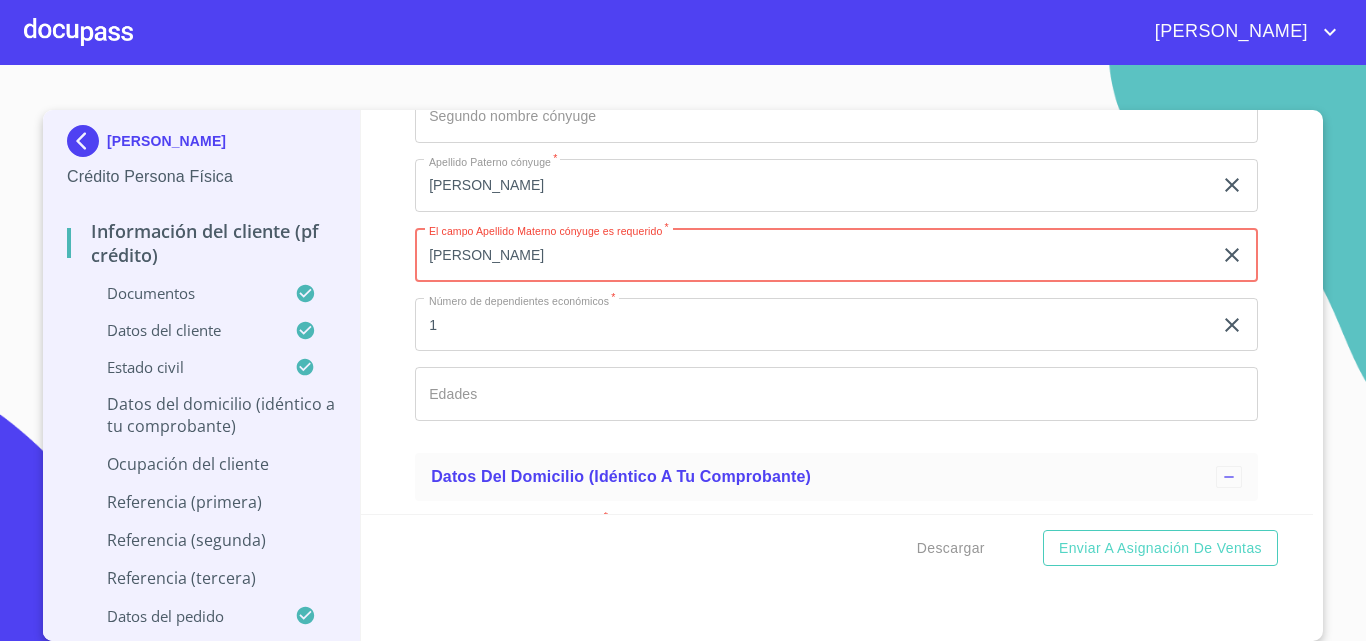 scroll, scrollTop: 7593, scrollLeft: 0, axis: vertical 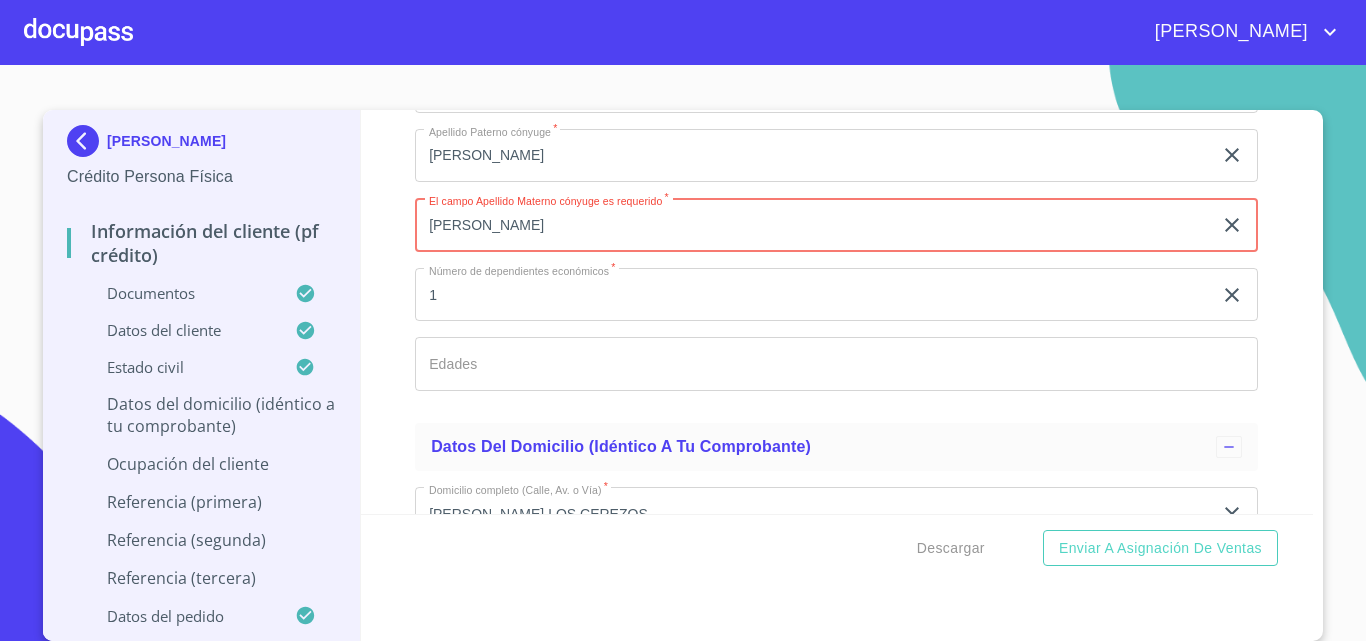 type on "[PERSON_NAME]" 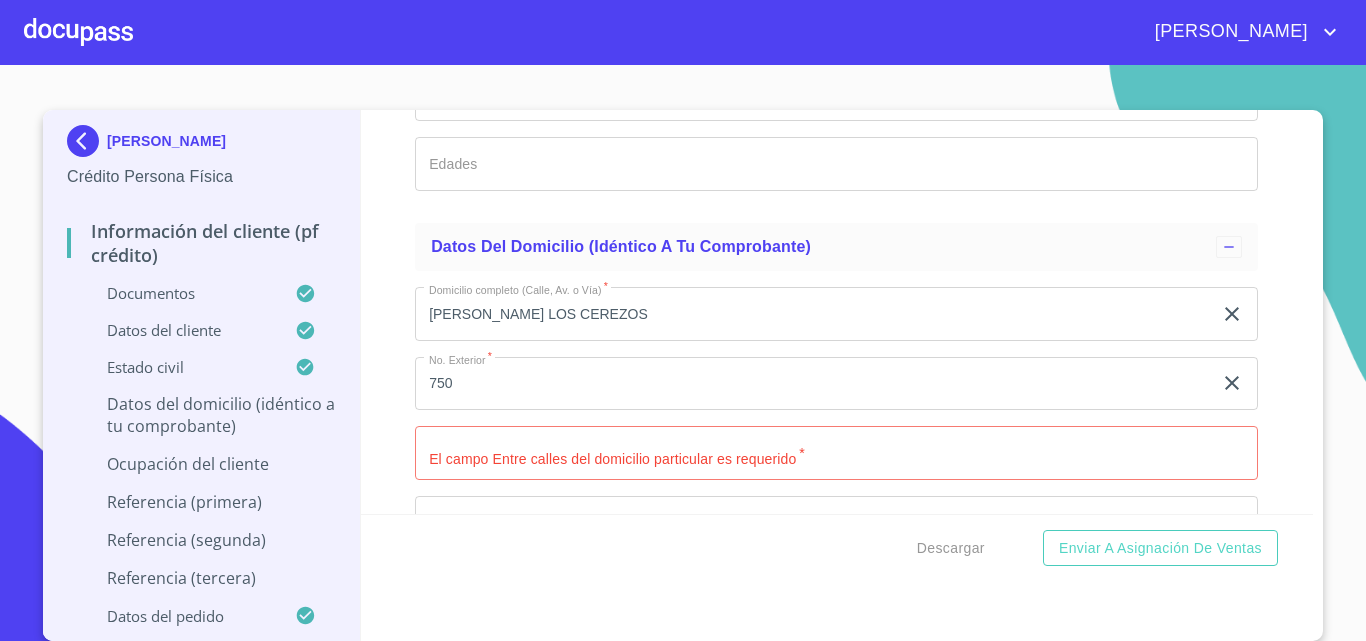 scroll, scrollTop: 7893, scrollLeft: 0, axis: vertical 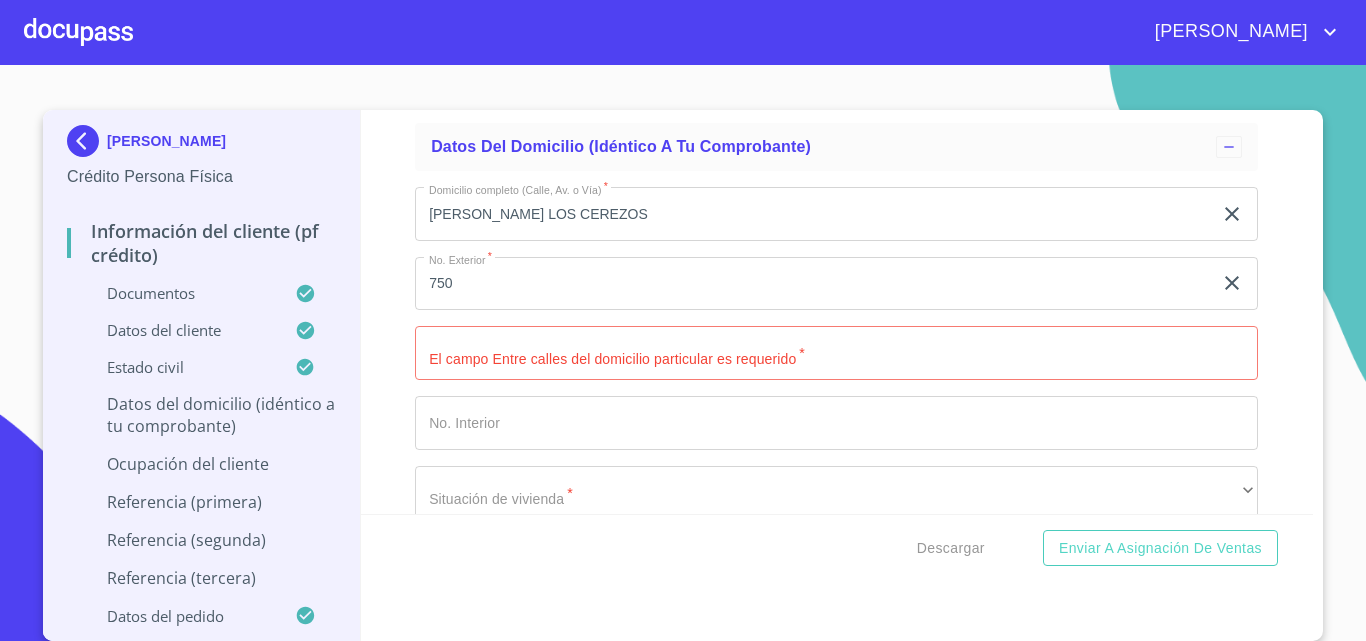 click on "Documento de identificación.   *" at bounding box center [813, -1408] 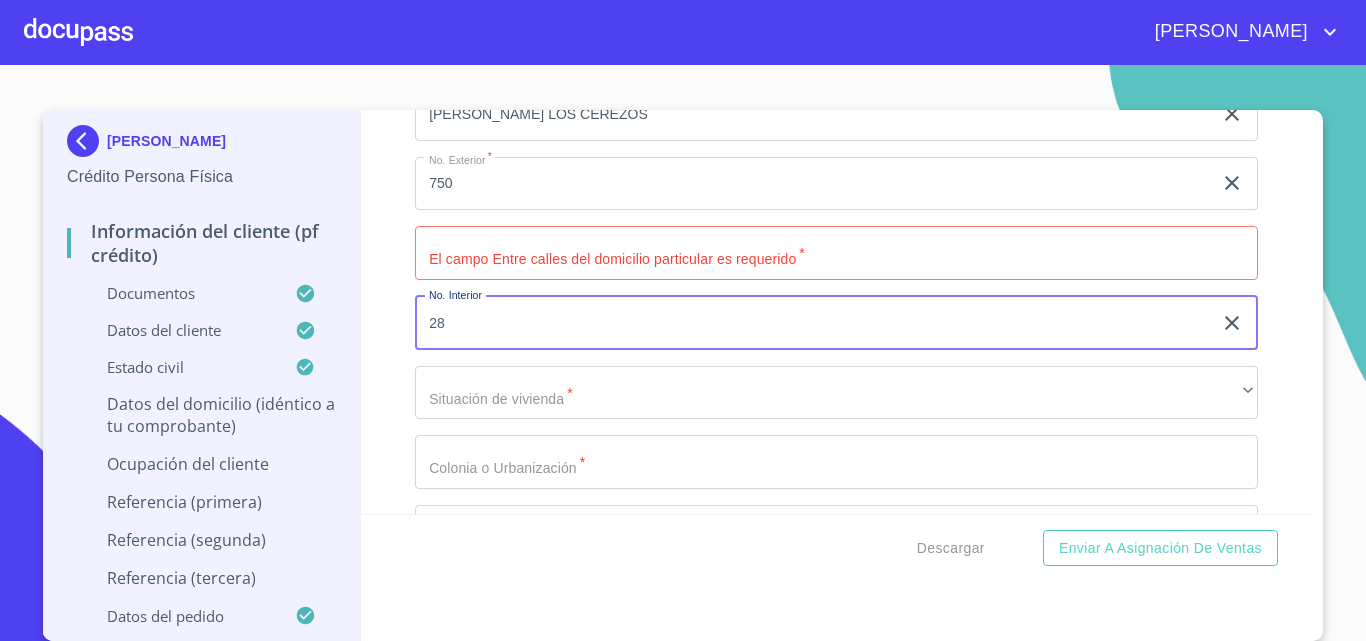 scroll, scrollTop: 8093, scrollLeft: 0, axis: vertical 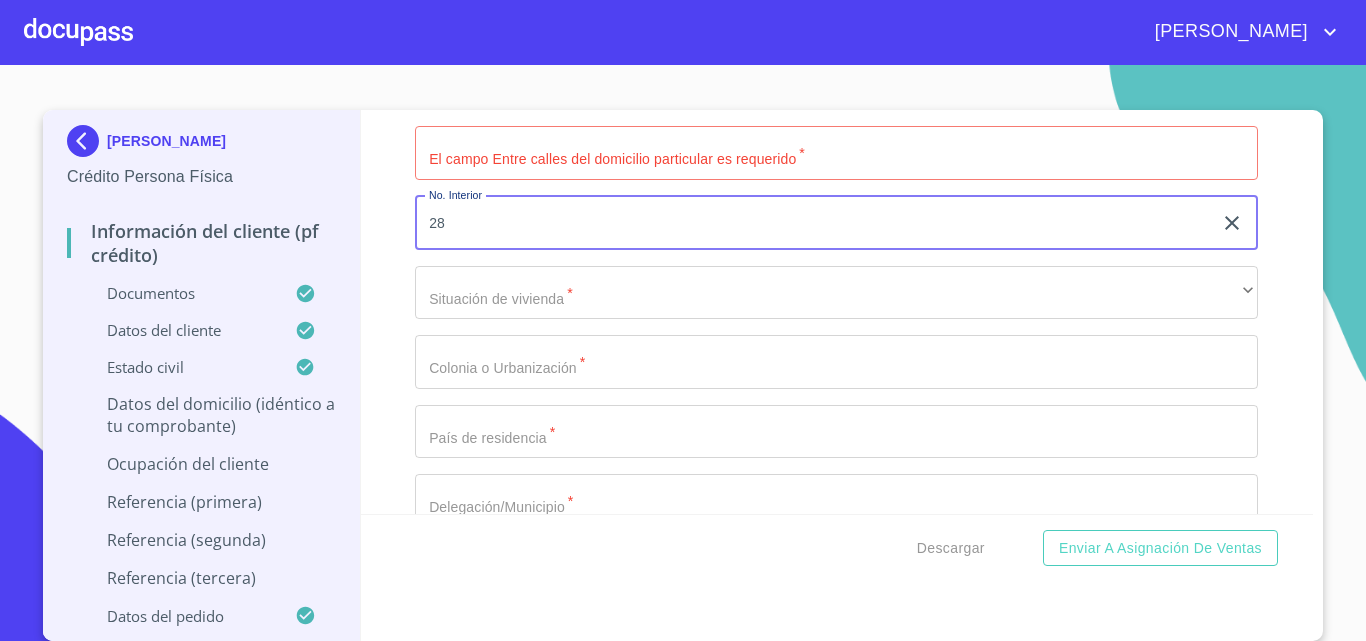 type on "28" 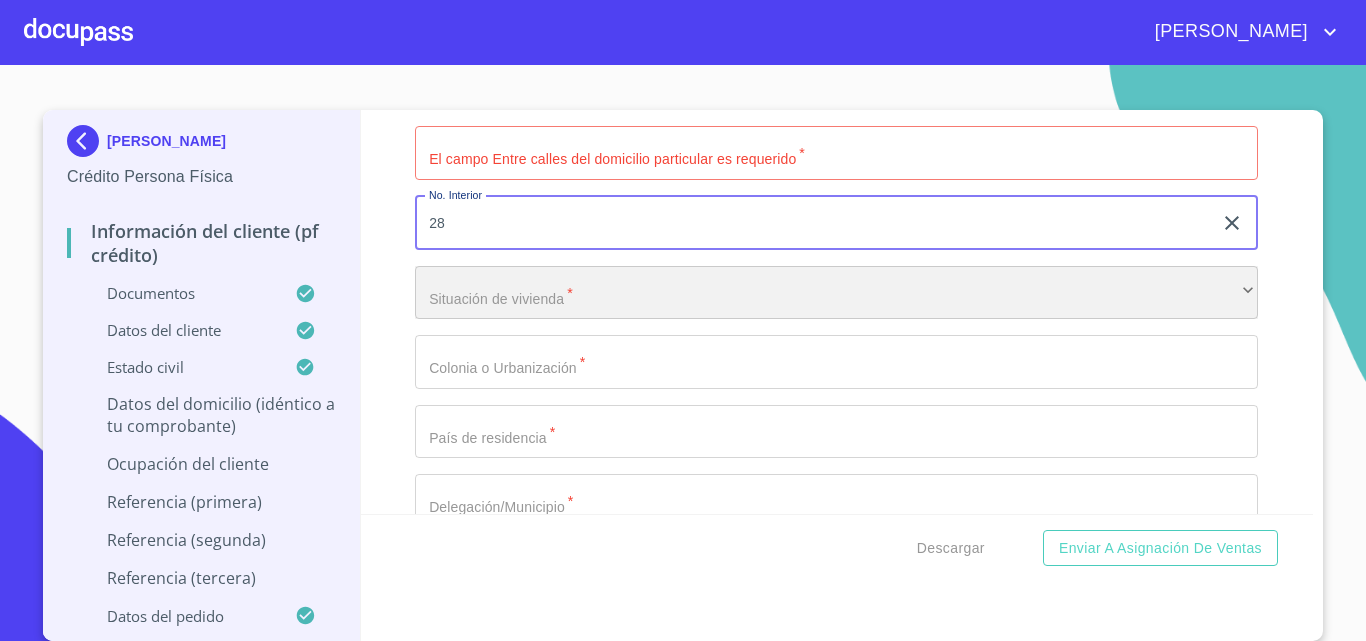 click on "​" at bounding box center [836, 293] 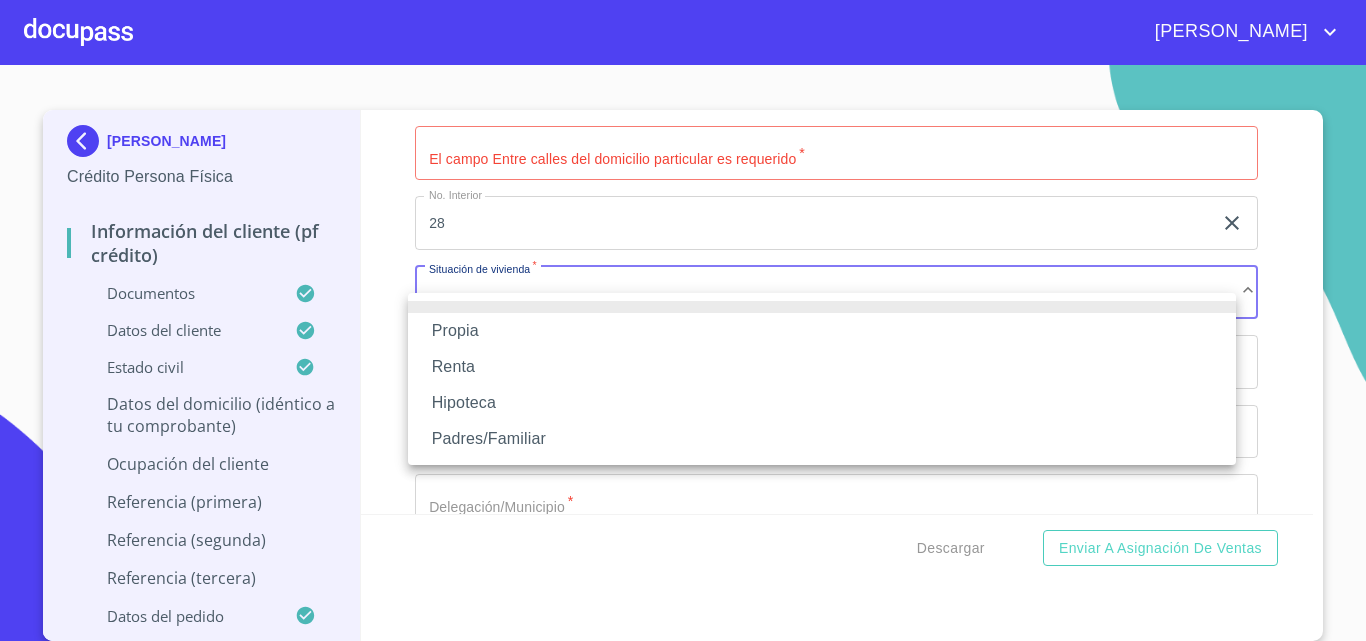 click on "Propia" at bounding box center [822, 331] 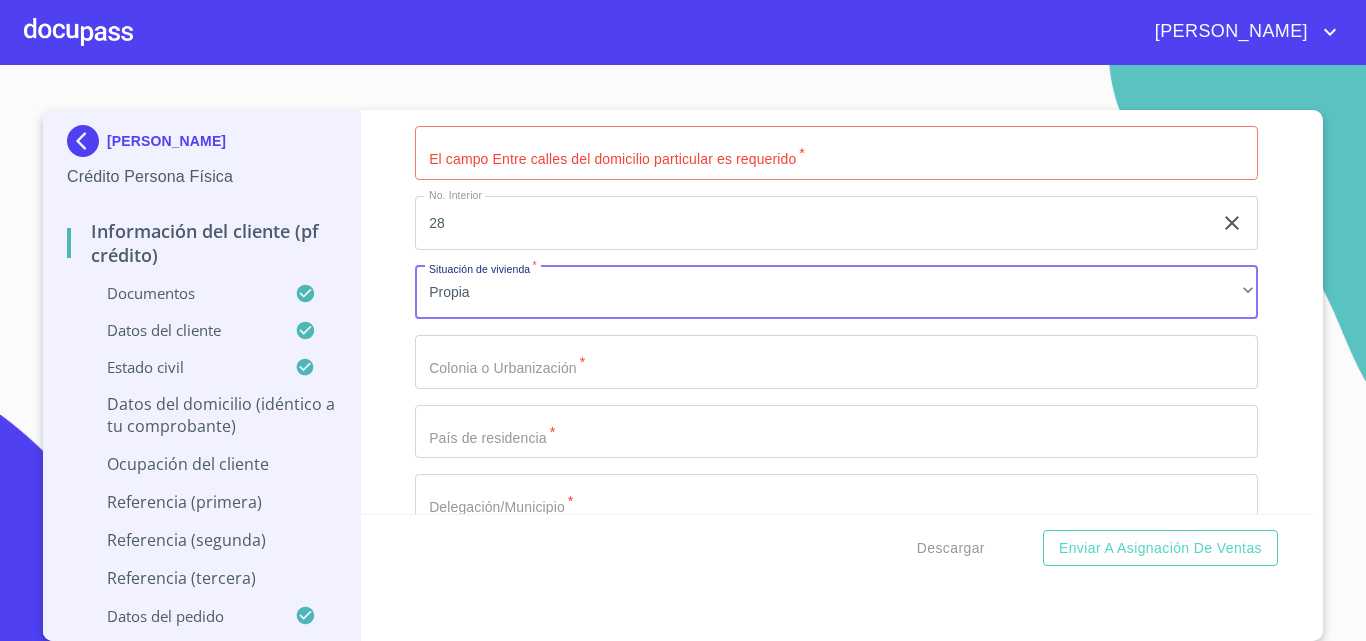 click on "Documento de identificación.   *" at bounding box center [813, -1608] 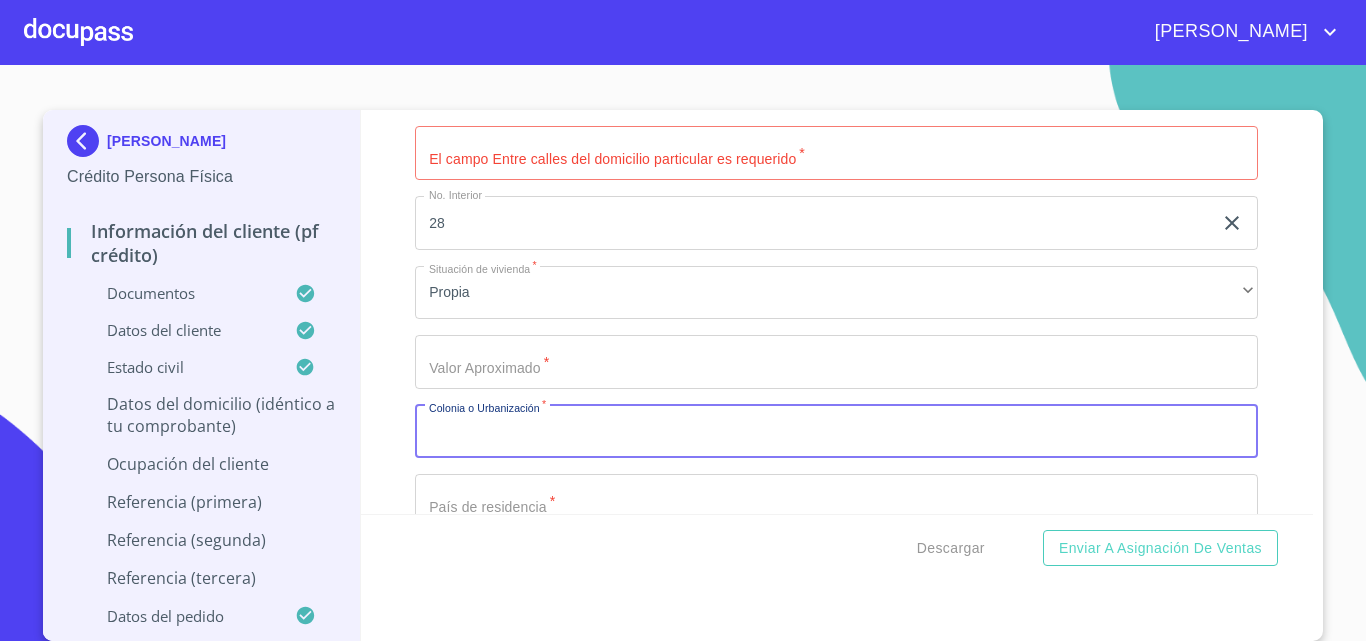 click on "Documento de identificación.   *" at bounding box center [813, -1608] 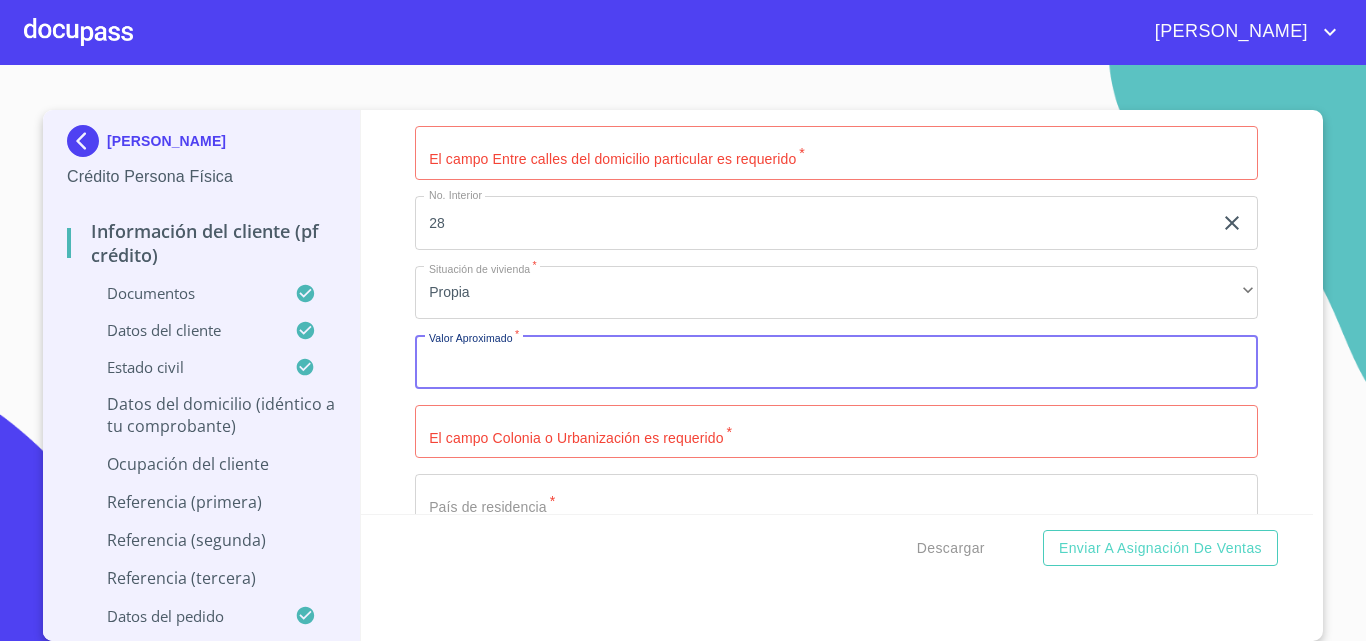 click on "Documento de identificación.   *" at bounding box center [836, 362] 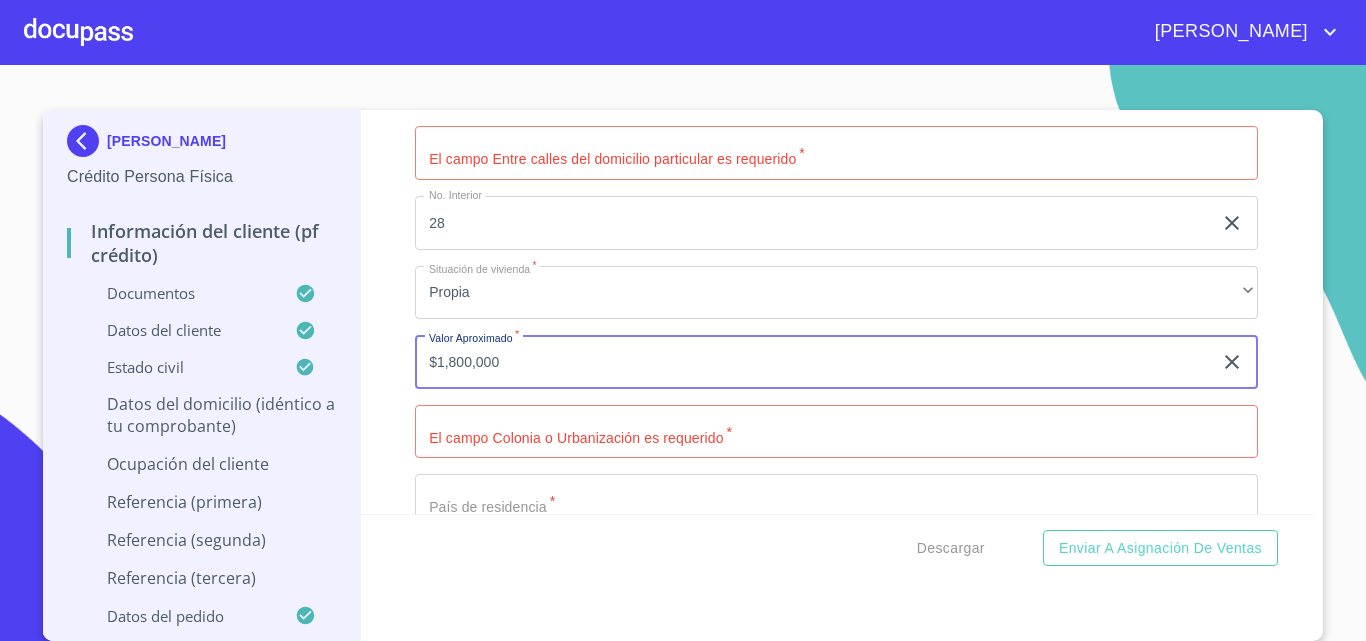 type on "$1,800,000" 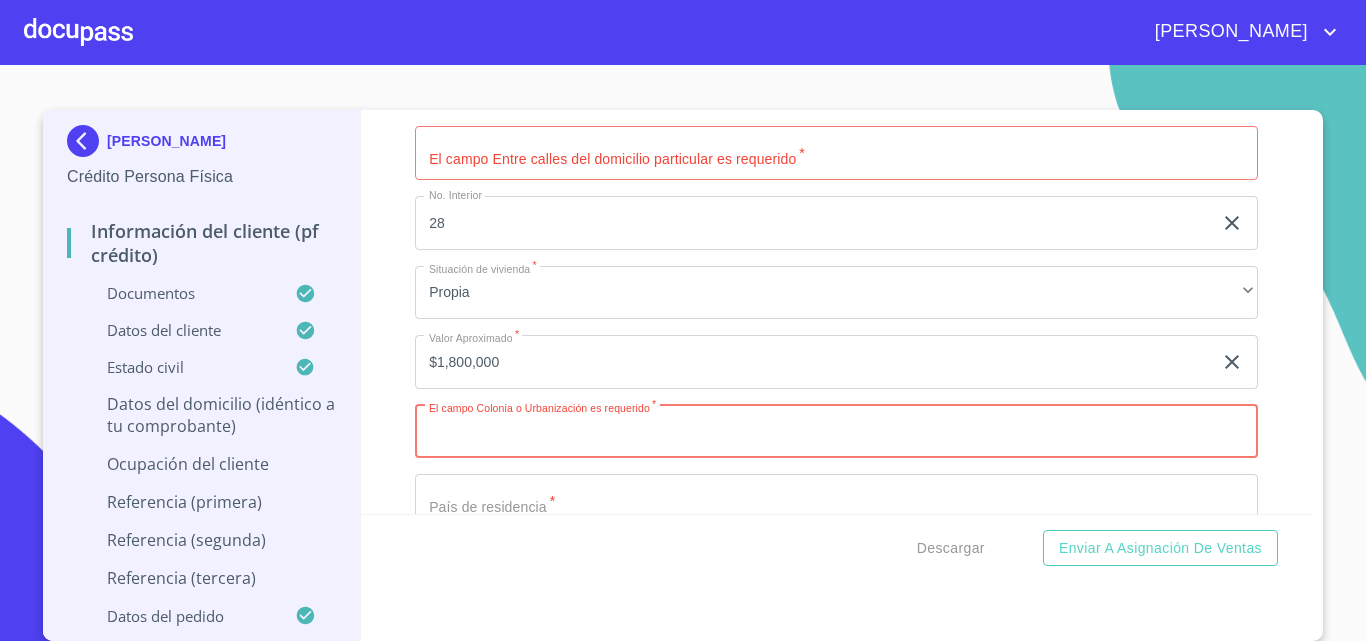 click on "Documento de identificación.   *" at bounding box center (836, 432) 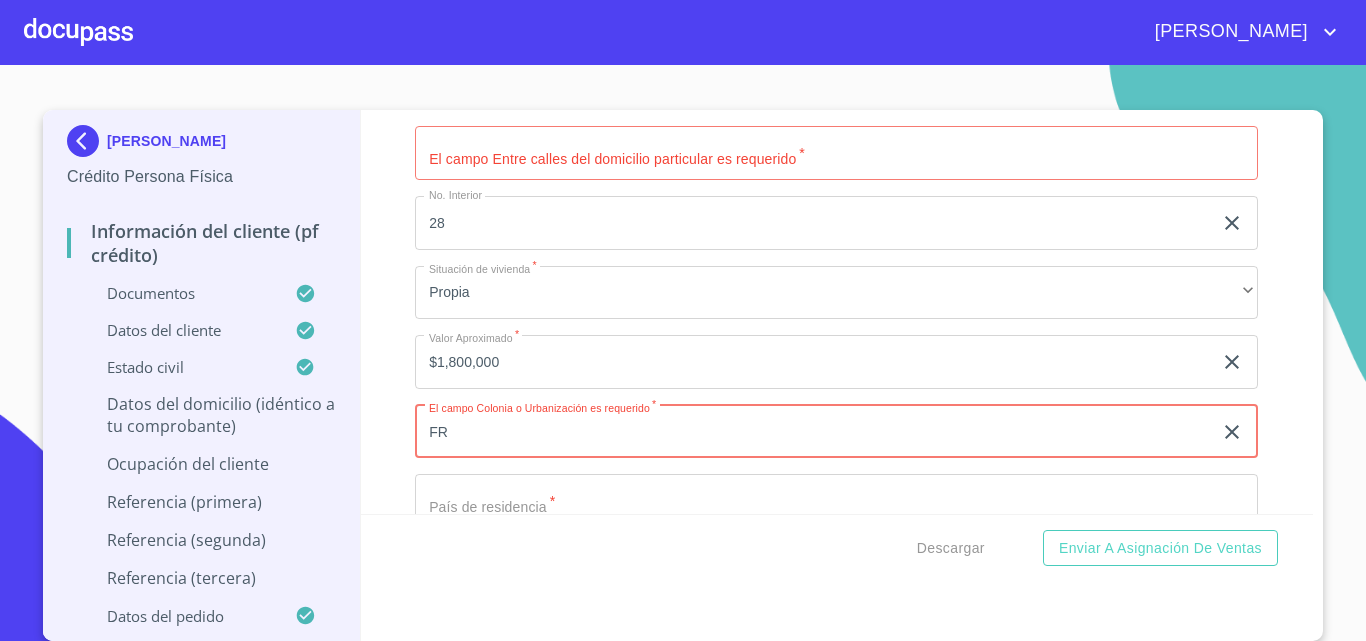 type on "F" 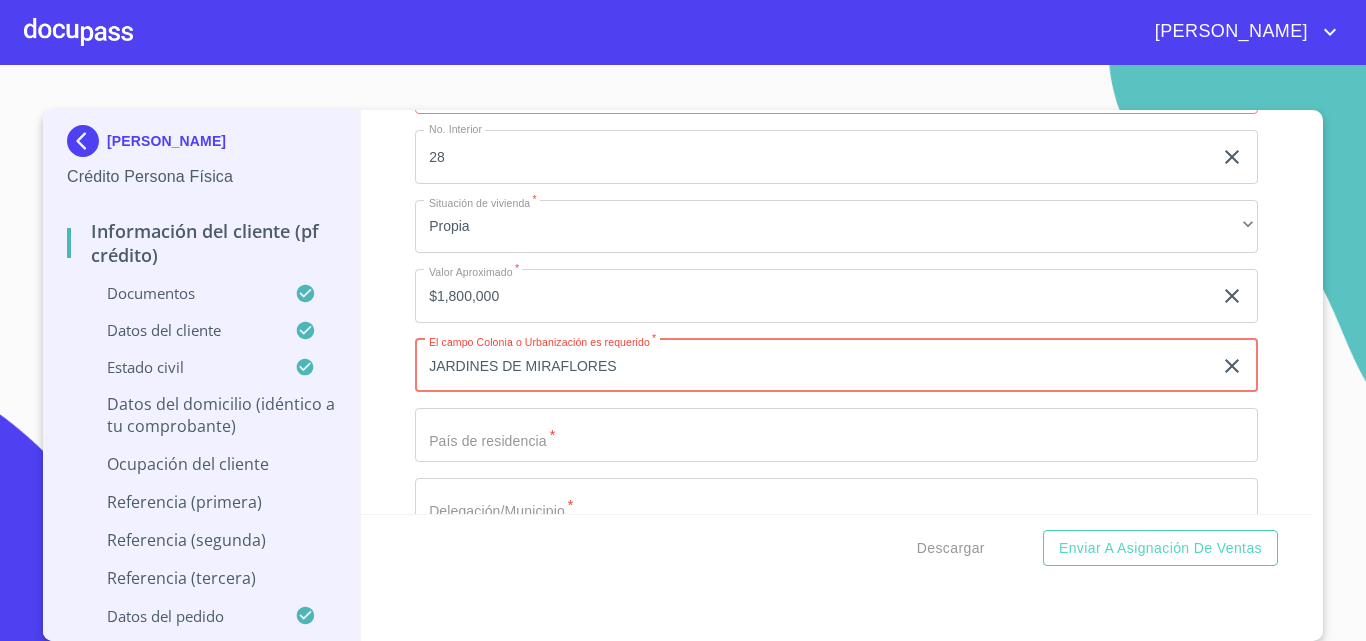 scroll, scrollTop: 8193, scrollLeft: 0, axis: vertical 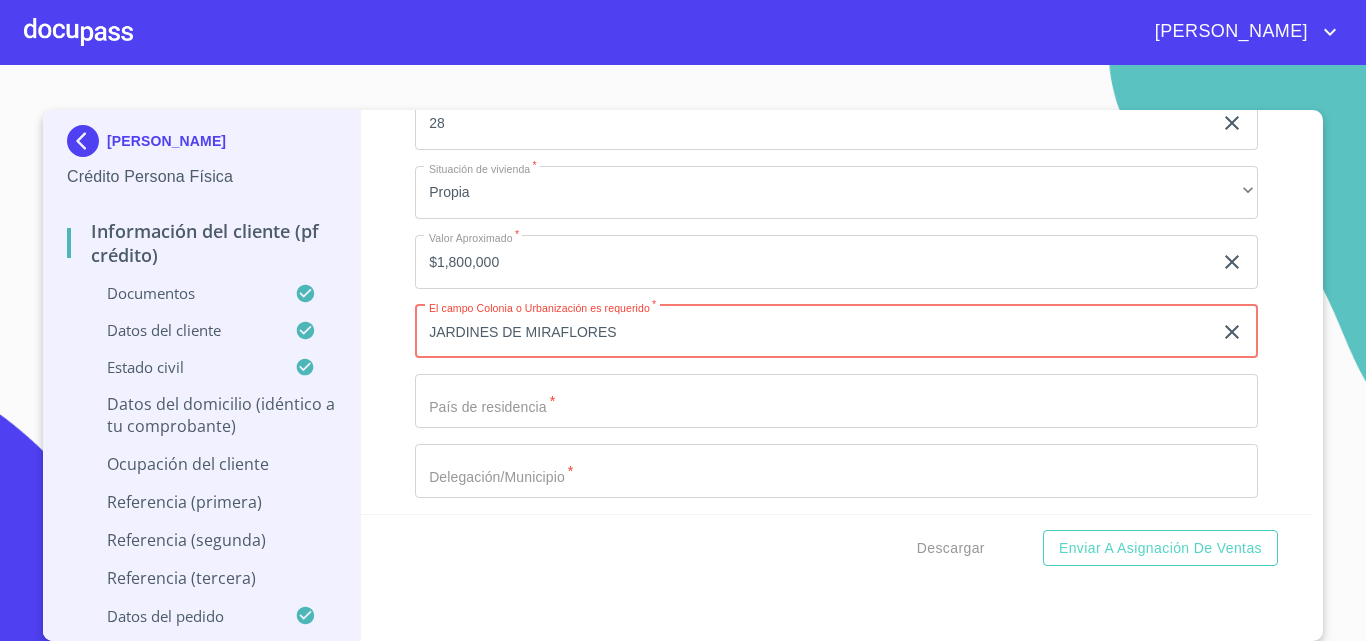 type on "JARDINES DE MIRAFLORES" 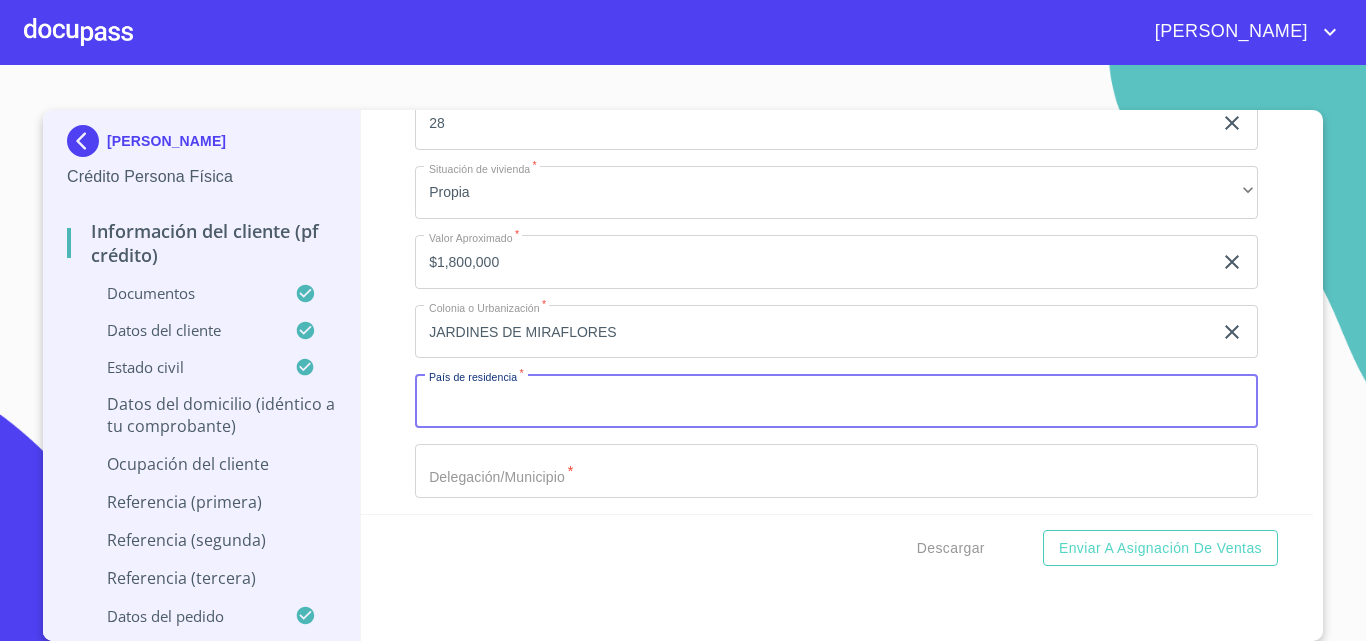 click on "Documento de identificación.   *" at bounding box center (836, 401) 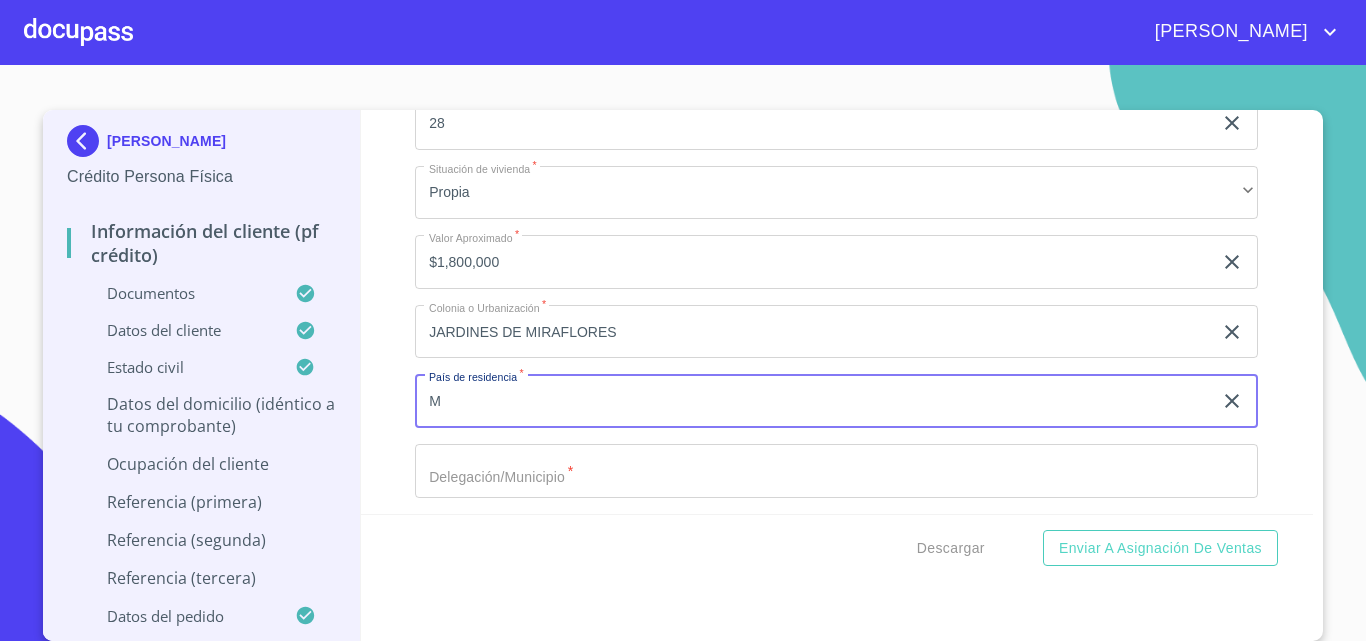 type on "[GEOGRAPHIC_DATA]" 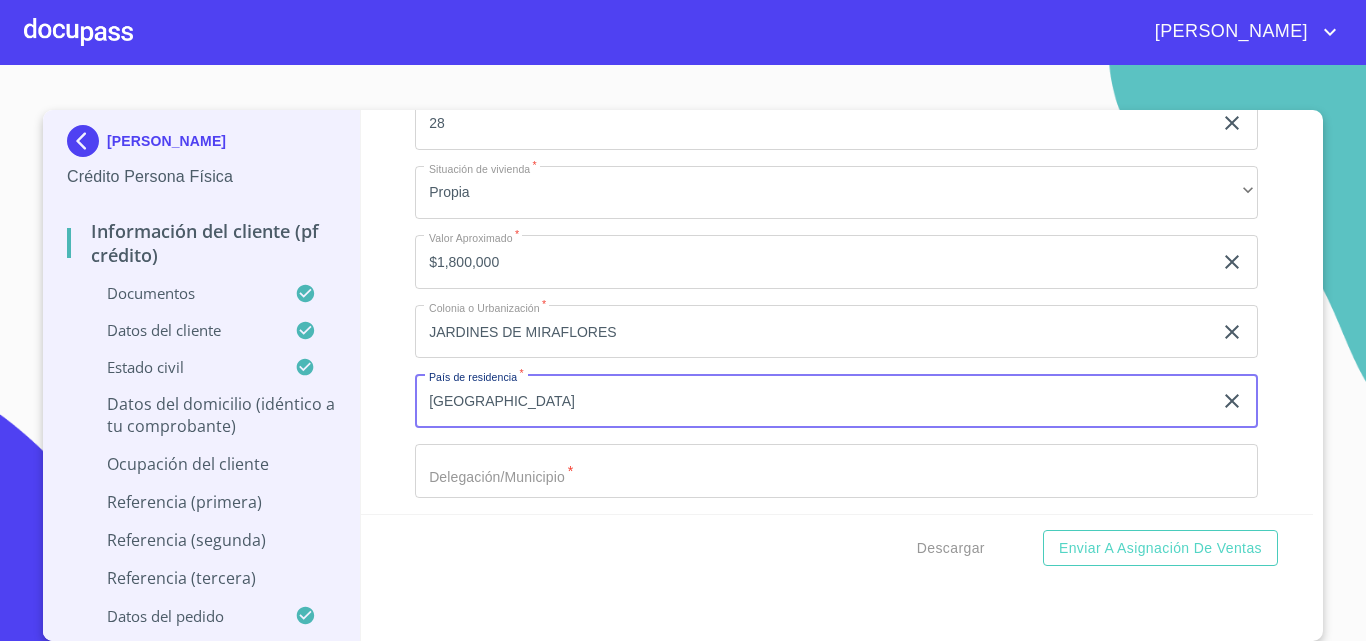 click on "Documento de identificación.   *" at bounding box center [813, -1708] 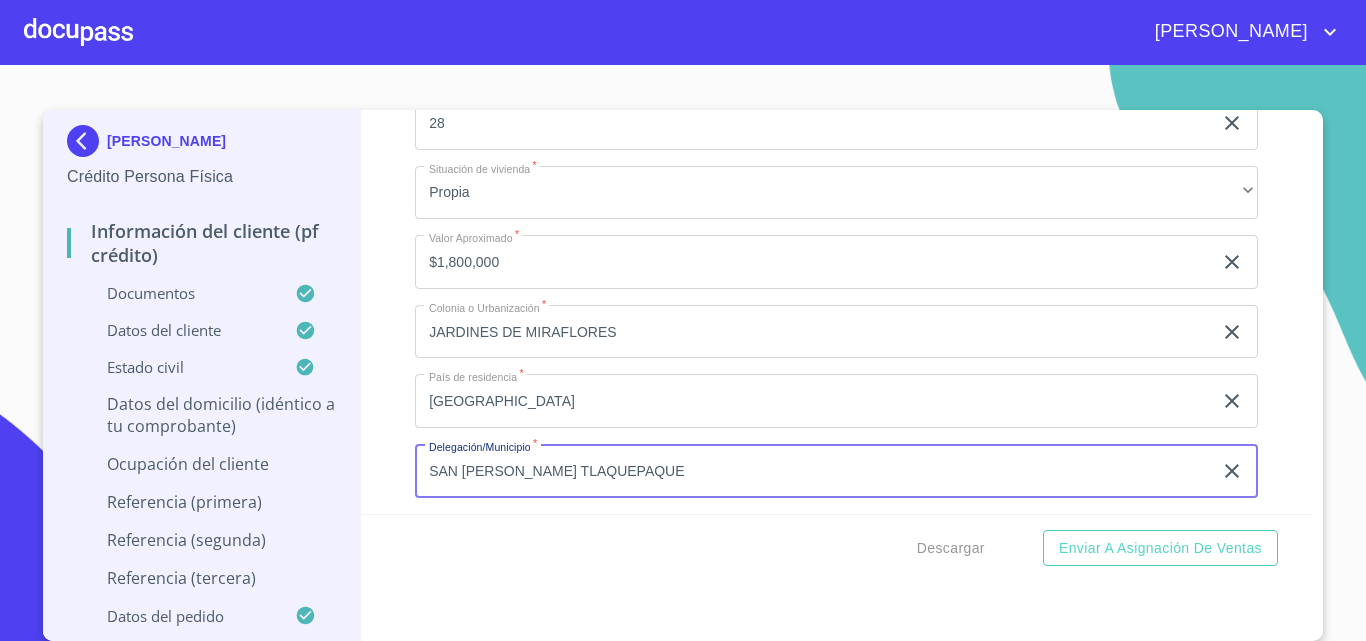 scroll, scrollTop: 7893, scrollLeft: 0, axis: vertical 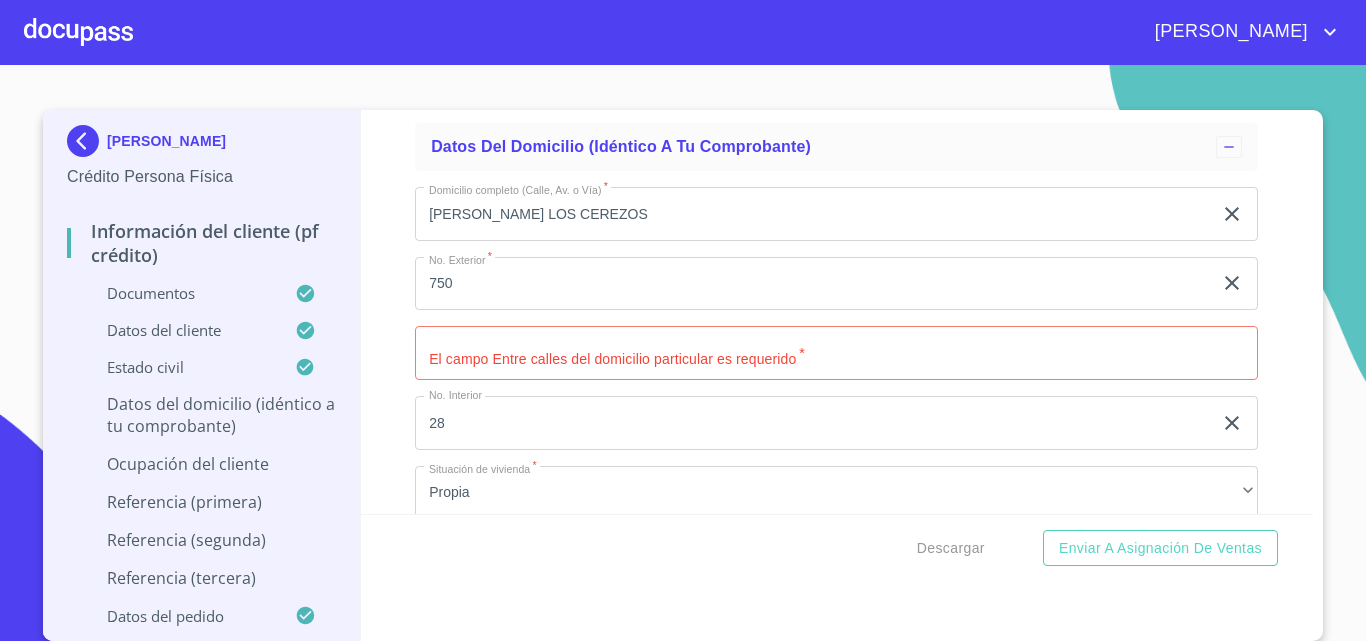 type on "SAN [PERSON_NAME] TLAQUEPAQUE" 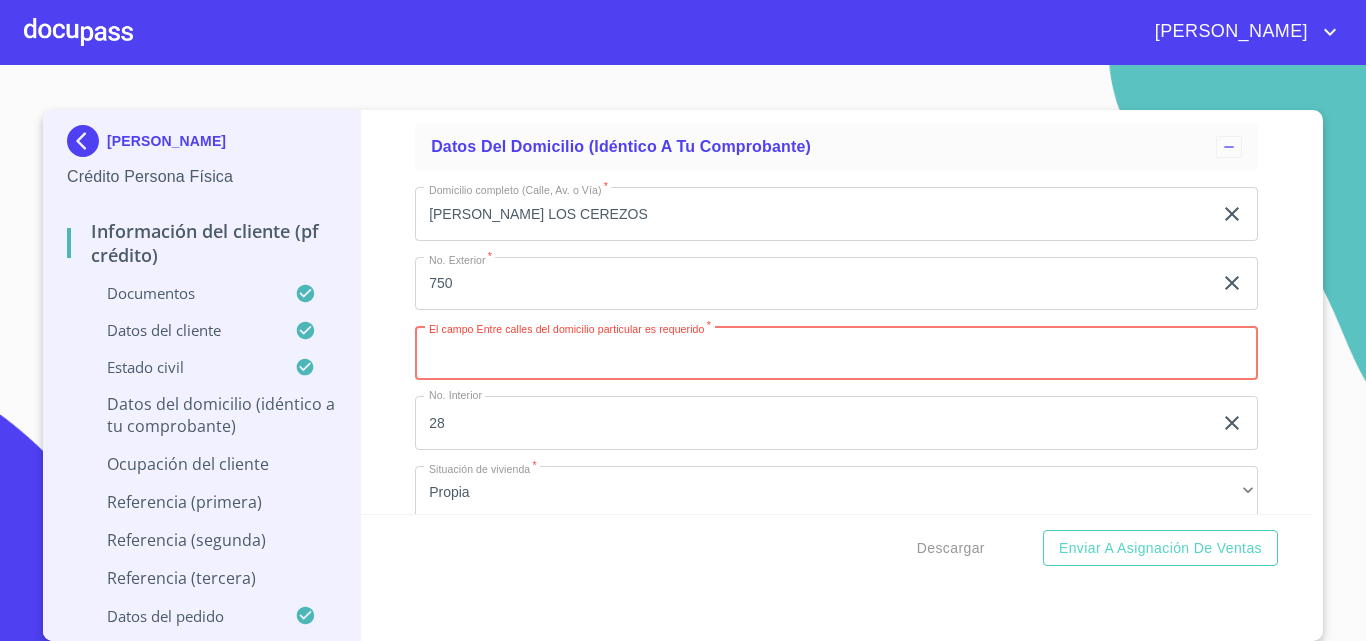 click on "Documento de identificación.   *" at bounding box center (836, 353) 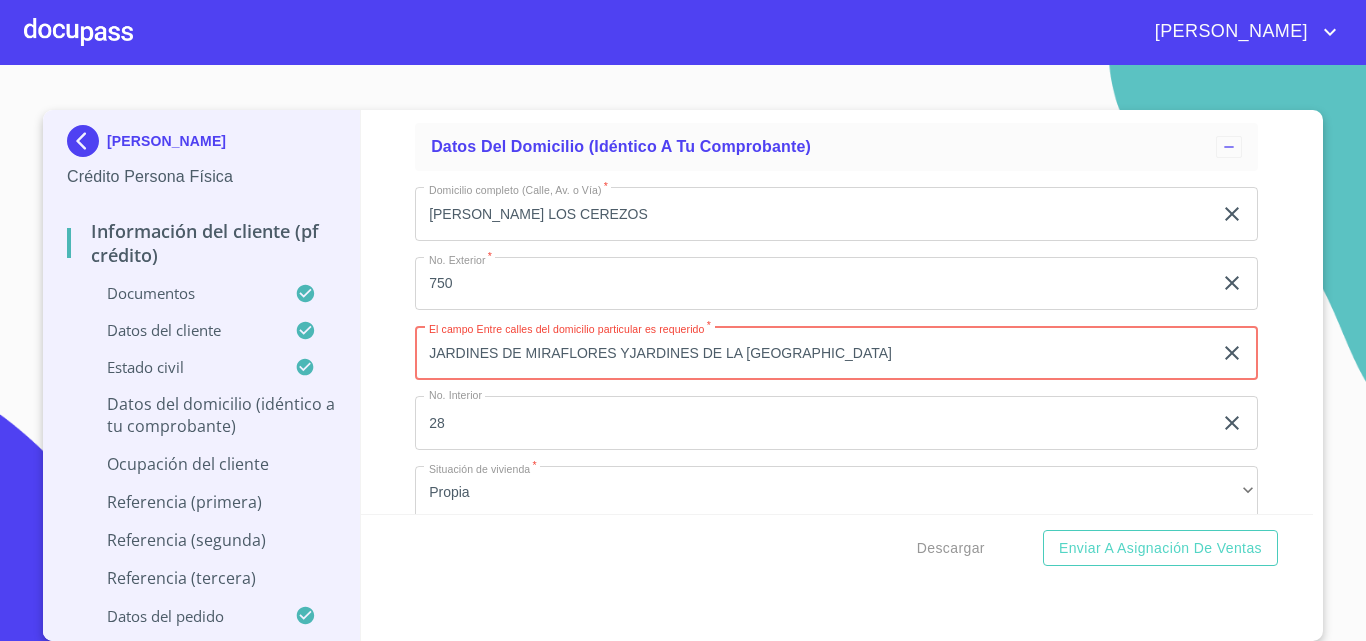 type on "JARDINES DE MIRAFLORES YJARDINES DE LA [GEOGRAPHIC_DATA]" 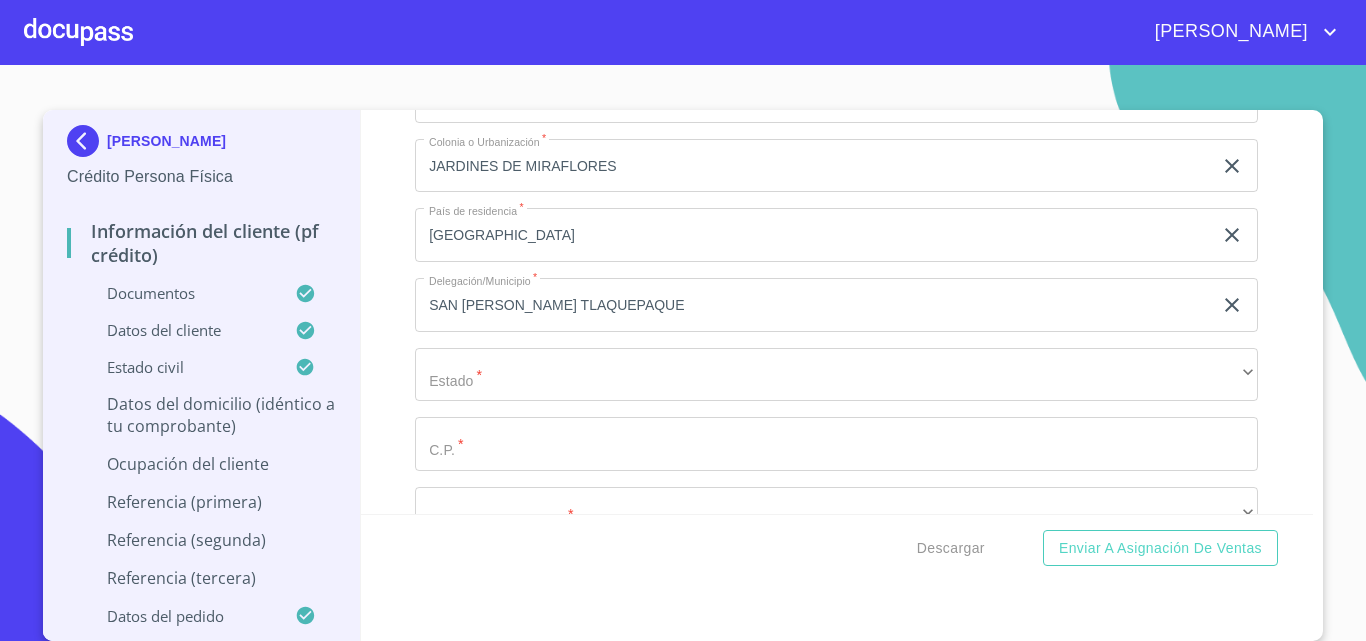 scroll, scrollTop: 8393, scrollLeft: 0, axis: vertical 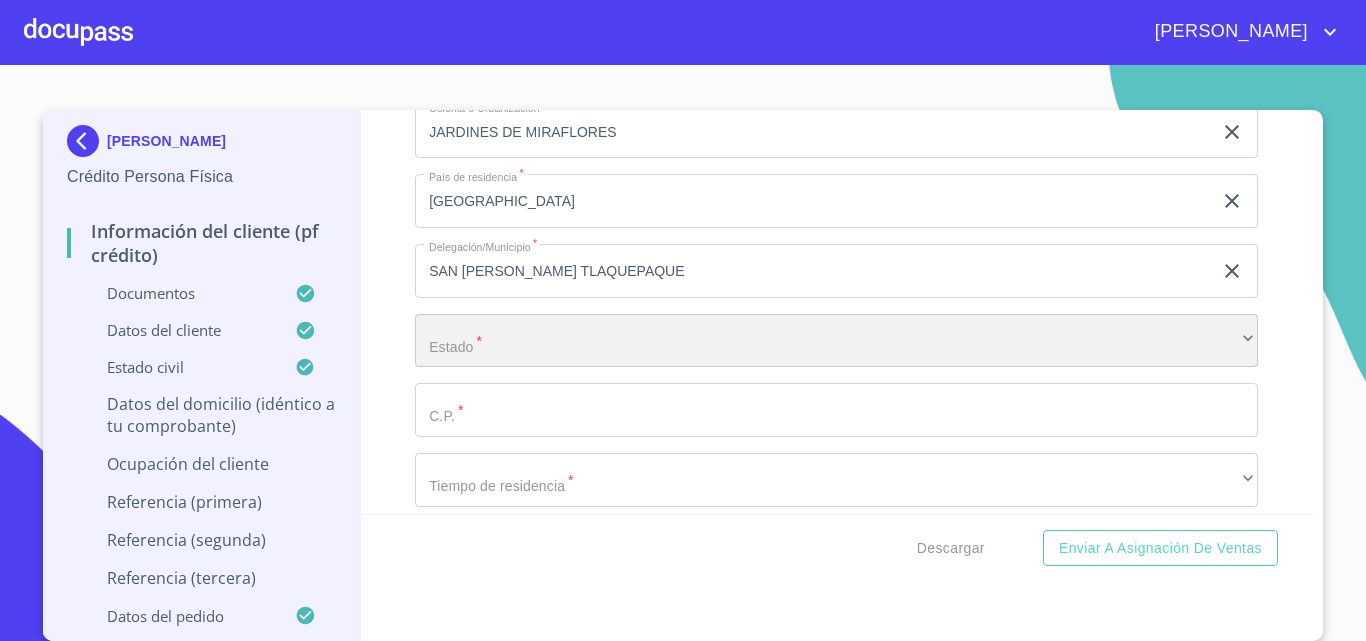 click on "​" at bounding box center (836, 341) 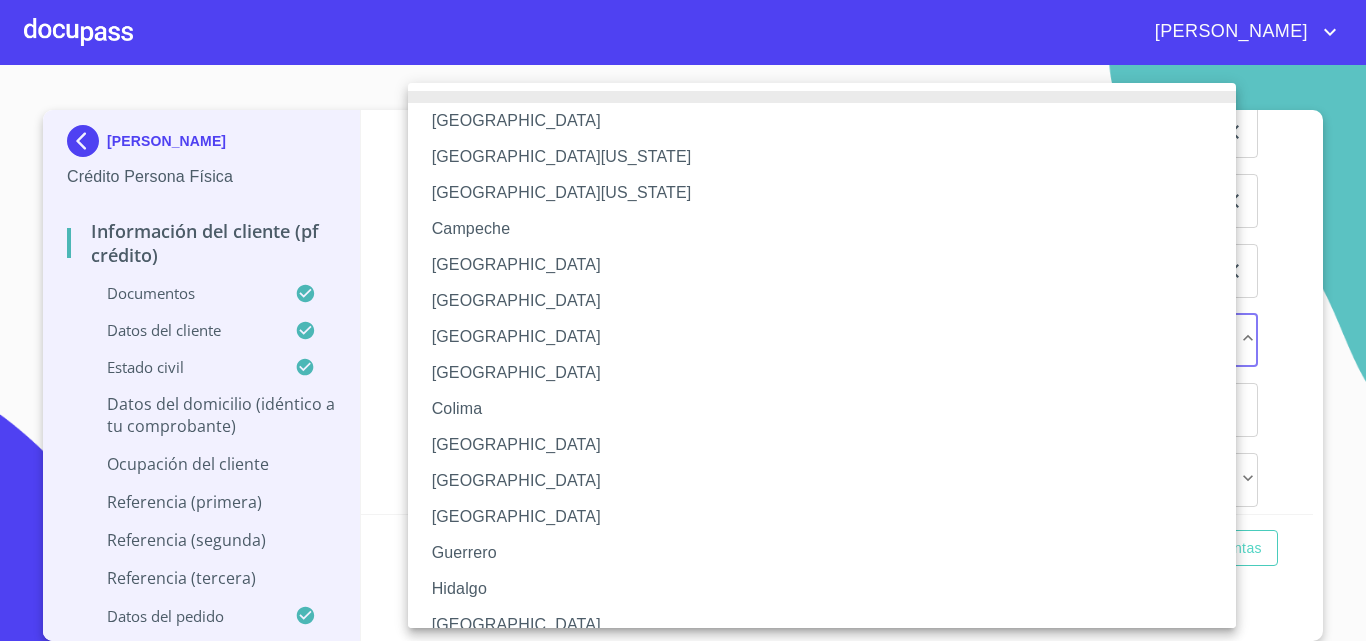 click on "[GEOGRAPHIC_DATA]" at bounding box center (829, 625) 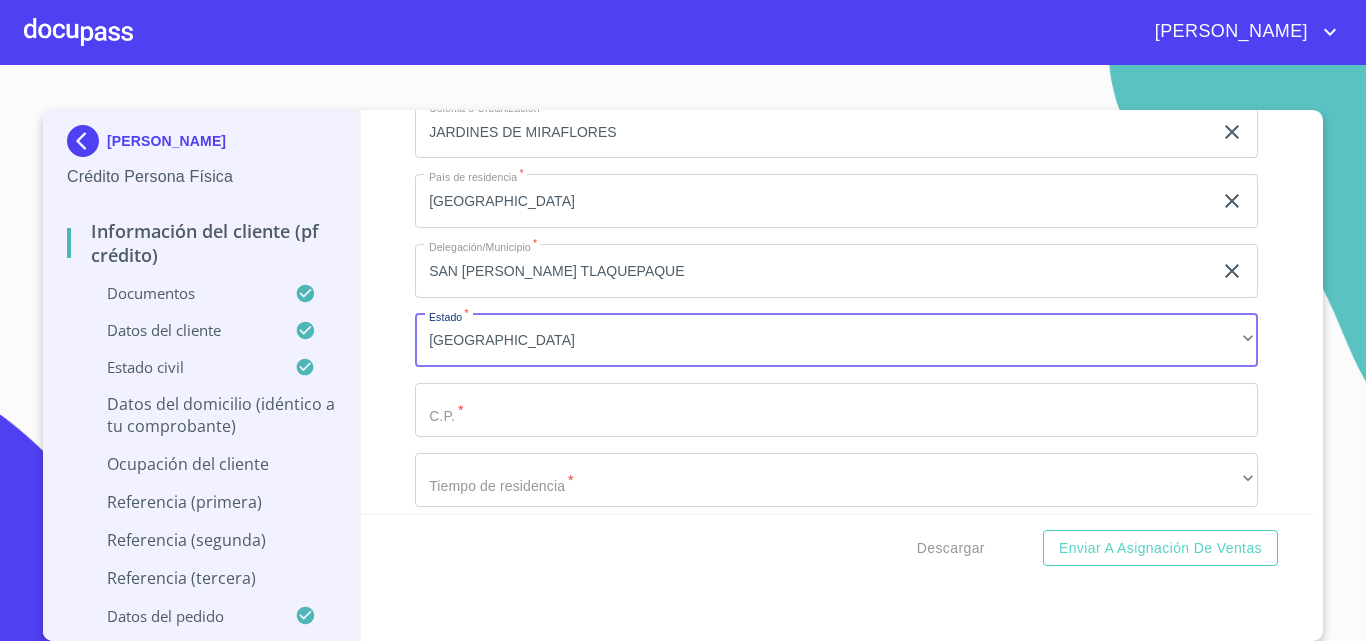 click on "Documento de identificación.   *" at bounding box center (813, -1908) 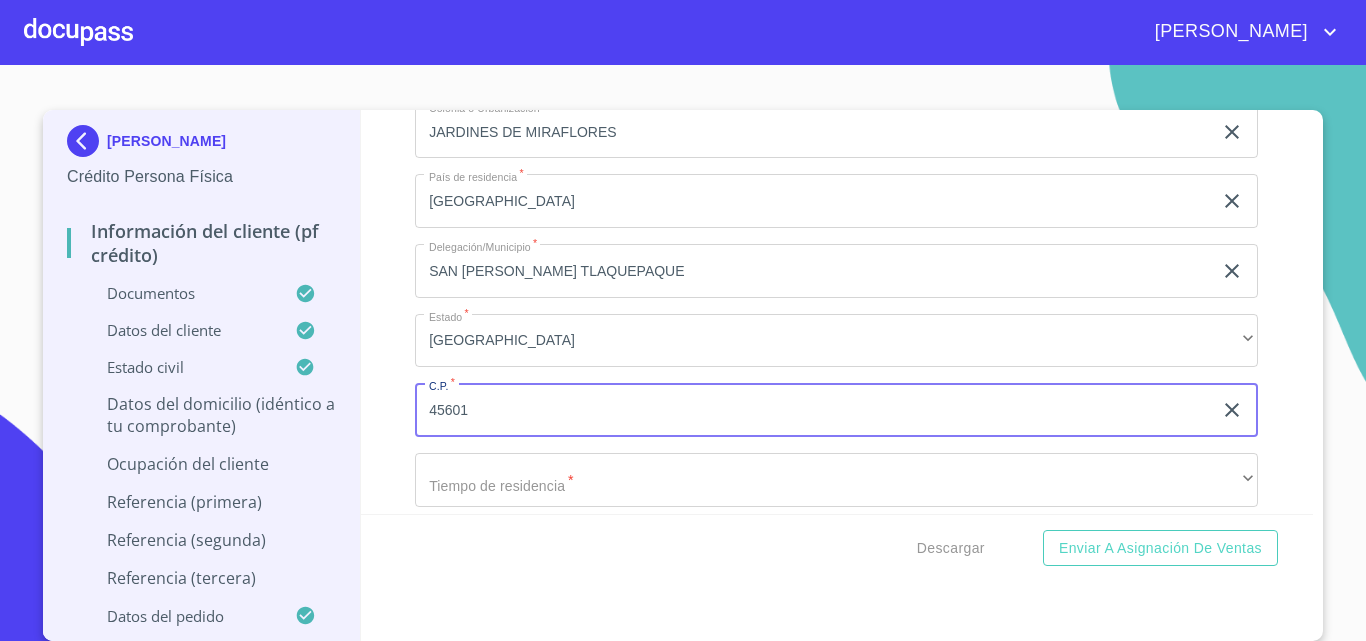 type on "45601" 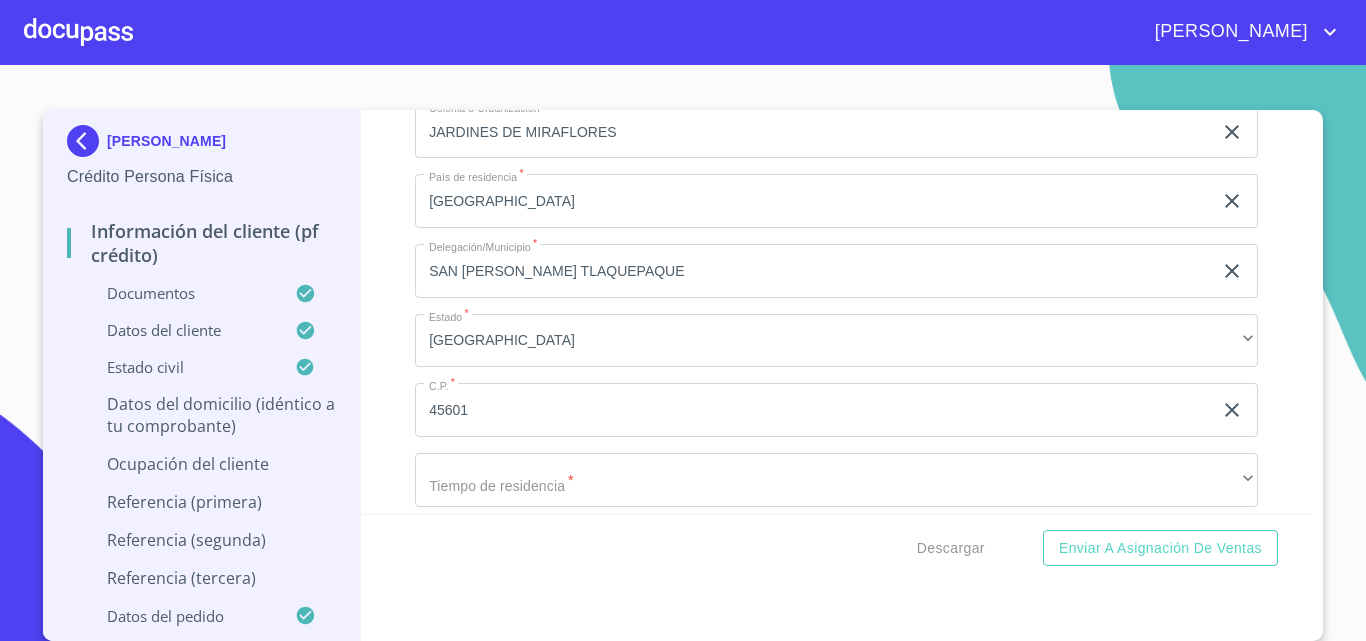 click on "Información del cliente (PF crédito)   Documentos Documento de identificación.   * INE ​ Identificación Oficial * Identificación Oficial Identificación Oficial Comprobante de Domicilio * Comprobante de Domicilio Comprobante de Domicilio Fuente de ingresos   * Independiente/Dueño de negocio/Persona Moral ​ Comprobante de Ingresos mes 1 * Comprobante de Ingresos mes 1 Comprobante de Ingresos mes 1 Comprobante de Ingresos mes 2 * Comprobante de Ingresos mes 2 Comprobante de Ingresos mes 2 Comprobante de Ingresos mes 3 * Comprobante de Ingresos mes 3 Comprobante de Ingresos mes 3 CURP * CURP CURP Constancia de situación fiscal Constancia de situación fiscal Constancia de situación fiscal Datos del cliente Apellido Paterno   * [PERSON_NAME] ​ Apellido Materno   * [PERSON_NAME] ​ Primer nombre   * [PERSON_NAME] ​ Segundo Nombre [PERSON_NAME] ​ Fecha de nacimiento * [DEMOGRAPHIC_DATA] ​ RFC   * AARE941116GR0 ​ CURP   * AARE941116MJCNVR09 ​ ID de Identificación 2545138055 ​ Nacionalidad   * ​ *" at bounding box center (837, 312) 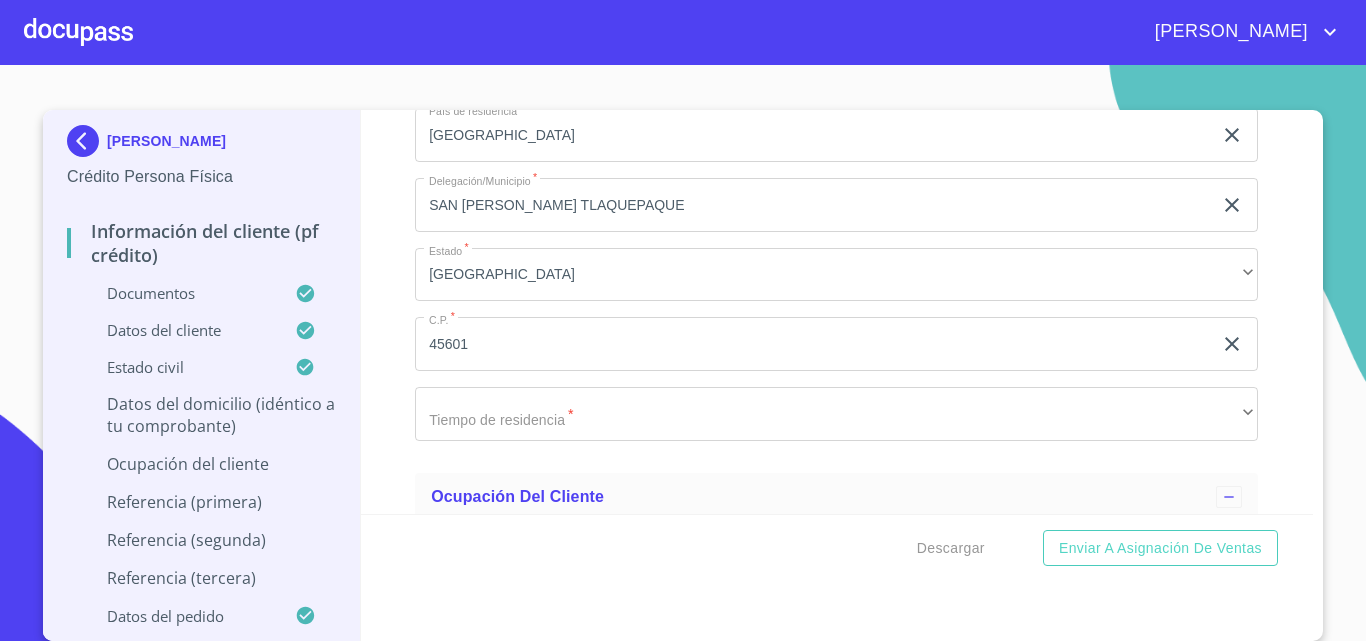 scroll, scrollTop: 8493, scrollLeft: 0, axis: vertical 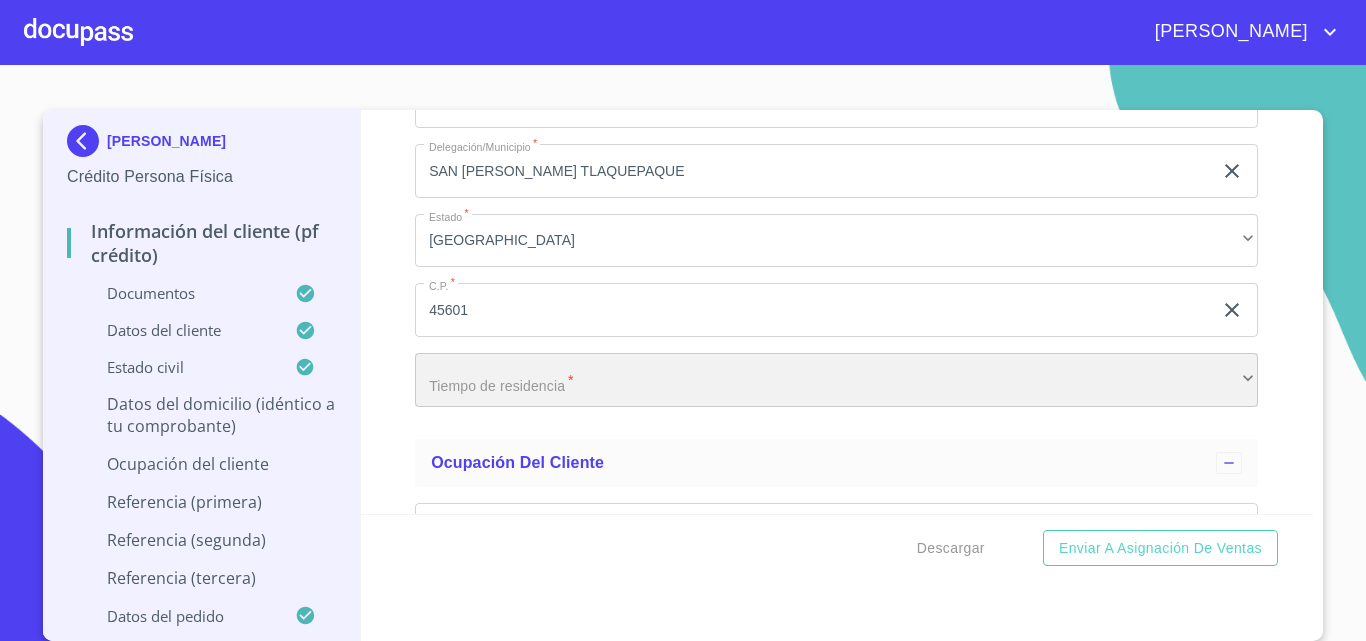 click on "​" at bounding box center [836, 380] 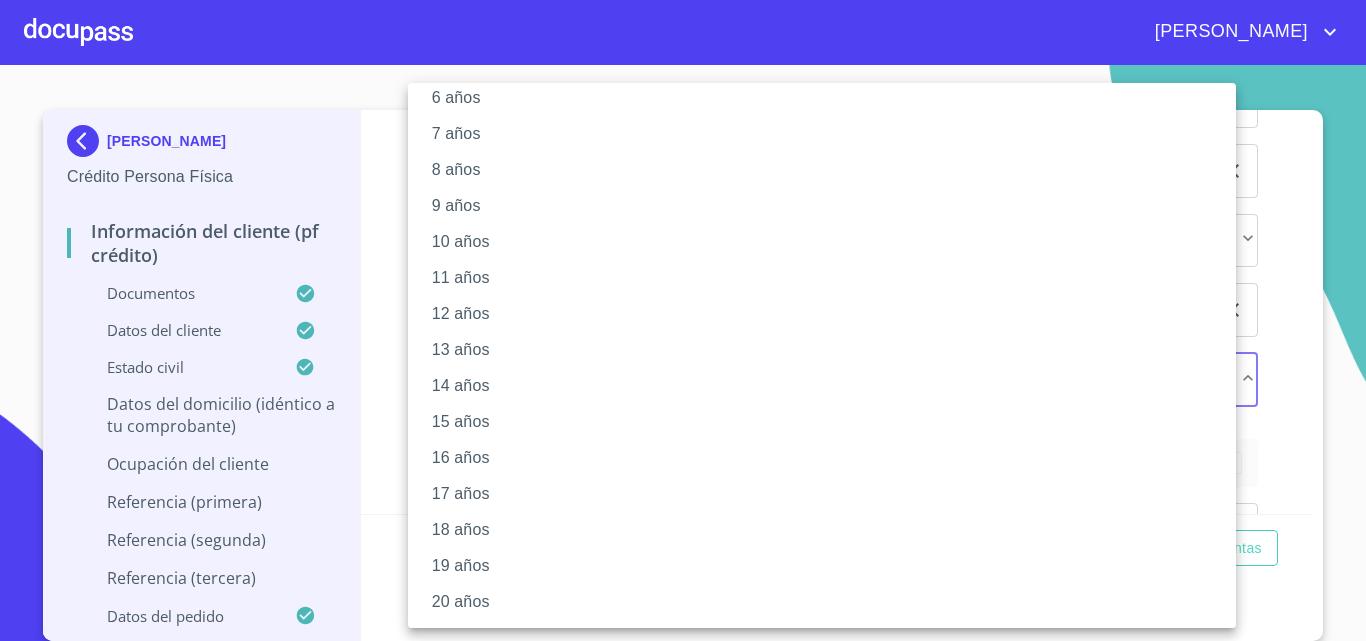 click on "18 años" at bounding box center [829, 530] 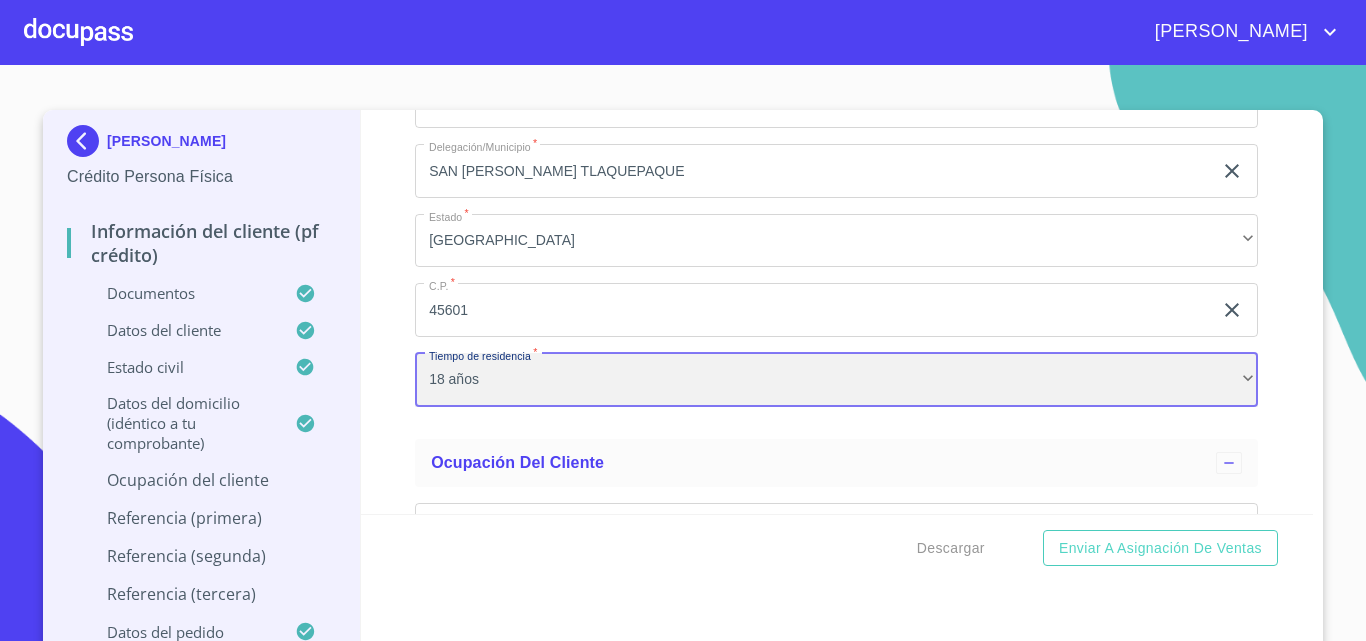 scroll, scrollTop: 238, scrollLeft: 0, axis: vertical 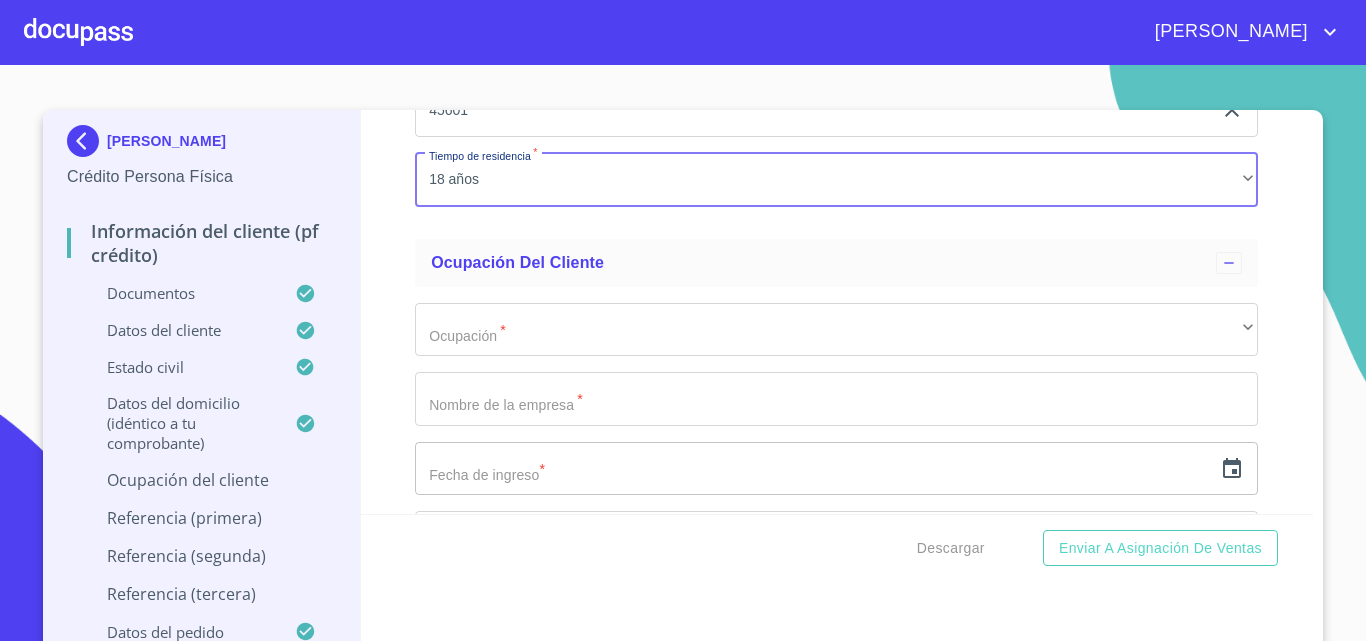 click on "Ocupación   * ​ ​ Nombre de la empresa   * ​ Fecha de ingreso * ​ Descripción empleo   * ​ Tipo de contrato   * ​ ​ Nacionalidad de la empresa   * ​ ​ Tipo de empresa   * ​ ​ Actividad Específica de la Empresa   * ​ MXN Teléfono de la empresa   * ​ Domicilio empresa (Calle, Av. o Vía)   * ​ No. Exterior   * ​ No. Interior ​ Colonia o Urbanización   * ​ Código Postal   * ​ Delegación/Municipio   * ​ Estado   * ​ ​ Nombre del jefe inmediato   * ​ Puesto del jefe inmediato   * ​ MXN Teléfono del jefe inmediato   * ​ Antigüedad de tu trabajo actual   * ​ ​" at bounding box center [836, 991] 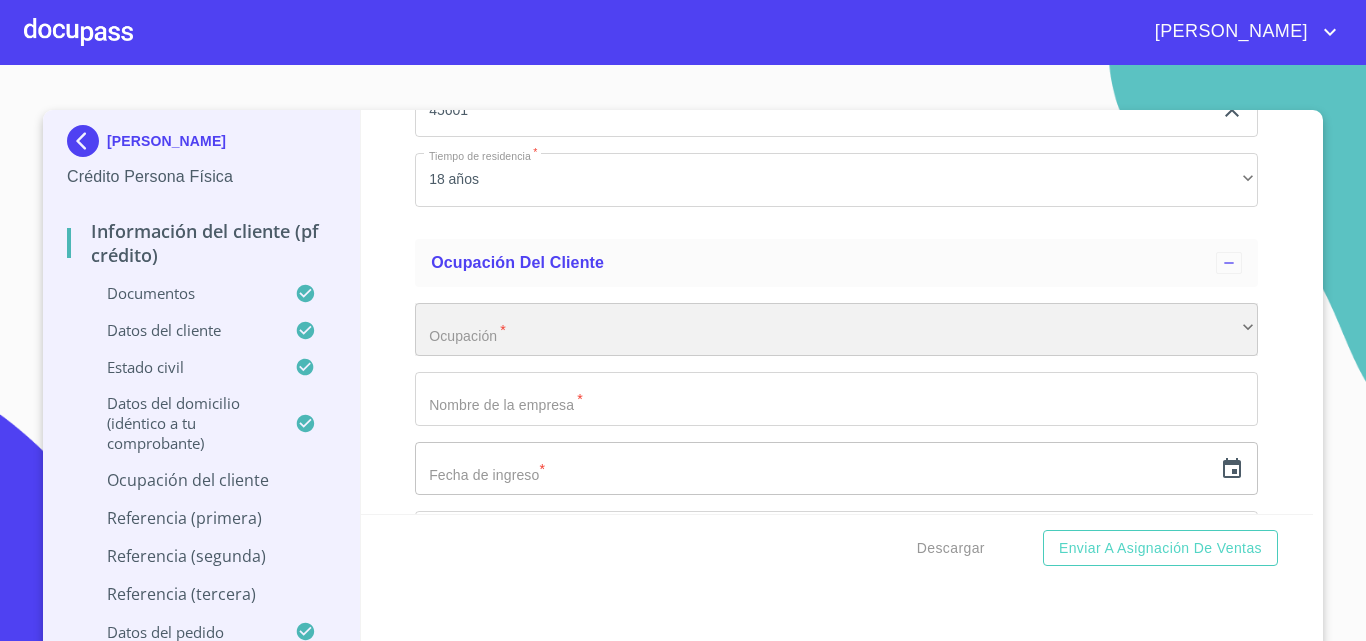 click on "​" at bounding box center [836, 330] 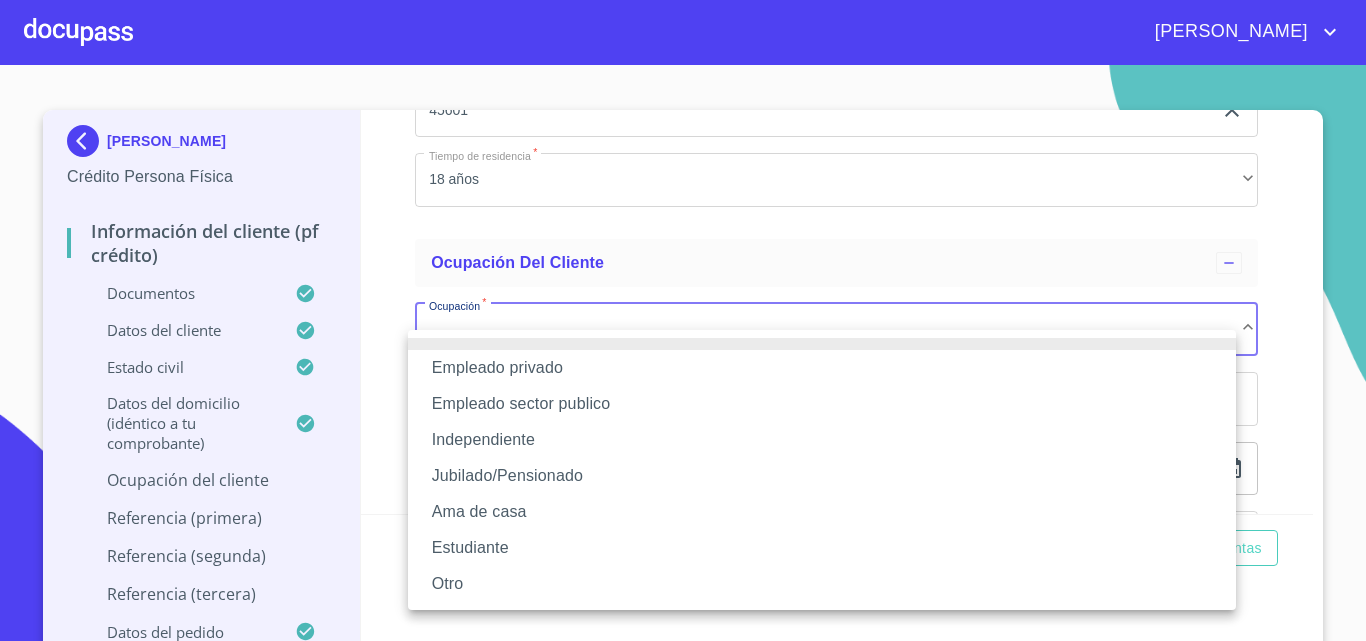 click on "Independiente" at bounding box center [822, 440] 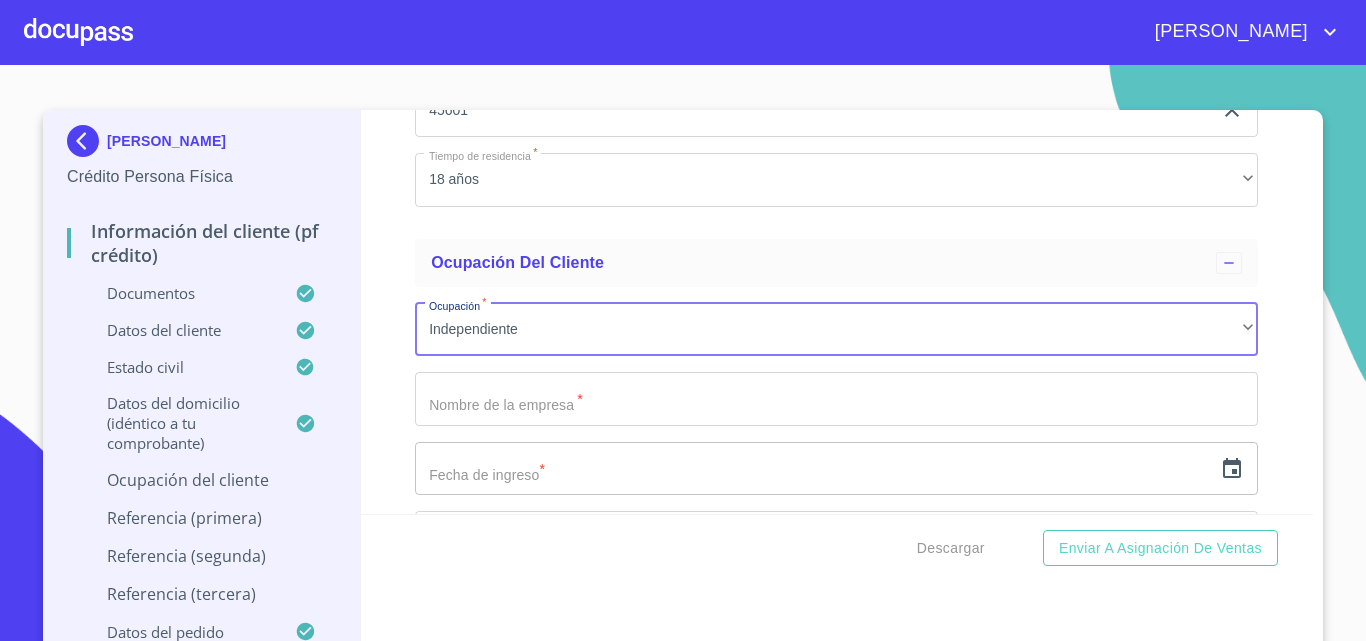 click on "Documento de identificación.   *" at bounding box center [813, -2208] 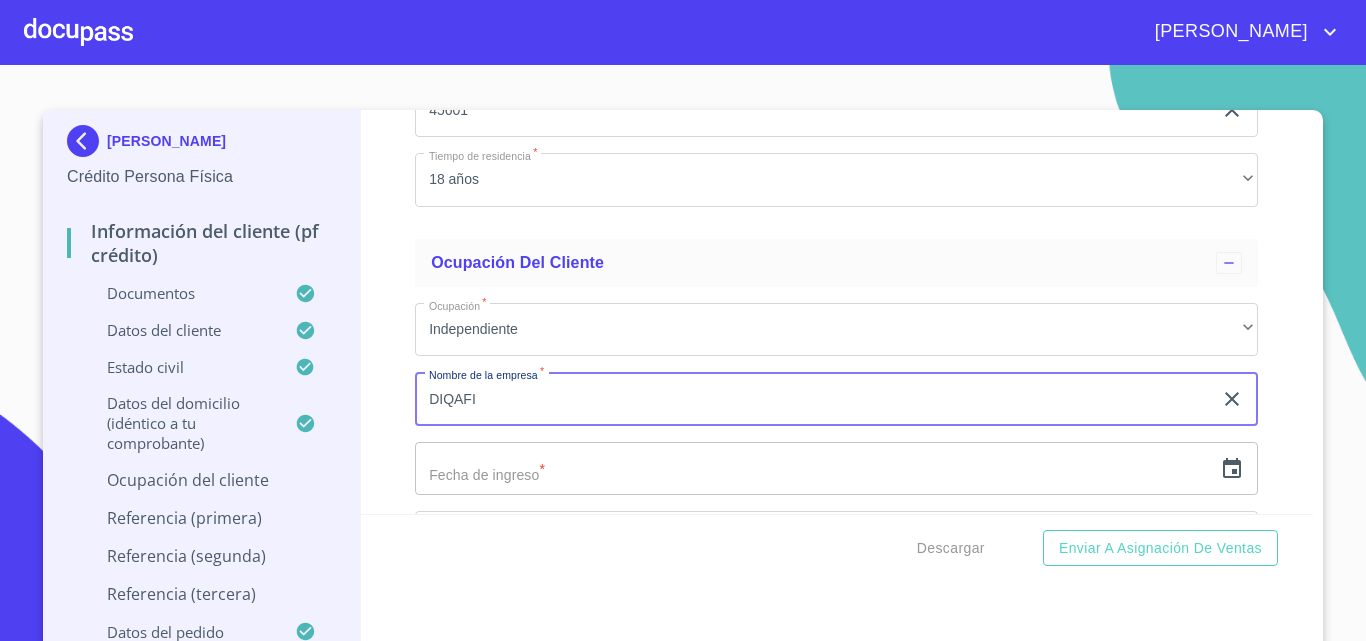 scroll, scrollTop: 8793, scrollLeft: 0, axis: vertical 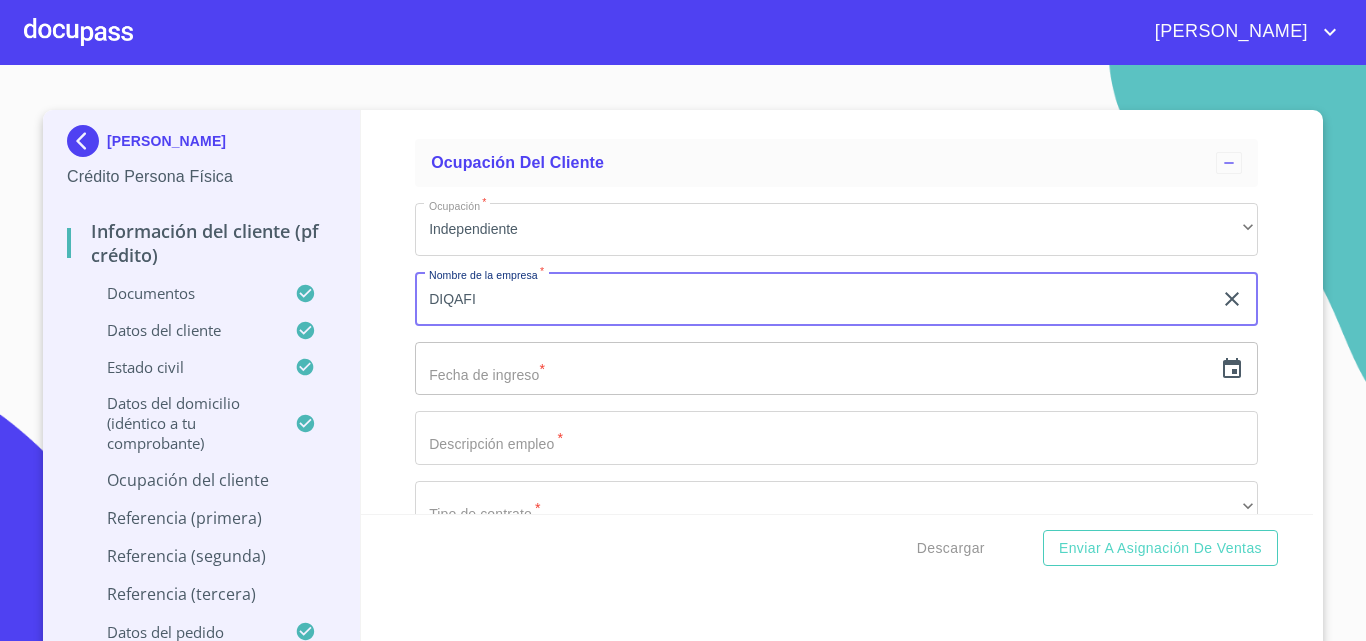 type on "DIQAFI" 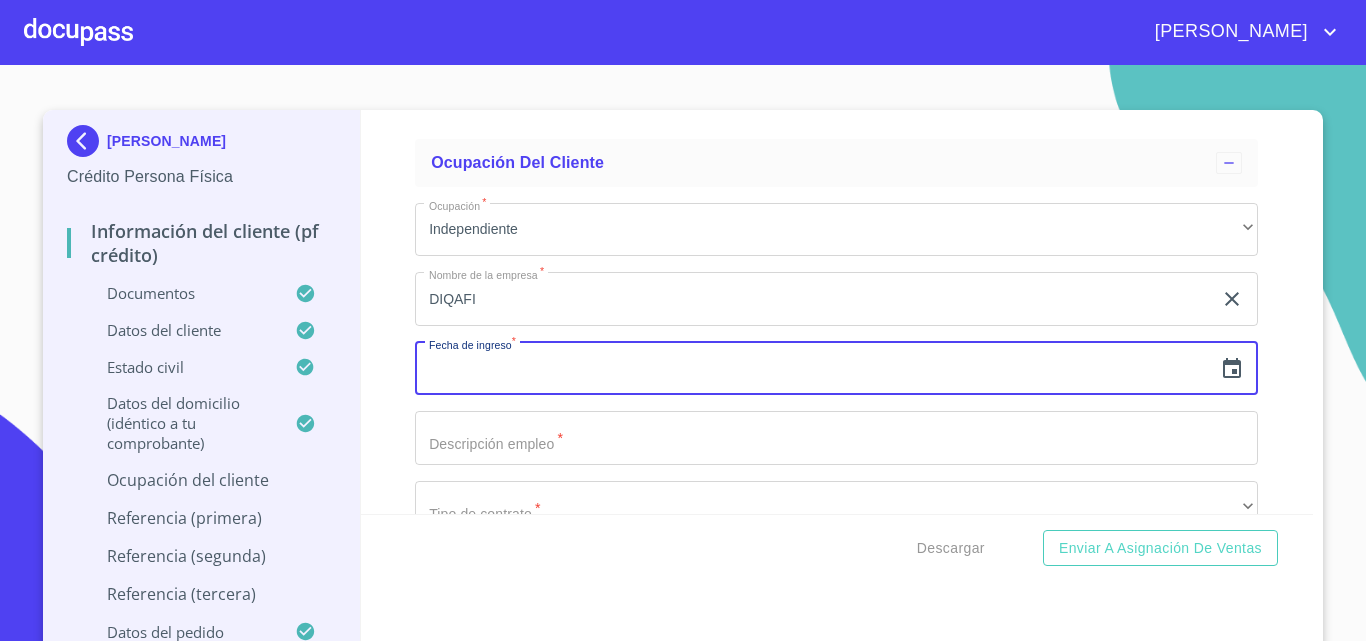 click 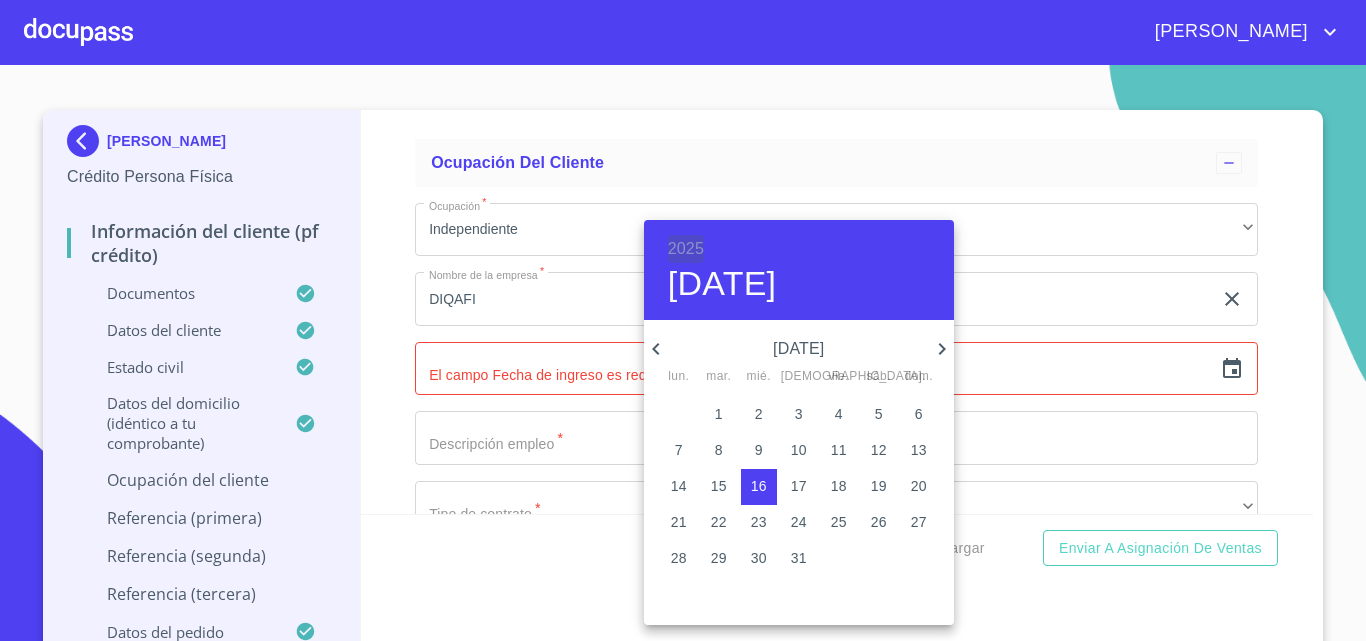 click on "2025" at bounding box center [686, 249] 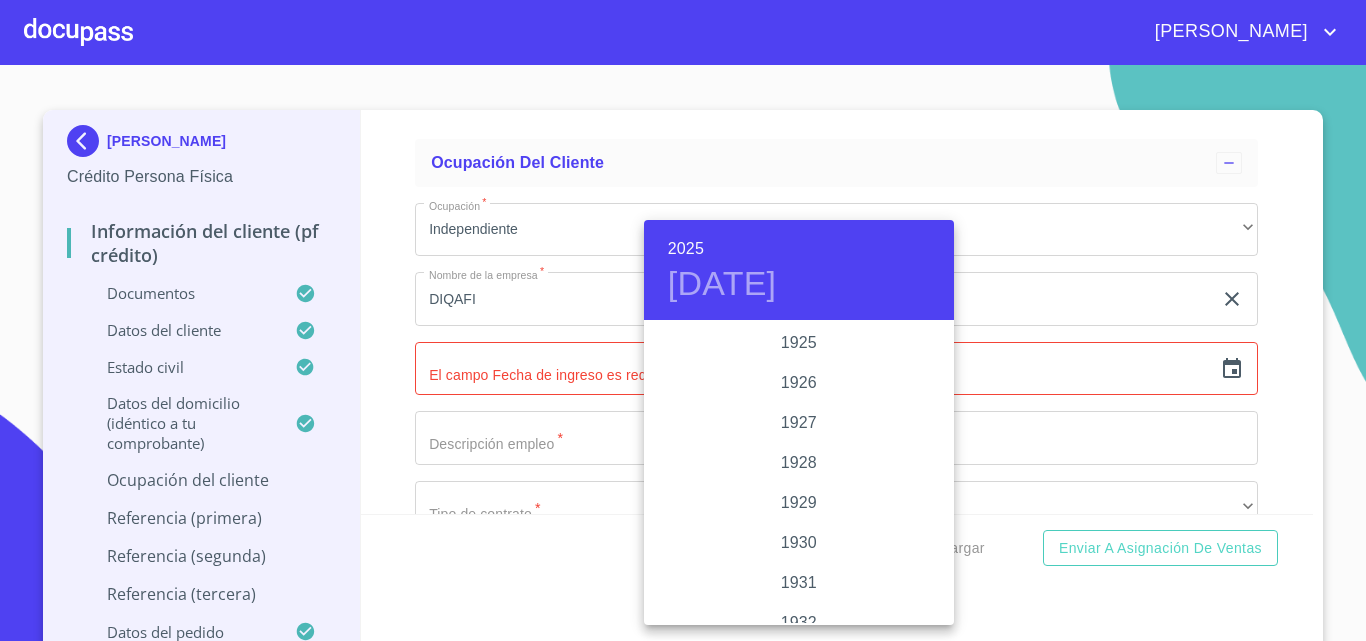 scroll, scrollTop: 3880, scrollLeft: 0, axis: vertical 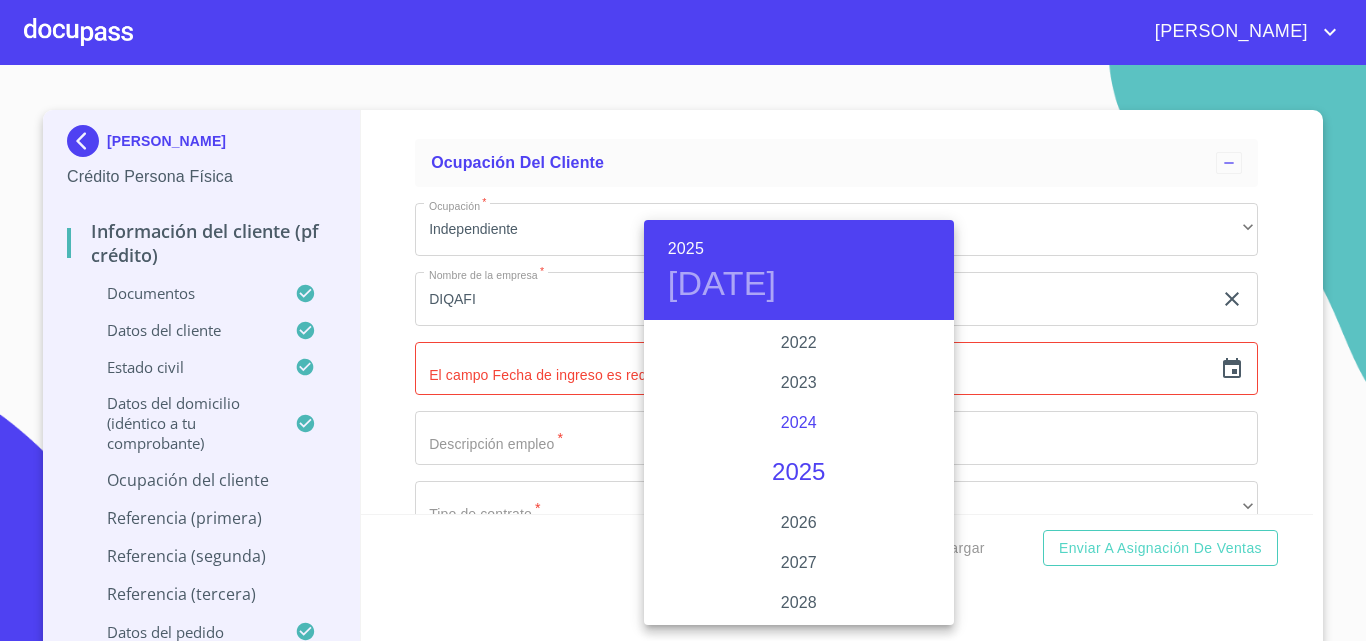 click on "2024" at bounding box center [799, 423] 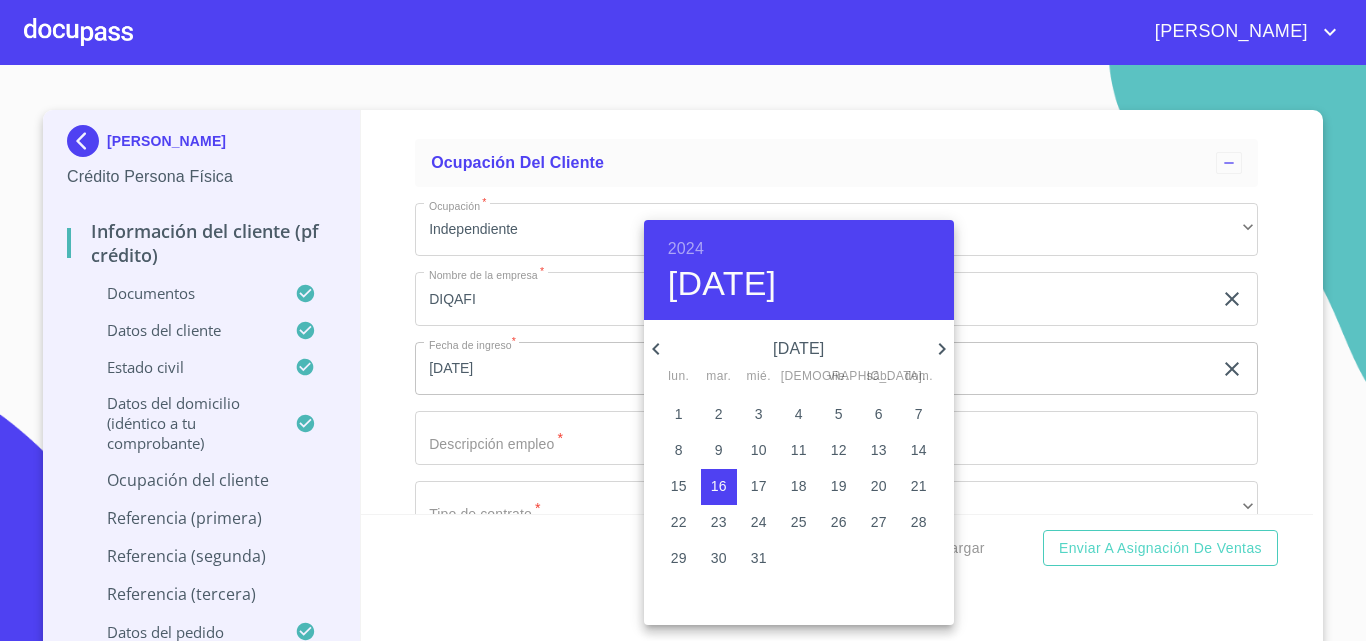 click 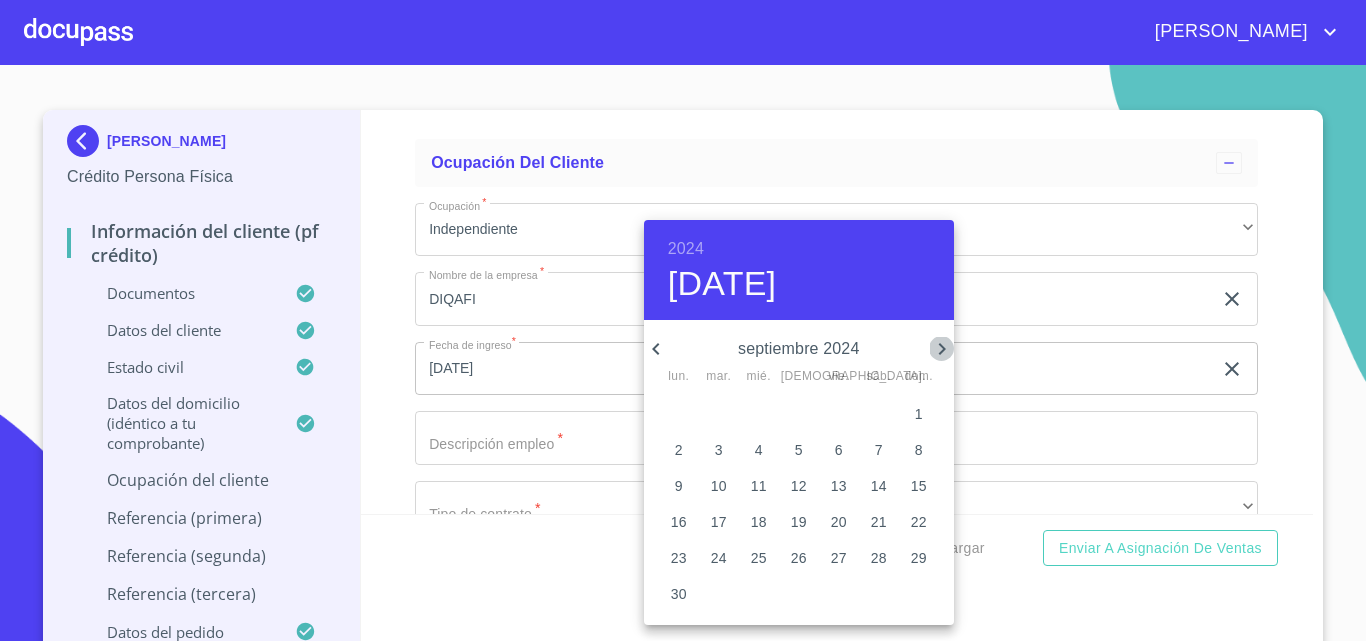 click 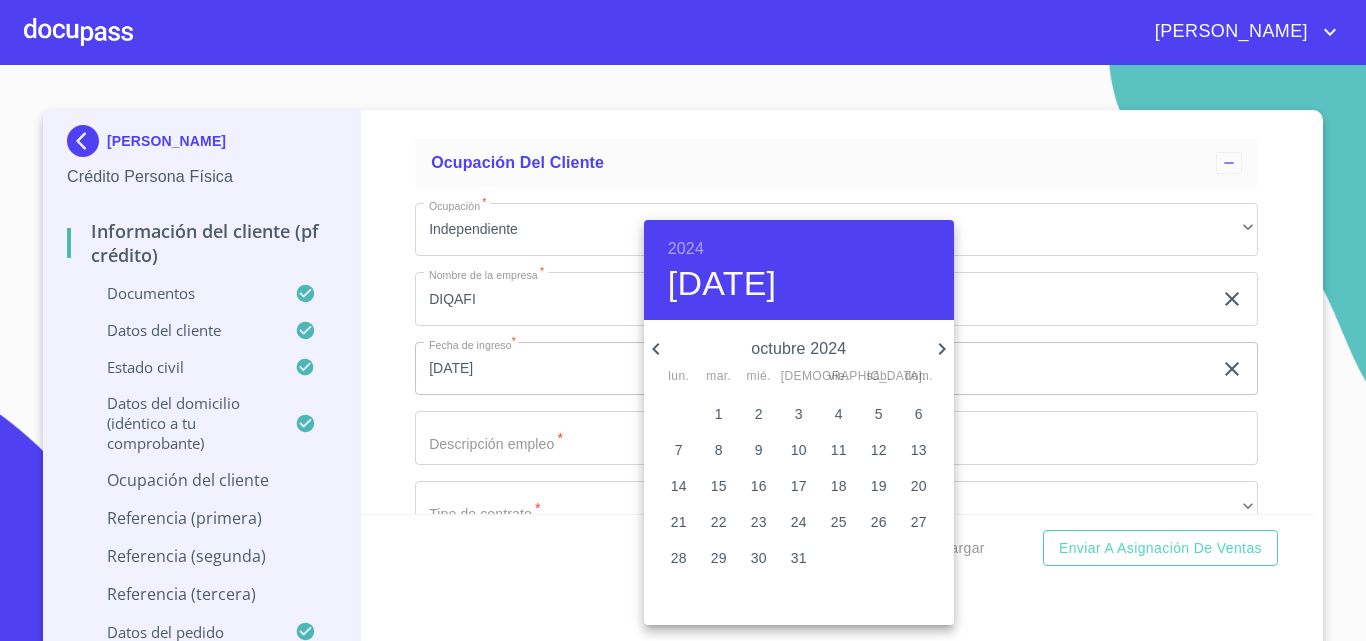 click on "16" at bounding box center [759, 486] 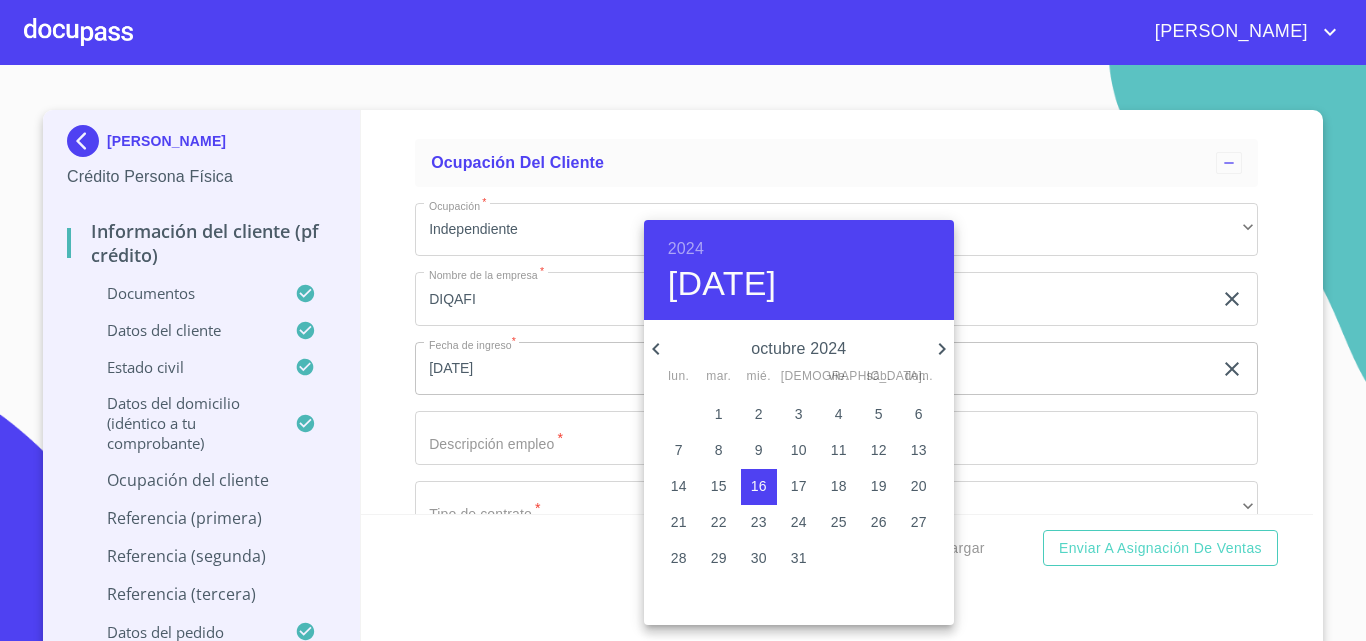 click at bounding box center (683, 320) 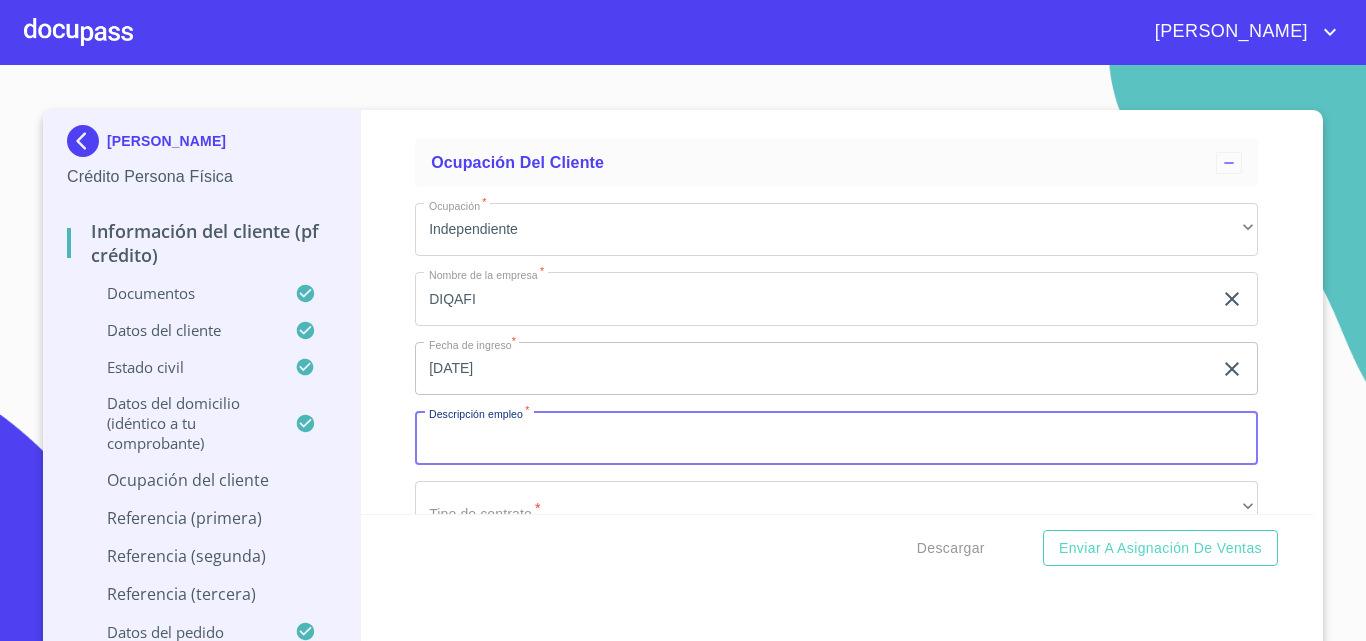 click on "Documento de identificación.   *" at bounding box center [836, 438] 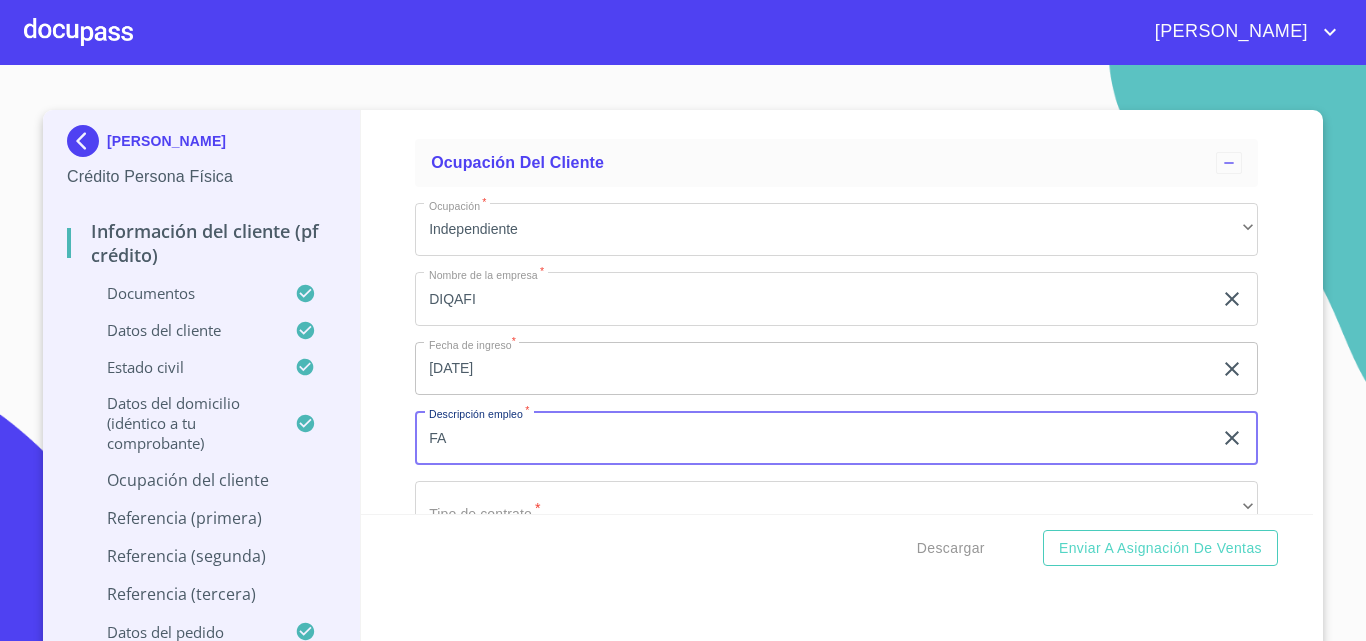 type on "F" 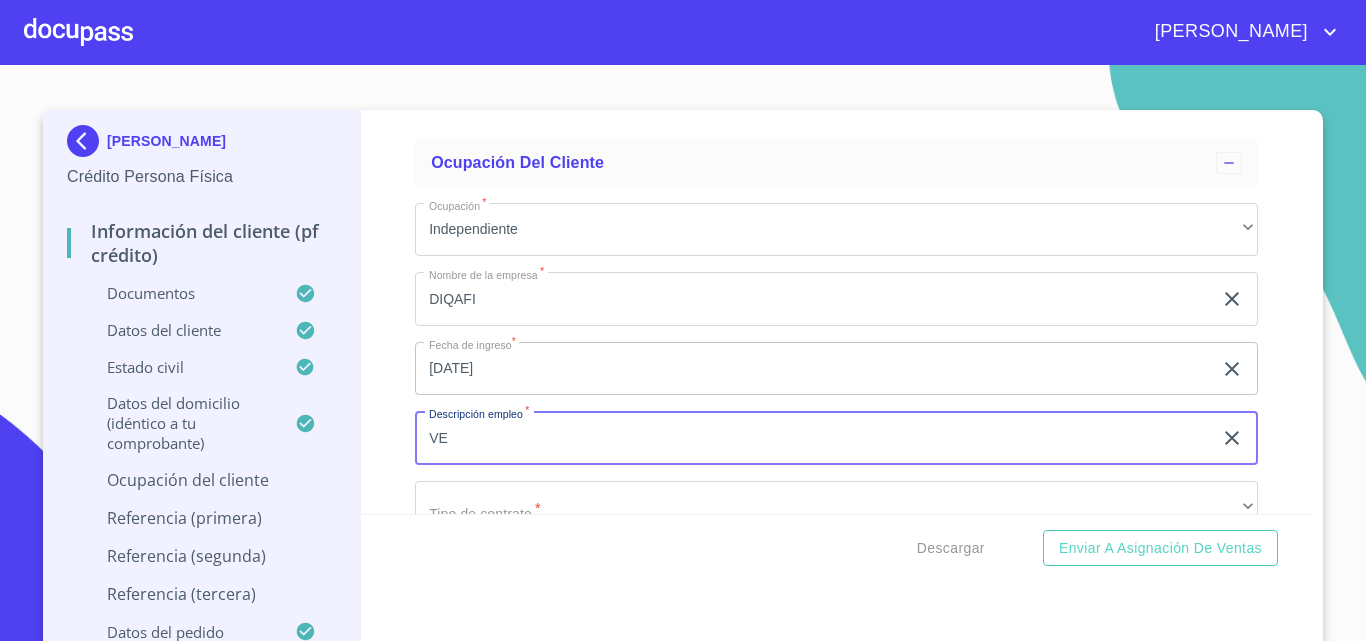 type on "V" 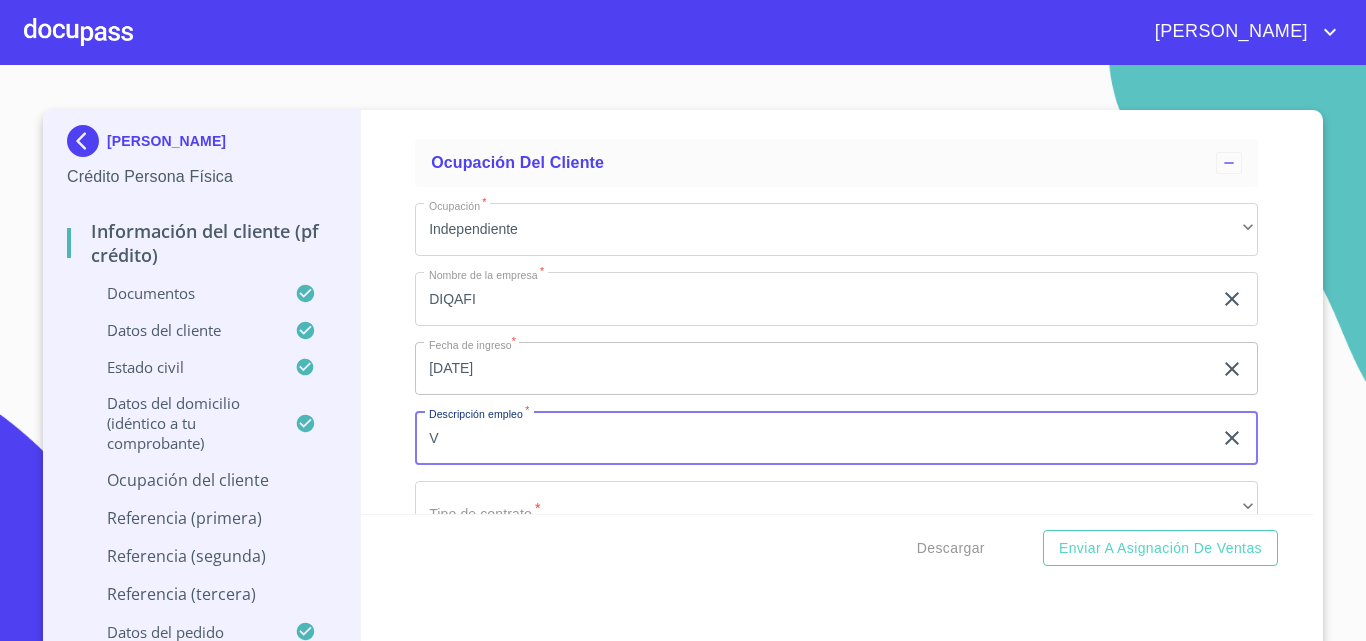 type 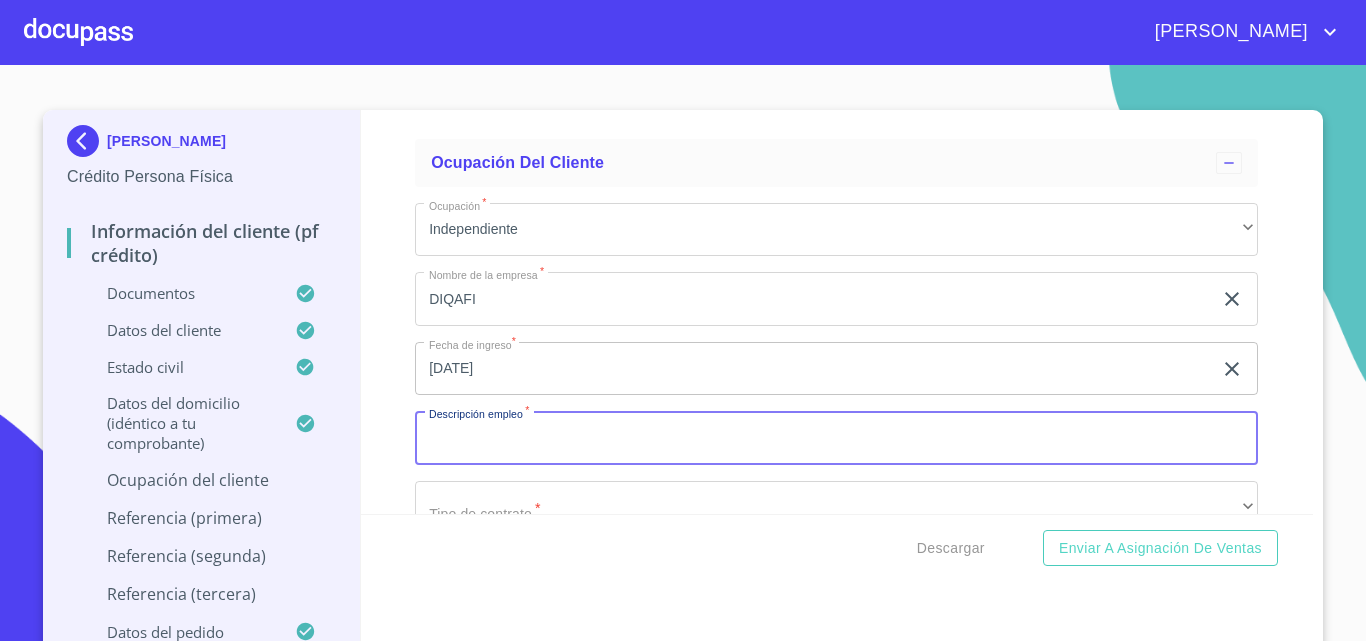 scroll, scrollTop: 8893, scrollLeft: 0, axis: vertical 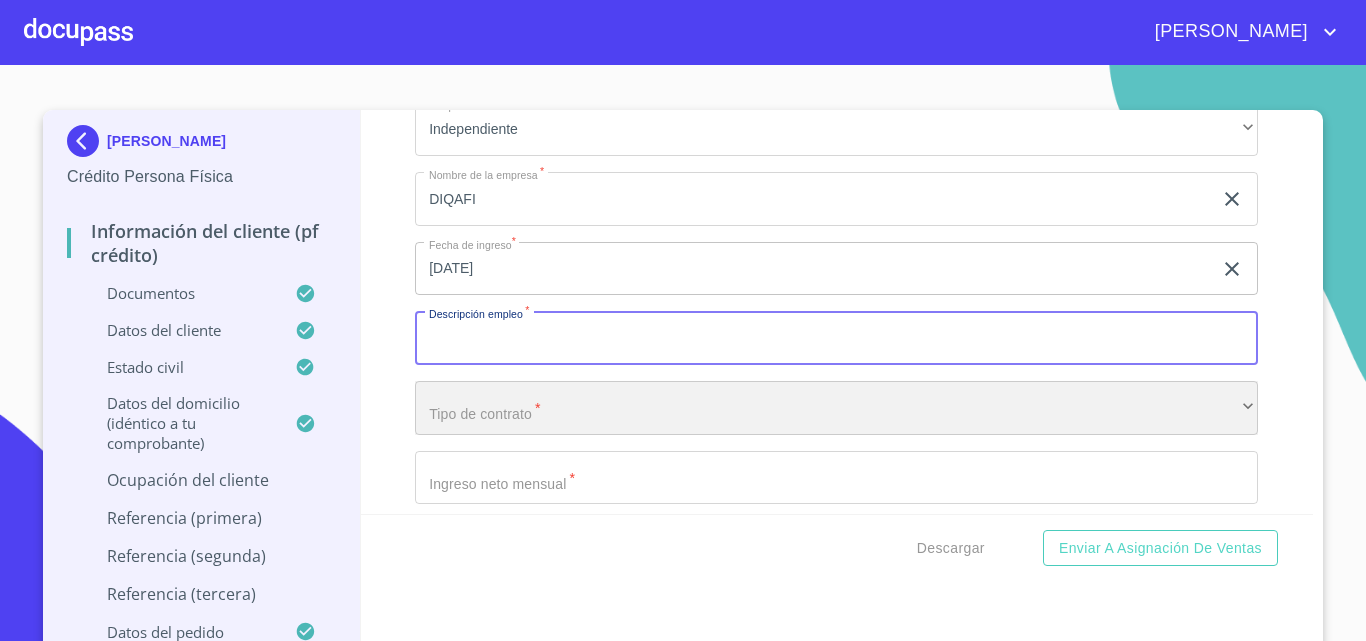 click on "​" at bounding box center (836, 408) 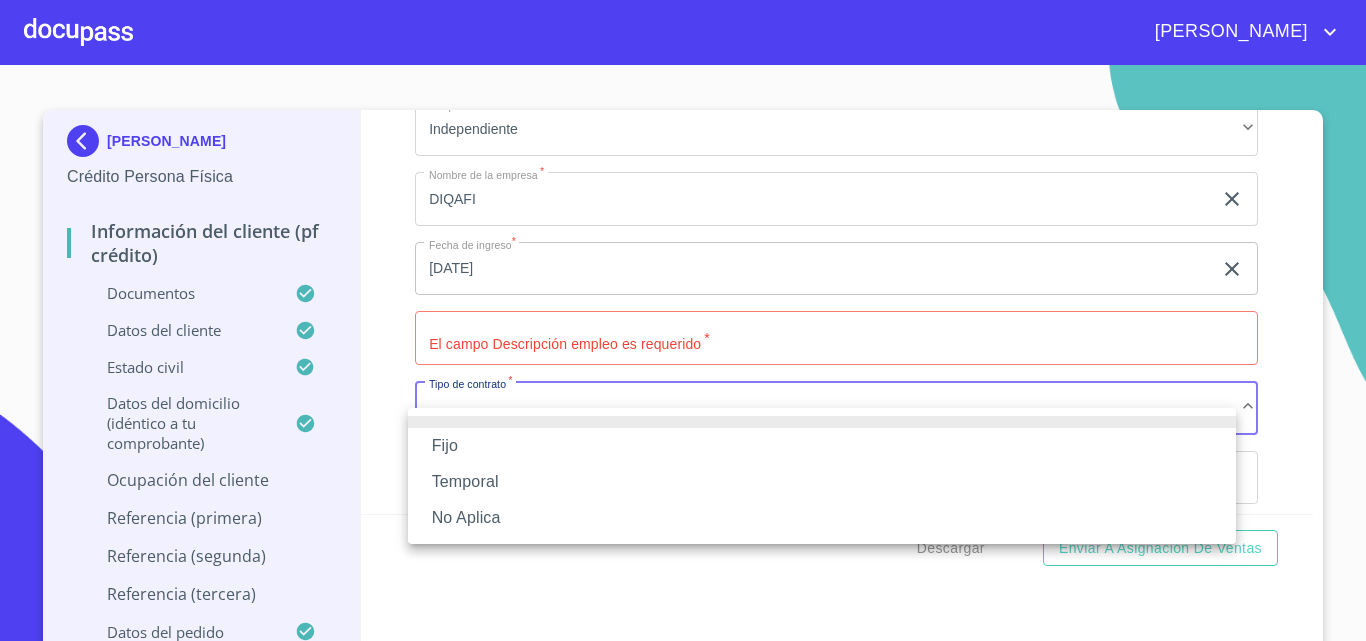 click on "No Aplica" at bounding box center (822, 518) 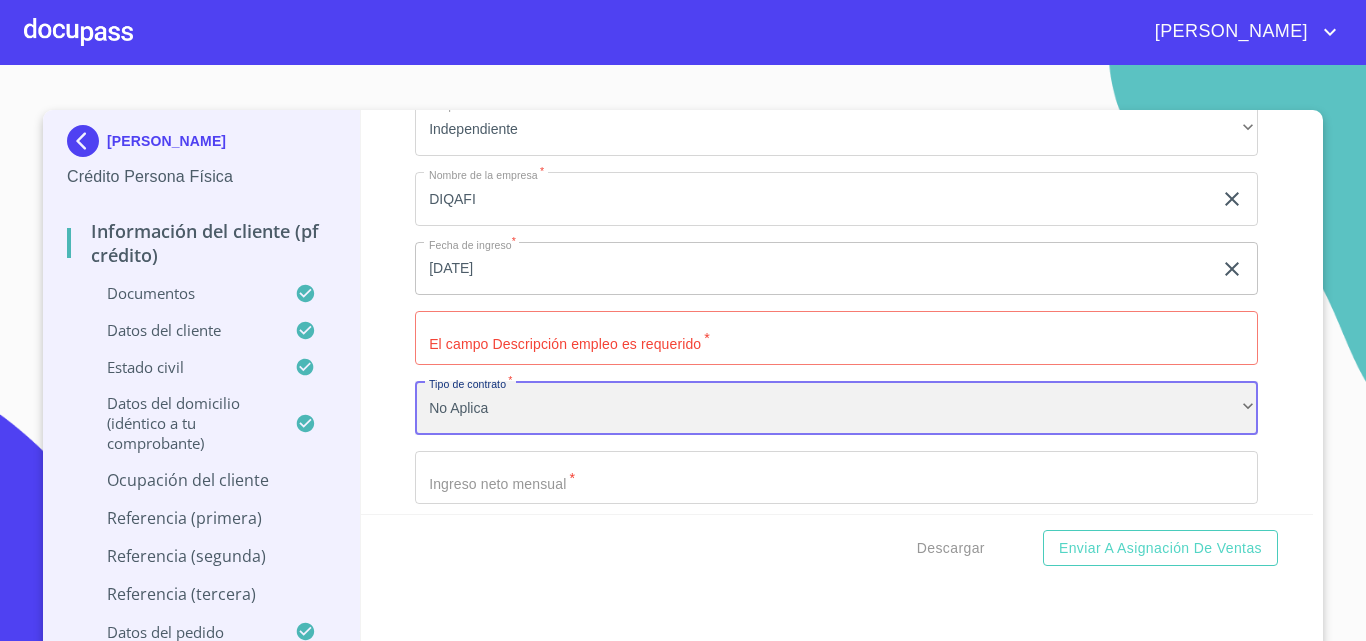 scroll, scrollTop: 8993, scrollLeft: 0, axis: vertical 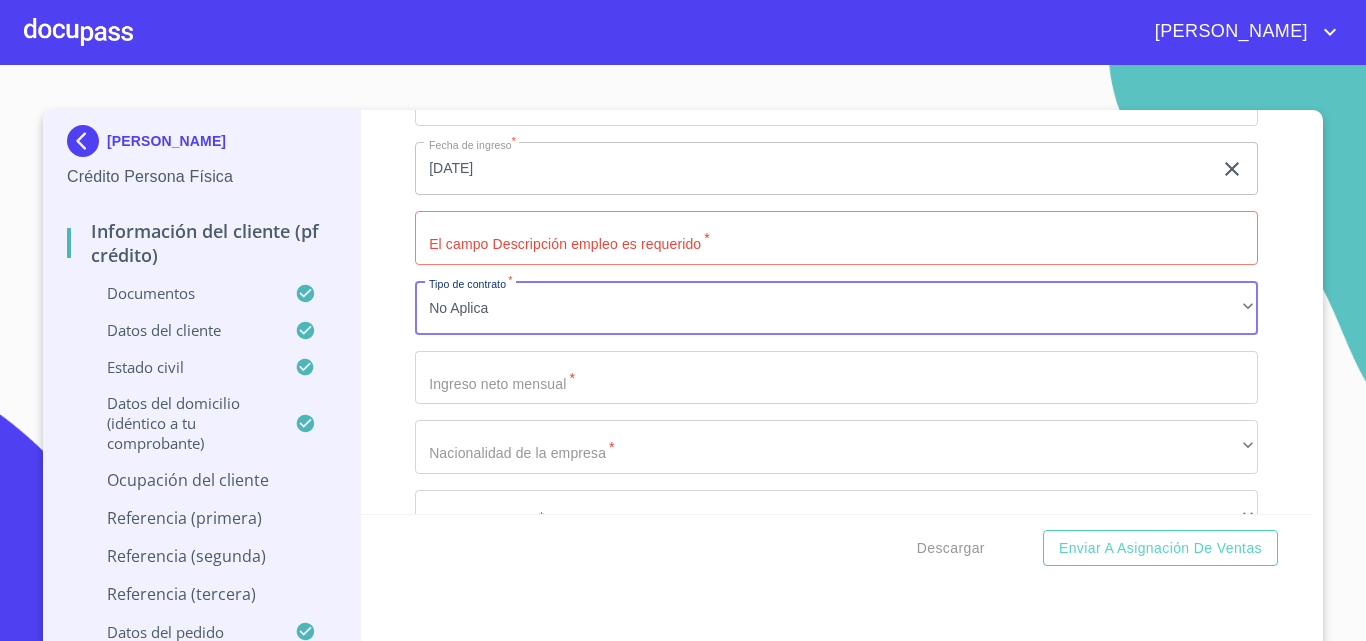 click on "Documento de identificación.   *" at bounding box center (813, -2508) 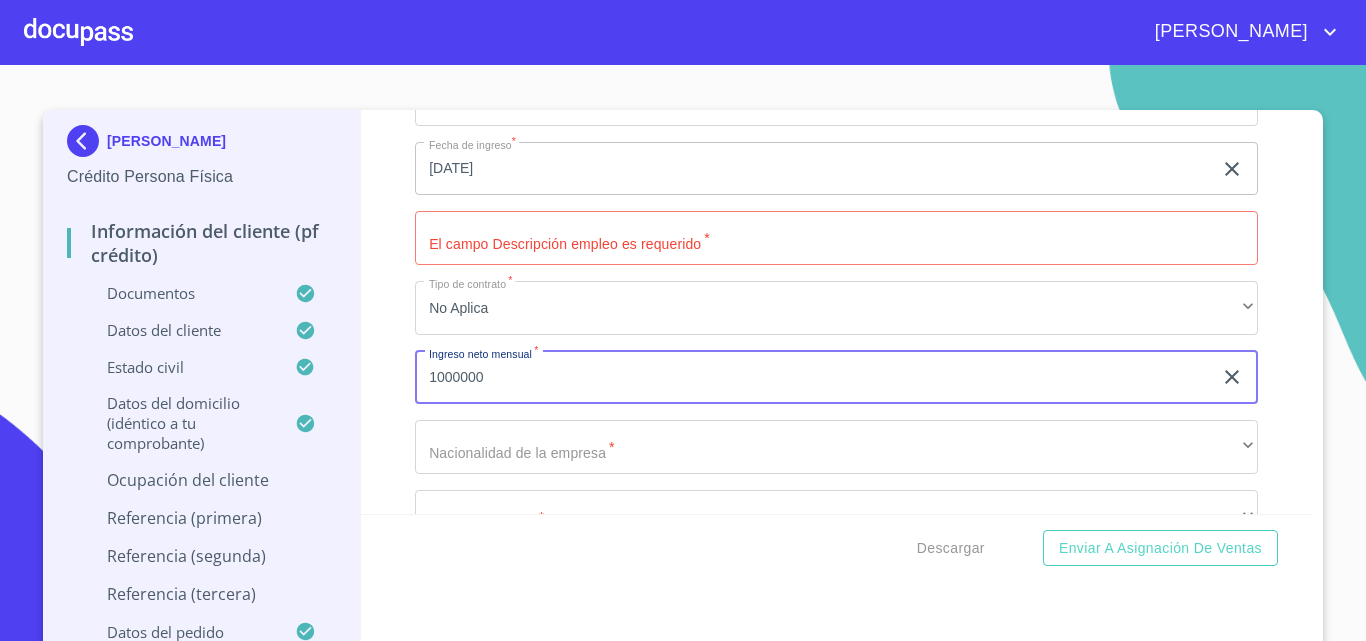type on "1000000" 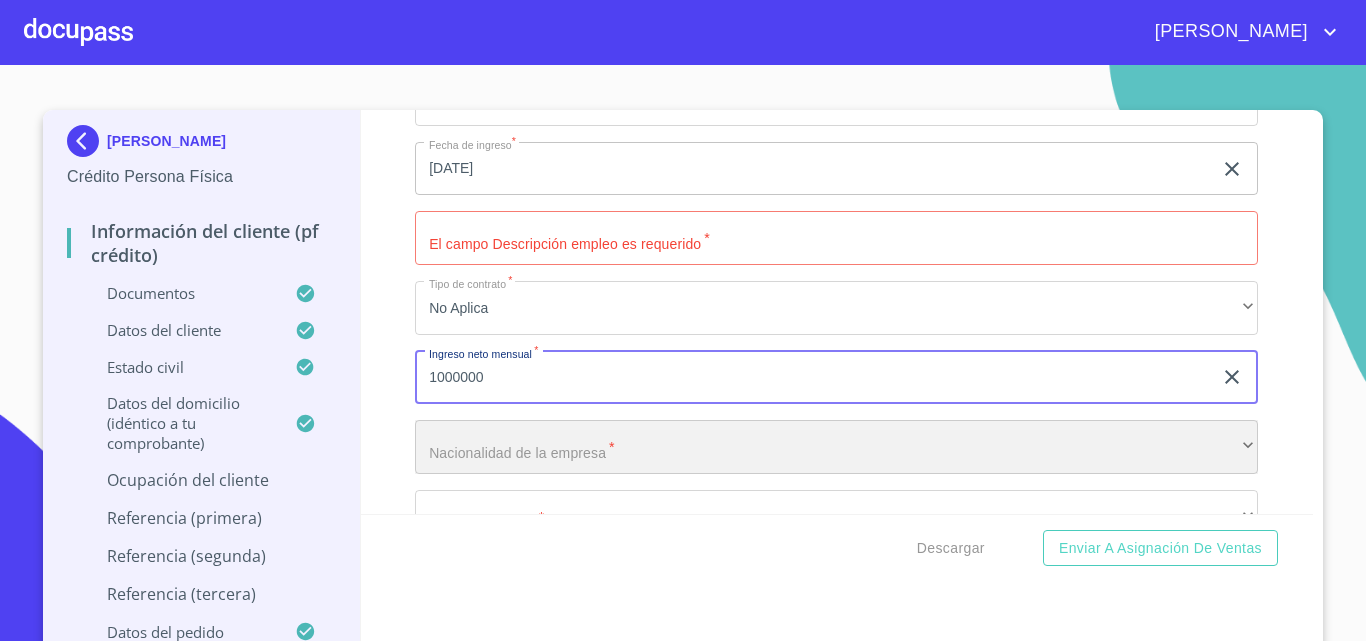 click on "​" at bounding box center (836, 447) 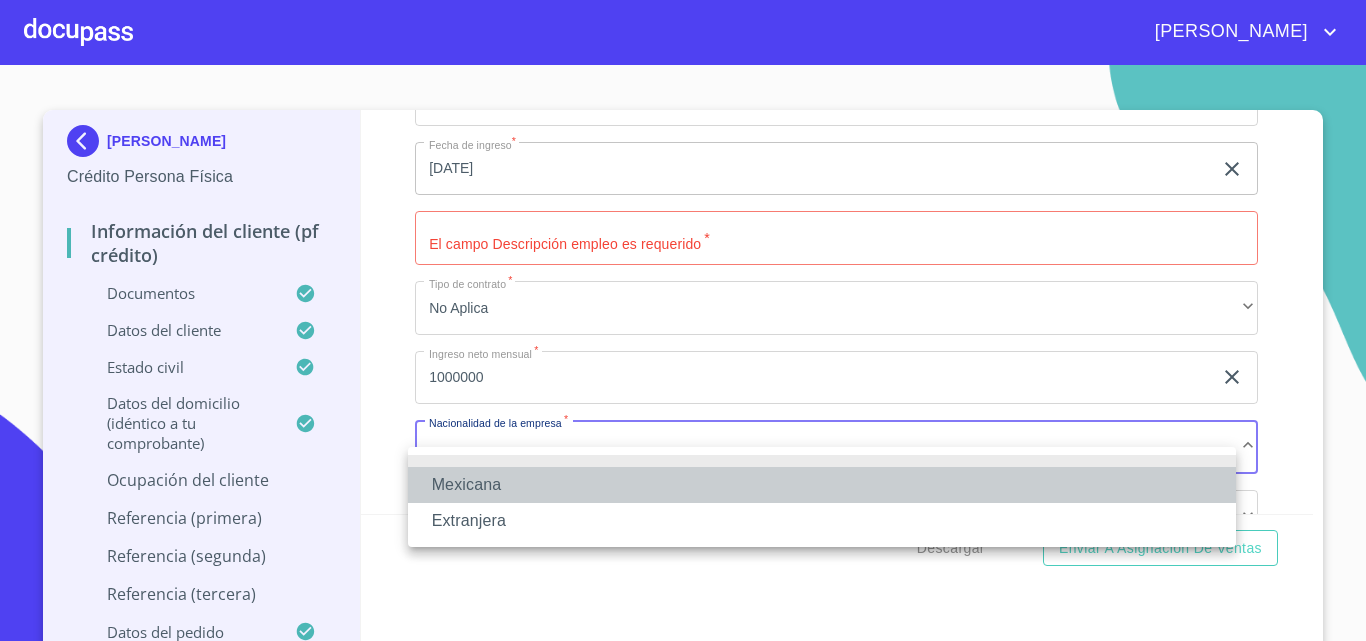 click on "Mexicana" at bounding box center [822, 485] 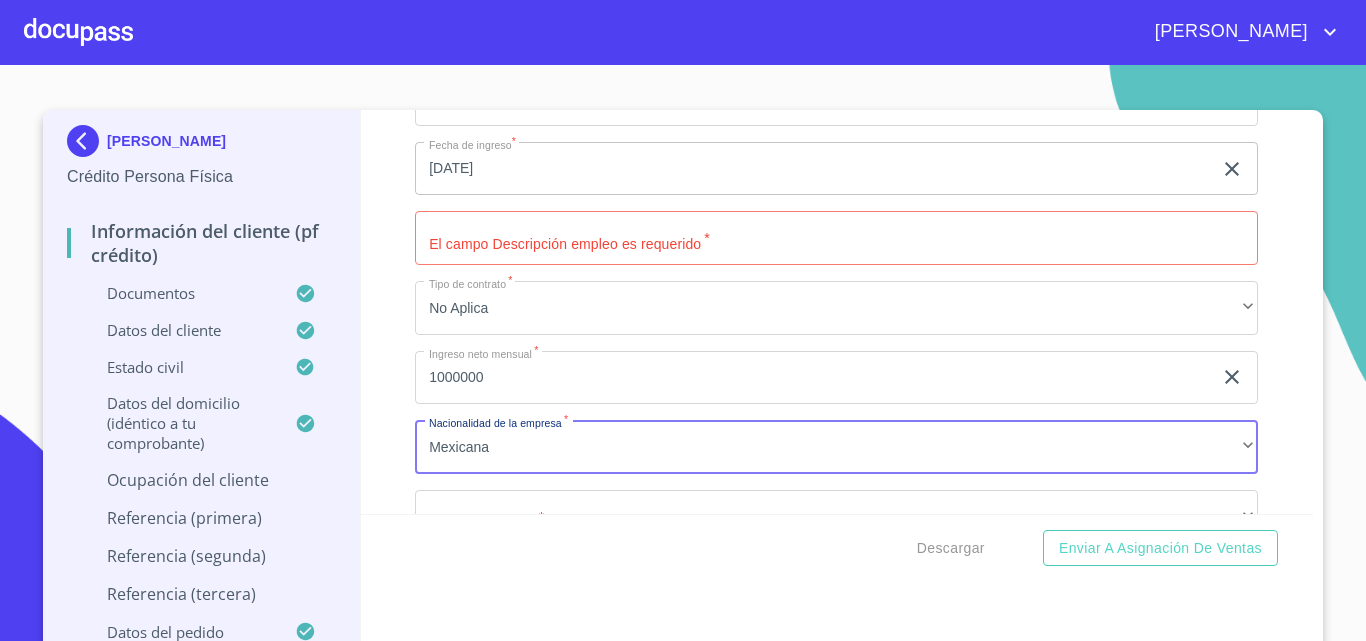 click on "Información del cliente (PF crédito)   Documentos Documento de identificación.   * INE ​ Identificación Oficial * Identificación Oficial Identificación Oficial Comprobante de Domicilio * Comprobante de Domicilio Comprobante de Domicilio Fuente de ingresos   * Independiente/Dueño de negocio/Persona Moral ​ Comprobante de Ingresos mes 1 * Comprobante de Ingresos mes 1 Comprobante de Ingresos mes 1 Comprobante de Ingresos mes 2 * Comprobante de Ingresos mes 2 Comprobante de Ingresos mes 2 Comprobante de Ingresos mes 3 * Comprobante de Ingresos mes 3 Comprobante de Ingresos mes 3 CURP * CURP CURP Constancia de situación fiscal Constancia de situación fiscal Constancia de situación fiscal Datos del cliente Apellido Paterno   * [PERSON_NAME] ​ Apellido Materno   * [PERSON_NAME] ​ Primer nombre   * [PERSON_NAME] ​ Segundo Nombre [PERSON_NAME] ​ Fecha de nacimiento * [DEMOGRAPHIC_DATA] ​ RFC   * AARE941116GR0 ​ CURP   * AARE941116MJCNVR09 ​ ID de Identificación 2545138055 ​ Nacionalidad   * ​ *" at bounding box center (837, 312) 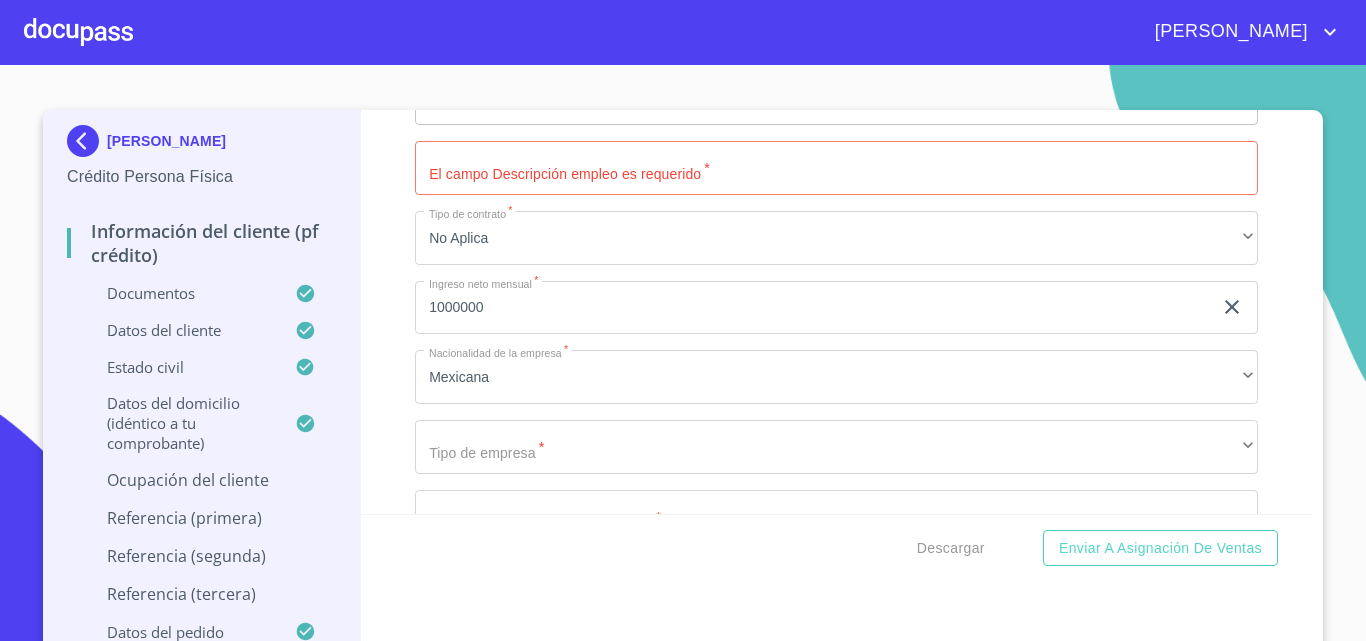 scroll, scrollTop: 9093, scrollLeft: 0, axis: vertical 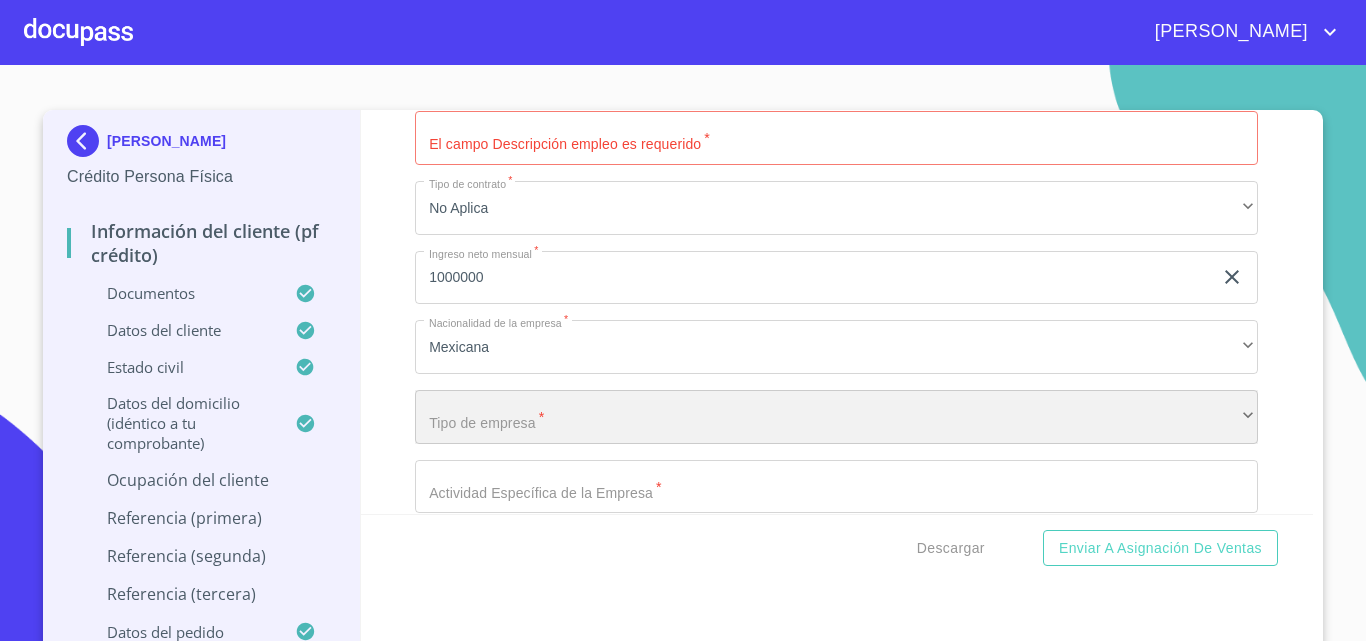 click on "​" at bounding box center [836, 417] 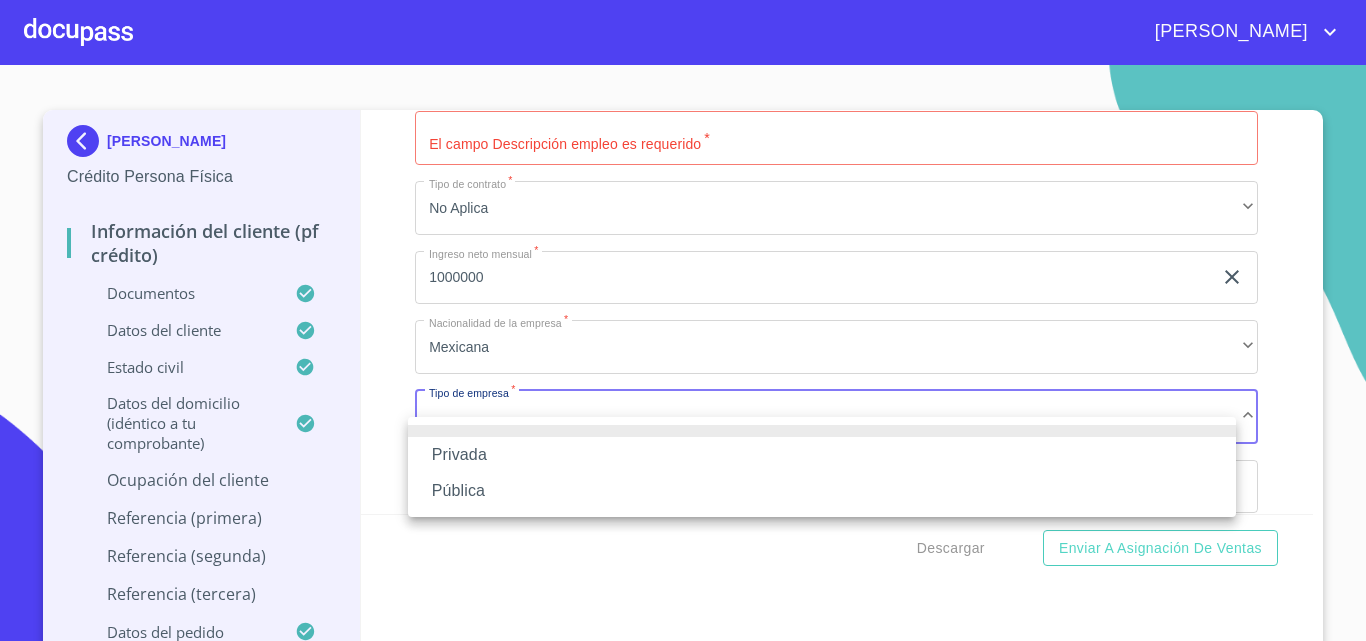 click on "Privada" at bounding box center [822, 455] 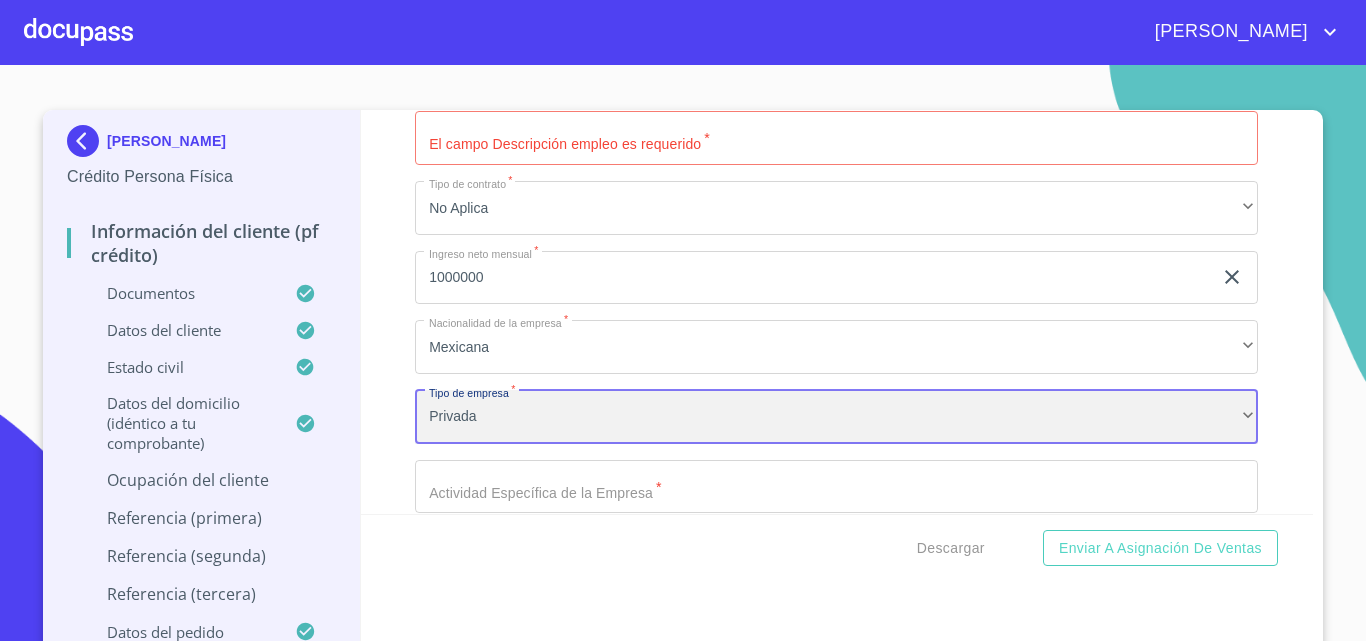 scroll, scrollTop: 9193, scrollLeft: 0, axis: vertical 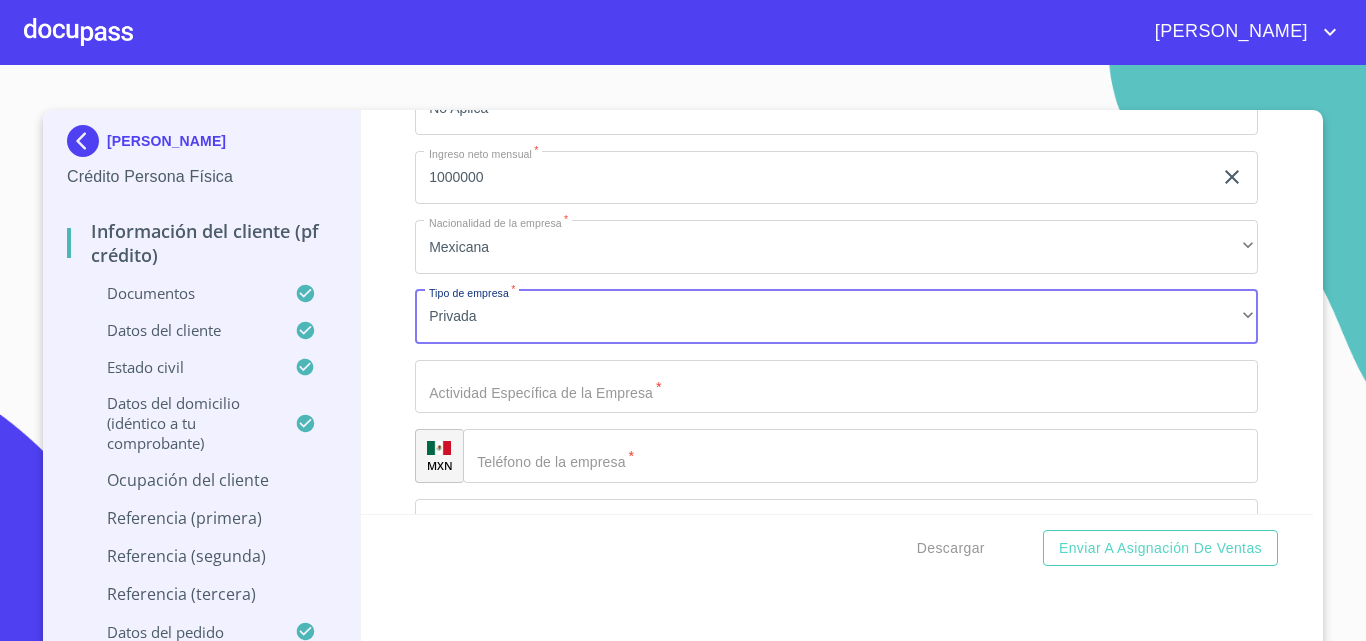 click on "Documento de identificación.   *" at bounding box center (813, -2708) 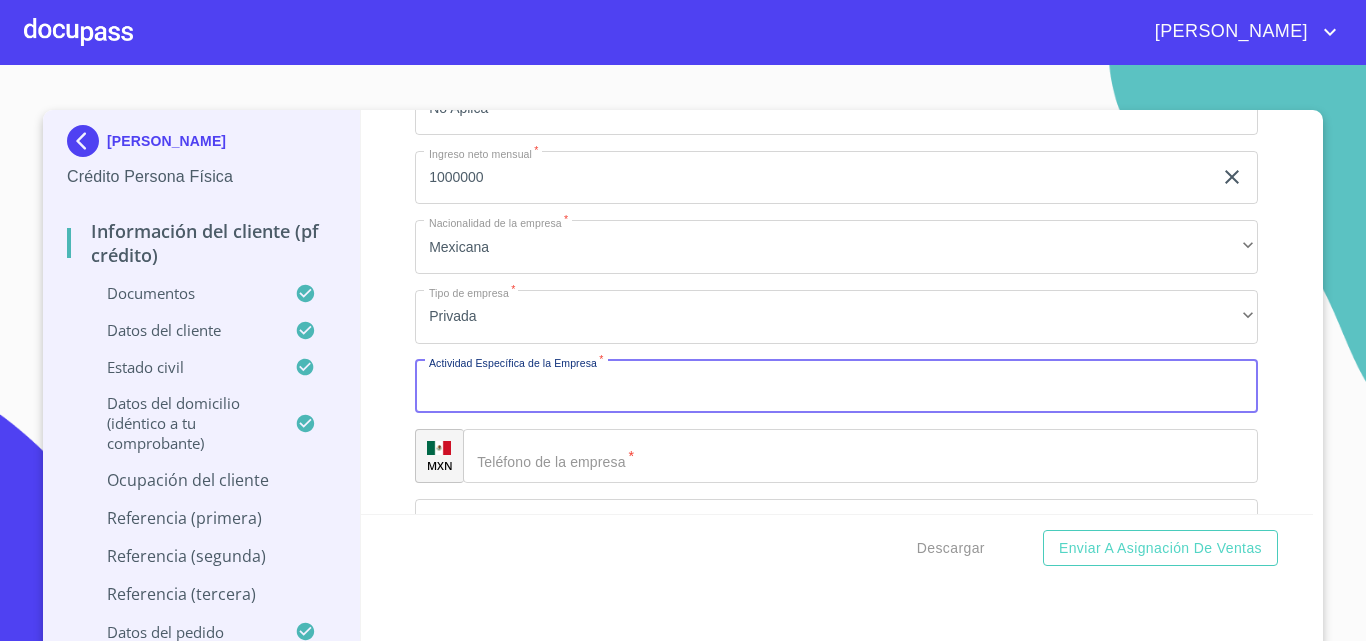 click on "Documento de identificación.   *" 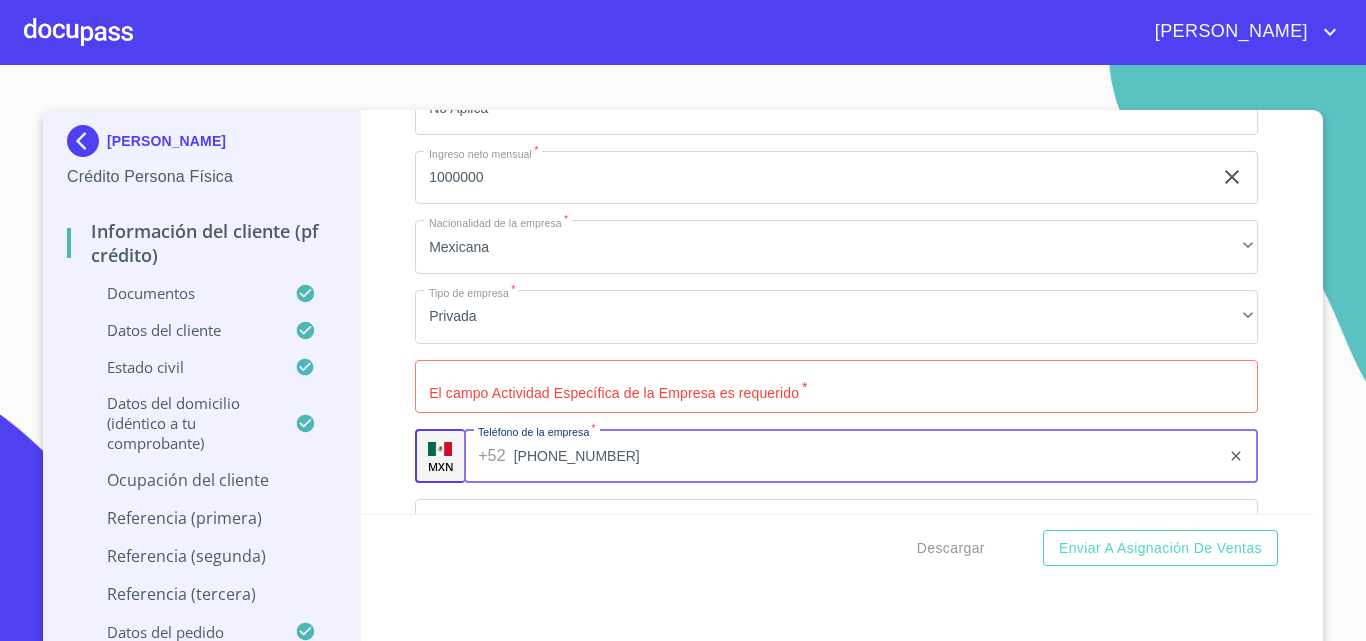 type on "[PHONE_NUMBER]" 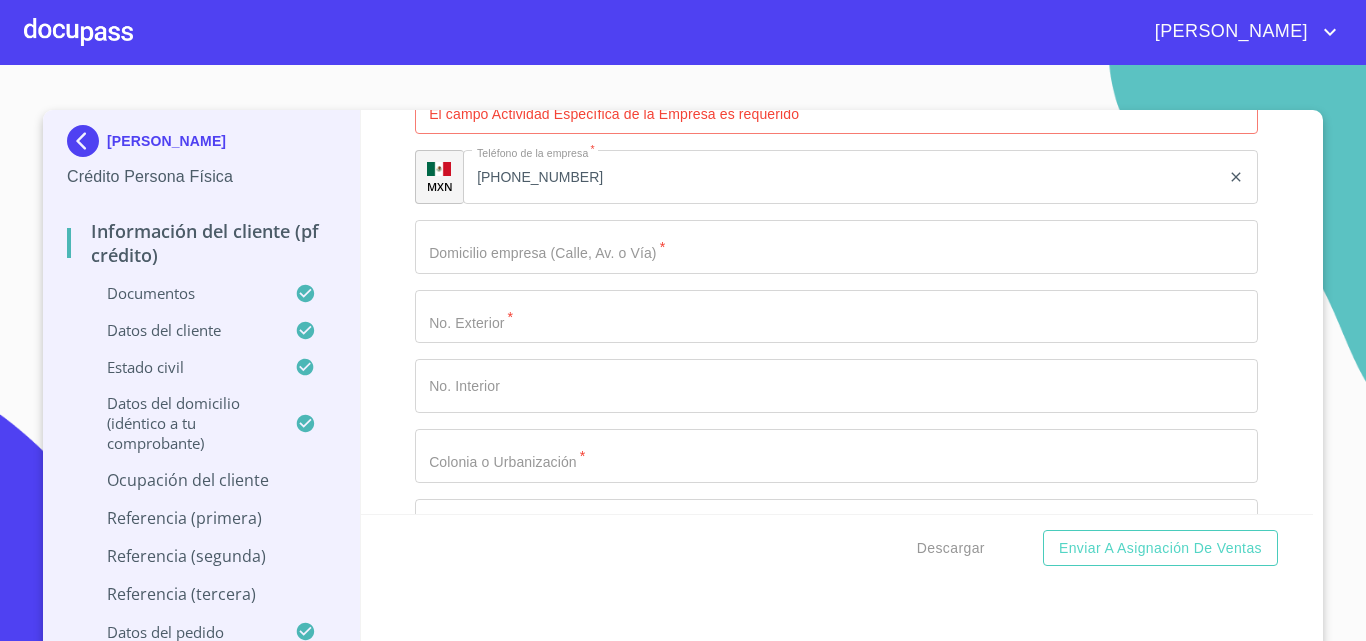 scroll, scrollTop: 9493, scrollLeft: 0, axis: vertical 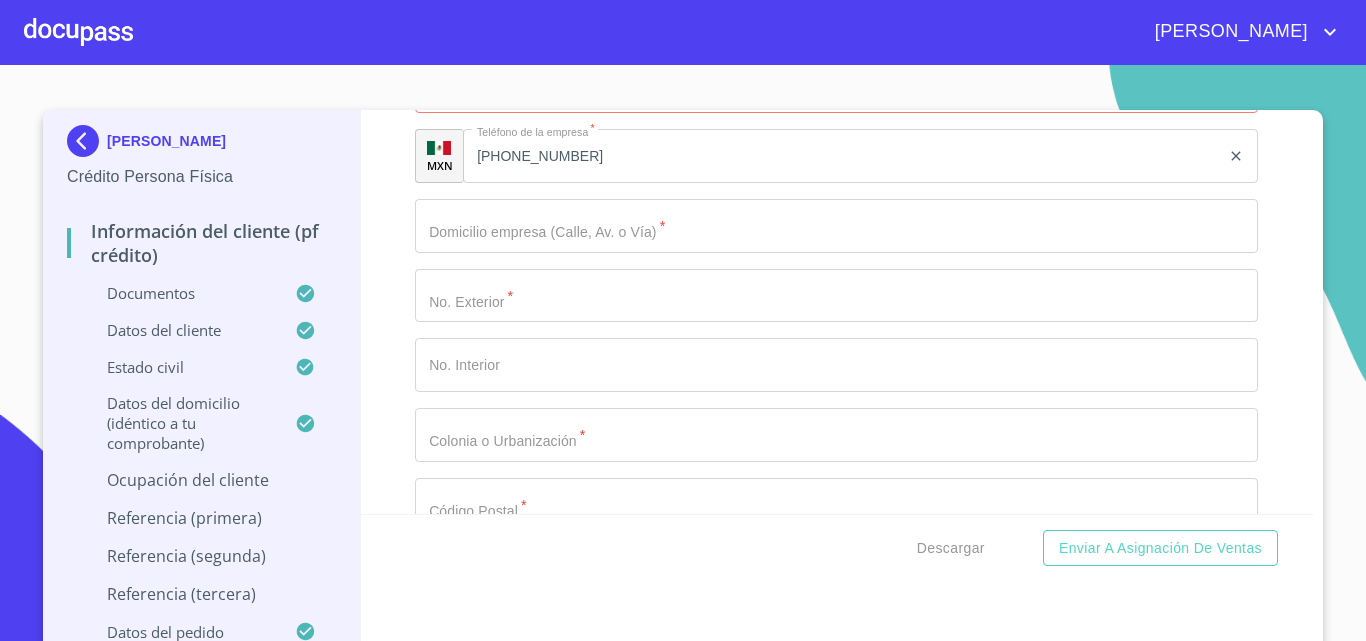 click on "Documento de identificación.   *" at bounding box center (813, -3008) 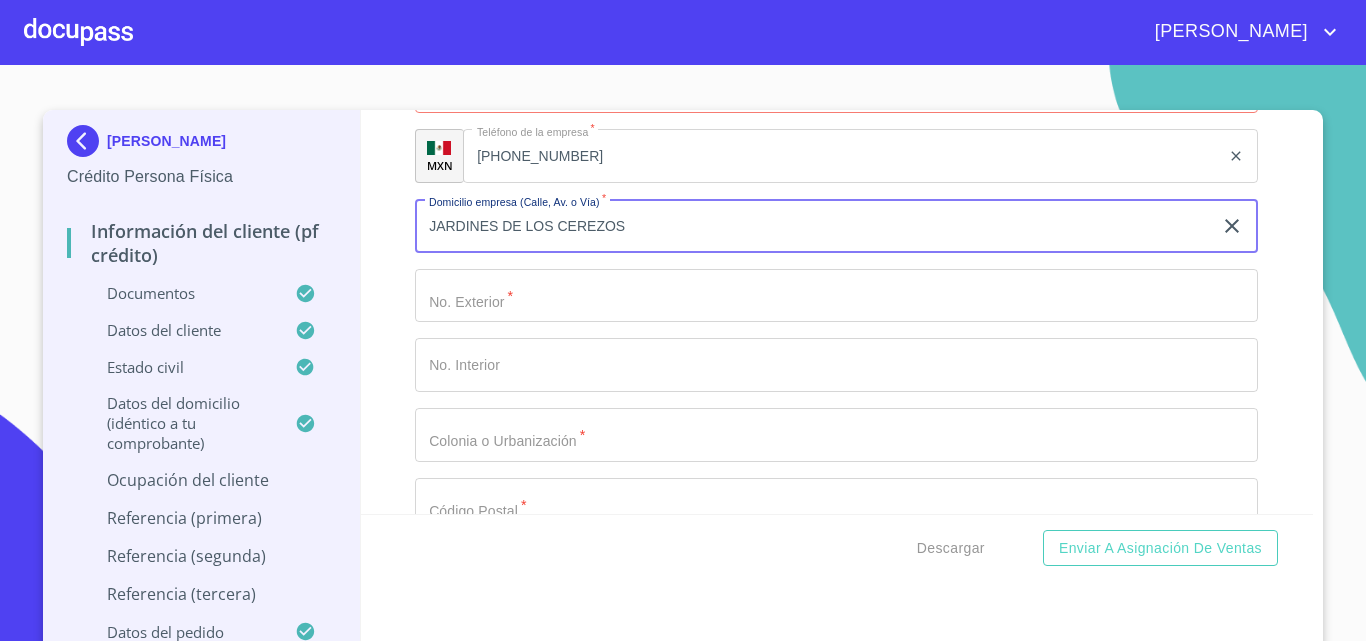 type on "JARDINES DE LOS CEREZOS" 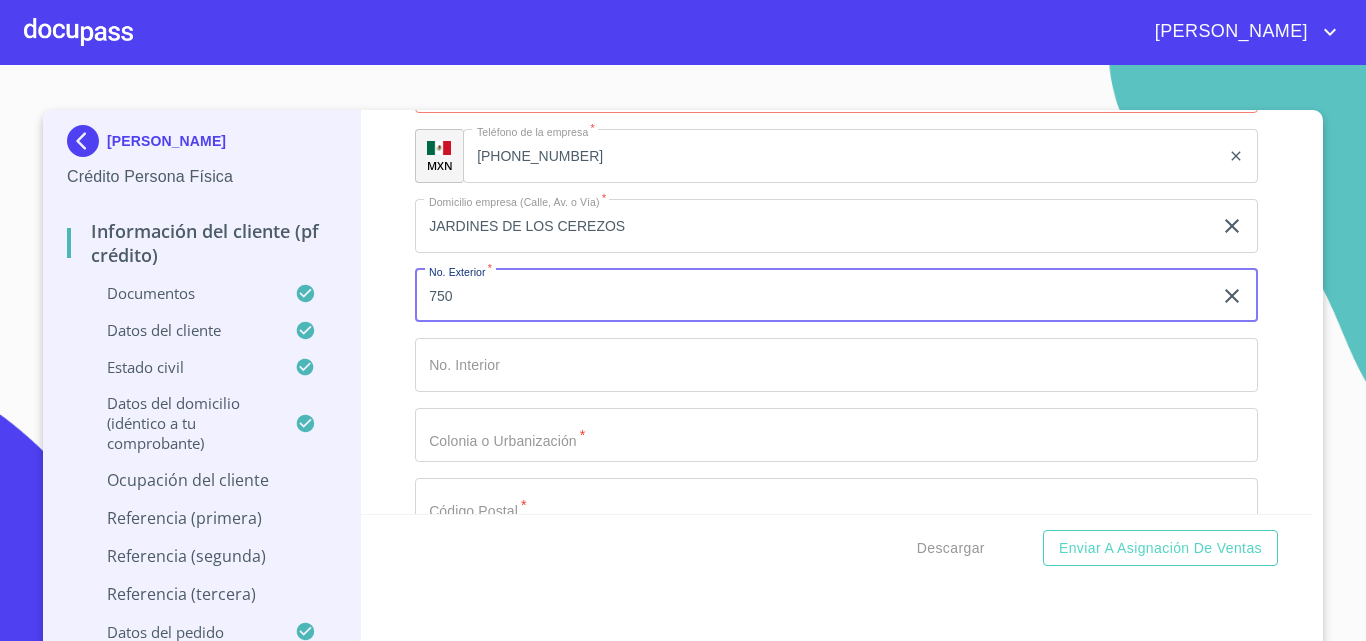 type on "750" 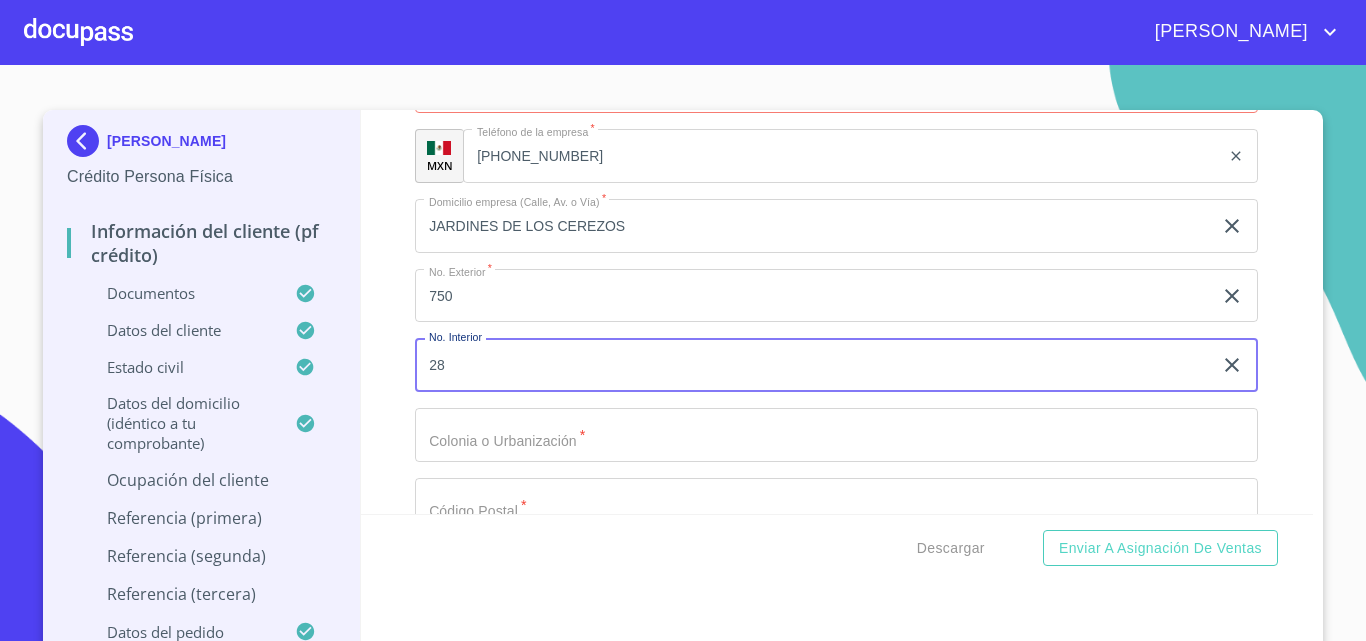 type on "28" 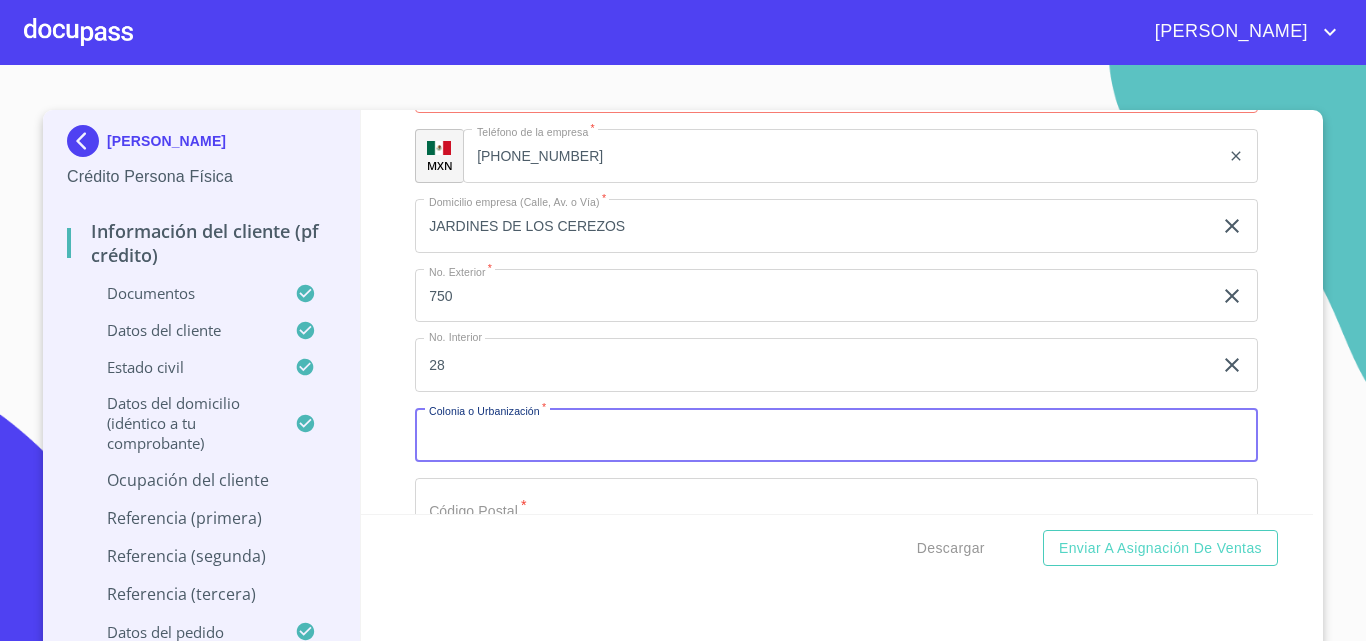 click on "Documento de identificación.   *" at bounding box center (836, 435) 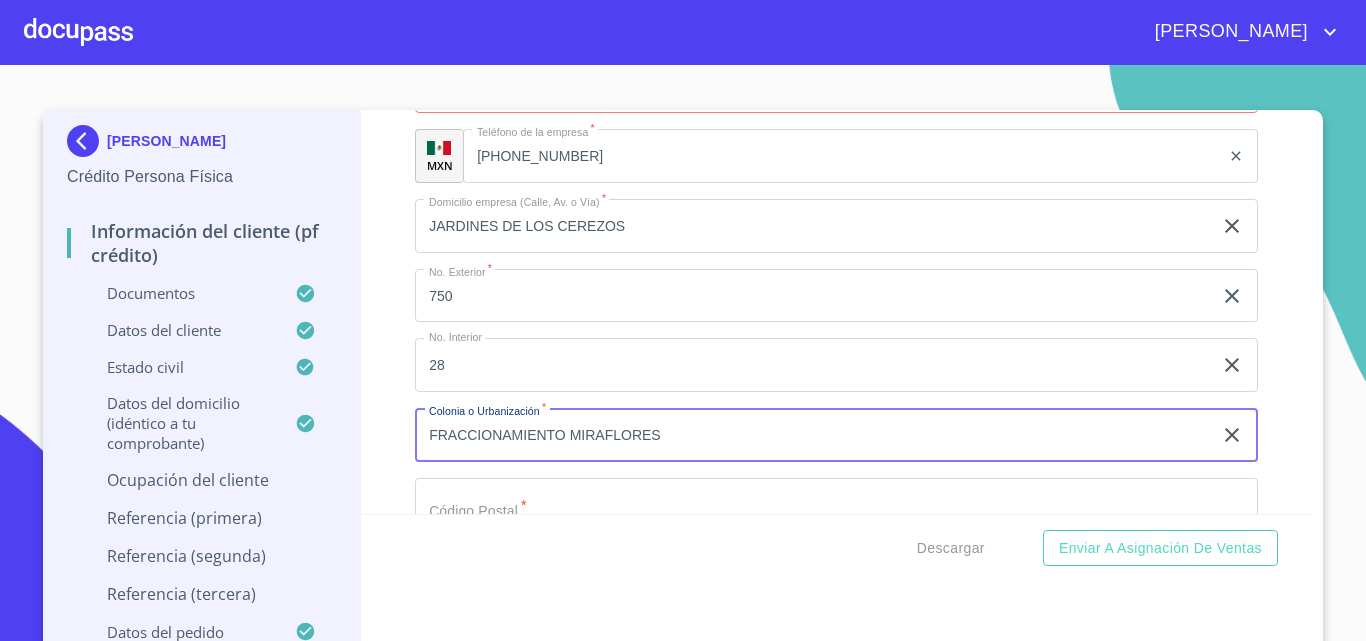 type on "FRACCIONAMIENTO MIRAFLORES" 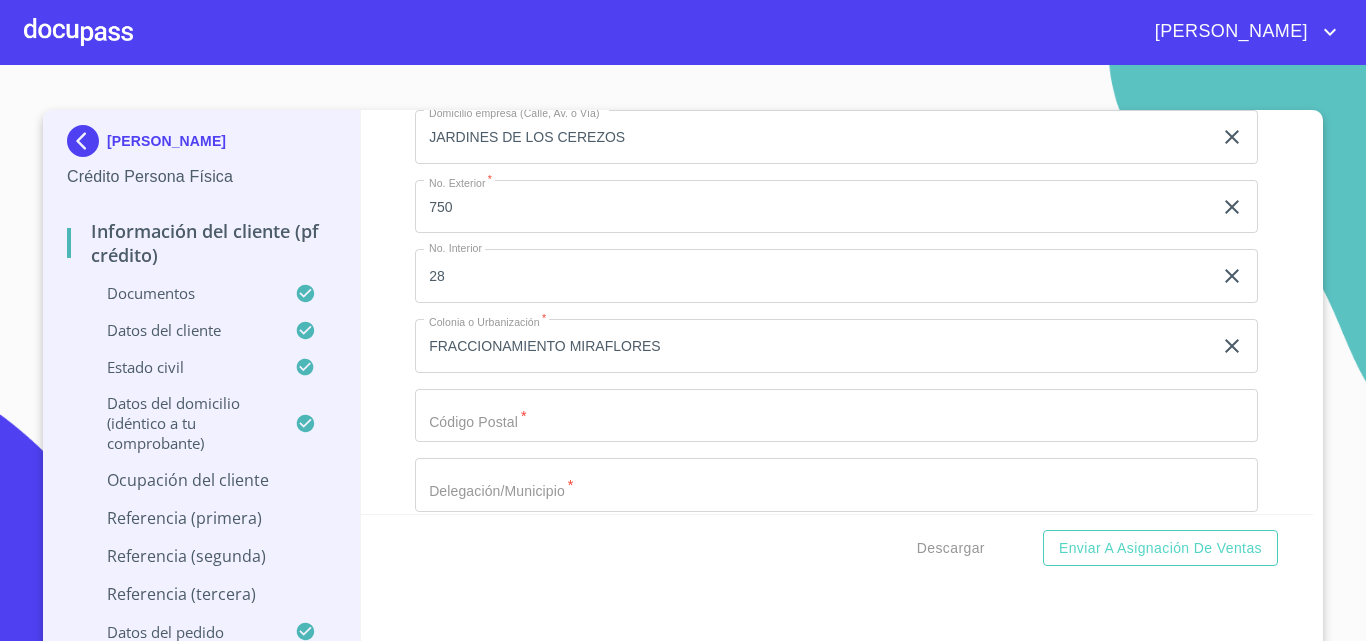 scroll, scrollTop: 9593, scrollLeft: 0, axis: vertical 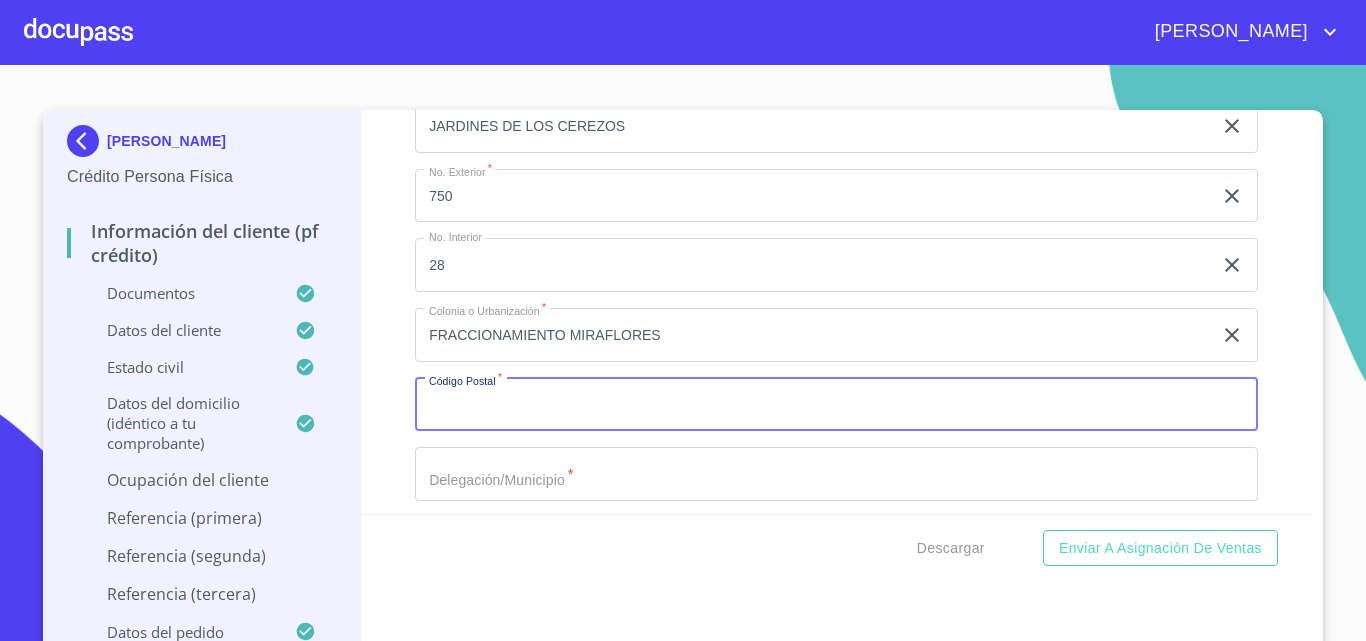 click on "Documento de identificación.   *" at bounding box center (836, 405) 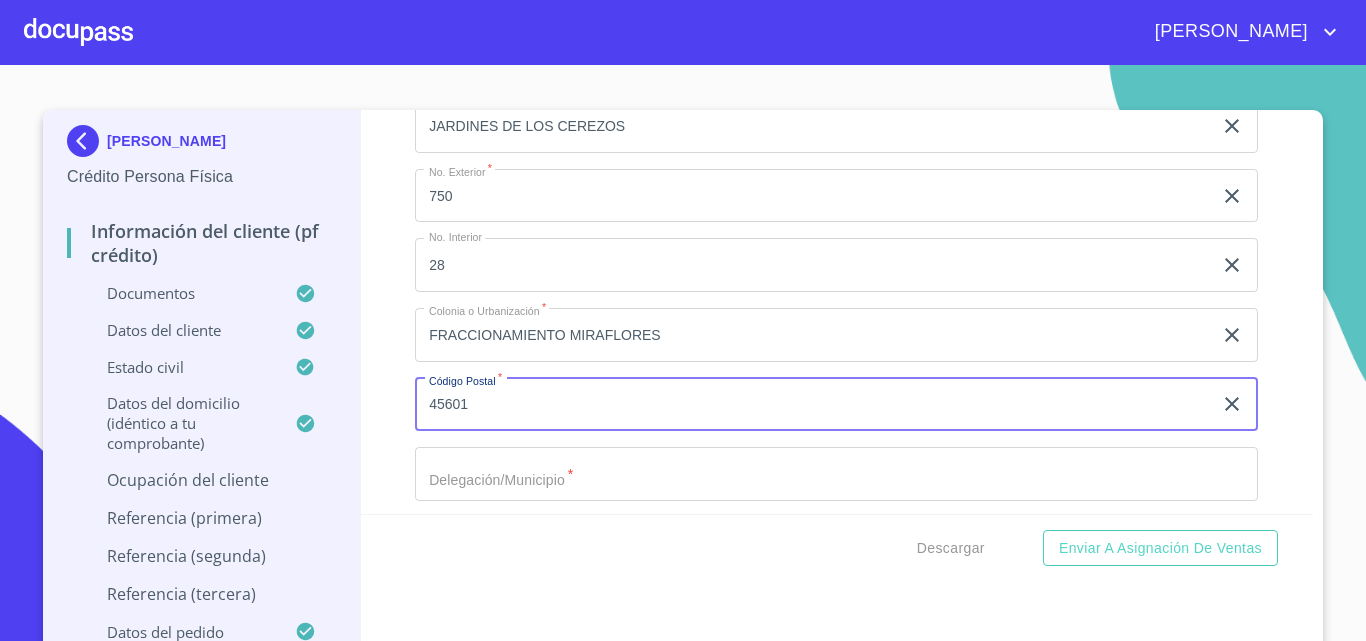 click on "Información del cliente (PF crédito)   Documentos Documento de identificación.   * INE ​ Identificación Oficial * Identificación Oficial Identificación Oficial Comprobante de Domicilio * Comprobante de Domicilio Comprobante de Domicilio Fuente de ingresos   * Independiente/Dueño de negocio/Persona Moral ​ Comprobante de Ingresos mes 1 * Comprobante de Ingresos mes 1 Comprobante de Ingresos mes 1 Comprobante de Ingresos mes 2 * Comprobante de Ingresos mes 2 Comprobante de Ingresos mes 2 Comprobante de Ingresos mes 3 * Comprobante de Ingresos mes 3 Comprobante de Ingresos mes 3 CURP * CURP CURP Constancia de situación fiscal Constancia de situación fiscal Constancia de situación fiscal Datos del cliente Apellido Paterno   * [PERSON_NAME] ​ Apellido Materno   * [PERSON_NAME] ​ Primer nombre   * [PERSON_NAME] ​ Segundo Nombre [PERSON_NAME] ​ Fecha de nacimiento * [DEMOGRAPHIC_DATA] ​ RFC   * AARE941116GR0 ​ CURP   * AARE941116MJCNVR09 ​ ID de Identificación 2545138055 ​ Nacionalidad   * ​ *" at bounding box center [837, 312] 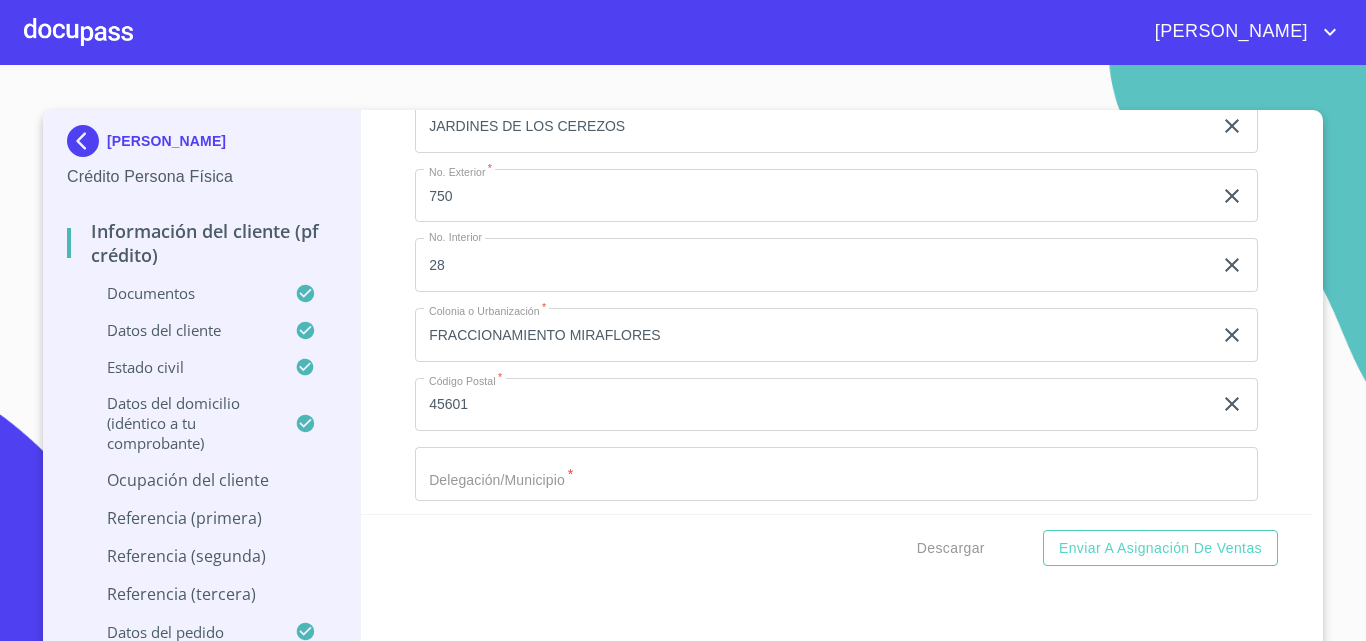 click on "45601" at bounding box center (813, -3108) 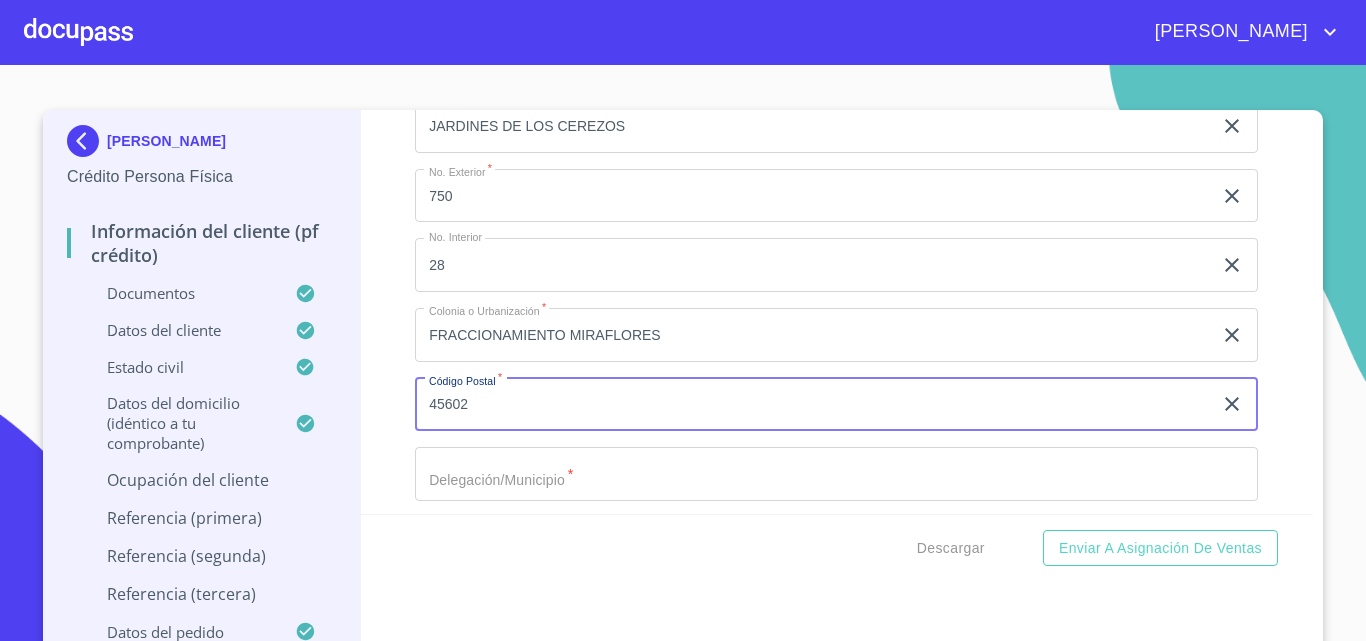 type on "45602" 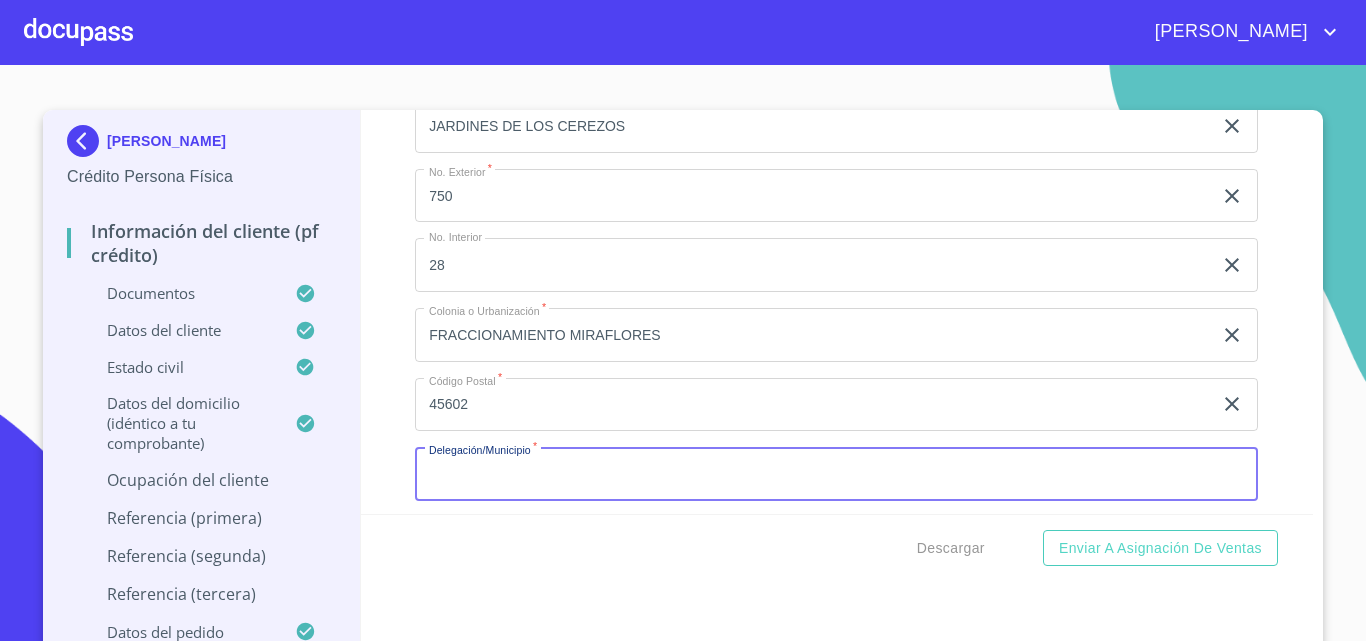 click on "Documento de identificación.   *" at bounding box center [836, 474] 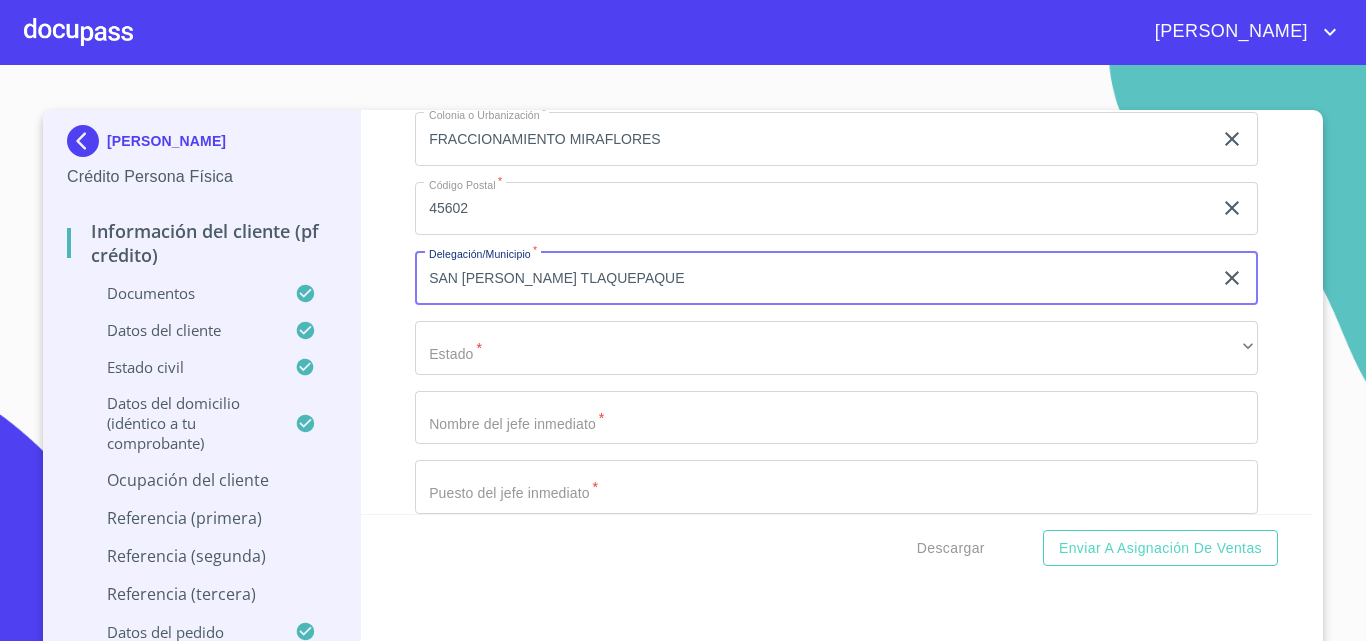 scroll, scrollTop: 9793, scrollLeft: 0, axis: vertical 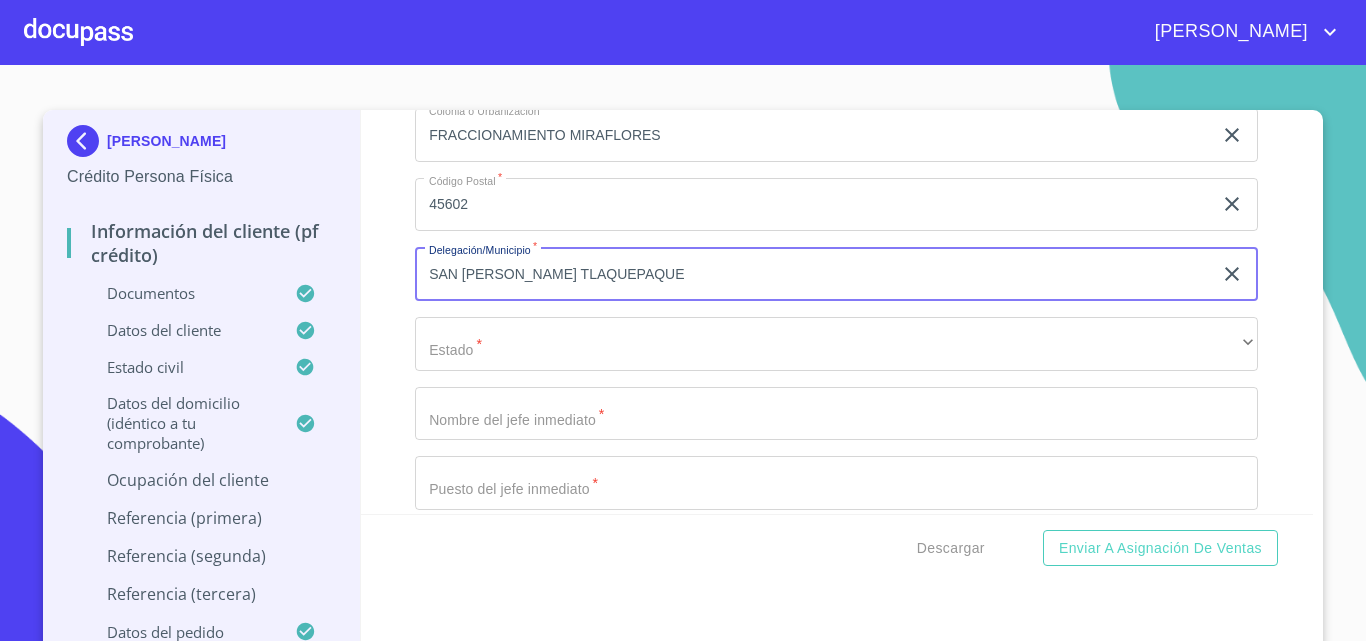 type on "SAN [PERSON_NAME] TLAQUEPAQUE" 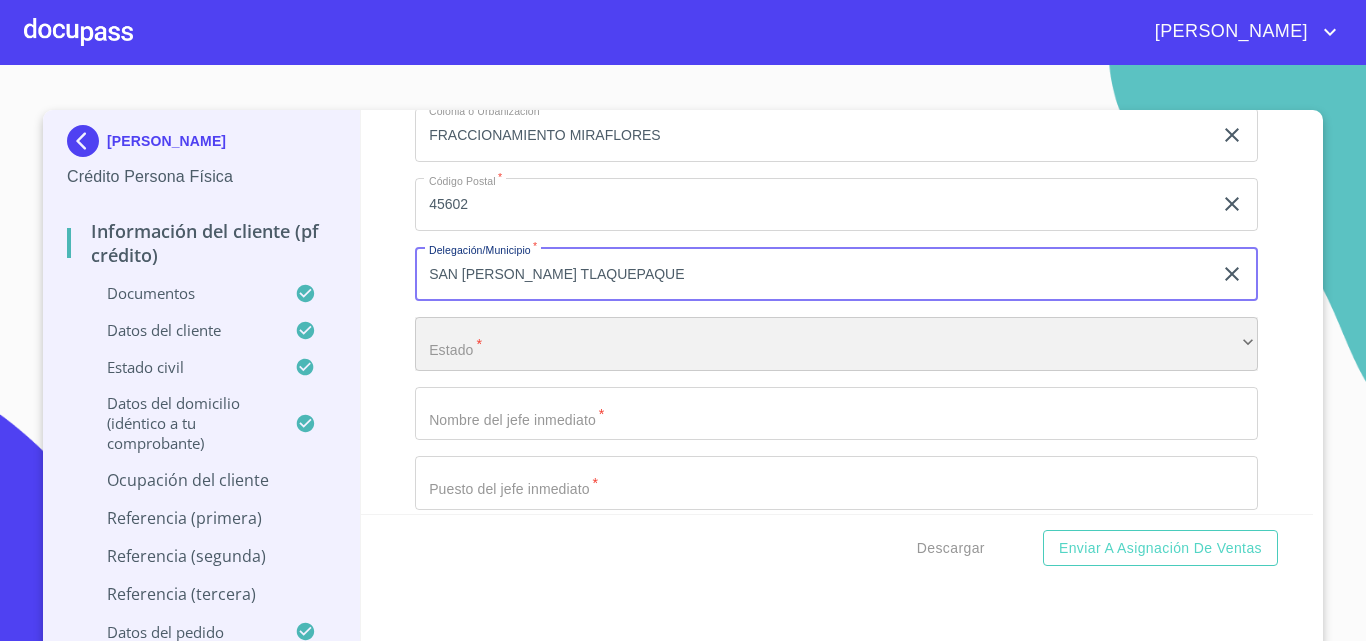 click on "​" at bounding box center [836, 344] 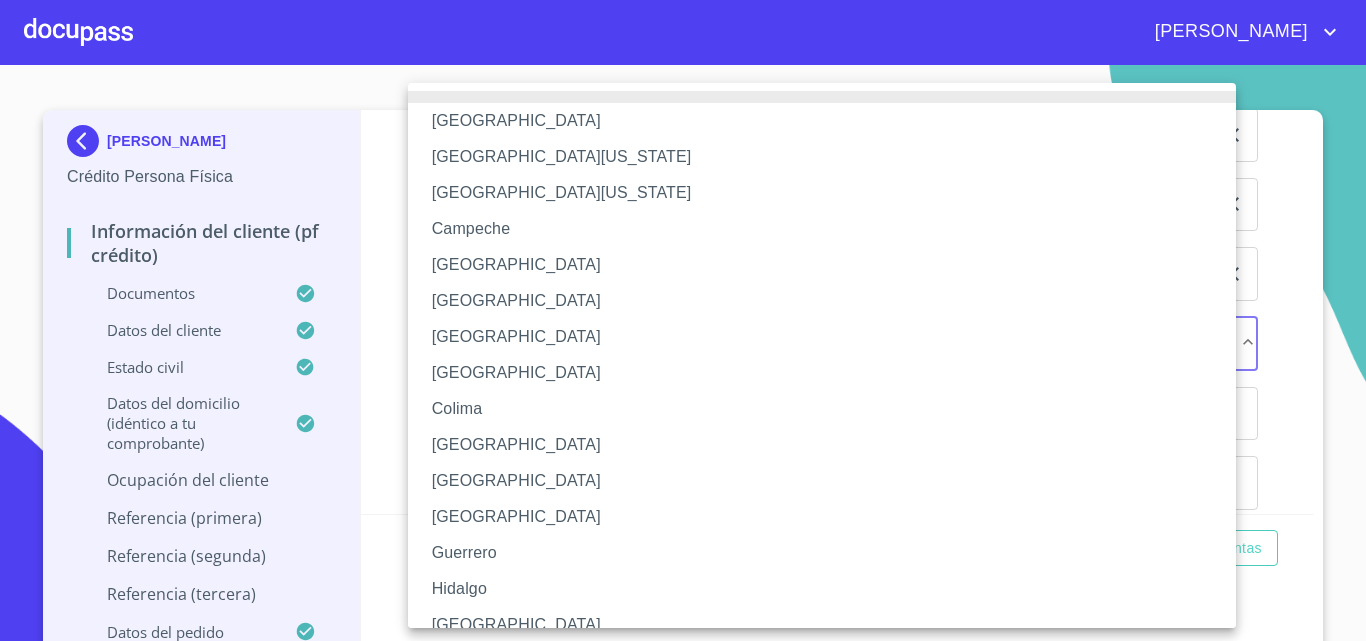 click on "[GEOGRAPHIC_DATA]" at bounding box center (829, 625) 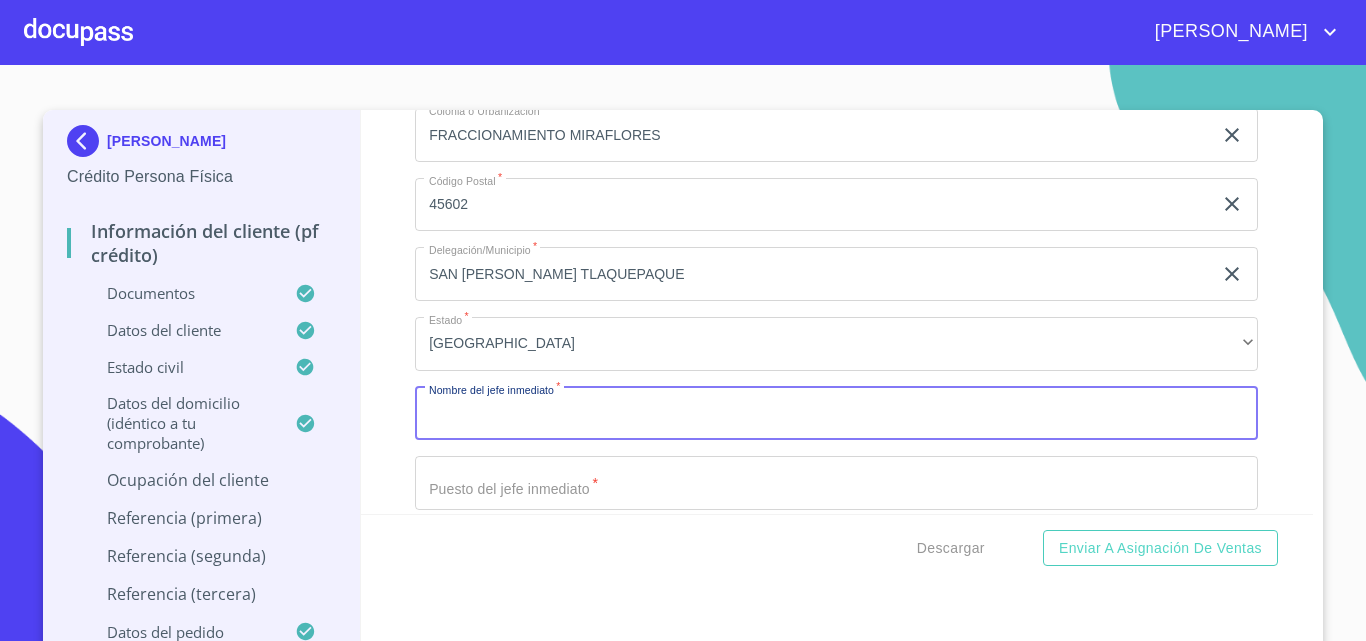 click on "Documento de identificación.   *" at bounding box center (836, 414) 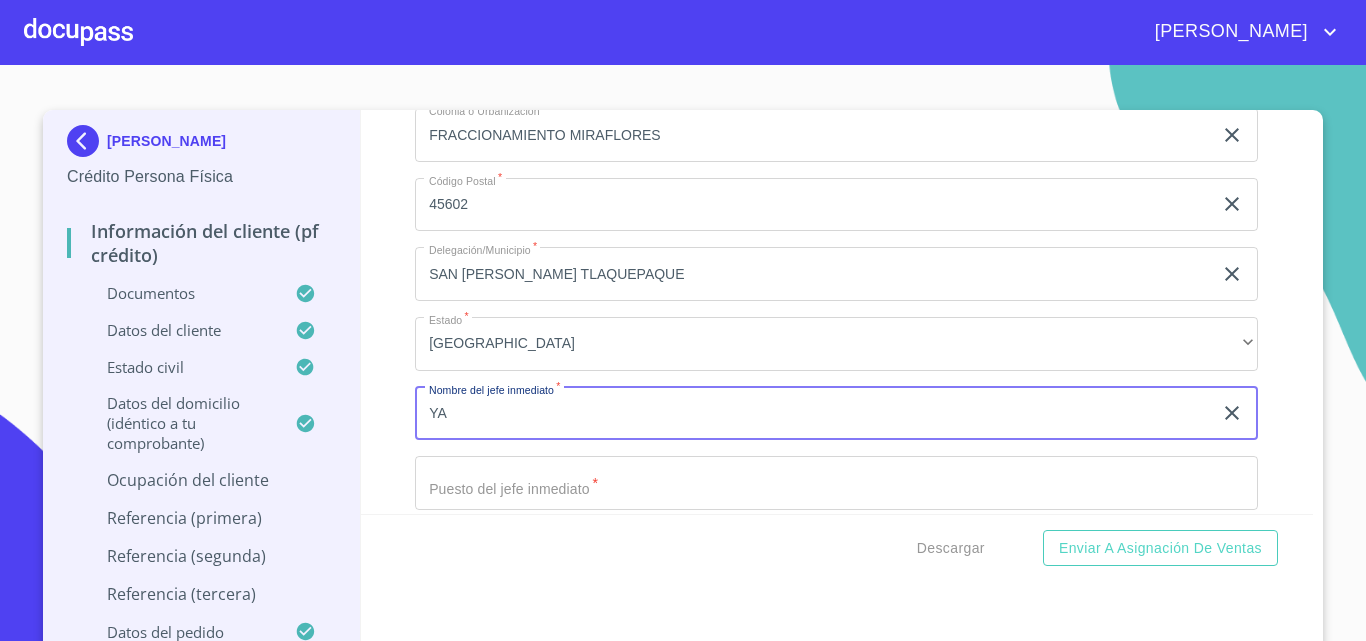 type on "Y" 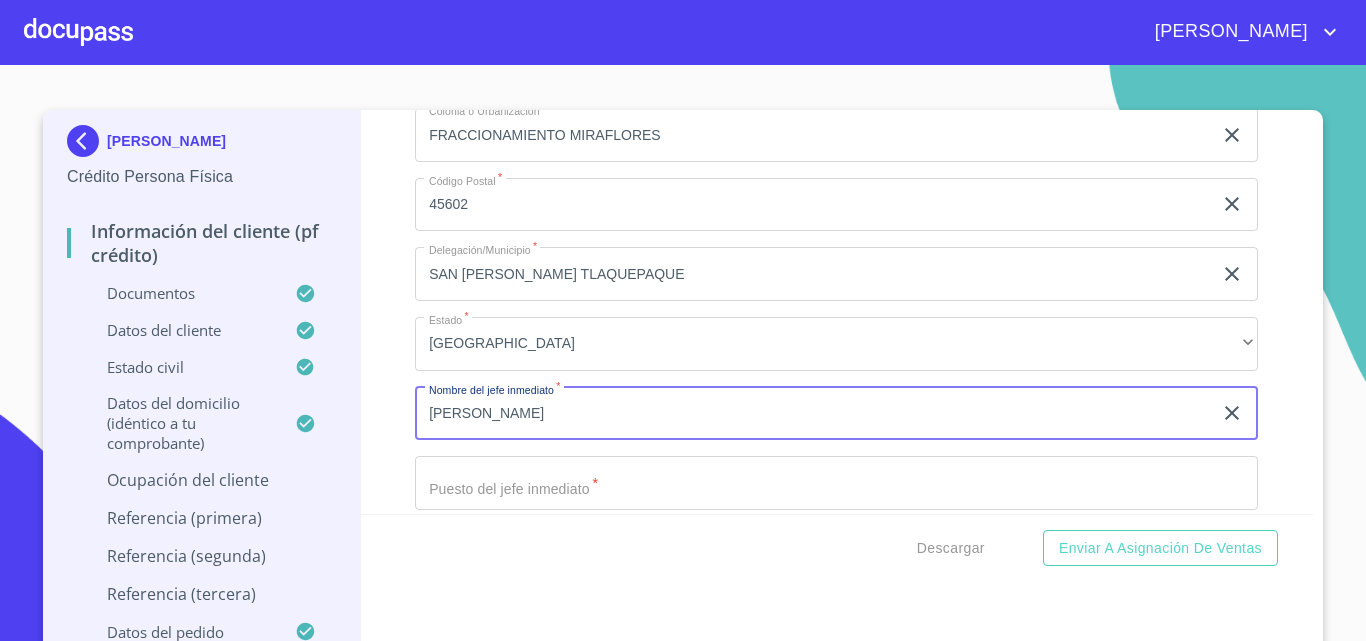 type on "[PERSON_NAME]" 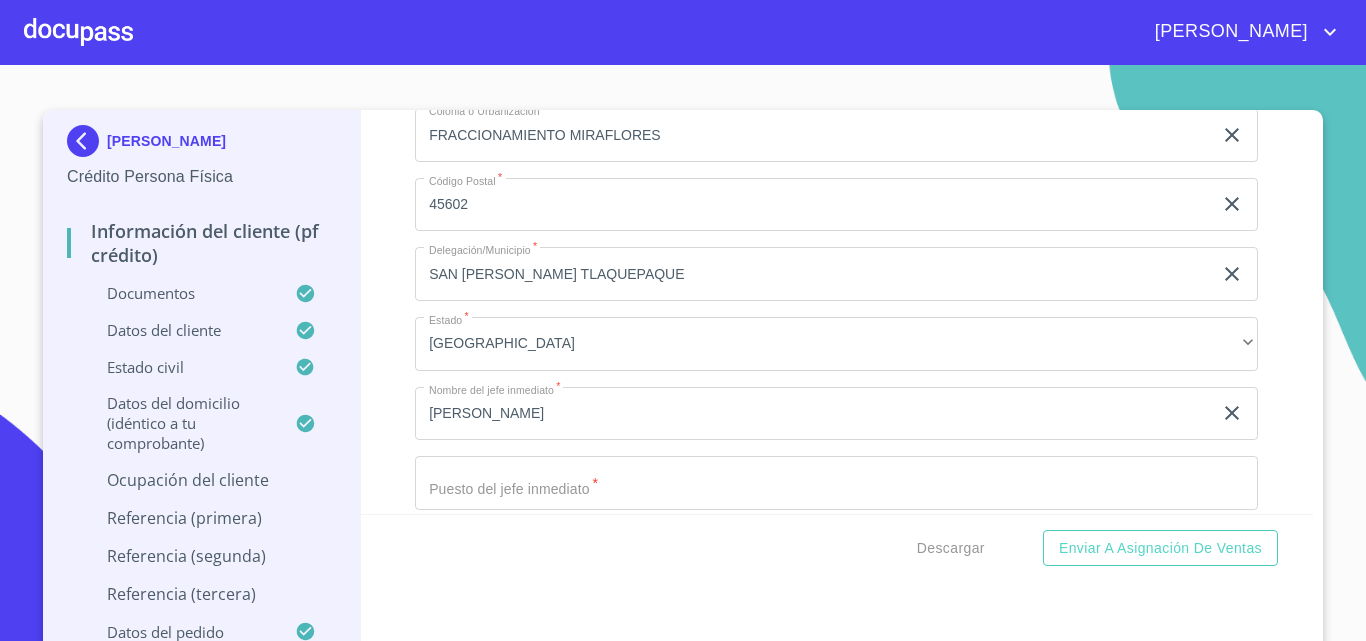 scroll, scrollTop: 9893, scrollLeft: 0, axis: vertical 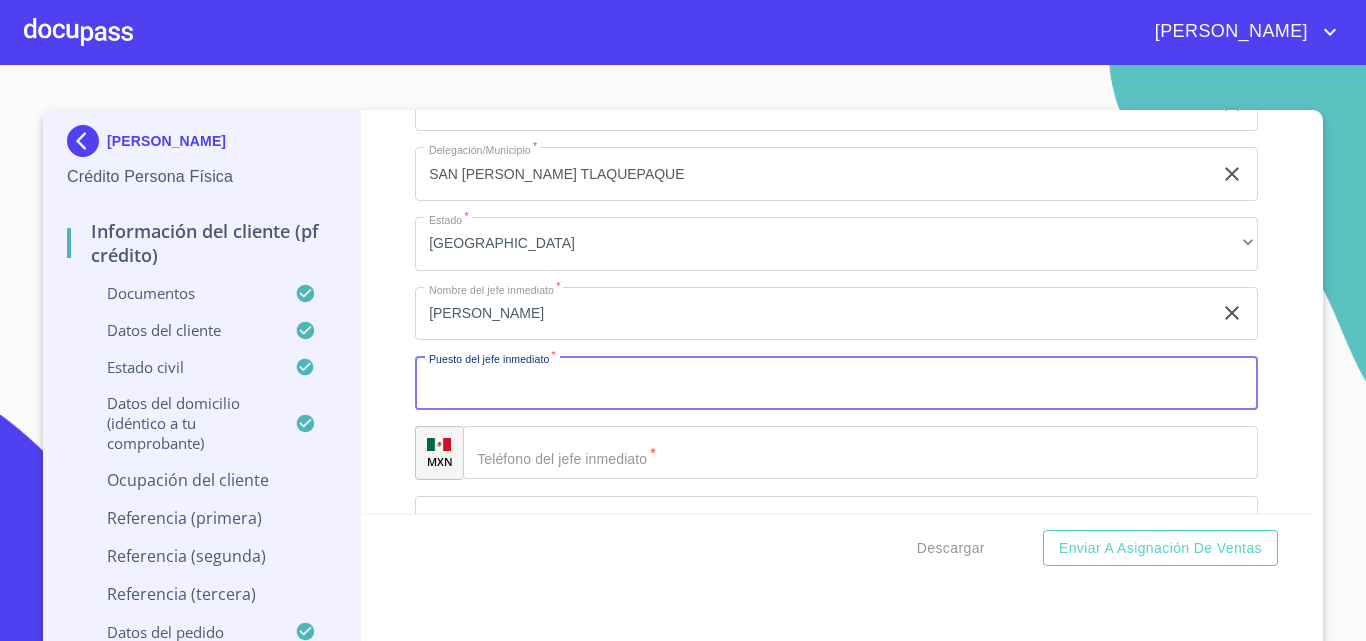 click on "Documento de identificación.   *" at bounding box center (836, 383) 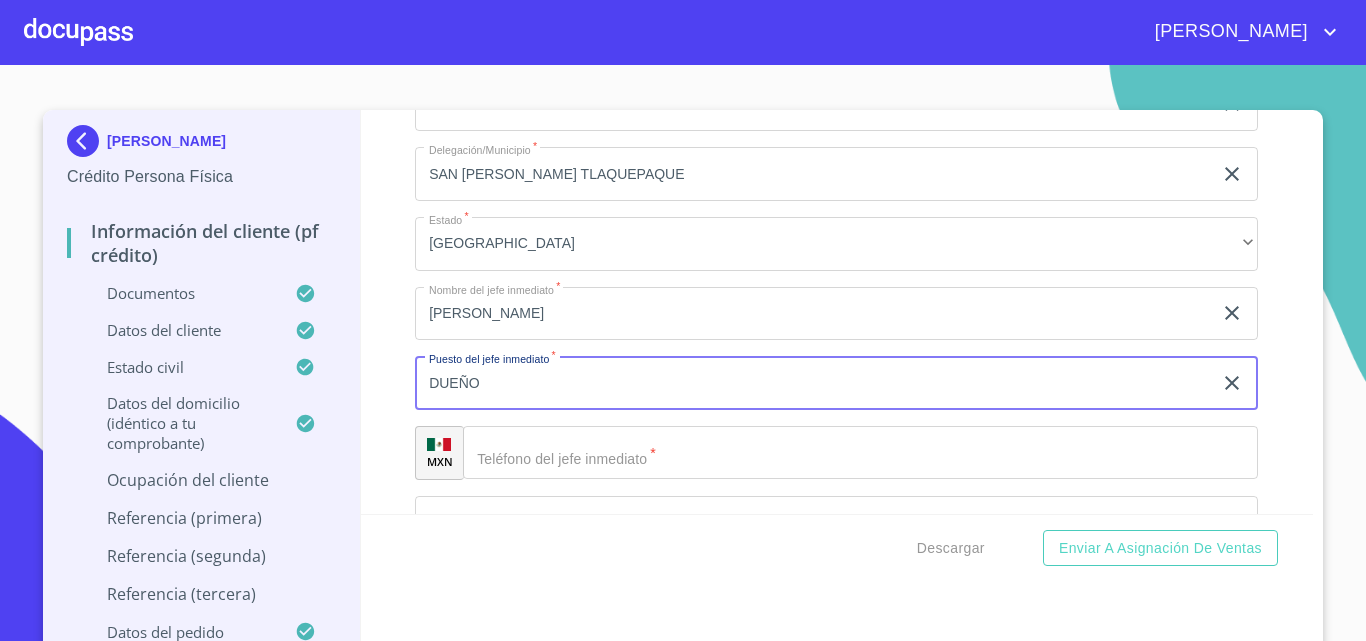 type on "DUEÑO" 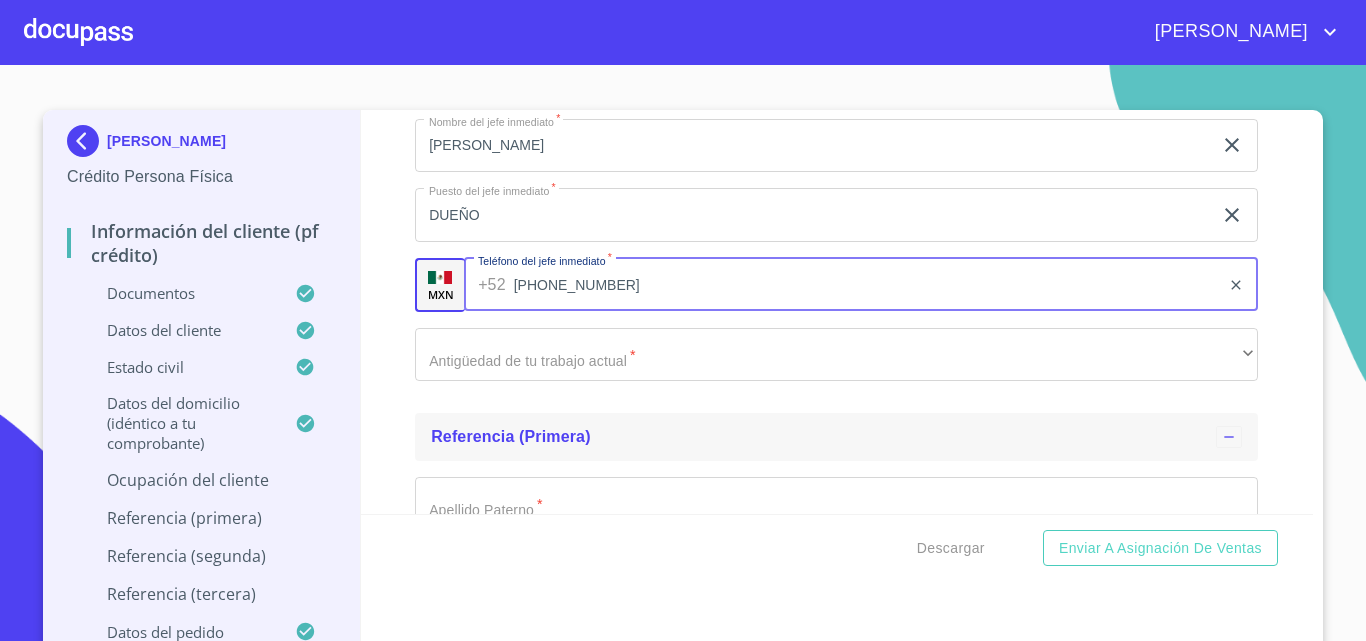 scroll, scrollTop: 10093, scrollLeft: 0, axis: vertical 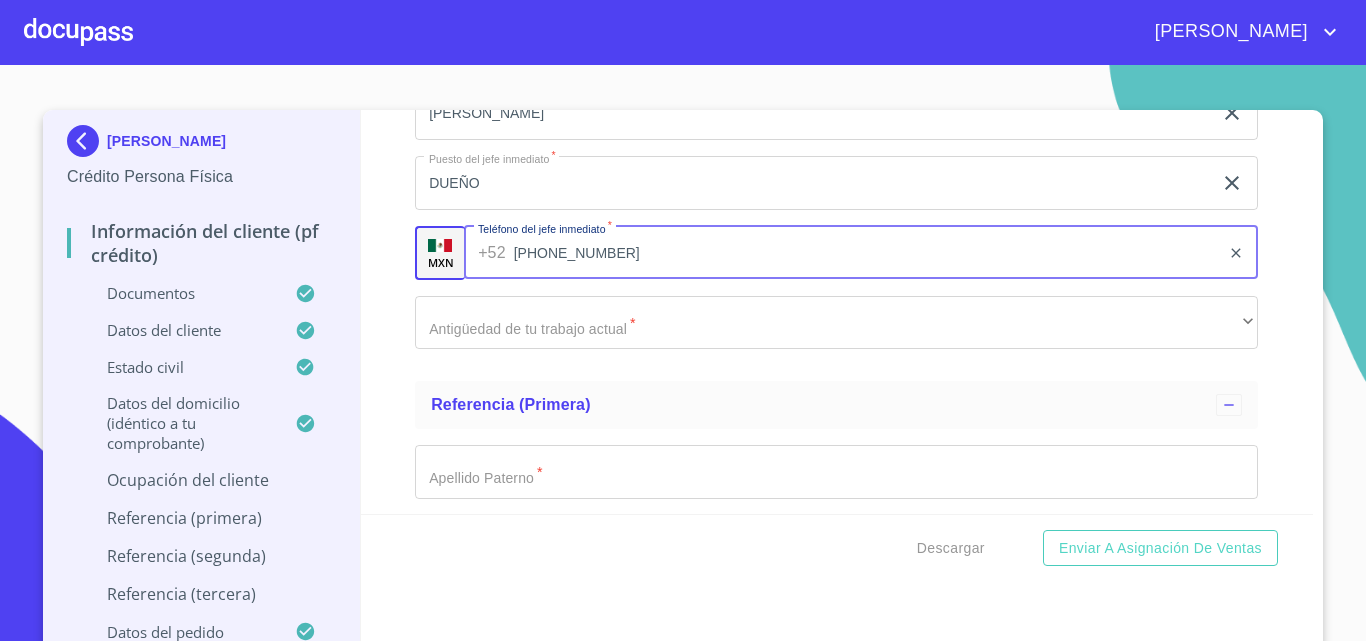 type on "[PHONE_NUMBER]" 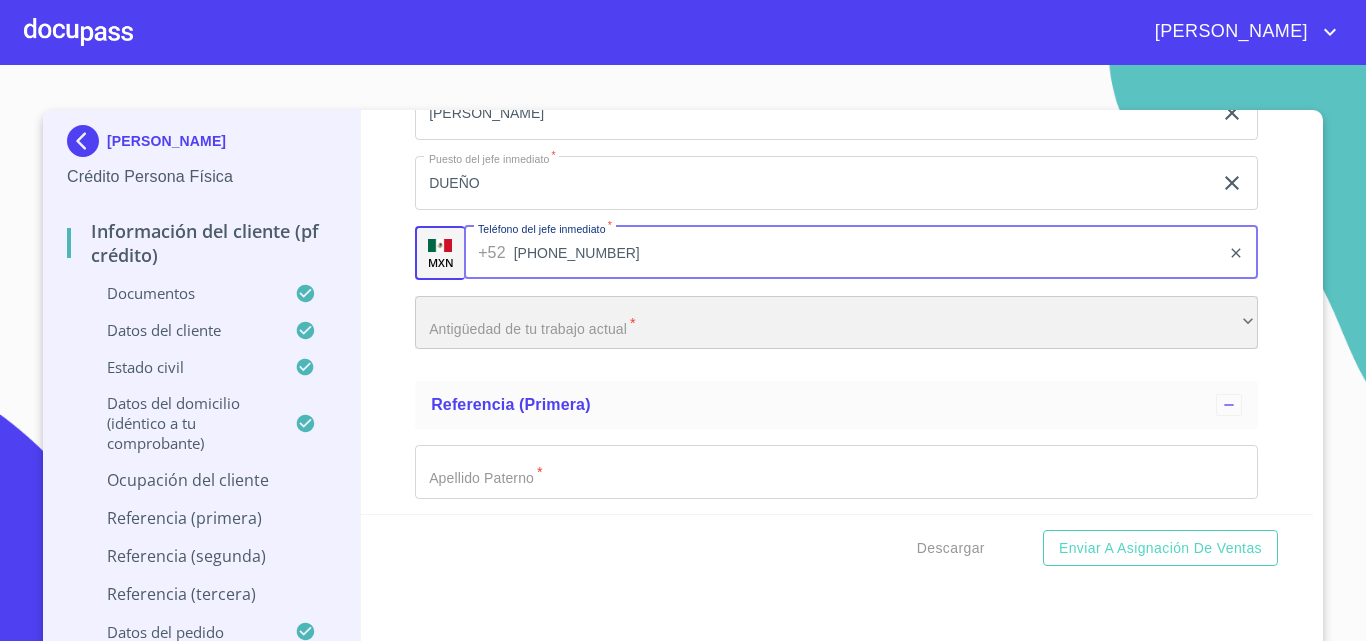 click on "​" at bounding box center [836, 323] 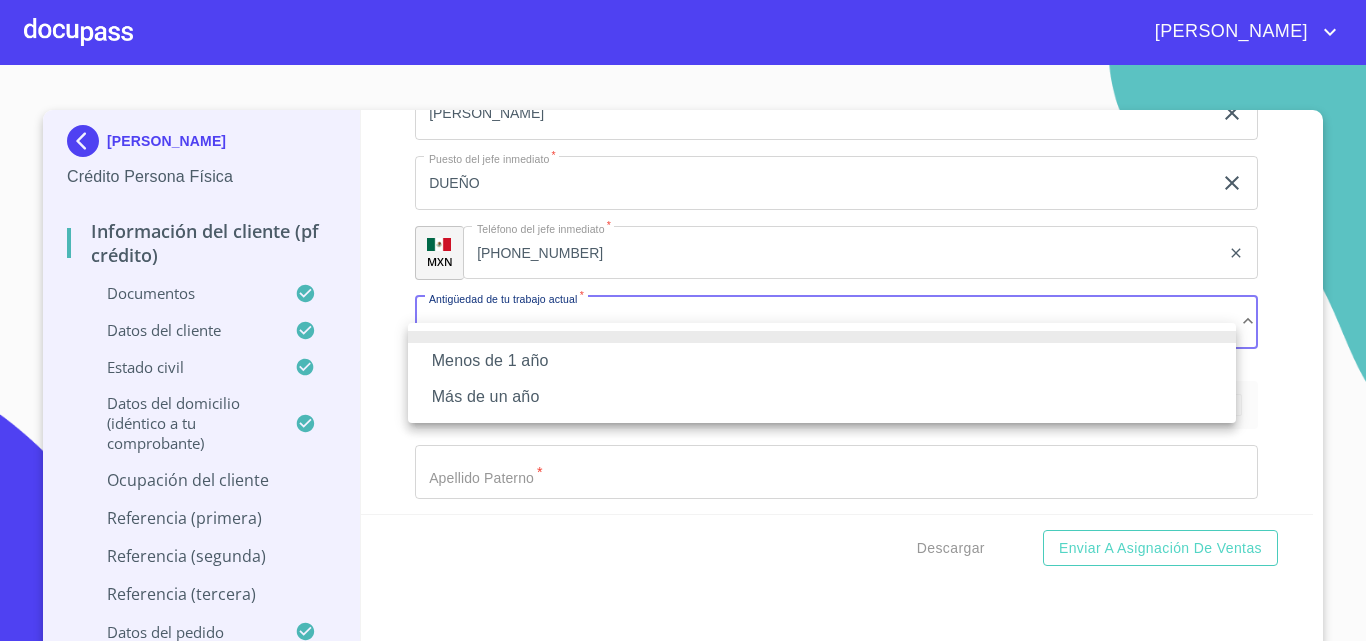 type 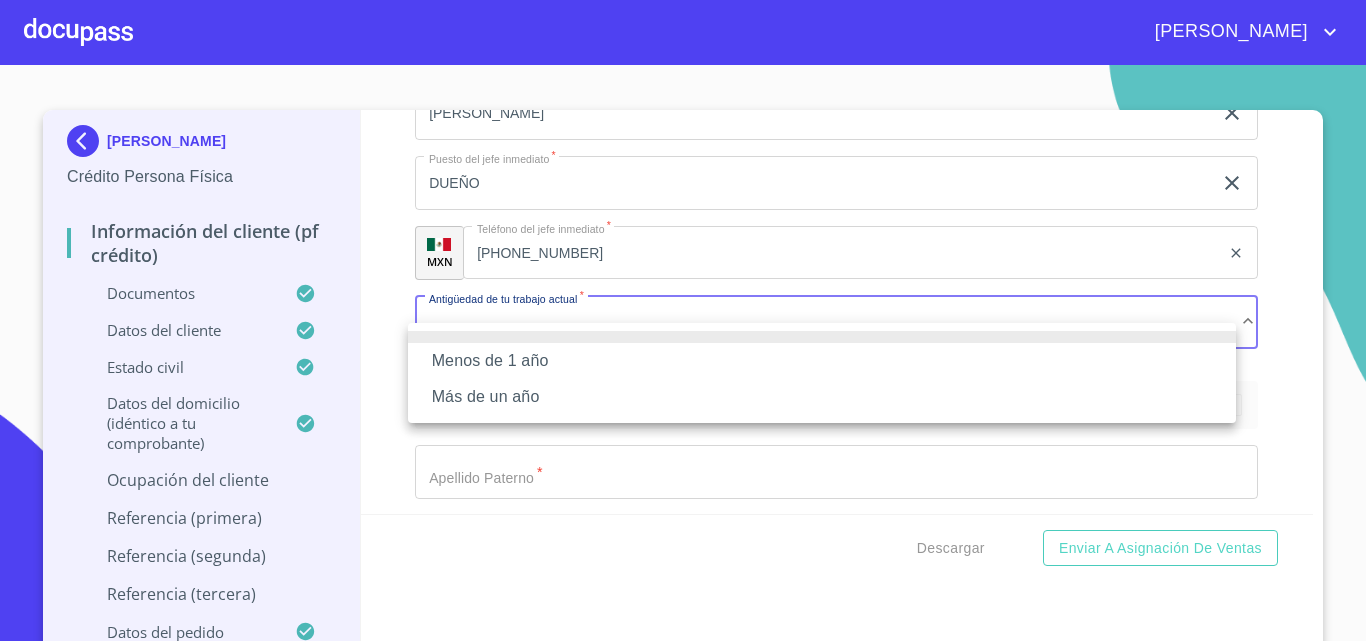 click on "Más de un año" at bounding box center [822, 397] 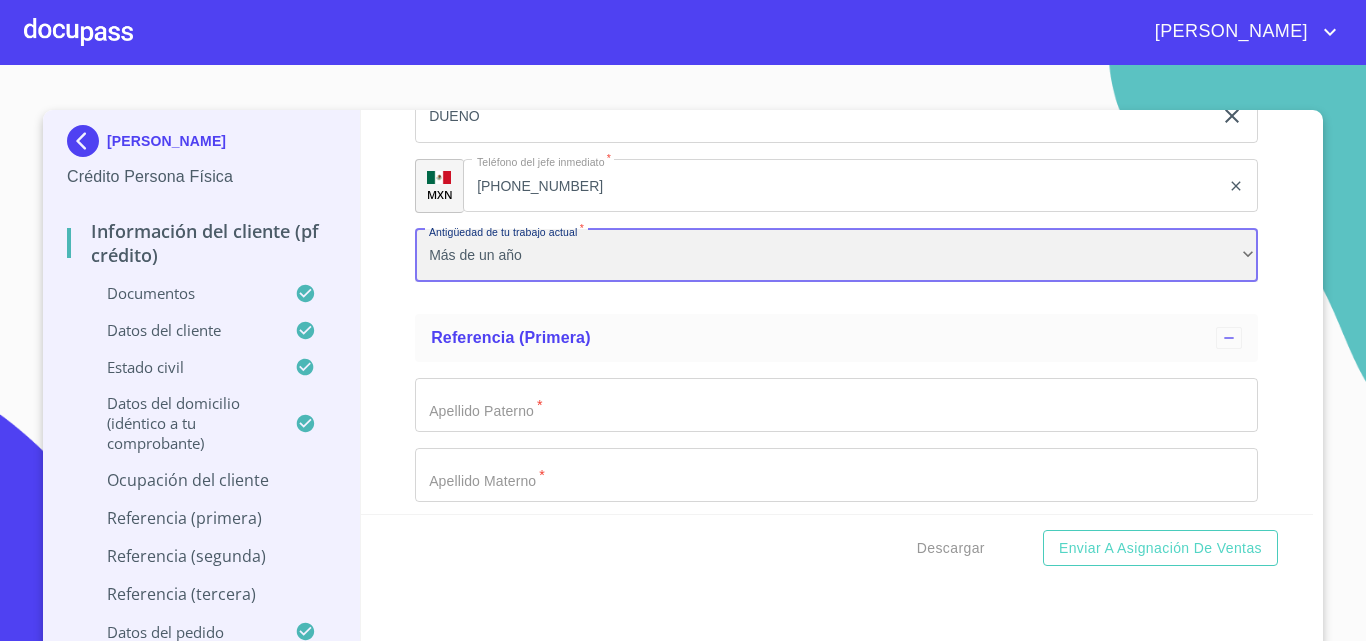 scroll, scrollTop: 10193, scrollLeft: 0, axis: vertical 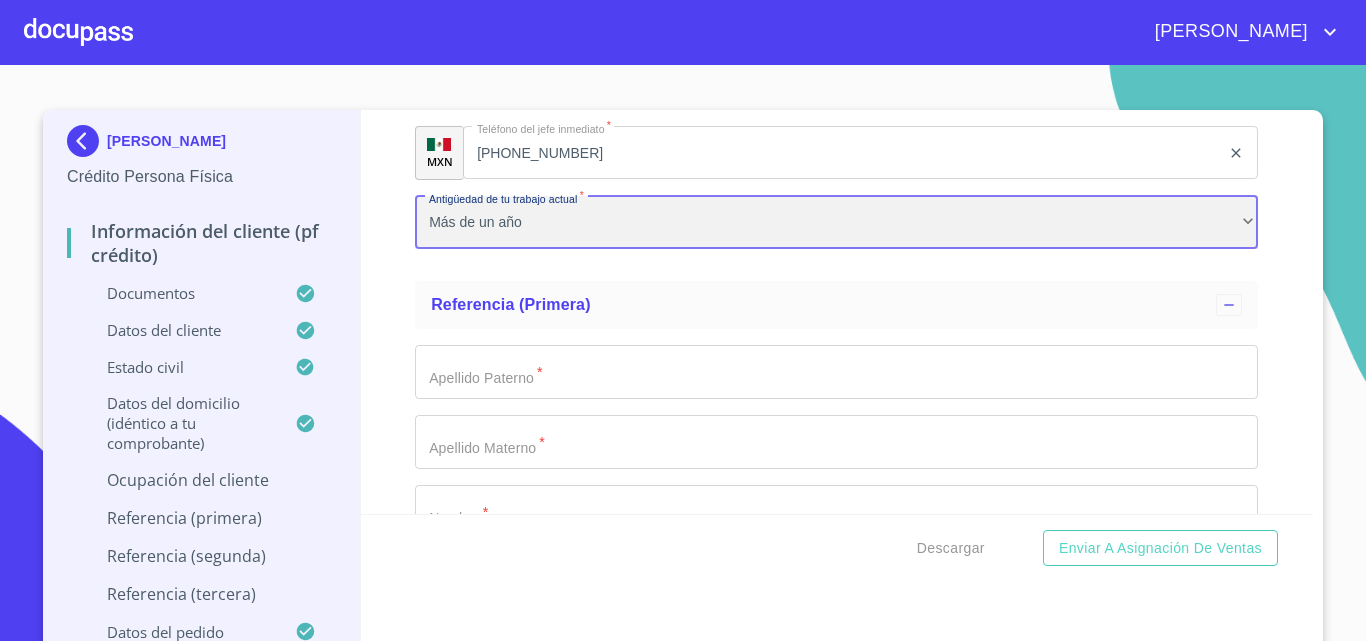 click on "Más de un año" at bounding box center (836, 223) 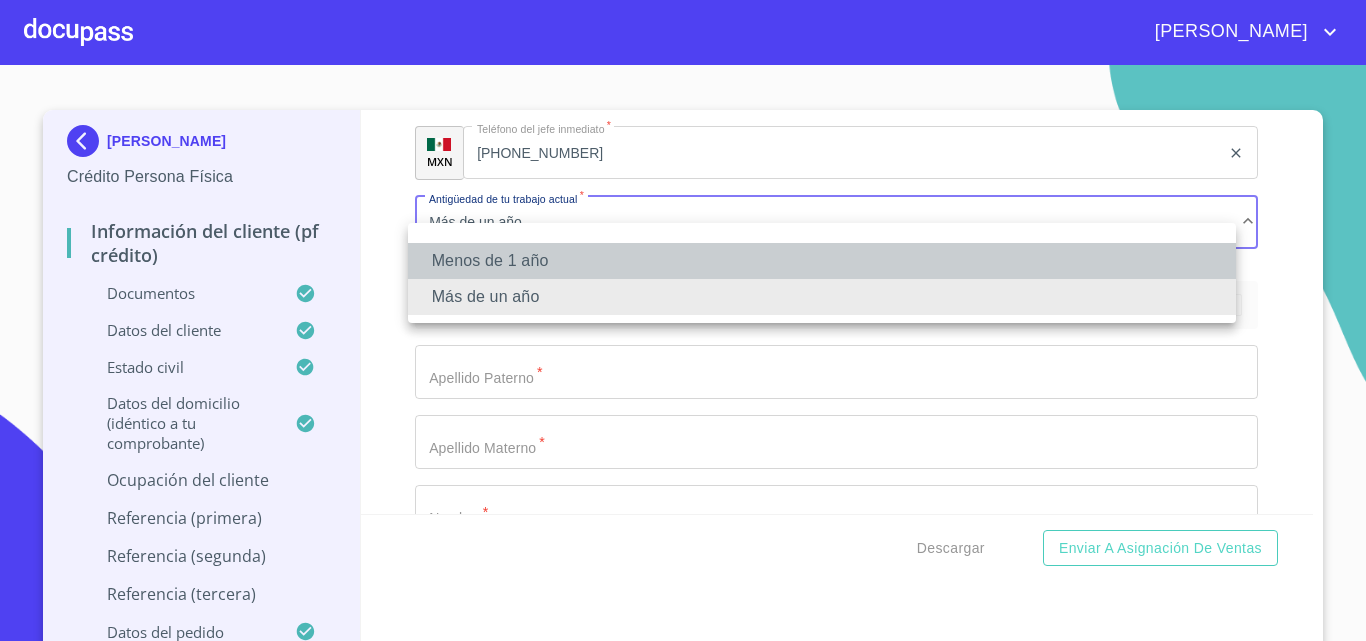 click on "Menos de 1 año" at bounding box center (822, 261) 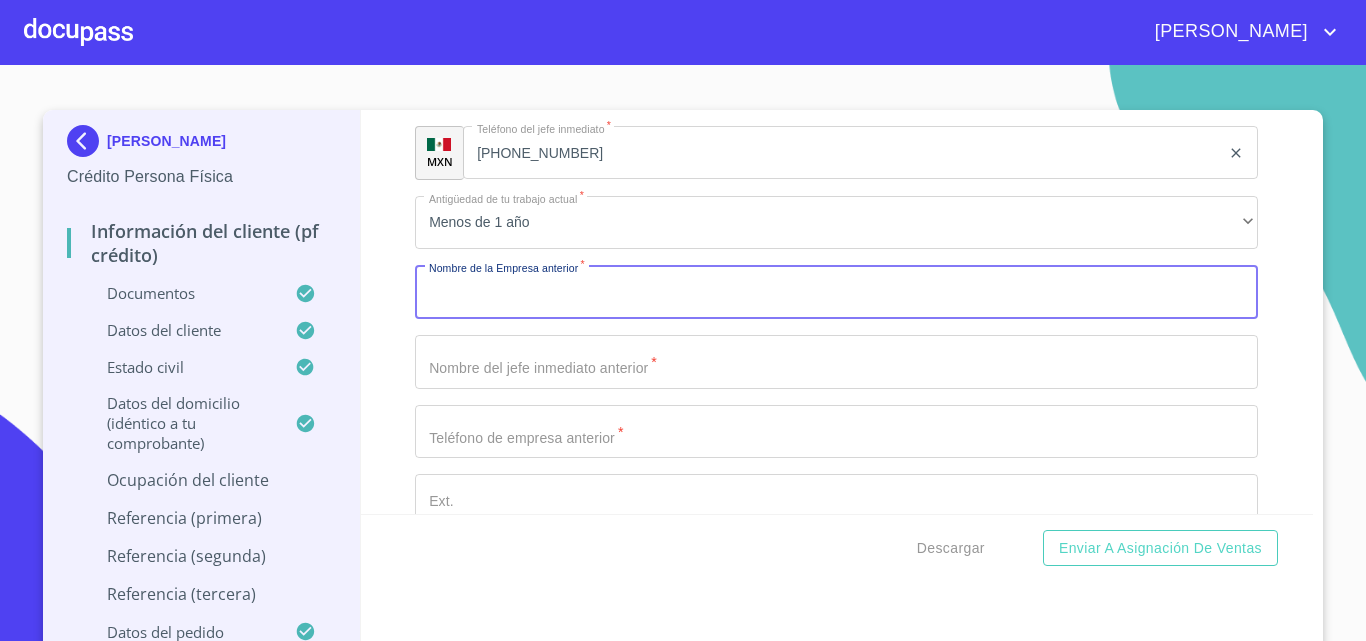 click on "Documento de identificación.   *" at bounding box center (836, 292) 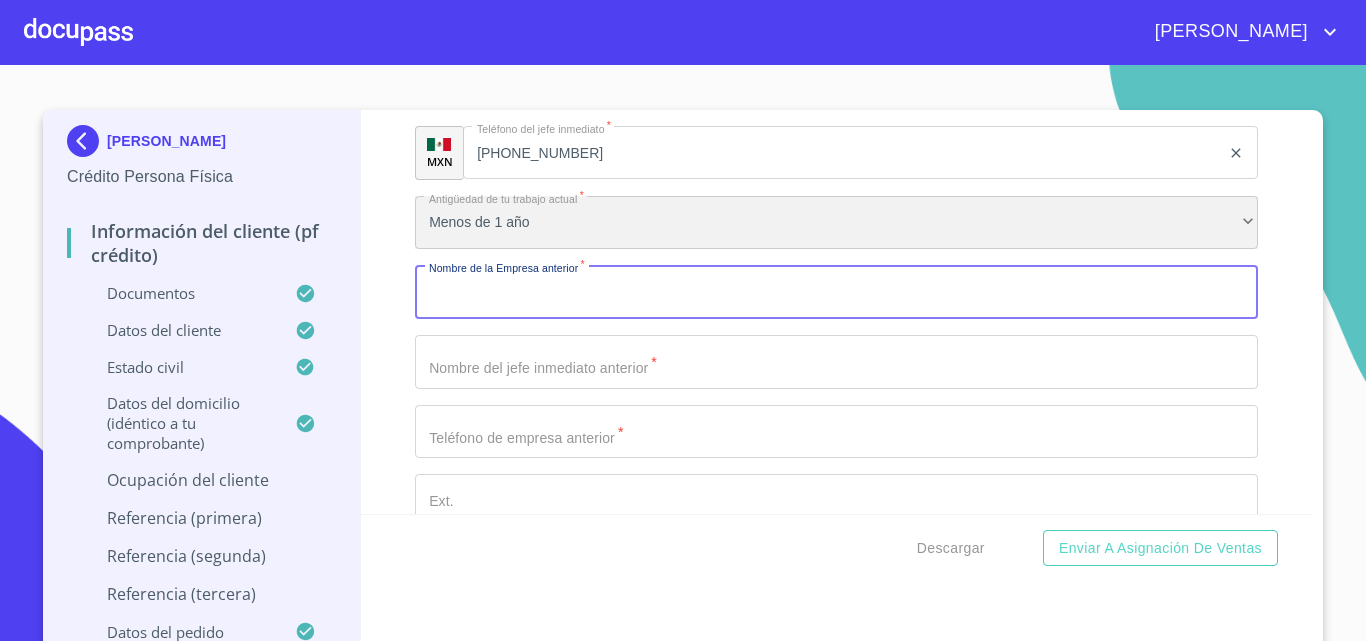 click on "Menos de 1 año" at bounding box center [836, 223] 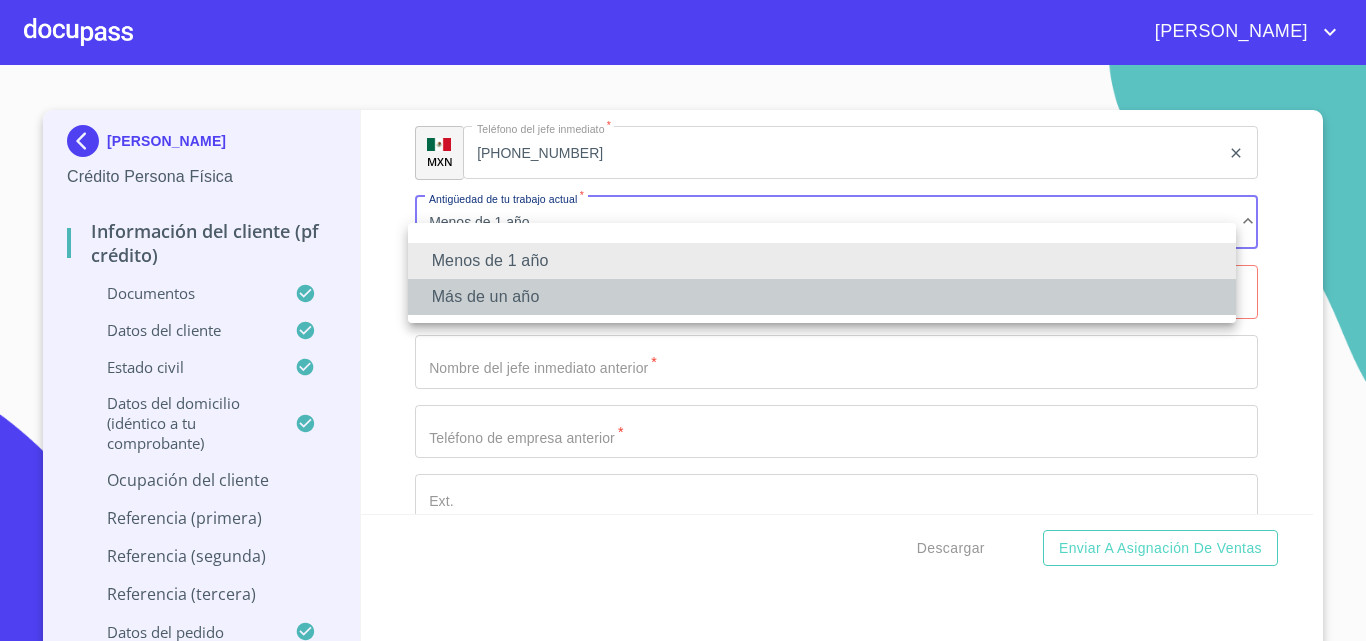 click on "Más de un año" at bounding box center [822, 297] 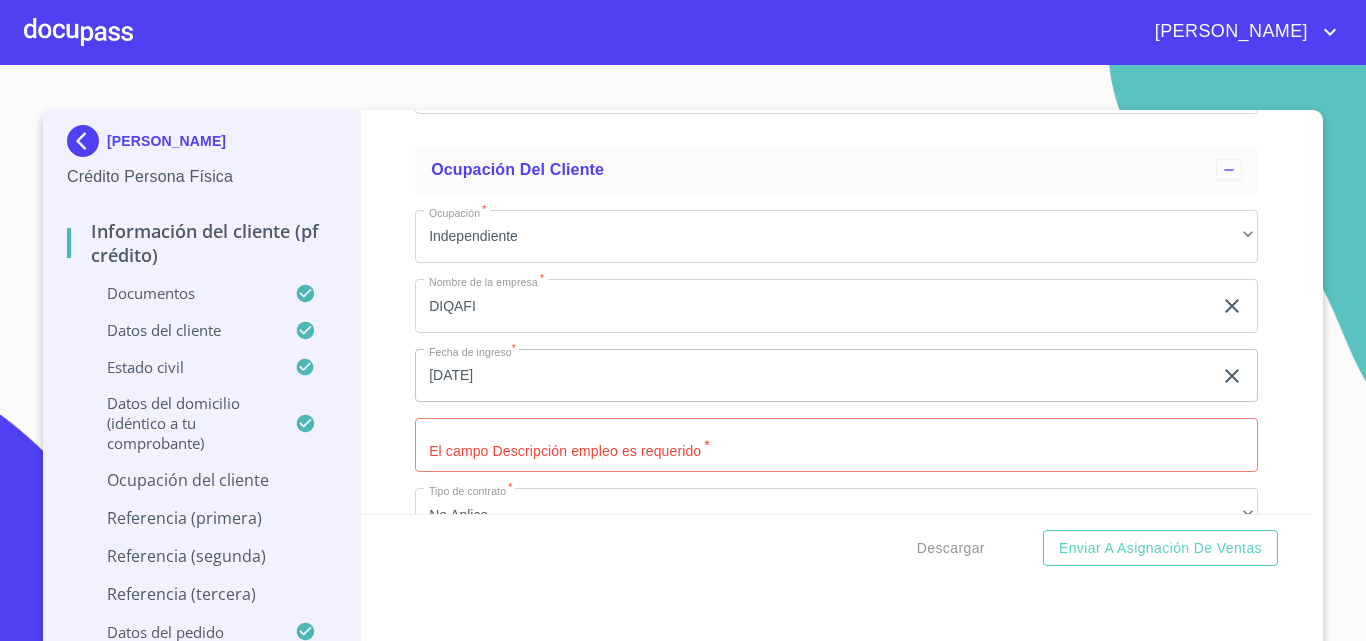 scroll, scrollTop: 8793, scrollLeft: 0, axis: vertical 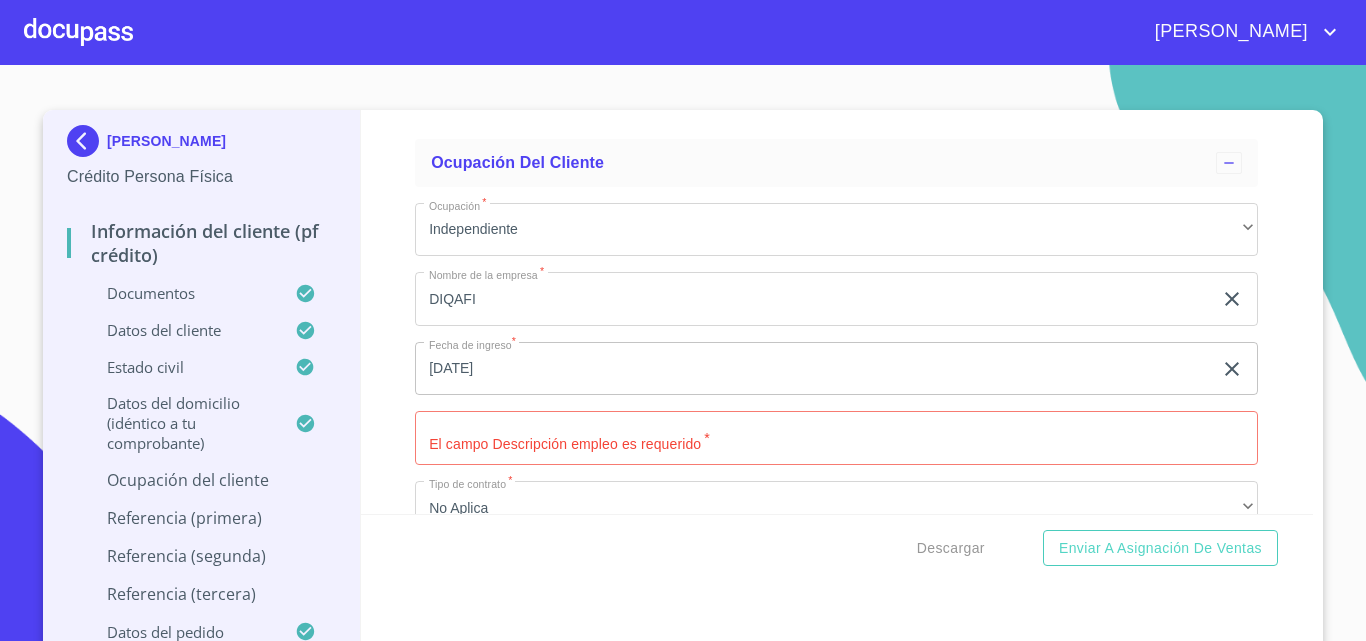click on "[DATE]" at bounding box center [817, 369] 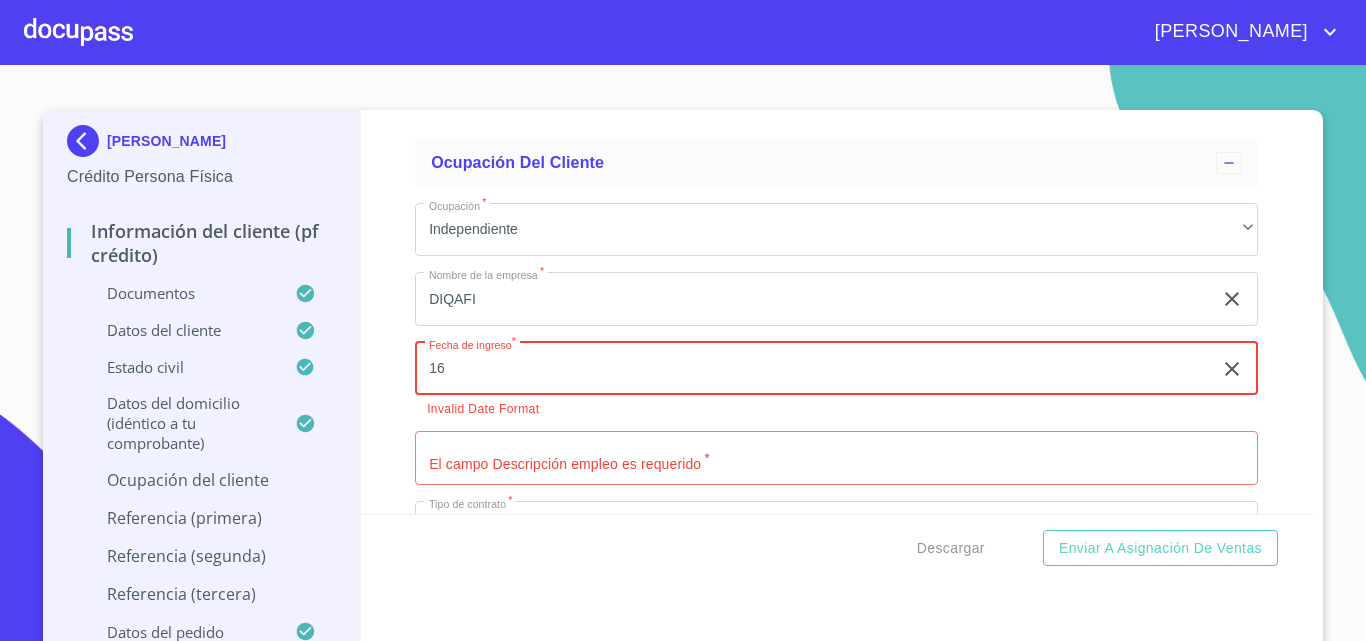 type on "1_" 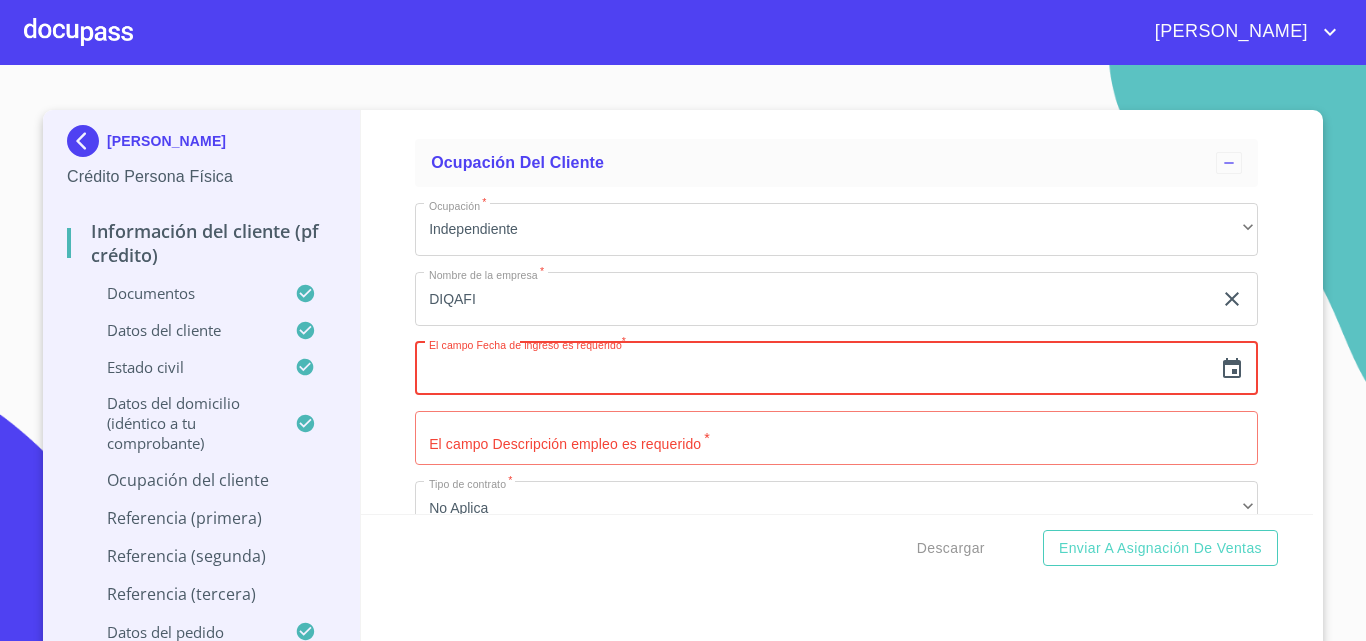 click 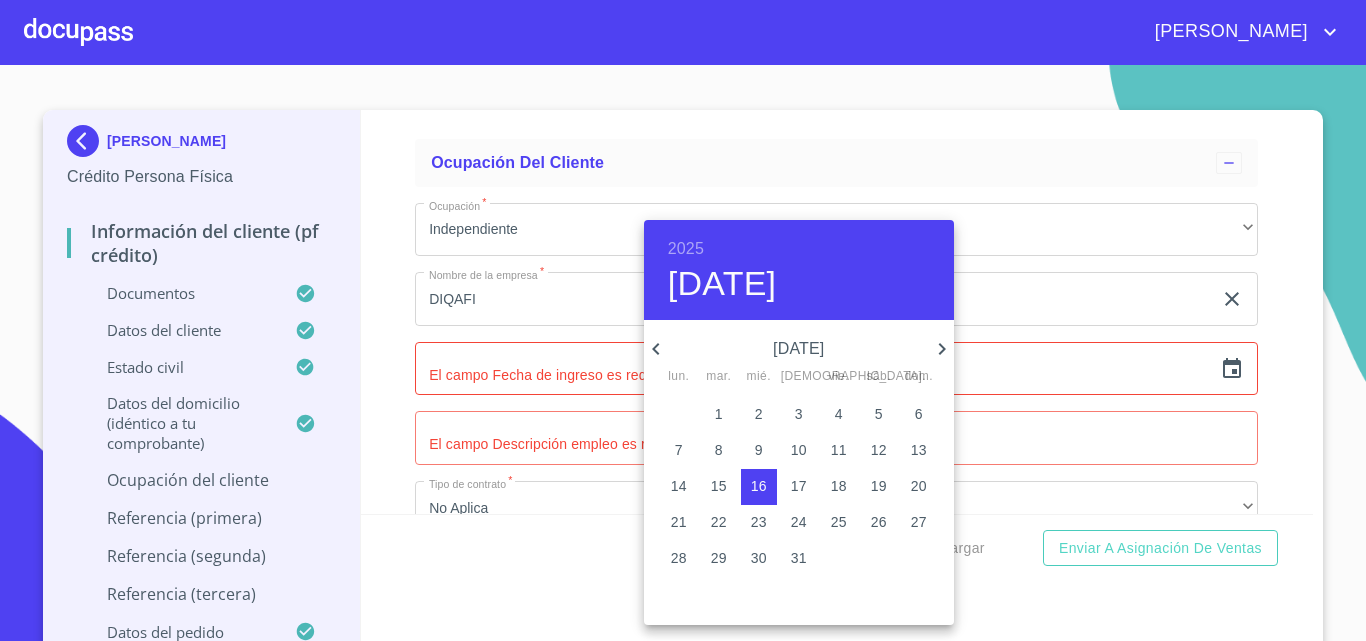 click at bounding box center (683, 320) 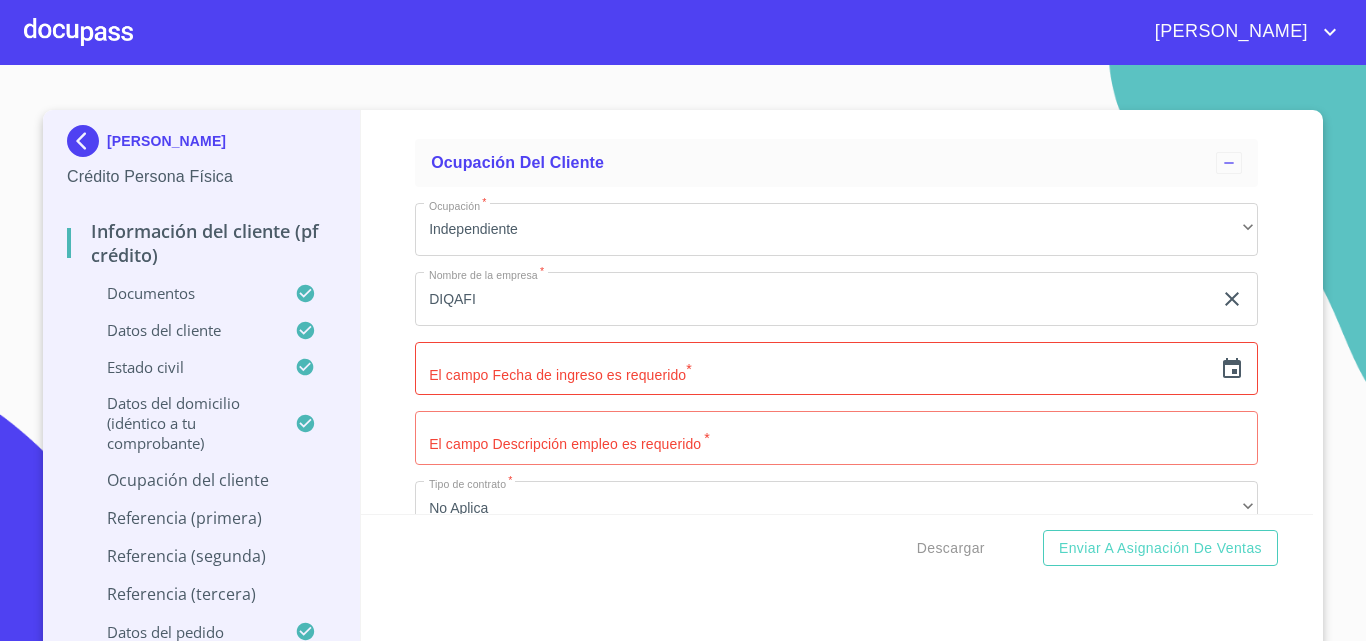 click 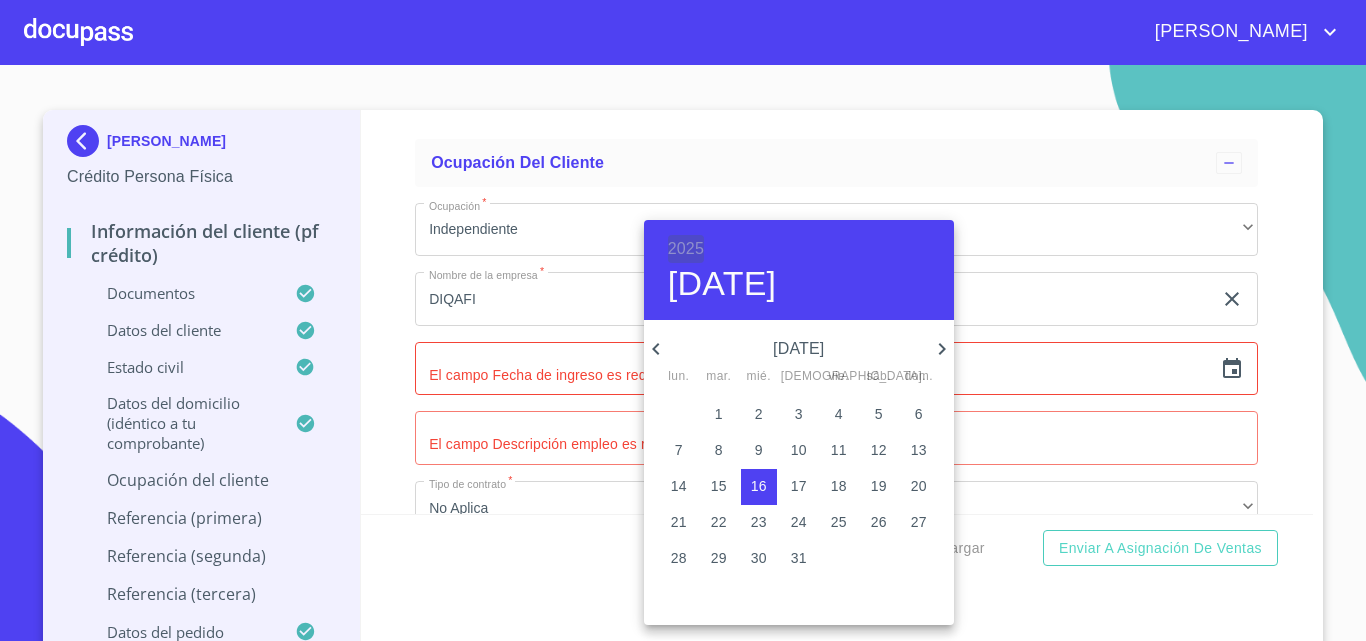 click on "2025" at bounding box center [686, 249] 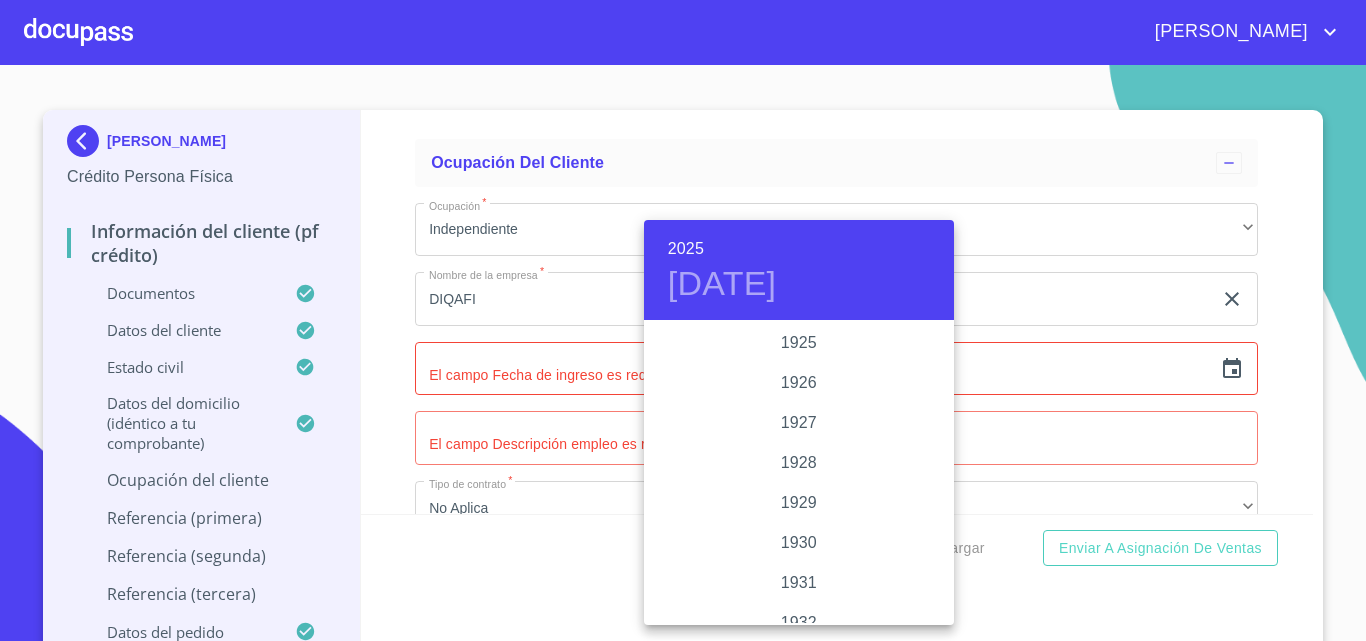 scroll, scrollTop: 3880, scrollLeft: 0, axis: vertical 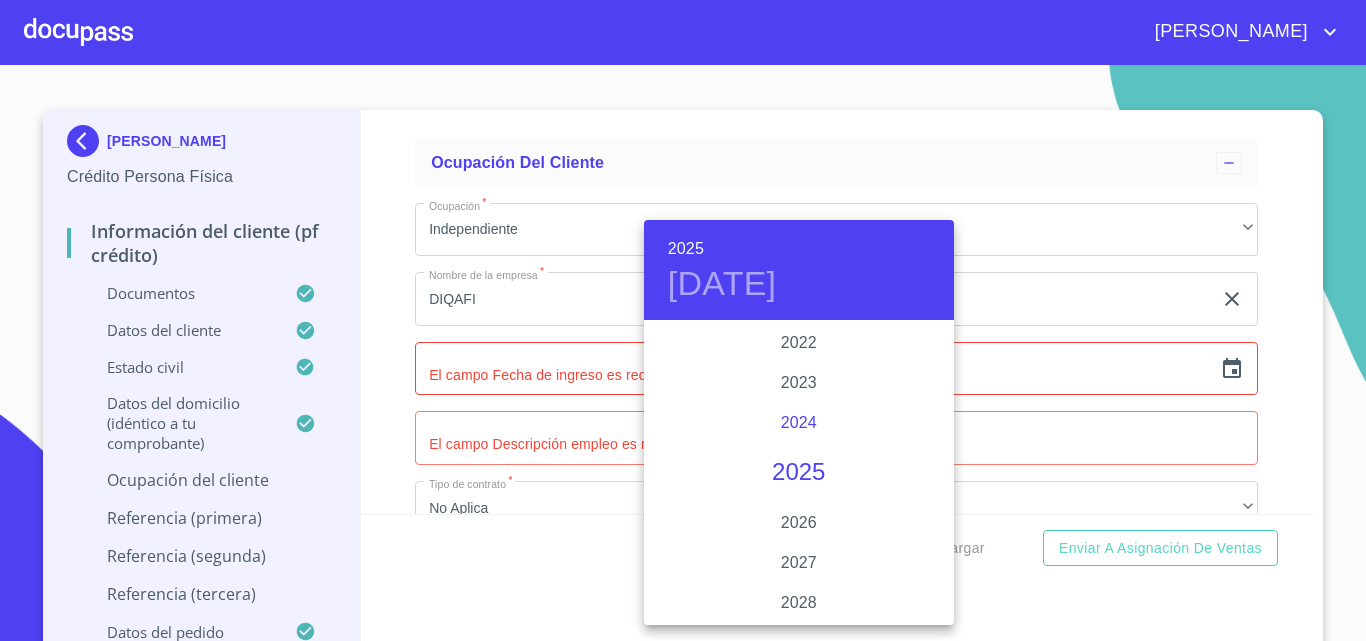 click on "2024" at bounding box center [799, 423] 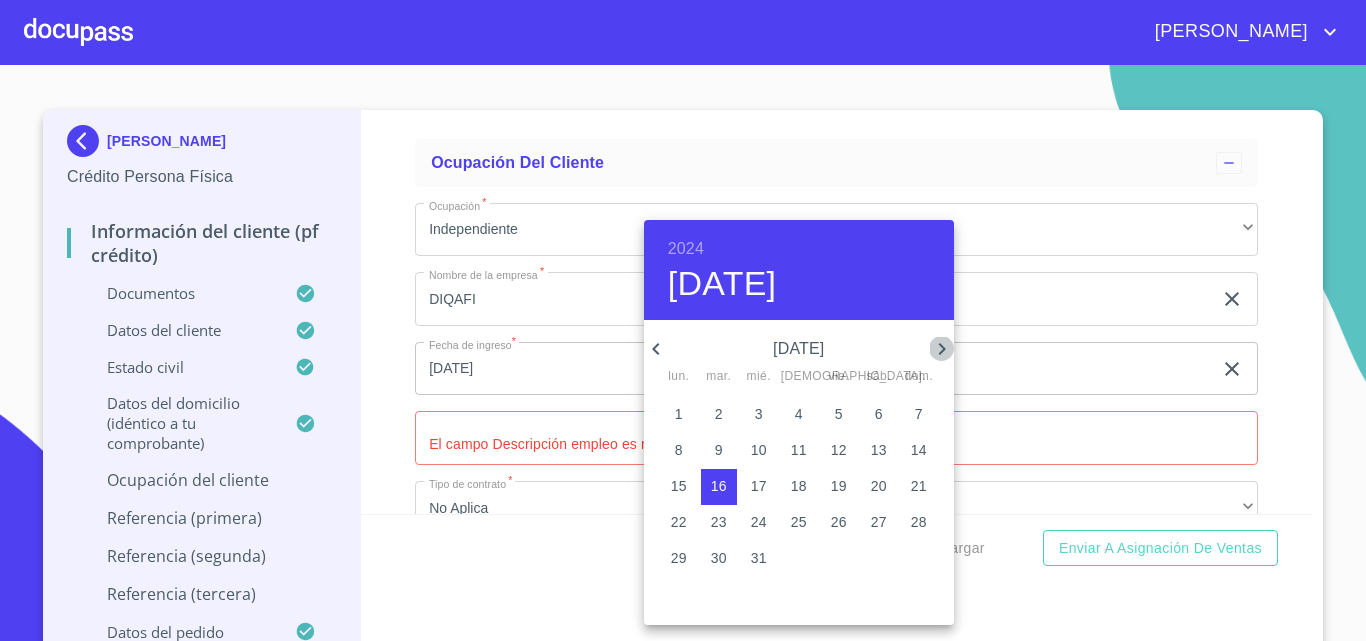 click 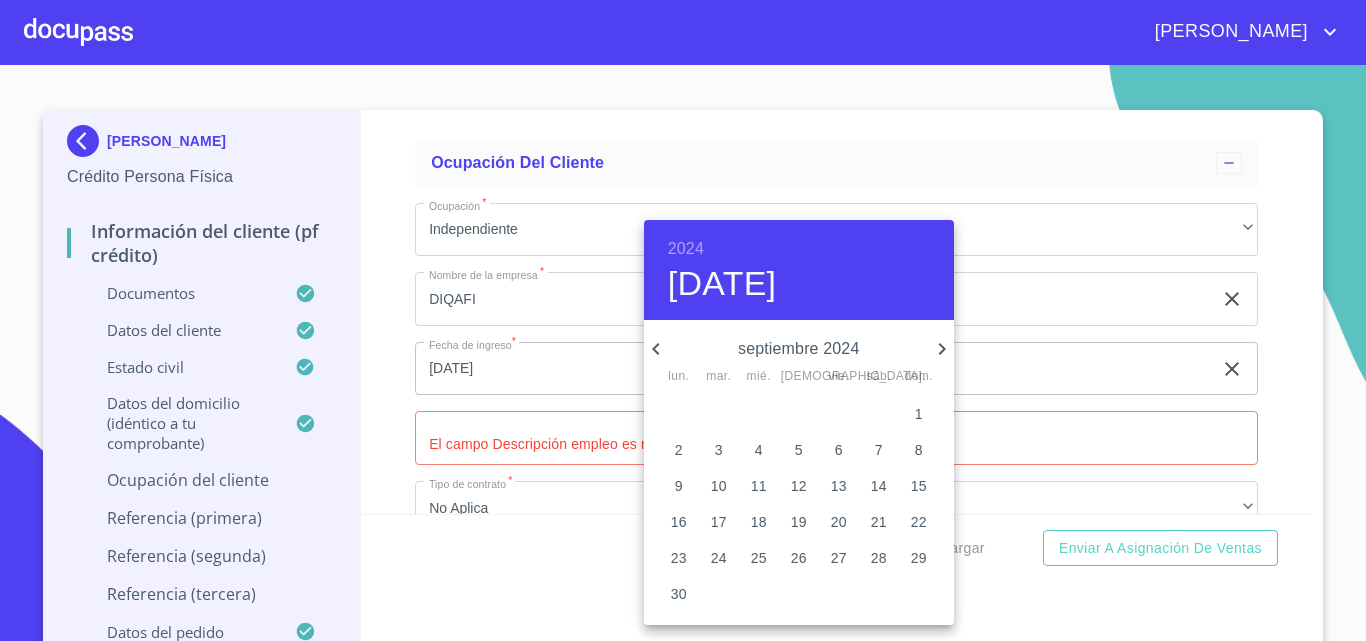 click 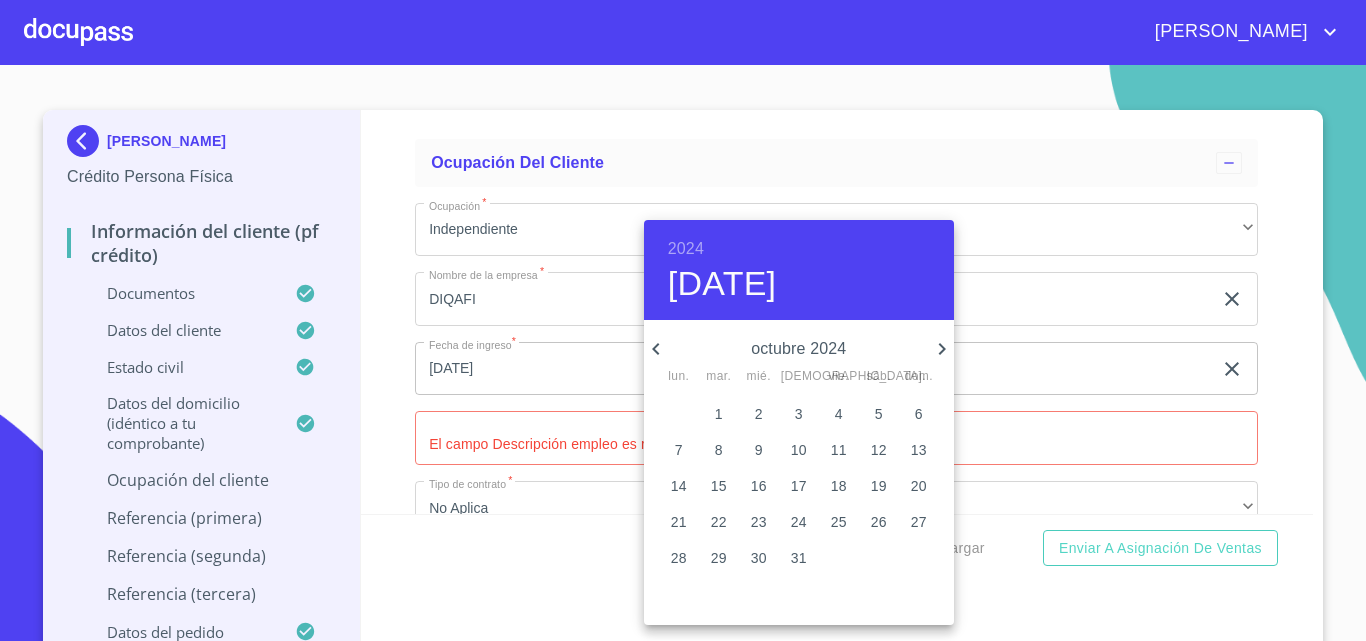 click on "octubre 2024" at bounding box center [799, 349] 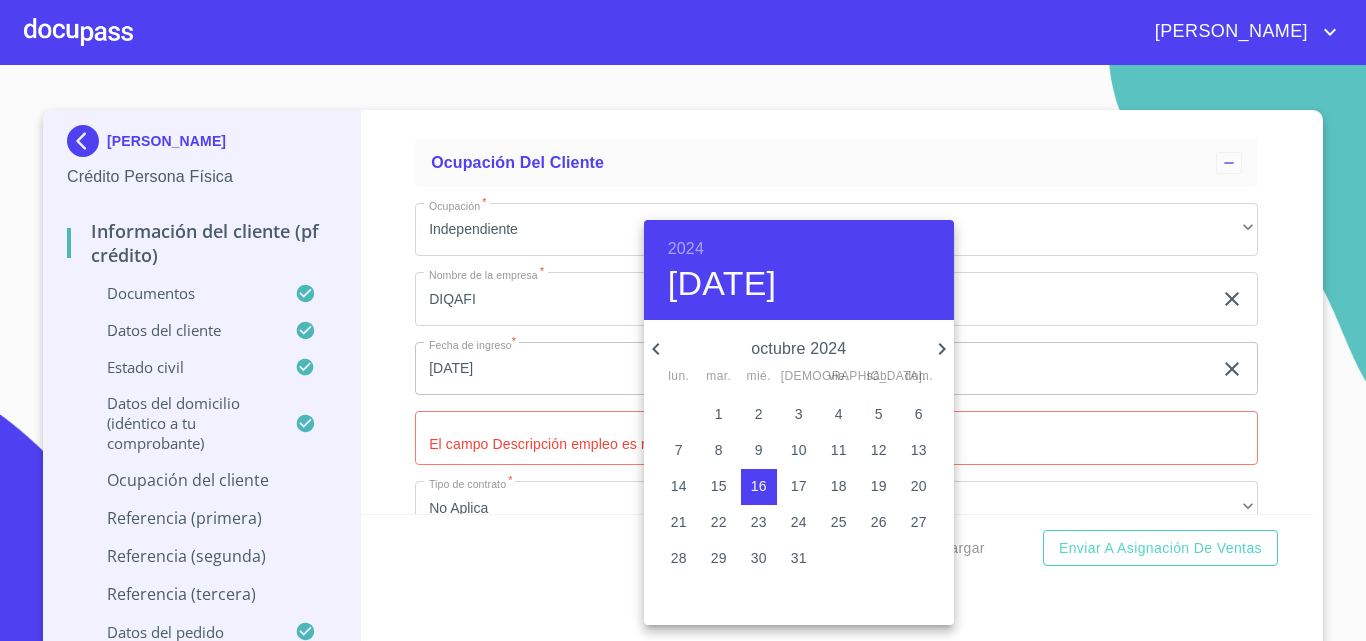 click at bounding box center [683, 320] 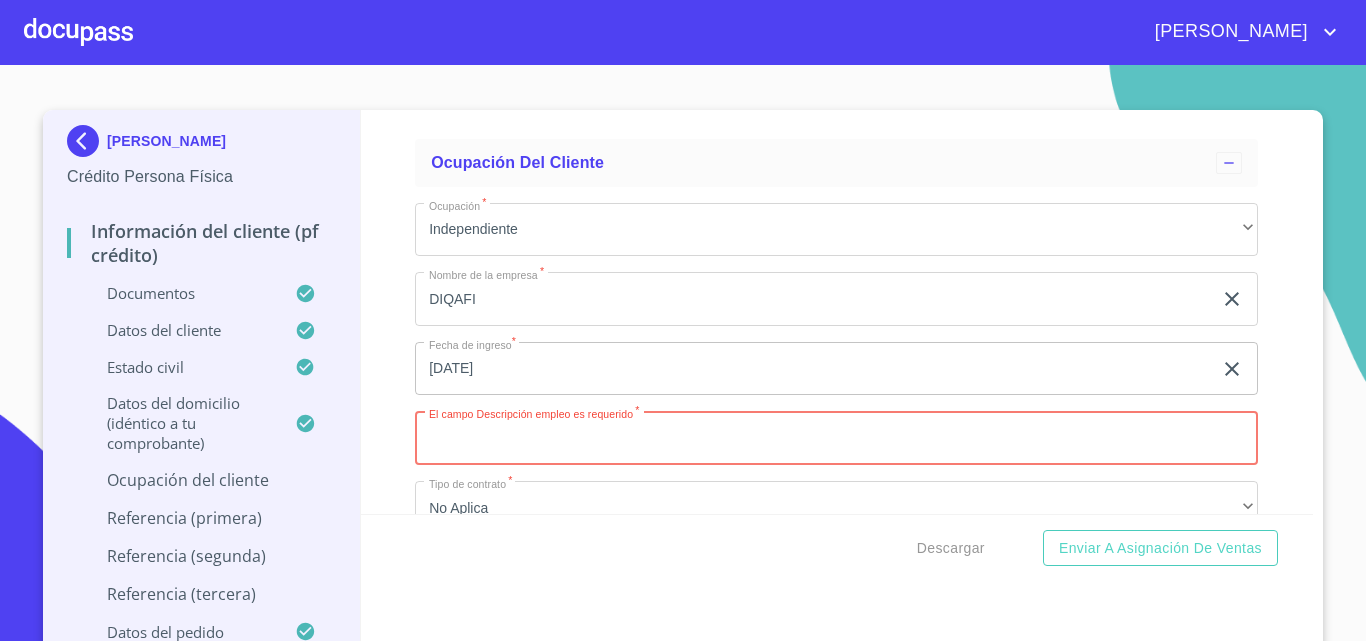 click on "Documento de identificación.   *" at bounding box center [836, 438] 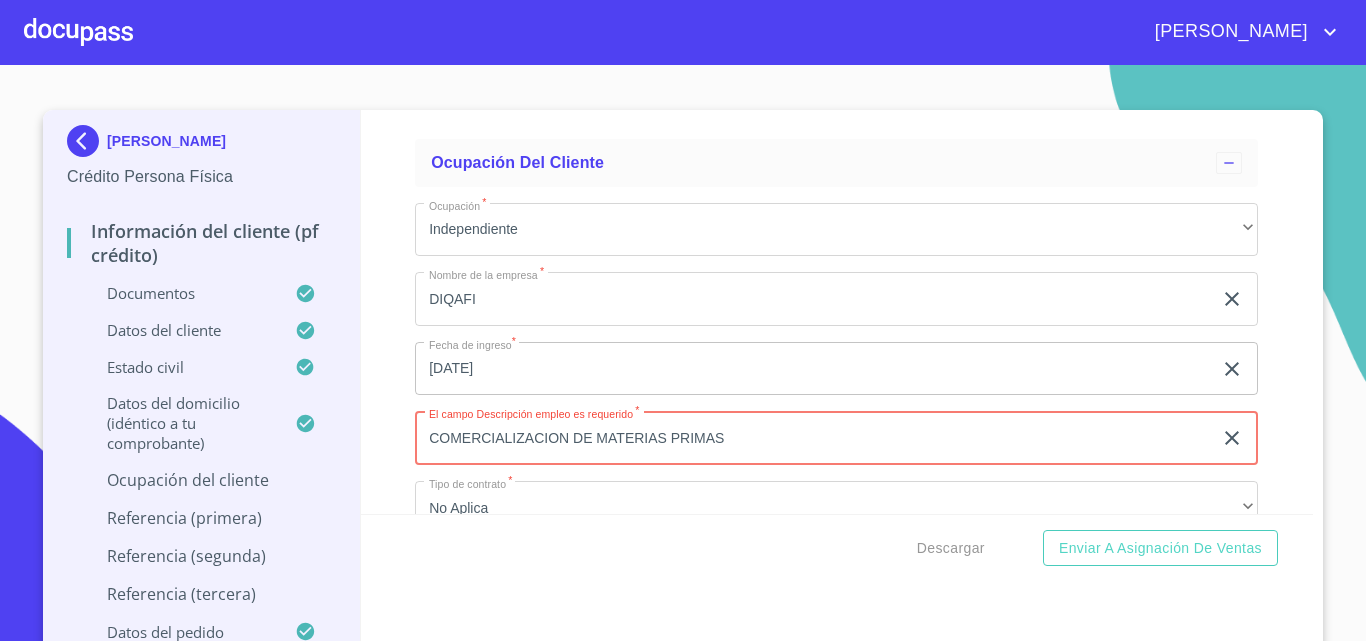 scroll, scrollTop: 8893, scrollLeft: 0, axis: vertical 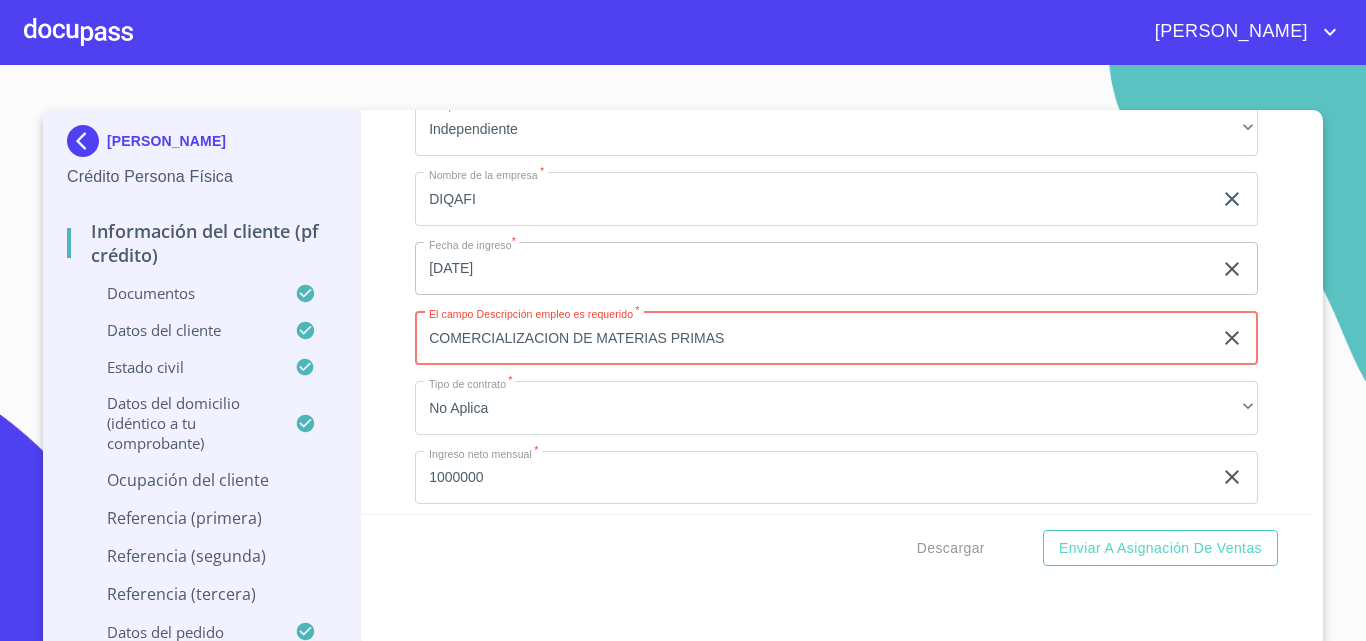type on "COMERCIALIZACION DE MATERIAS PRIMAS" 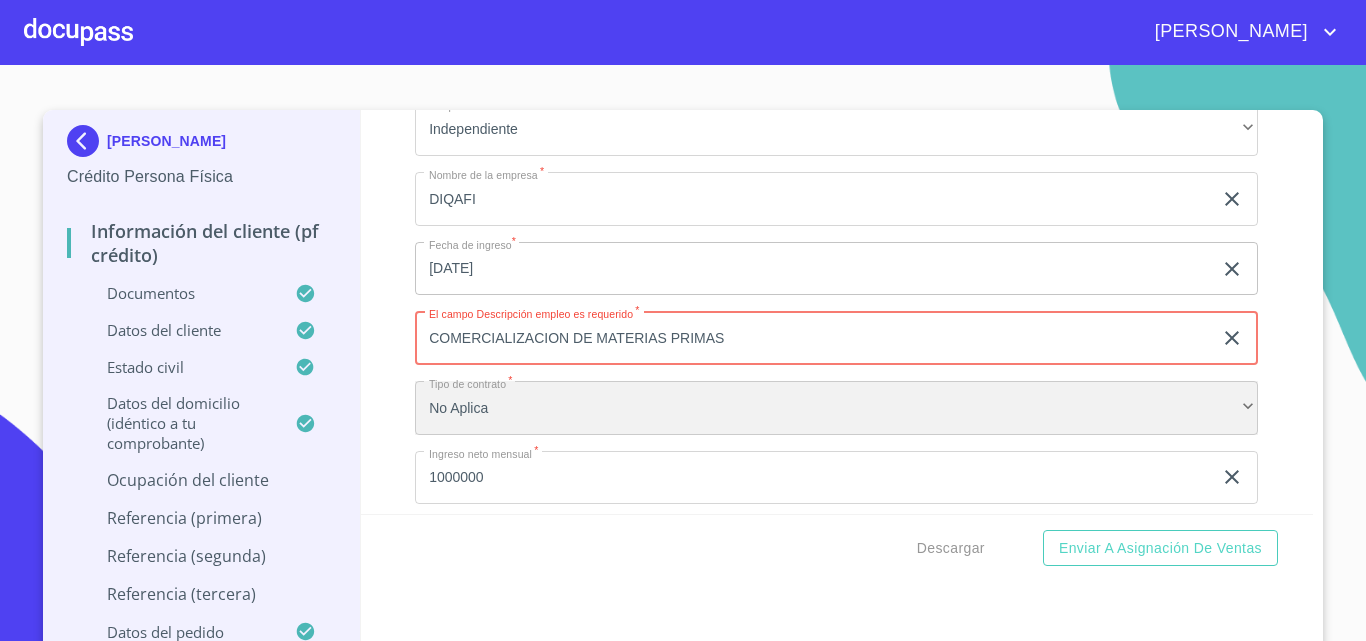 click on "No Aplica" at bounding box center (836, 408) 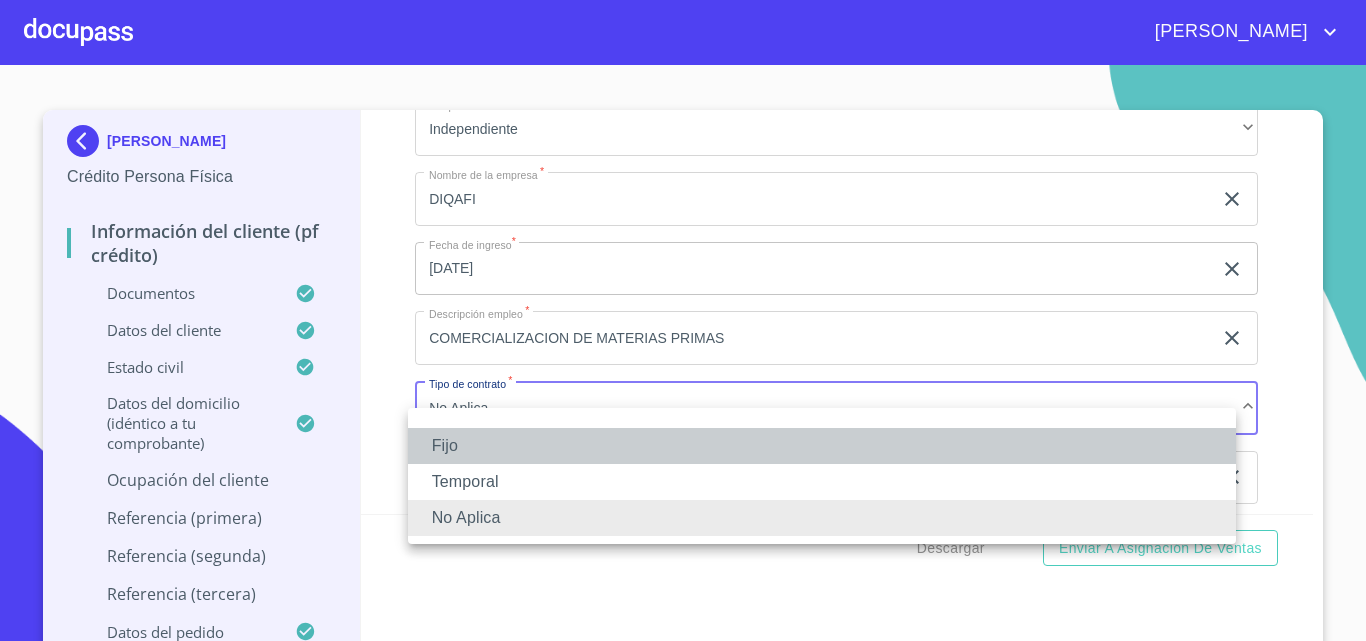 click on "Fijo" at bounding box center [822, 446] 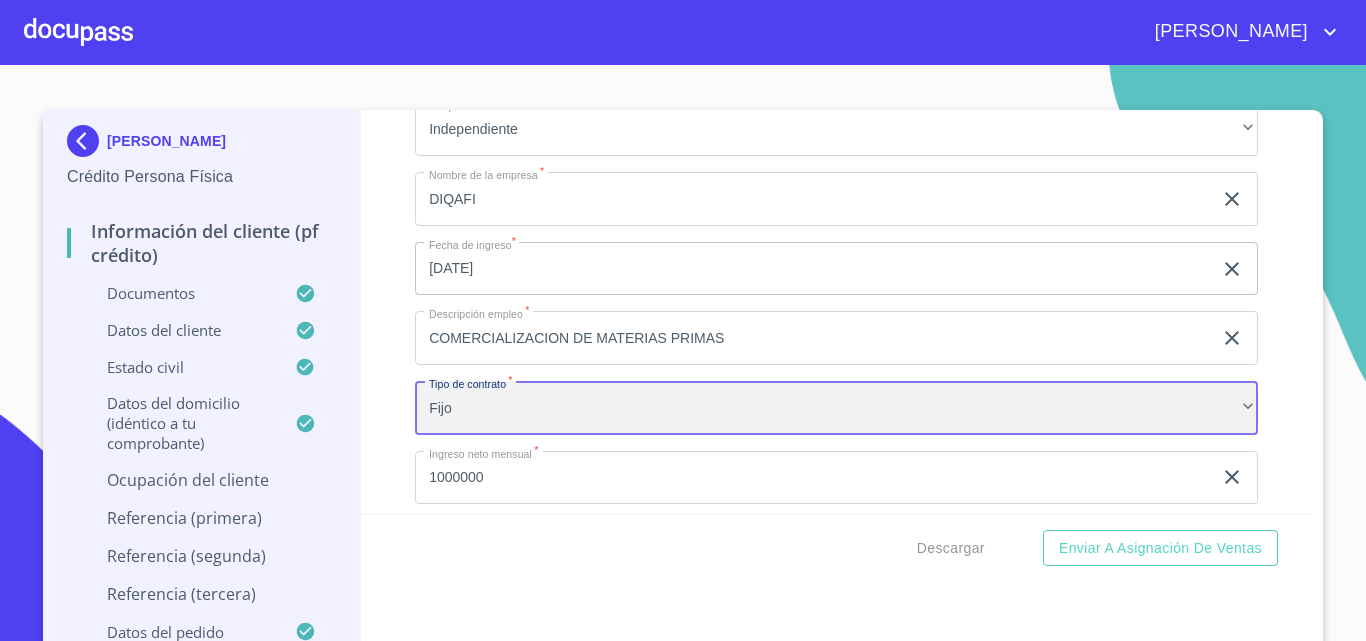click on "Fijo" at bounding box center (836, 408) 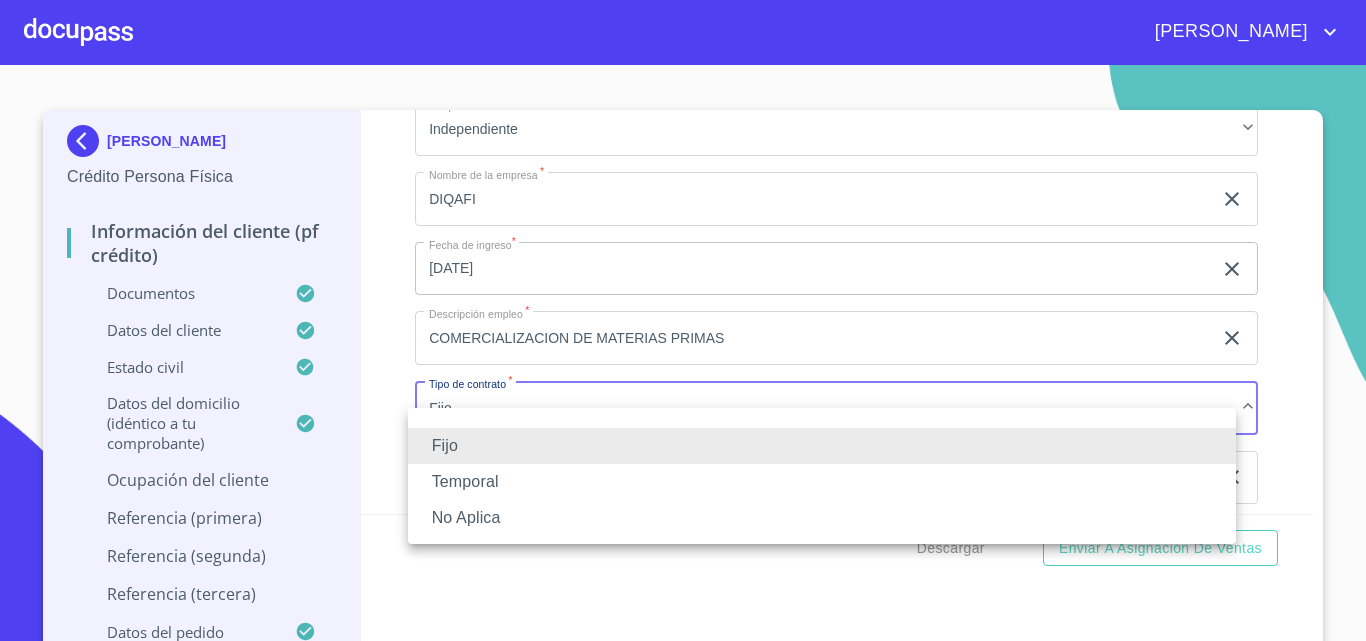 click on "No Aplica" at bounding box center (822, 518) 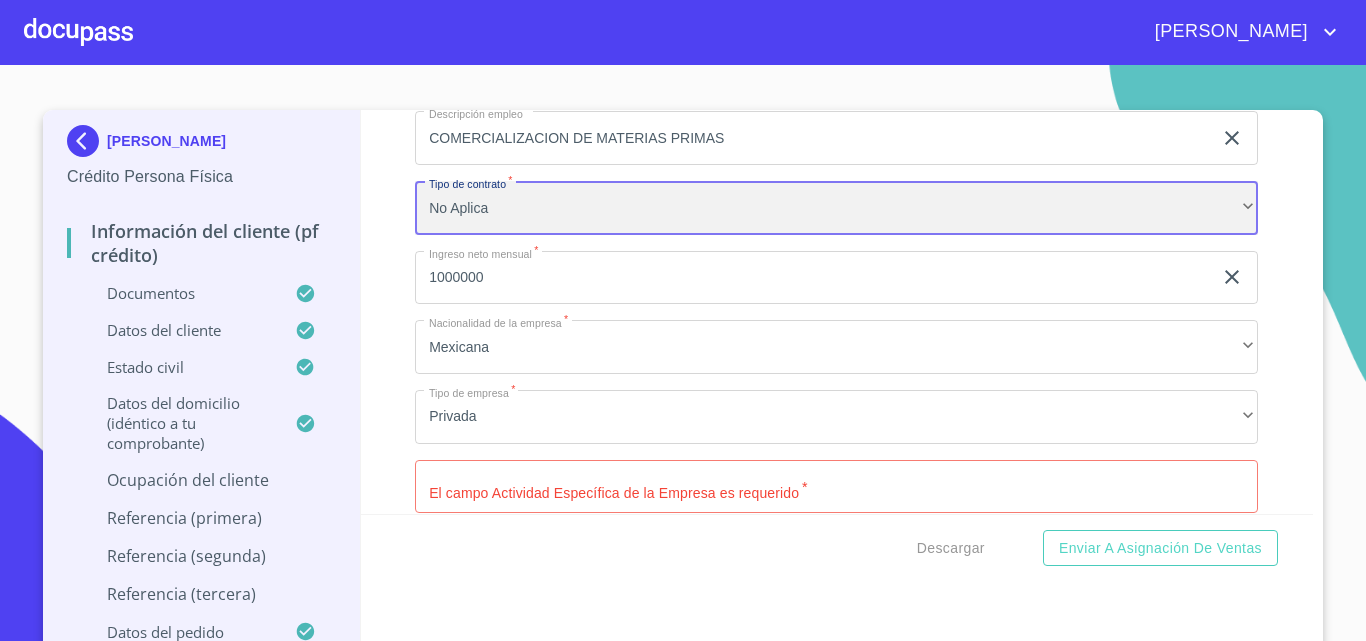 scroll, scrollTop: 9193, scrollLeft: 0, axis: vertical 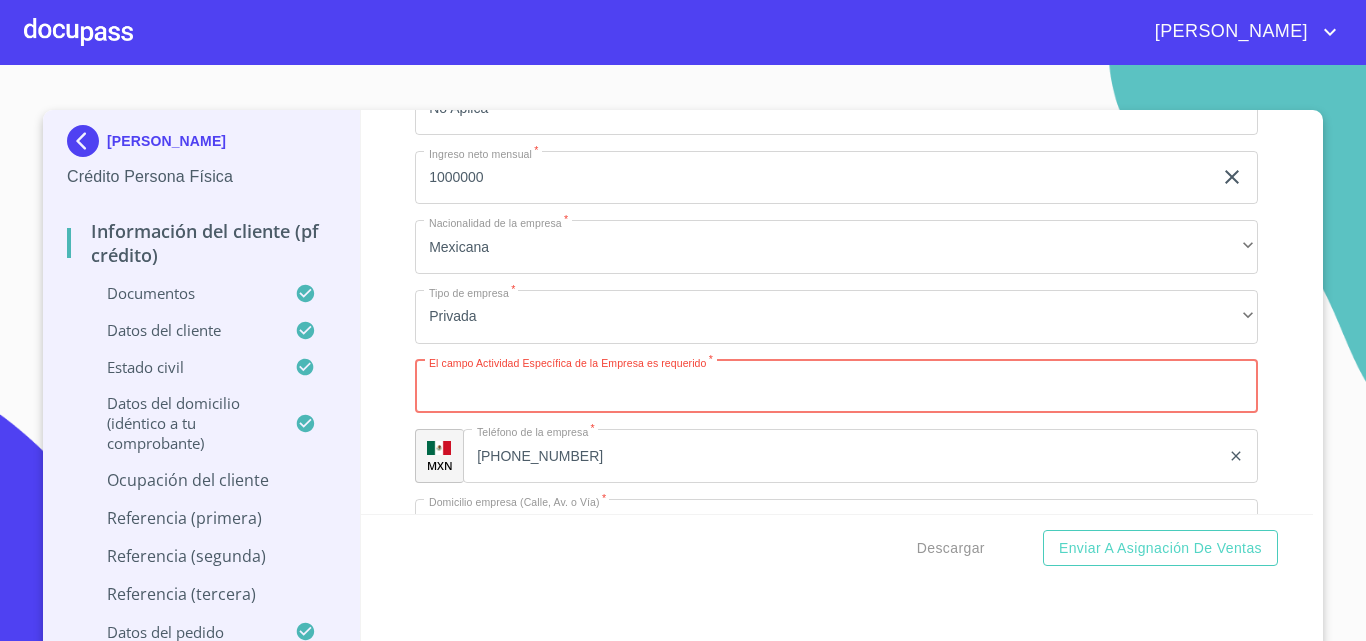 click on "Documento de identificación.   *" at bounding box center [836, 387] 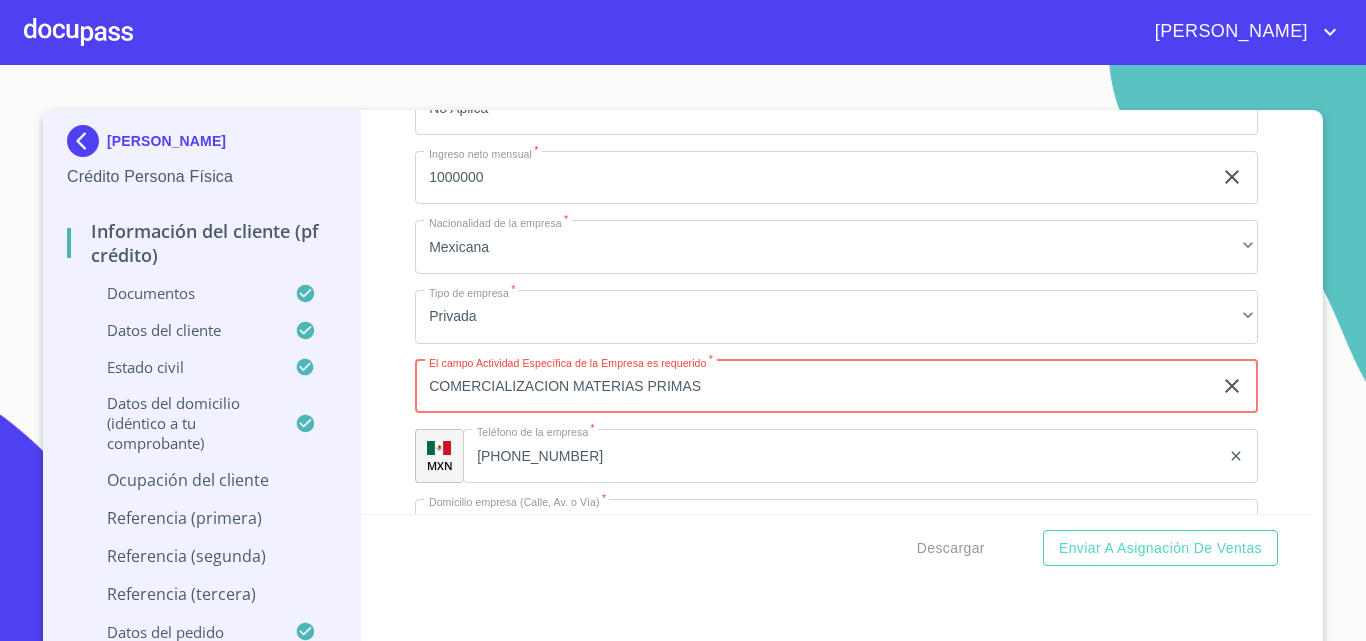 type on "COMERCIALIZACION MATERIAS PRIMAS" 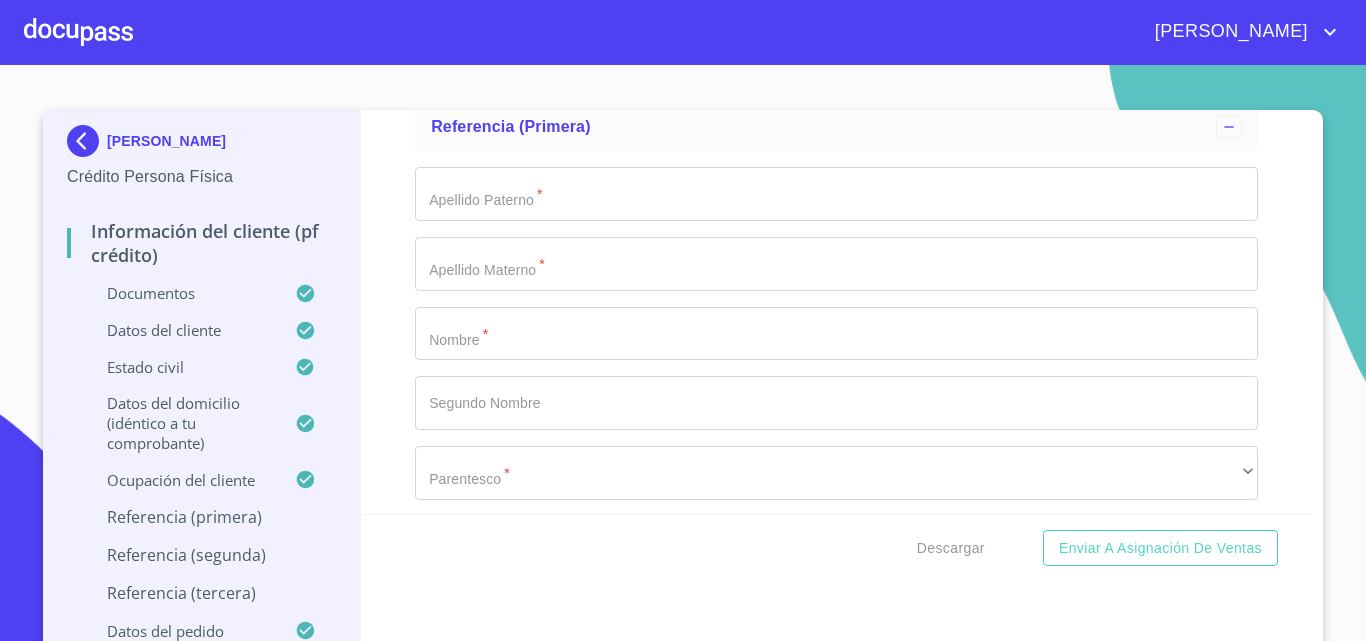 scroll, scrollTop: 10393, scrollLeft: 0, axis: vertical 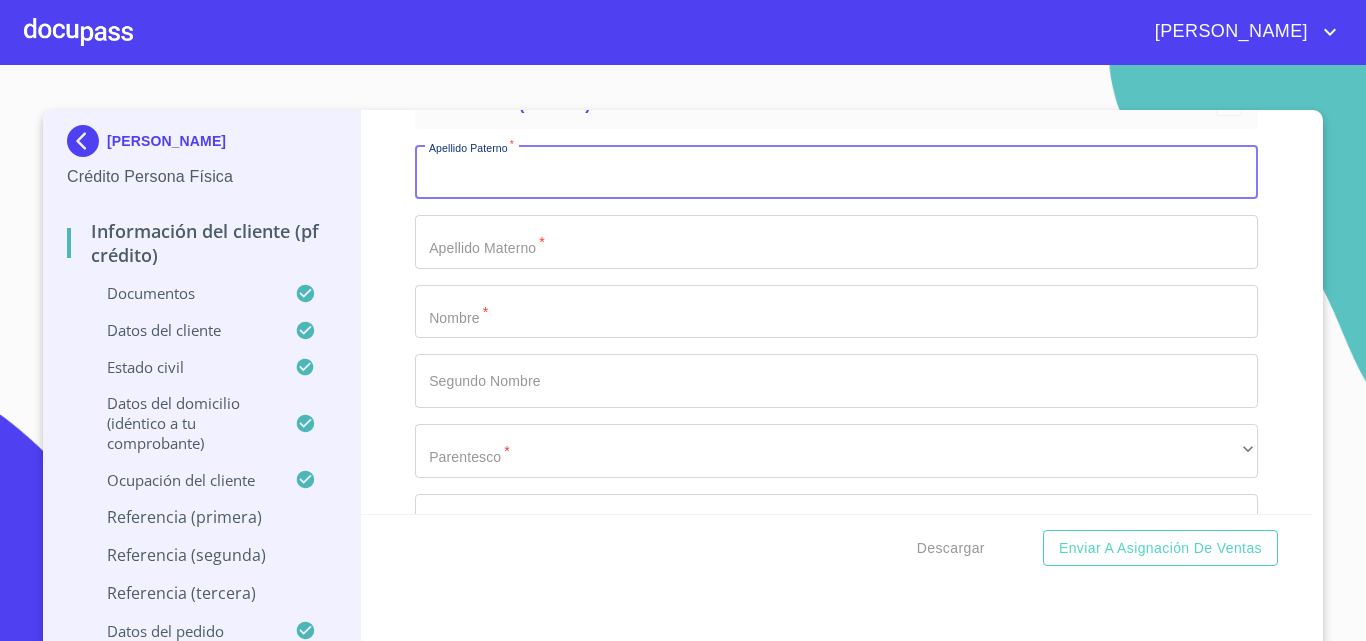 click on "Documento de identificación.   *" at bounding box center (836, 172) 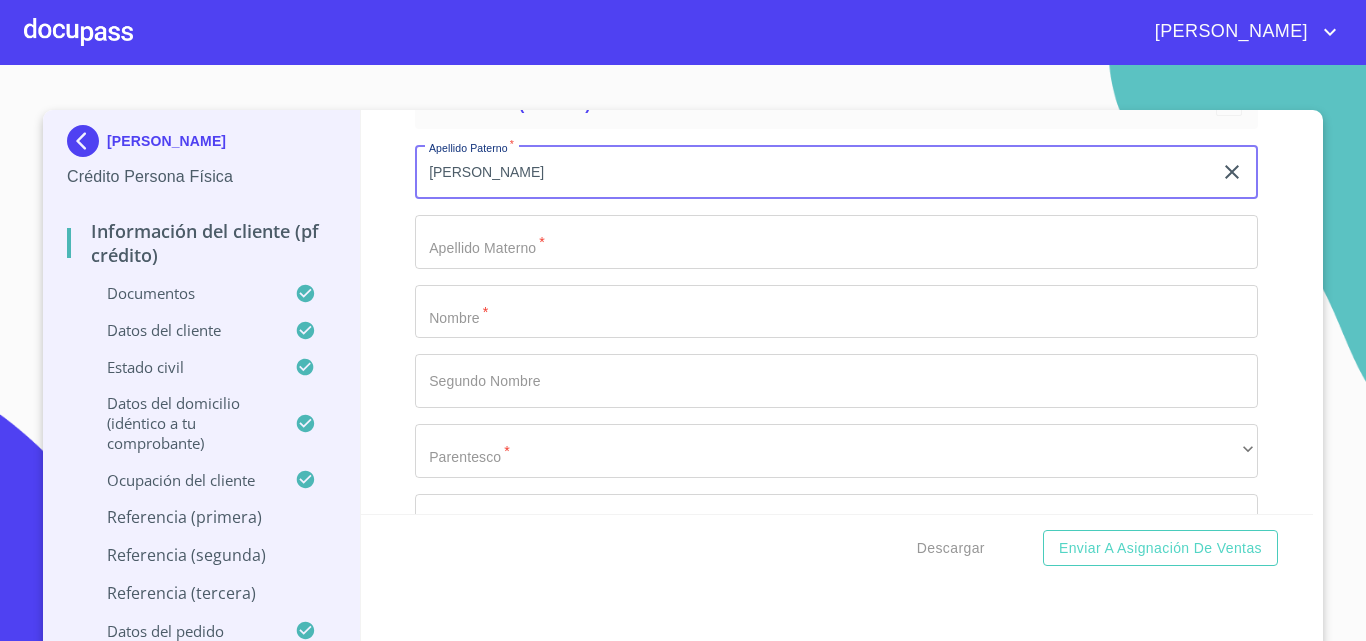type on "[PERSON_NAME]" 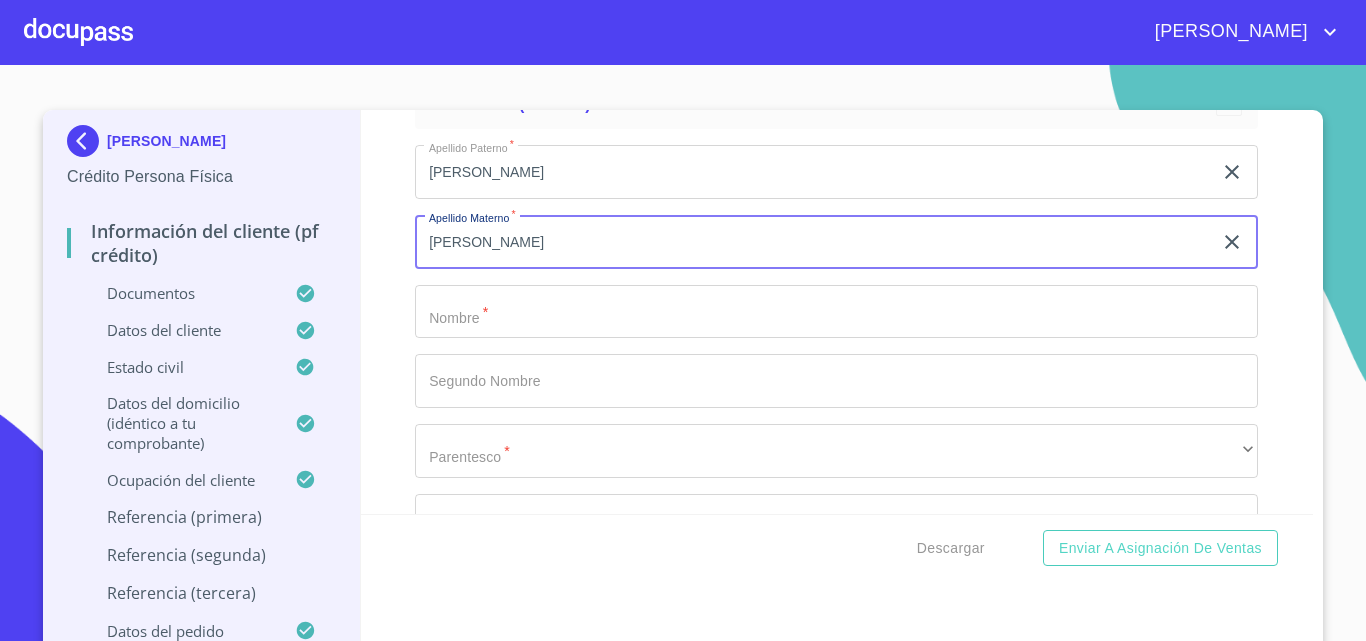 type on "[PERSON_NAME]" 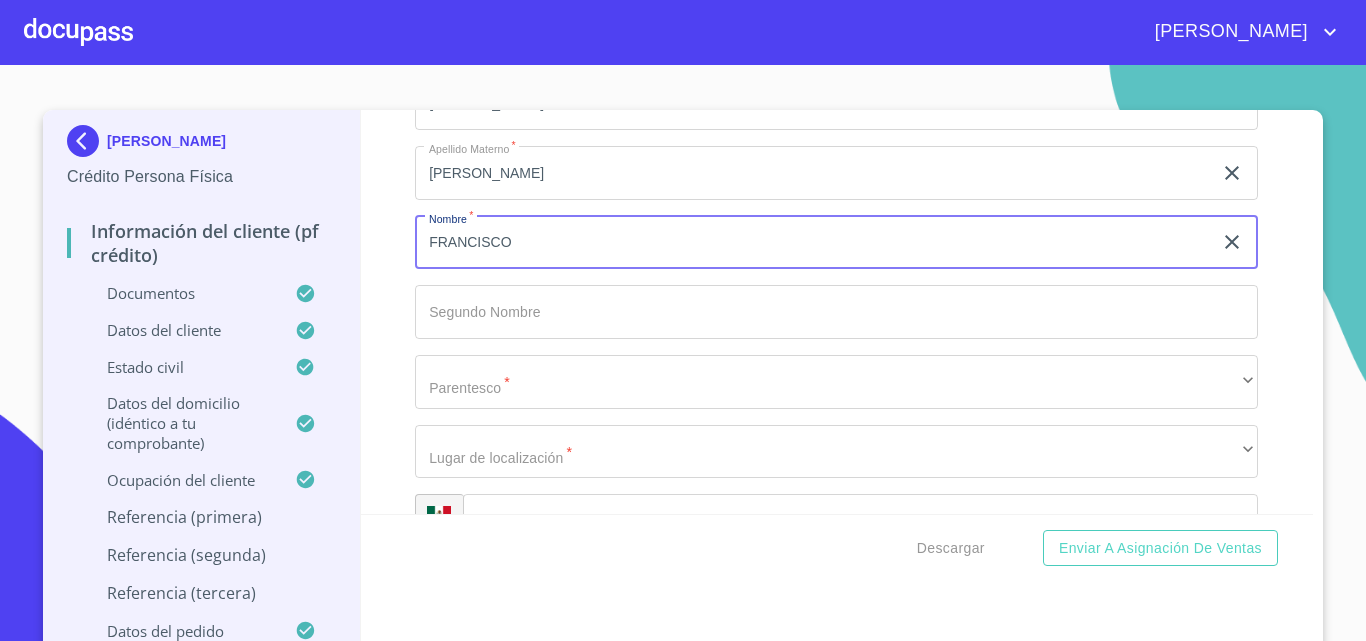 scroll, scrollTop: 10493, scrollLeft: 0, axis: vertical 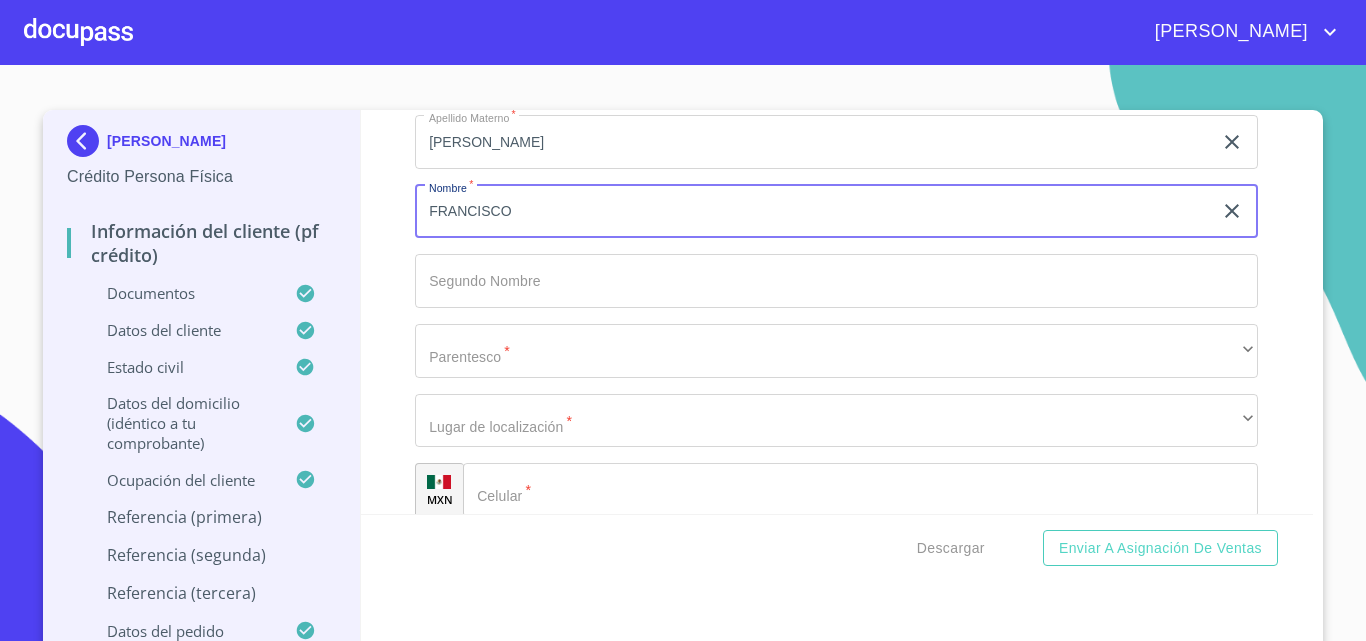 type on "FRANCISCO" 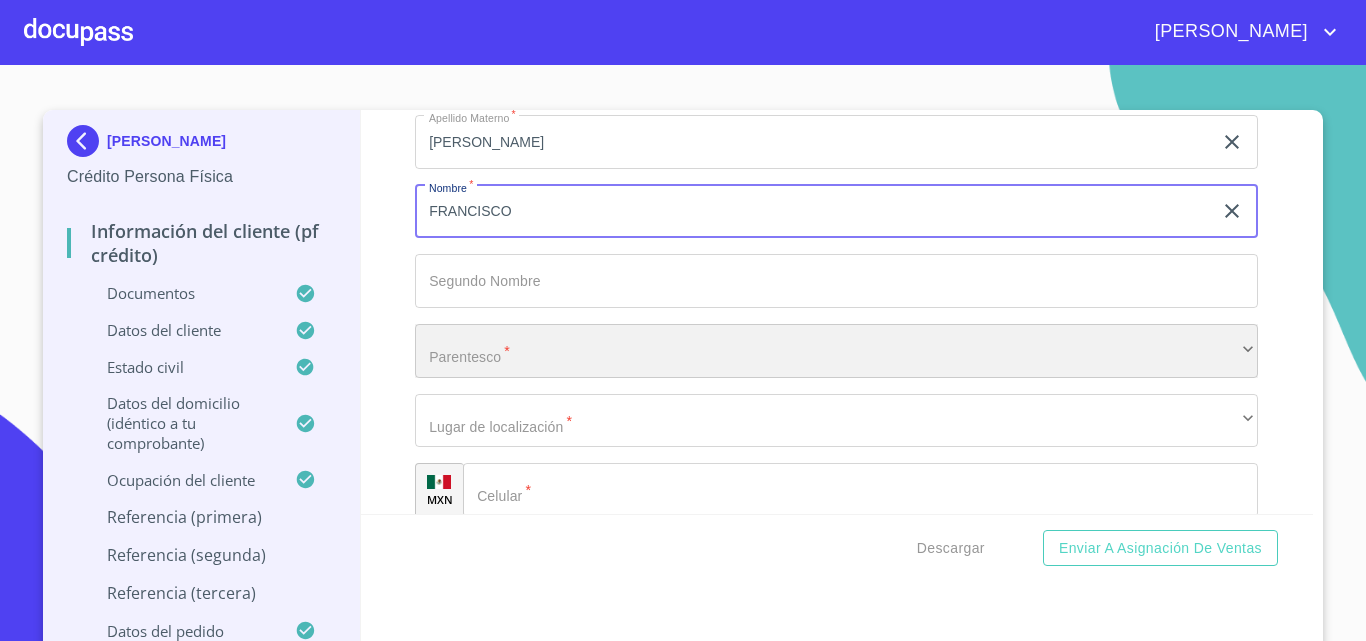 click on "​" at bounding box center [836, 351] 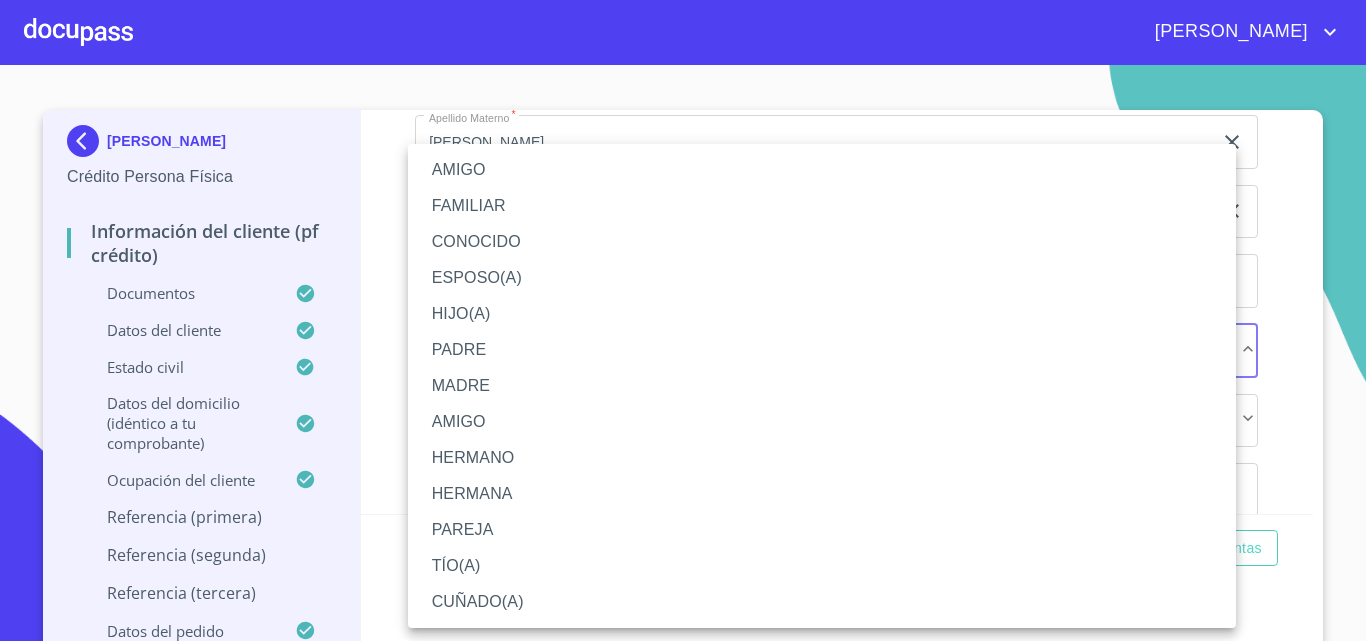 click on "ESPOSO(A)" at bounding box center (822, 278) 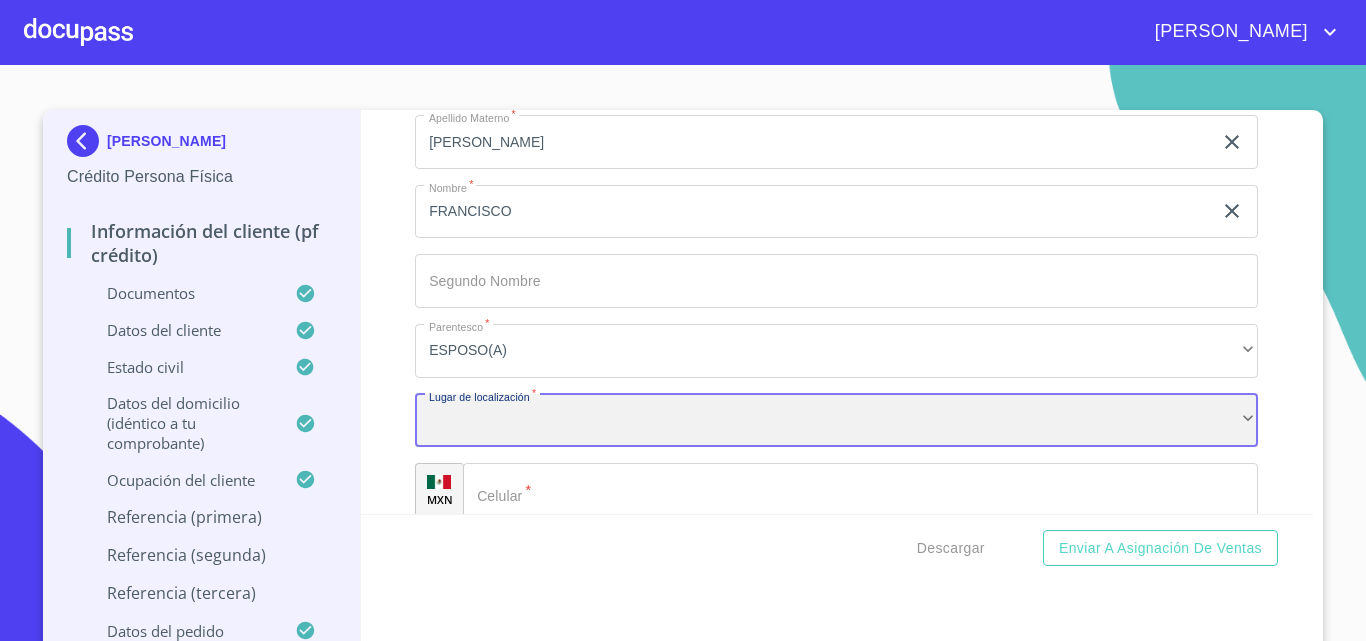 click on "​" at bounding box center (836, 421) 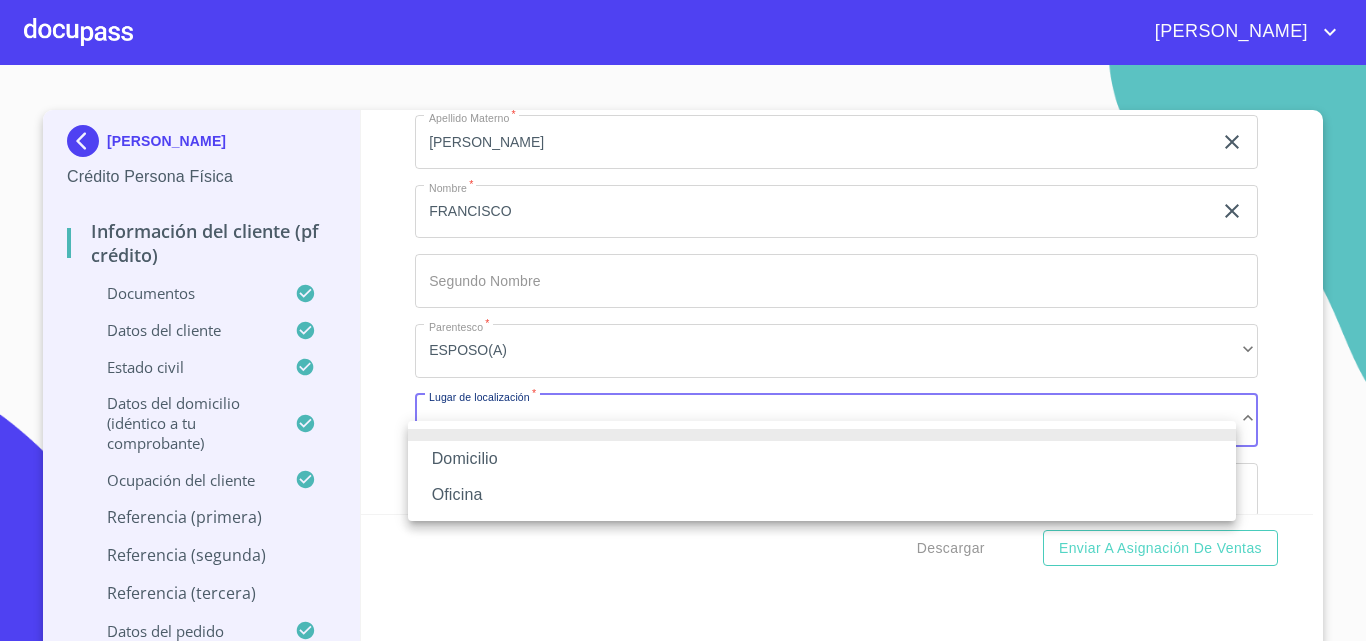 click on "Domicilio" at bounding box center [822, 459] 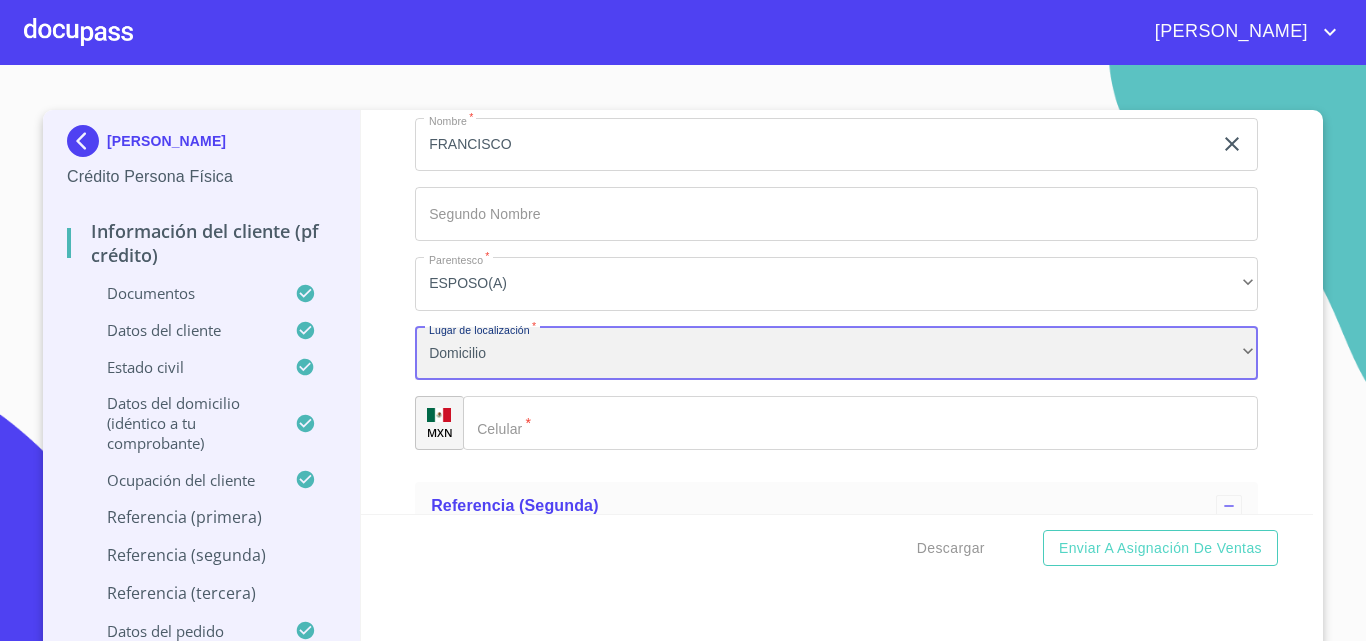 scroll, scrollTop: 10593, scrollLeft: 0, axis: vertical 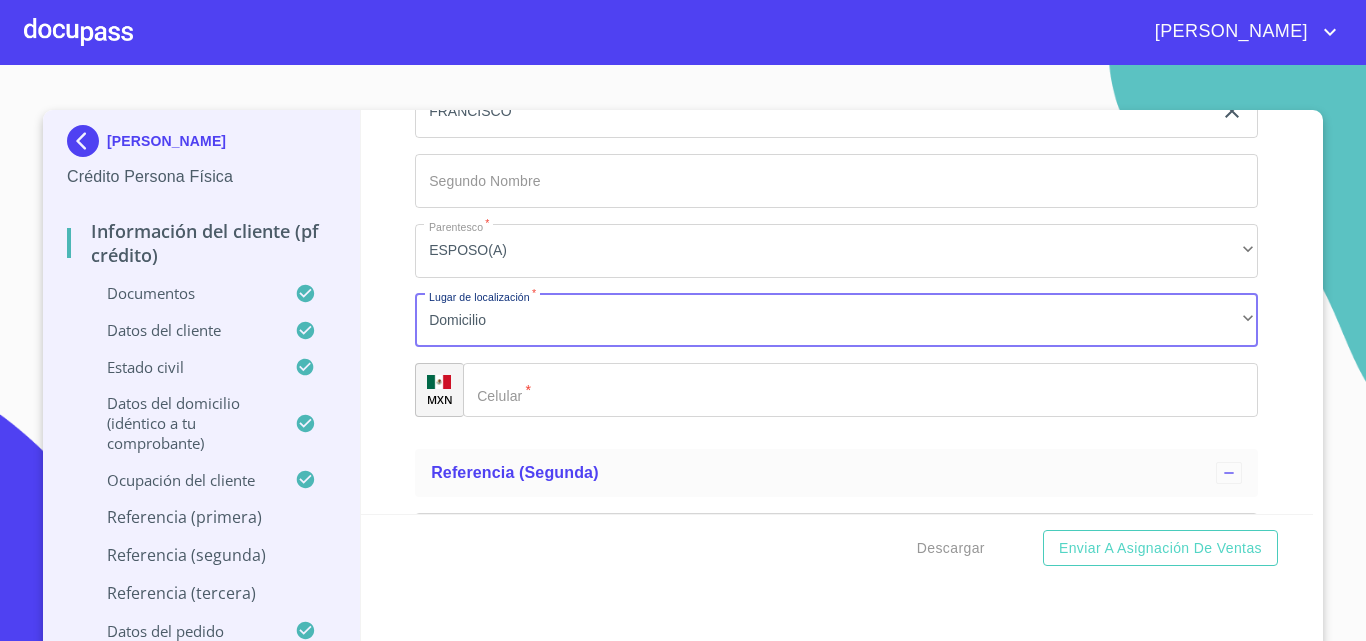 click on "​" at bounding box center [860, 390] 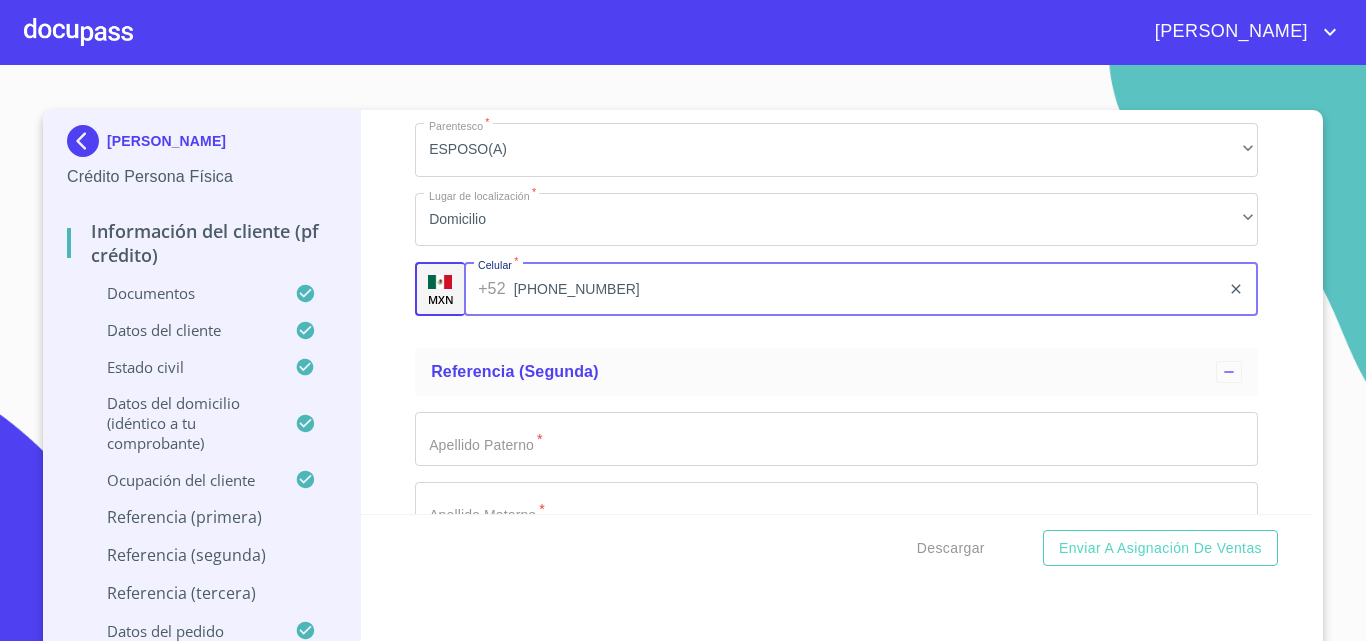 scroll, scrollTop: 10793, scrollLeft: 0, axis: vertical 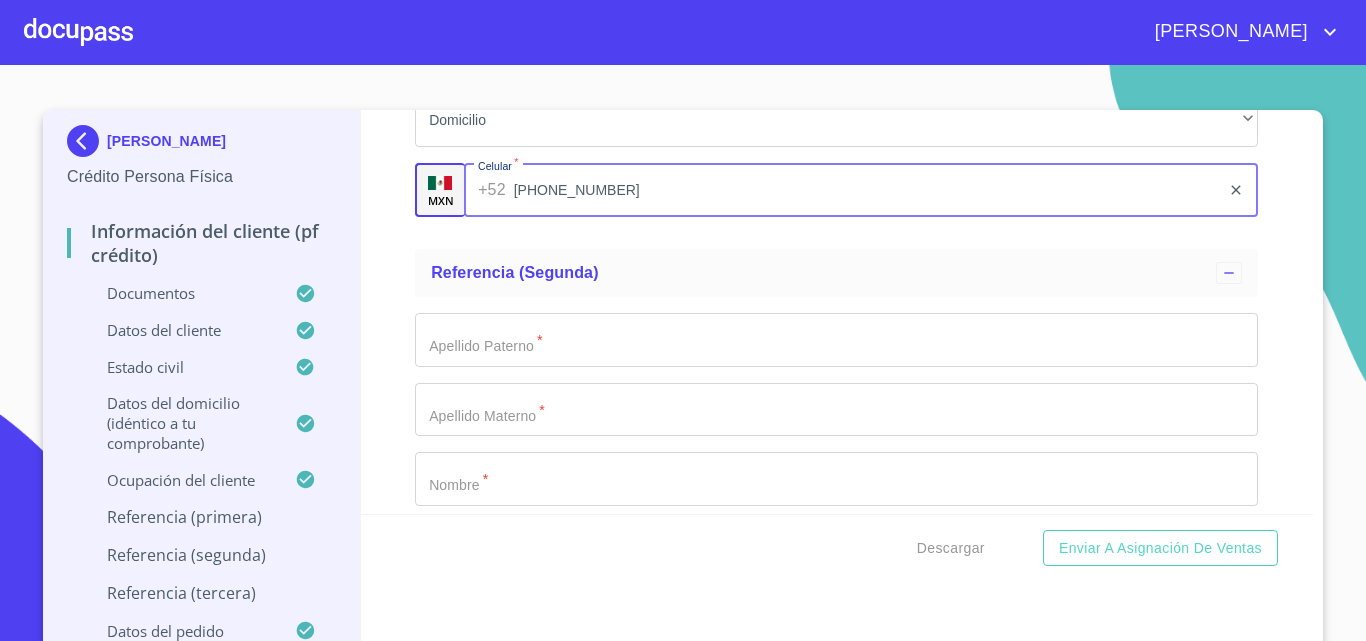 type on "[PHONE_NUMBER]" 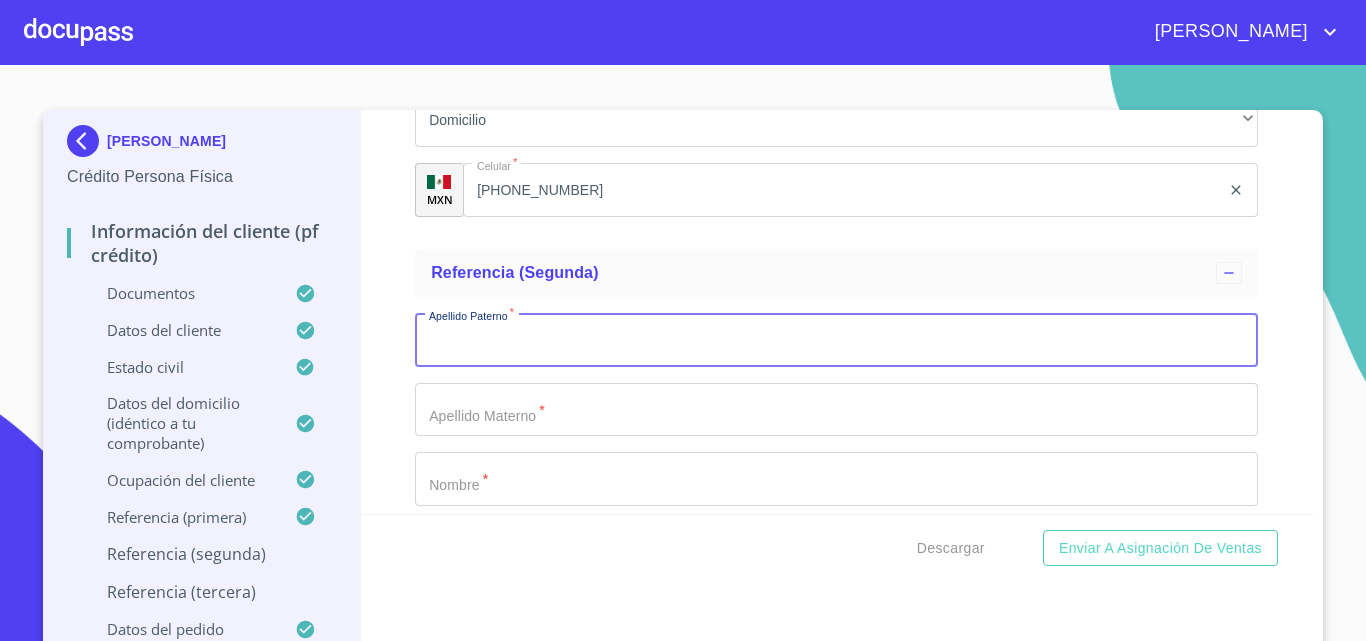 click on "Documento de identificación.   *" at bounding box center (836, 340) 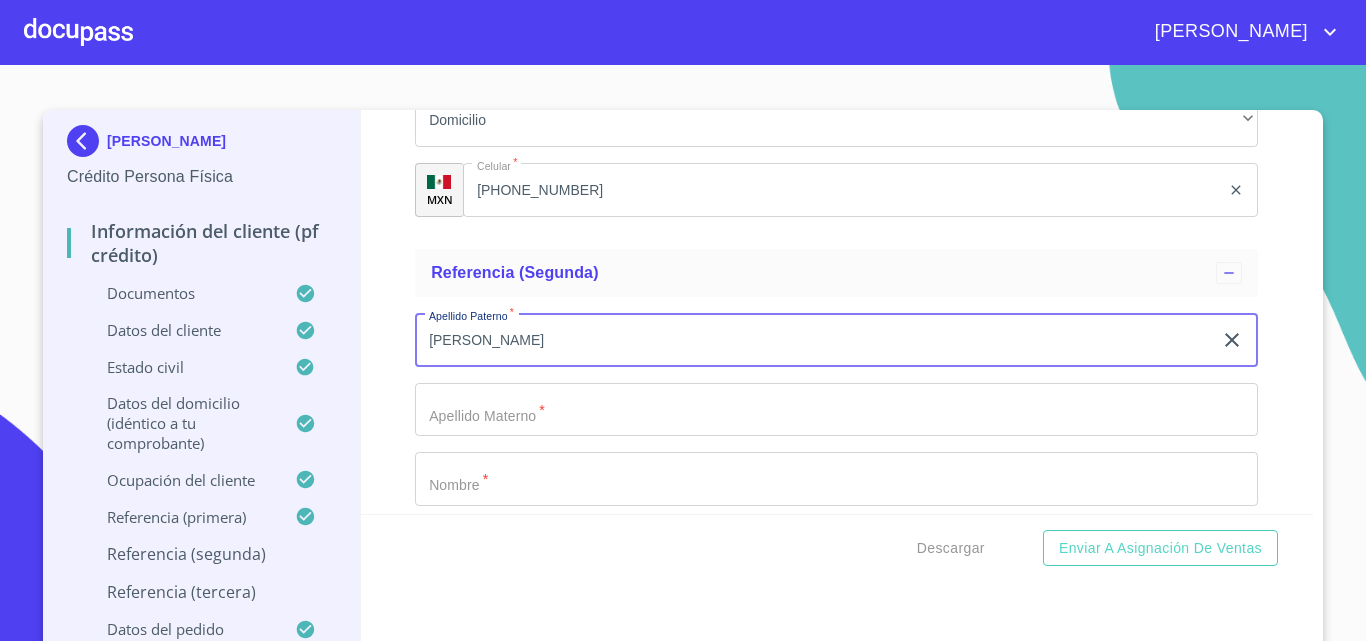 type on "[PERSON_NAME]" 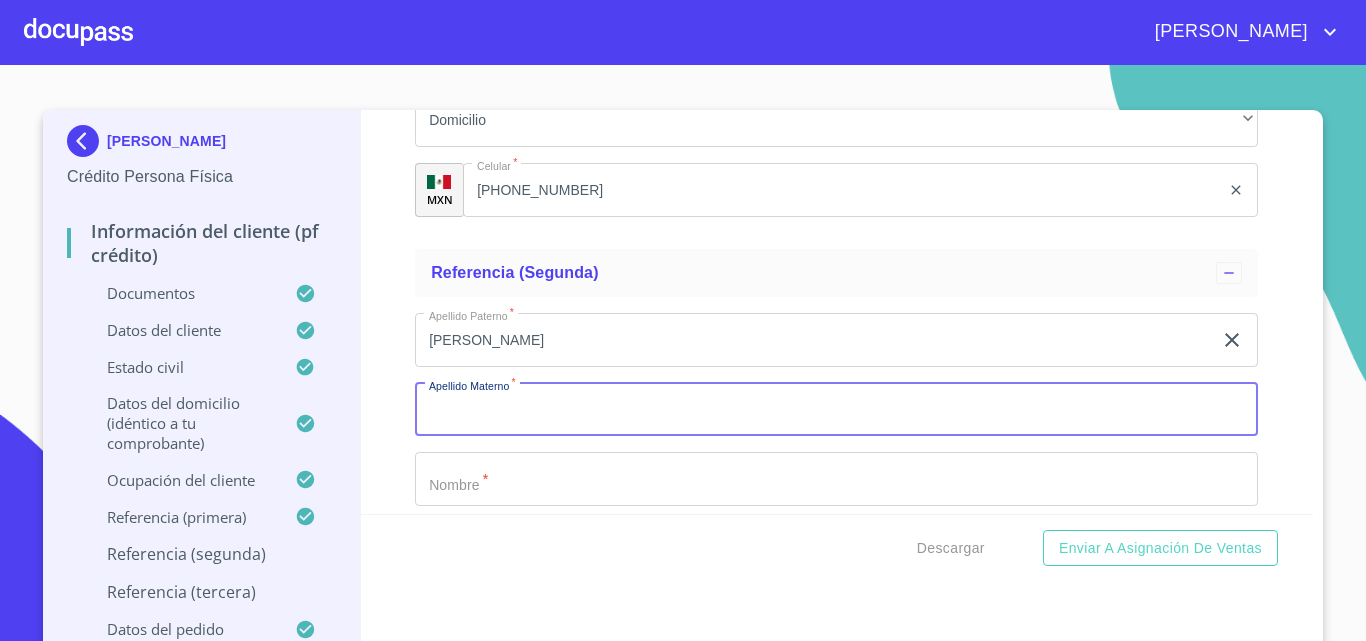 click on "Documento de identificación.   *" at bounding box center [836, 410] 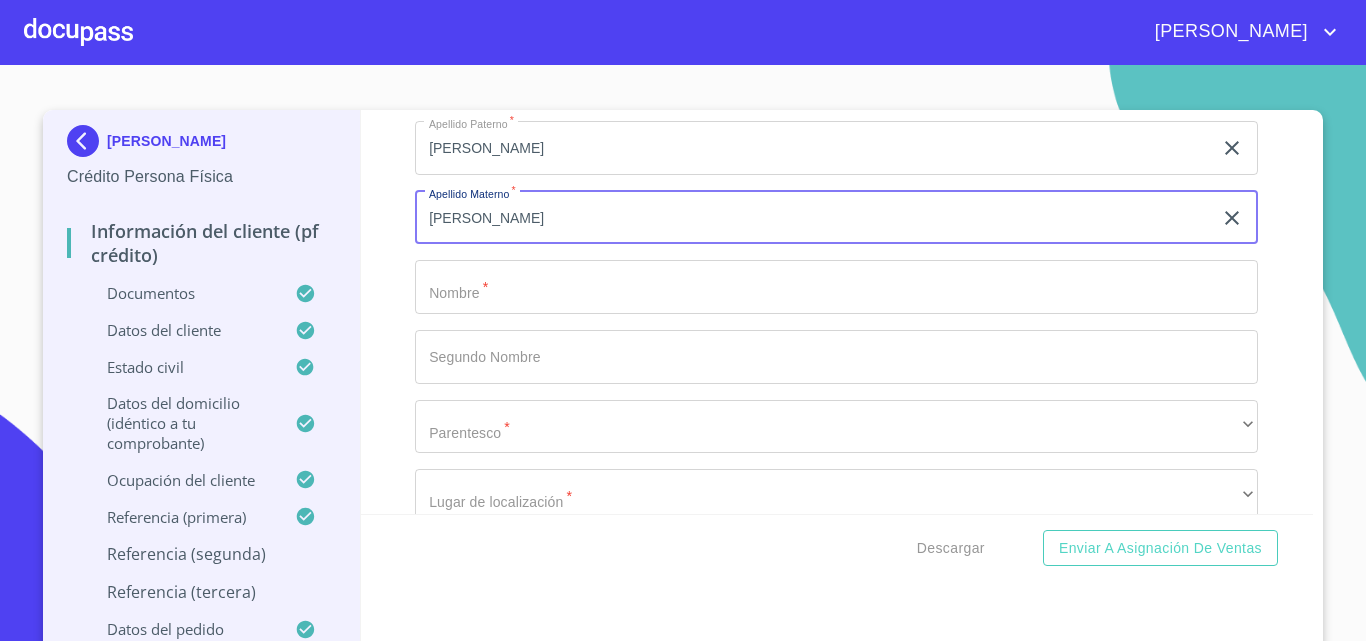 scroll, scrollTop: 10993, scrollLeft: 0, axis: vertical 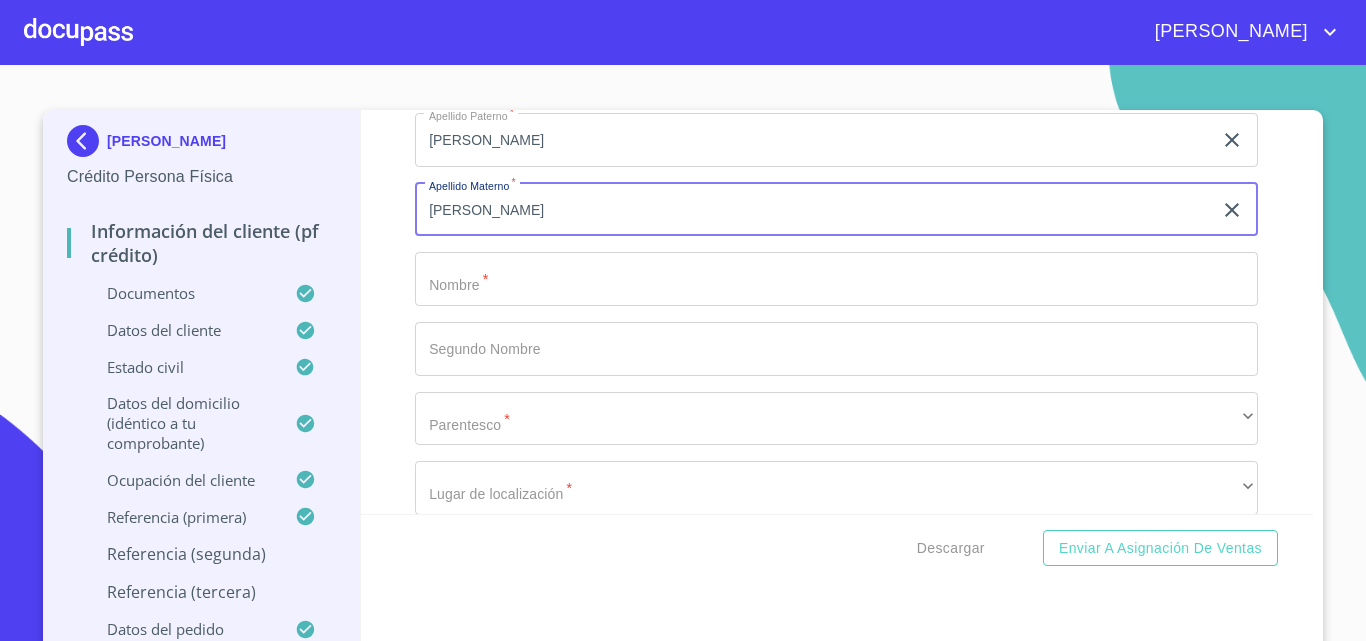 type on "[PERSON_NAME]" 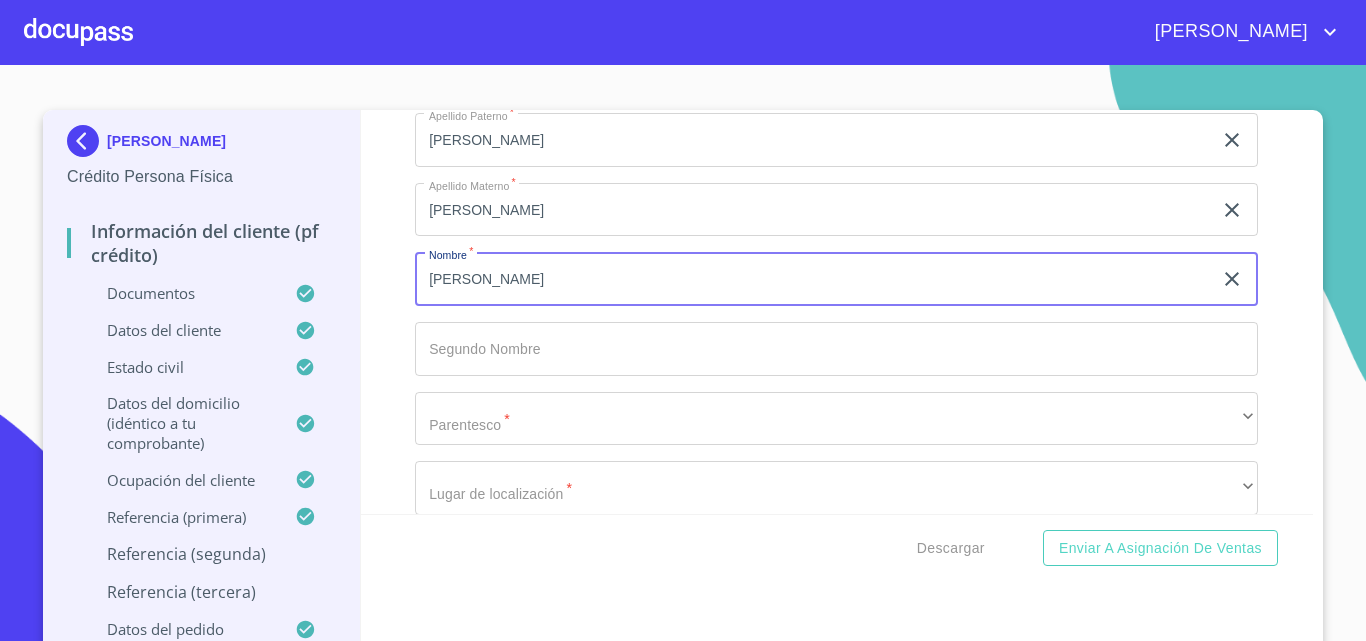 scroll, scrollTop: 11093, scrollLeft: 0, axis: vertical 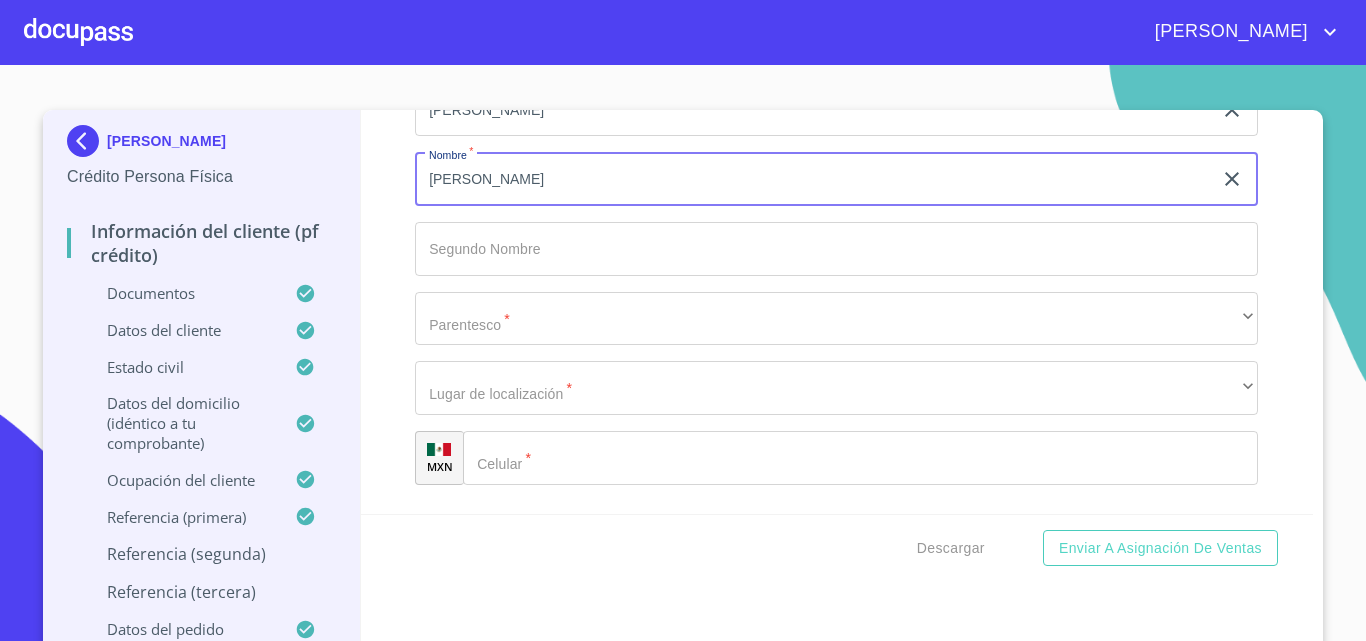 type on "[PERSON_NAME]" 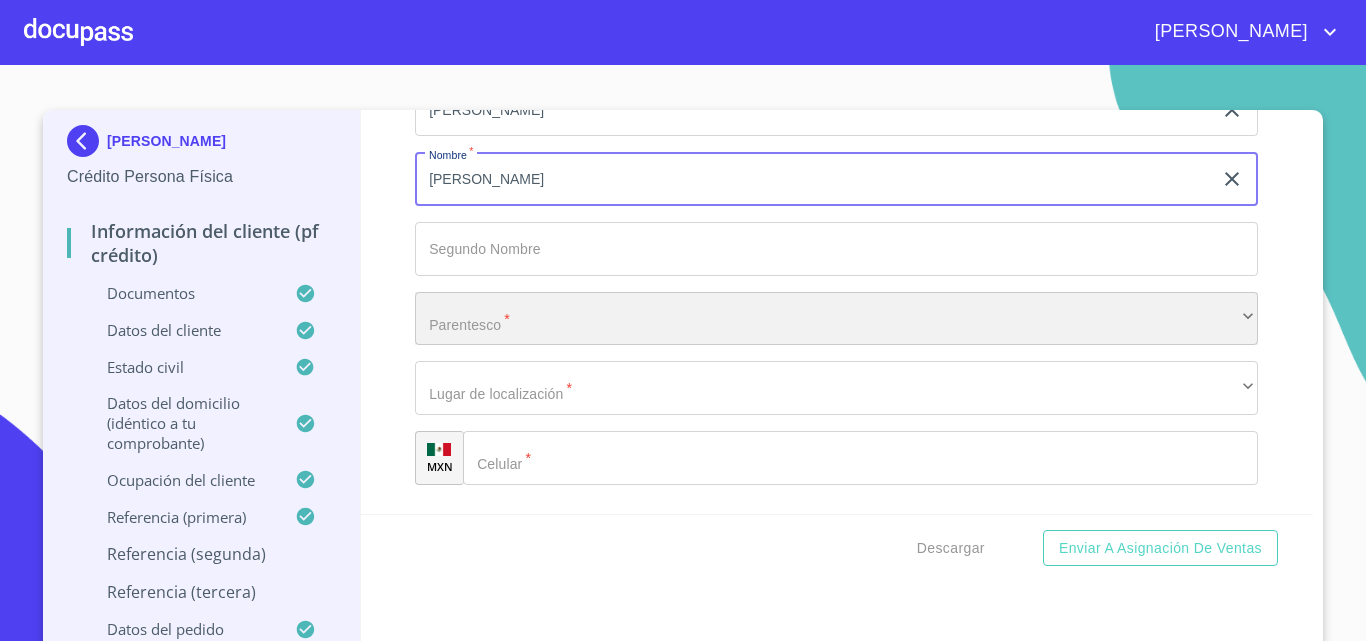 click on "​" at bounding box center [836, 319] 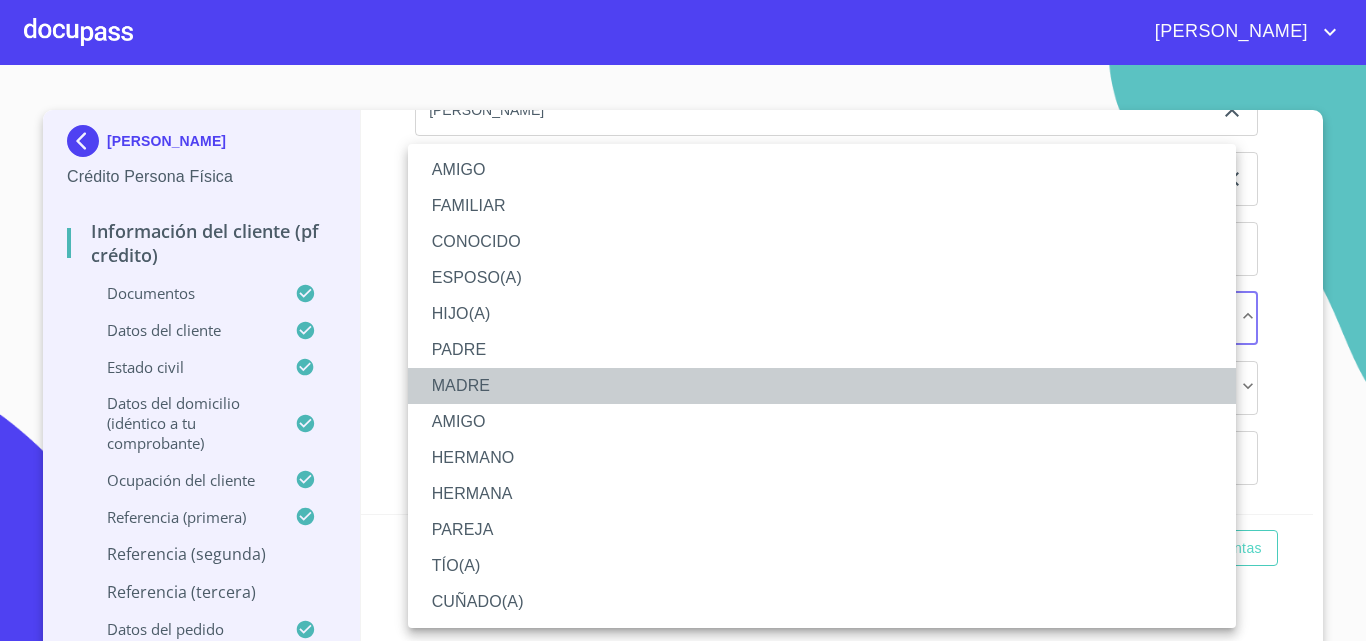 click on "MADRE" at bounding box center [822, 386] 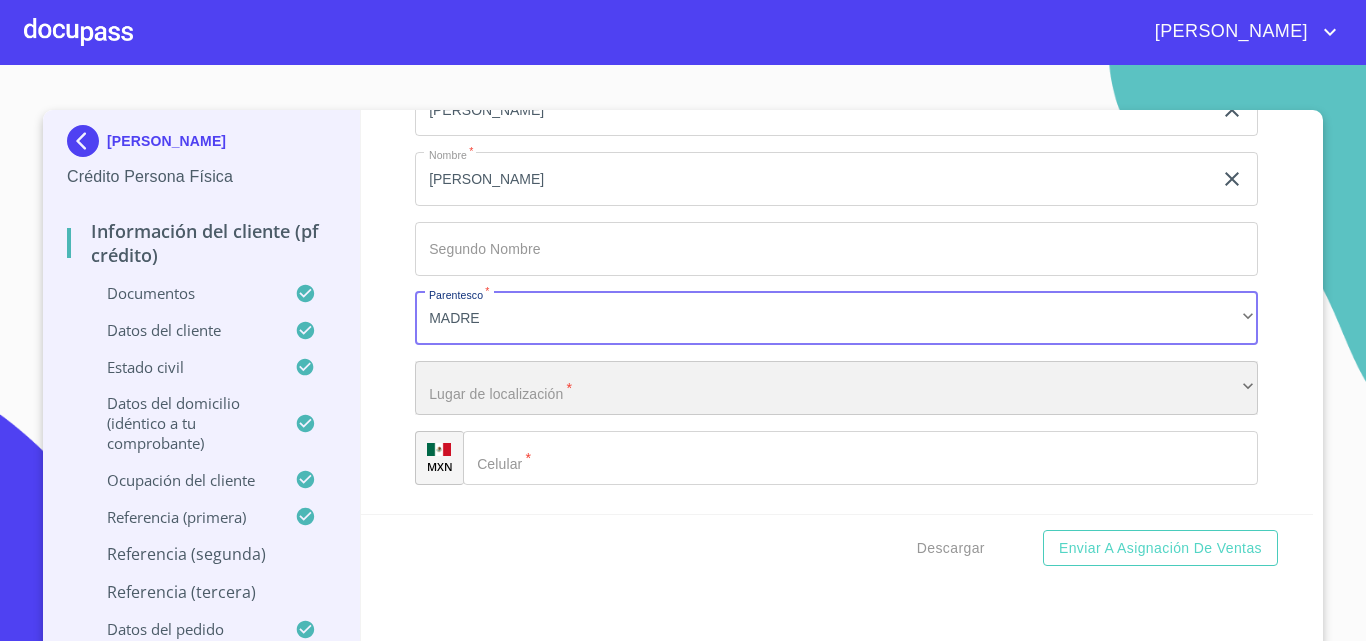 click on "​" at bounding box center (836, 388) 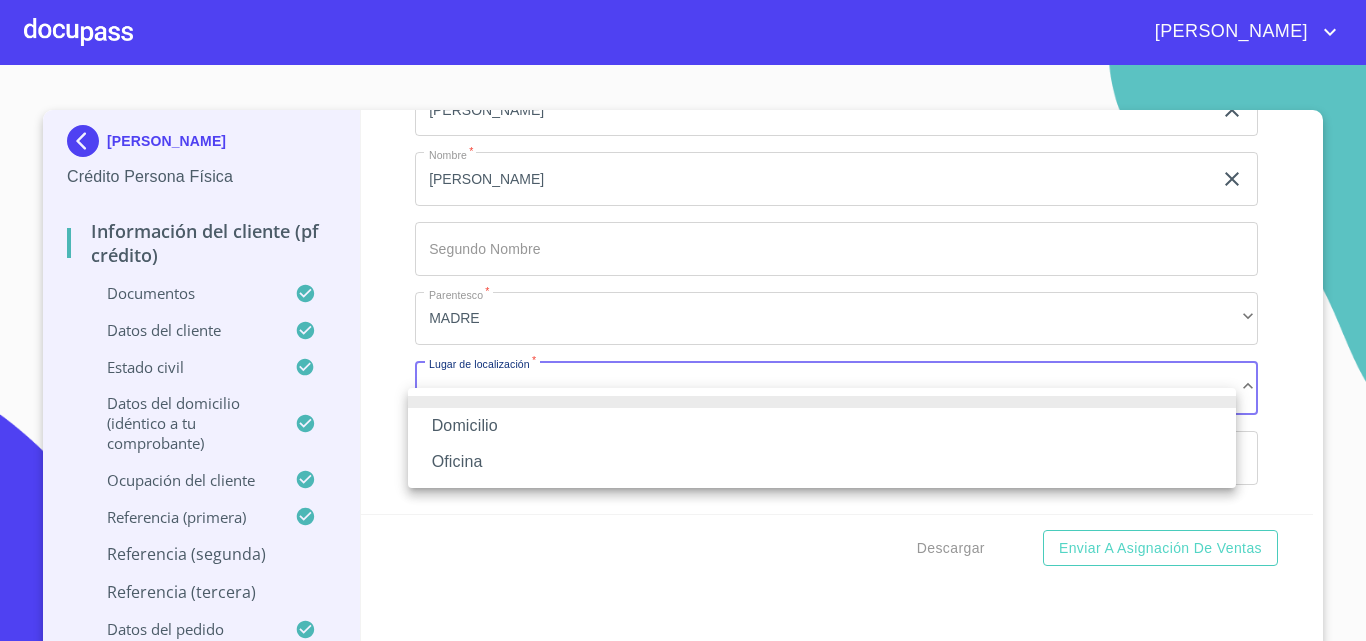 click on "Domicilio" at bounding box center [822, 426] 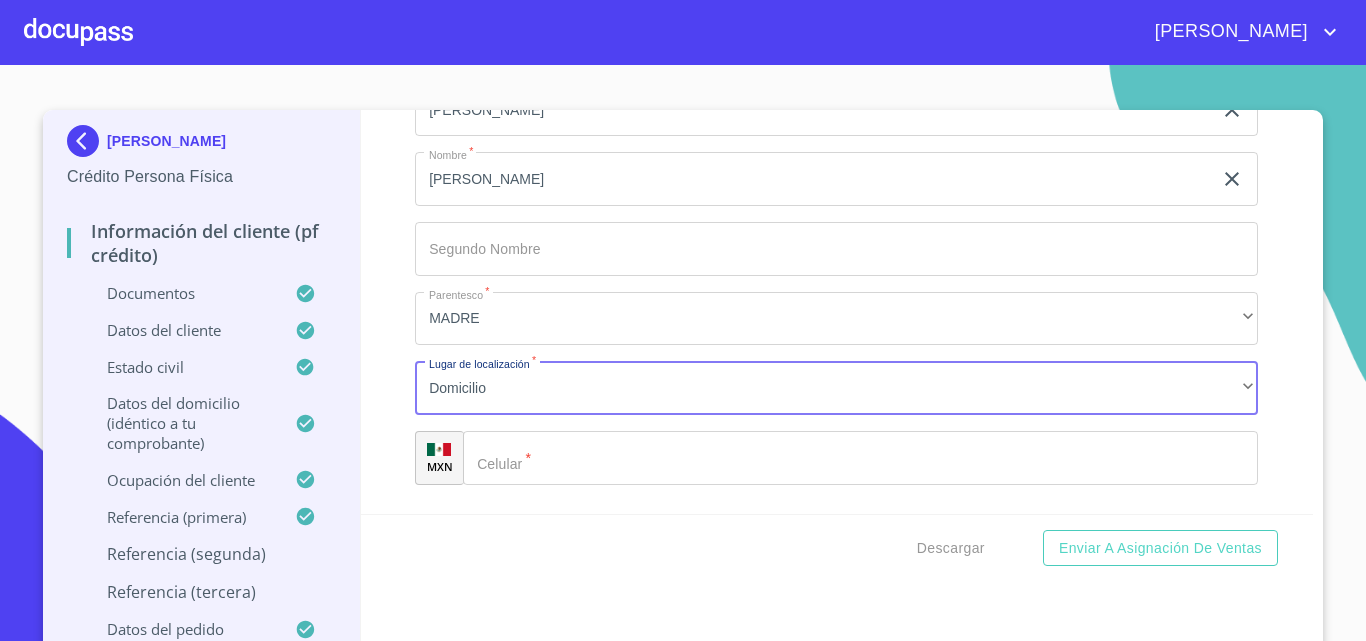 click on "Documento de identificación.   *" 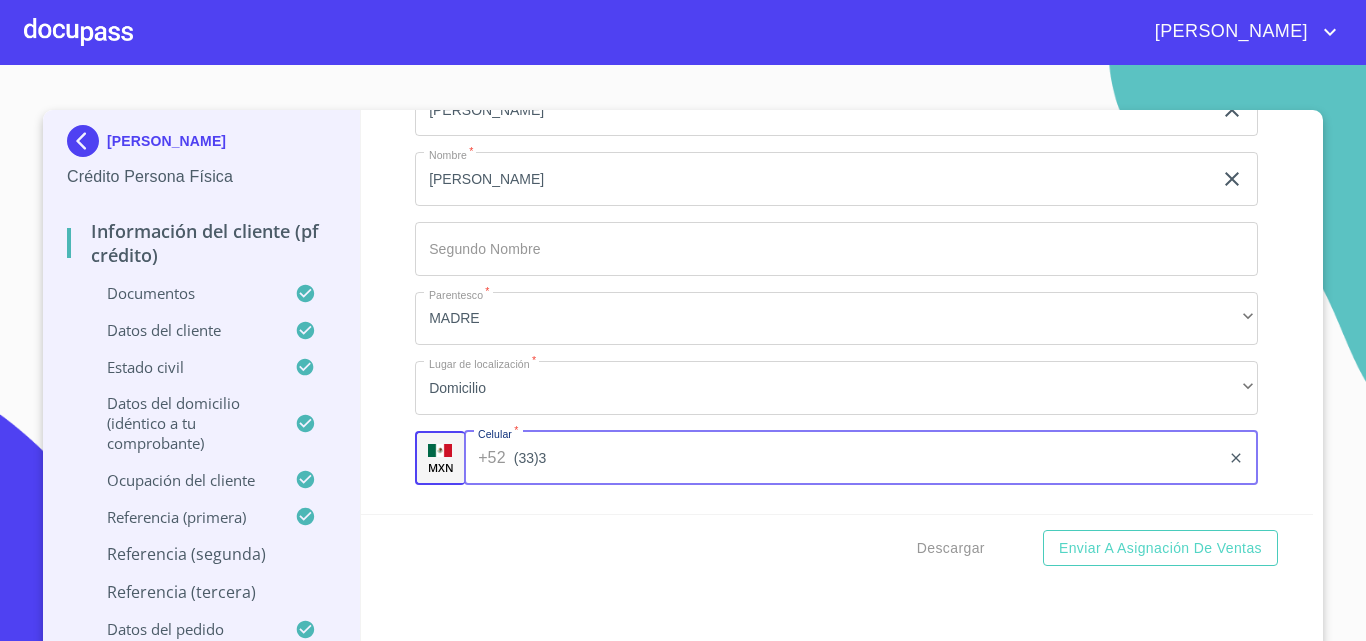 click on "Enviar a Asignación de Ventas" at bounding box center [1160, 548] 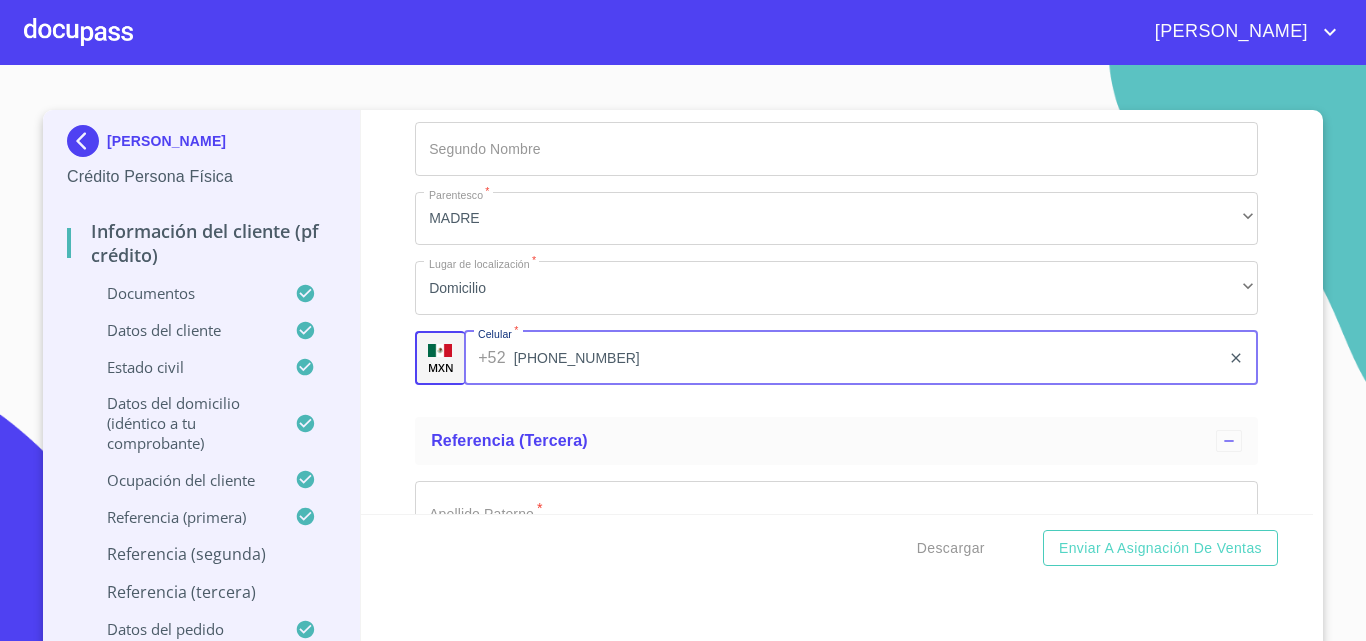 scroll, scrollTop: 11293, scrollLeft: 0, axis: vertical 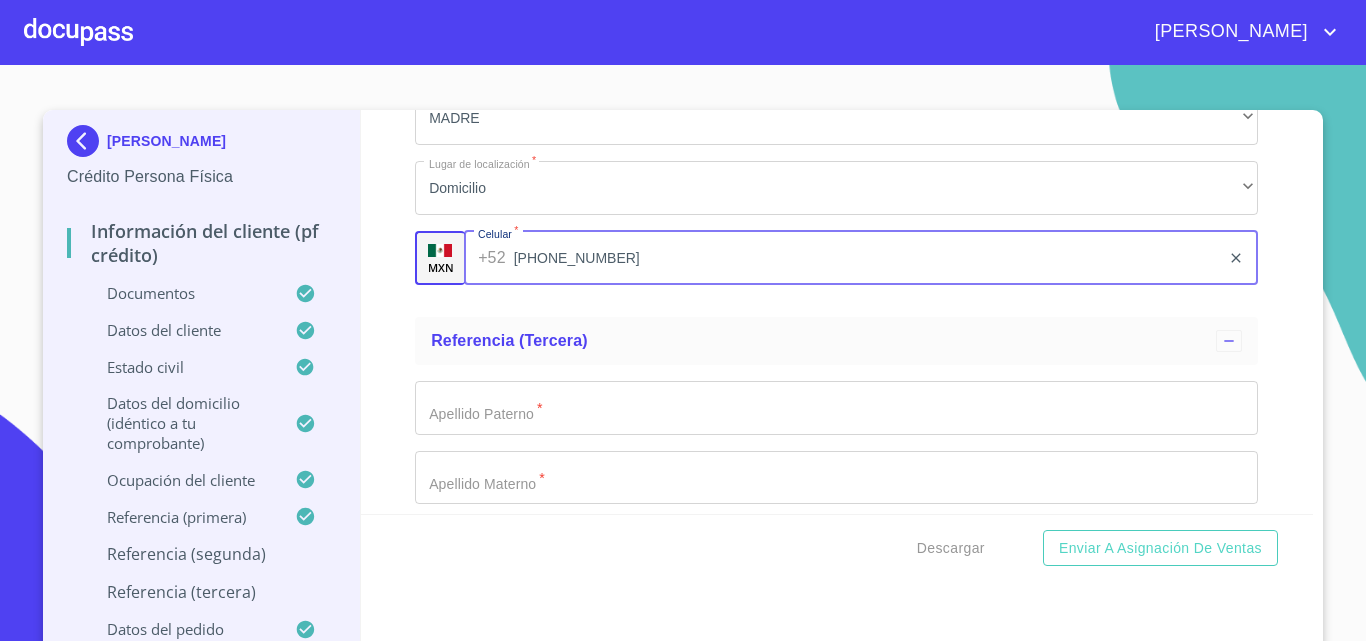 type on "[PHONE_NUMBER]" 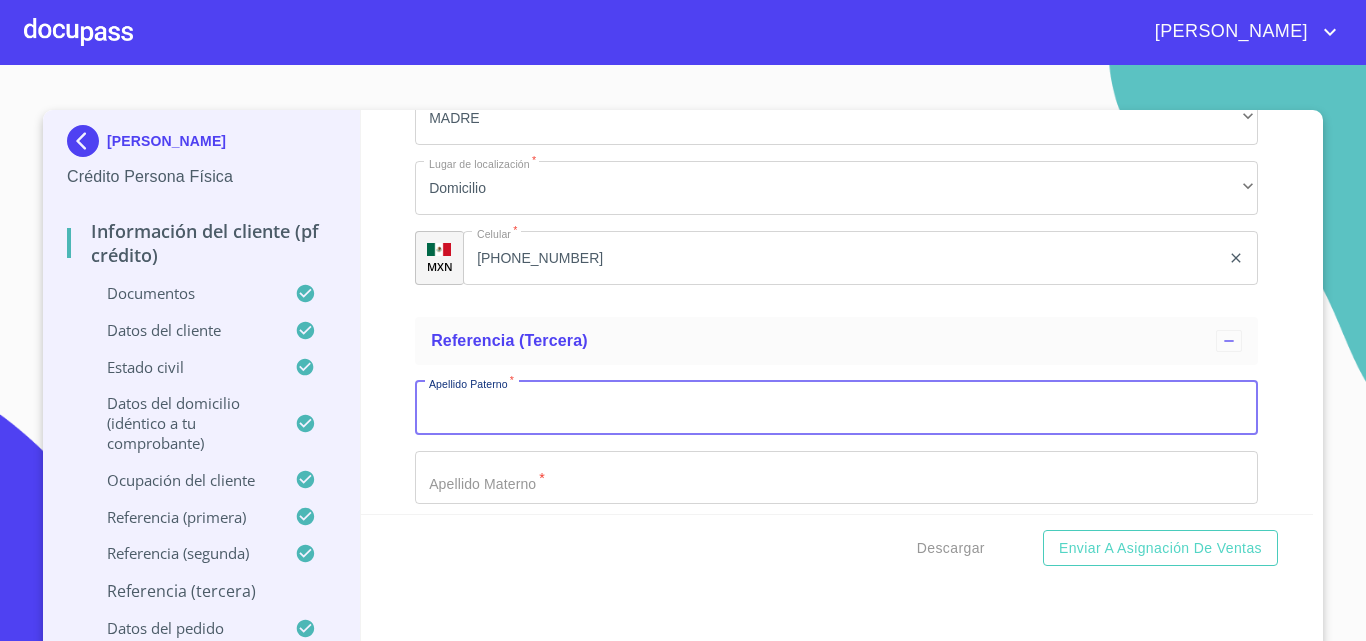 click on "Documento de identificación.   *" at bounding box center (836, 408) 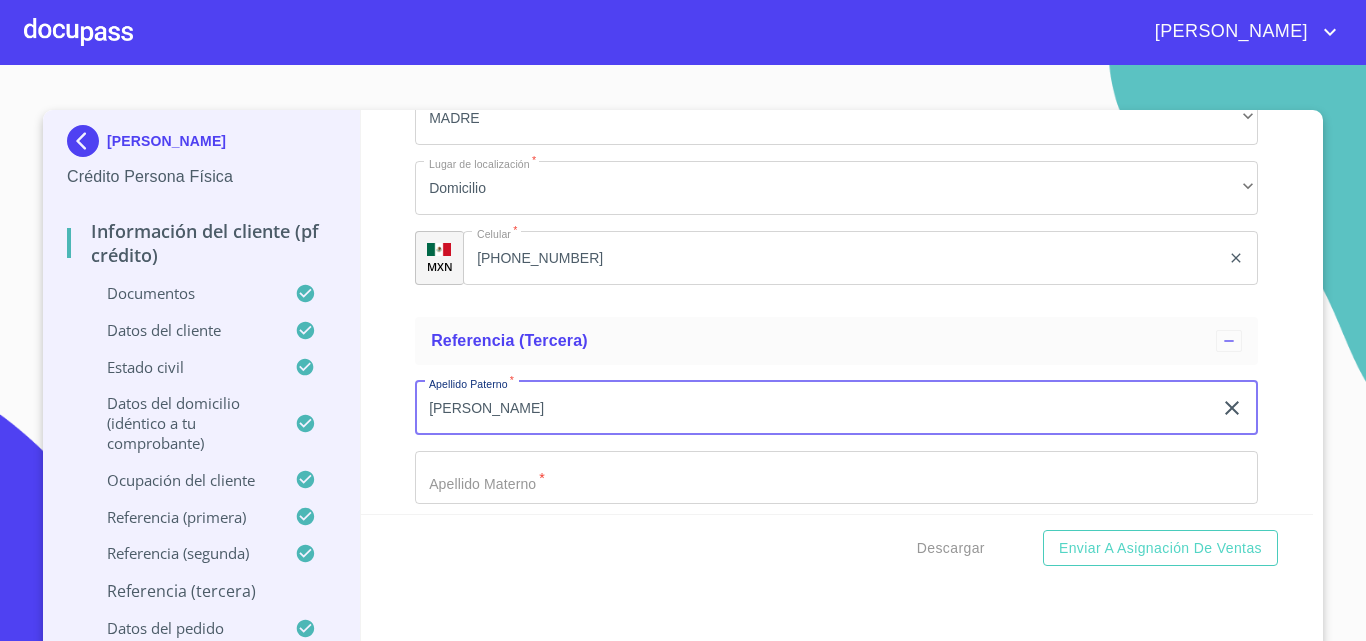 type on "[PERSON_NAME]" 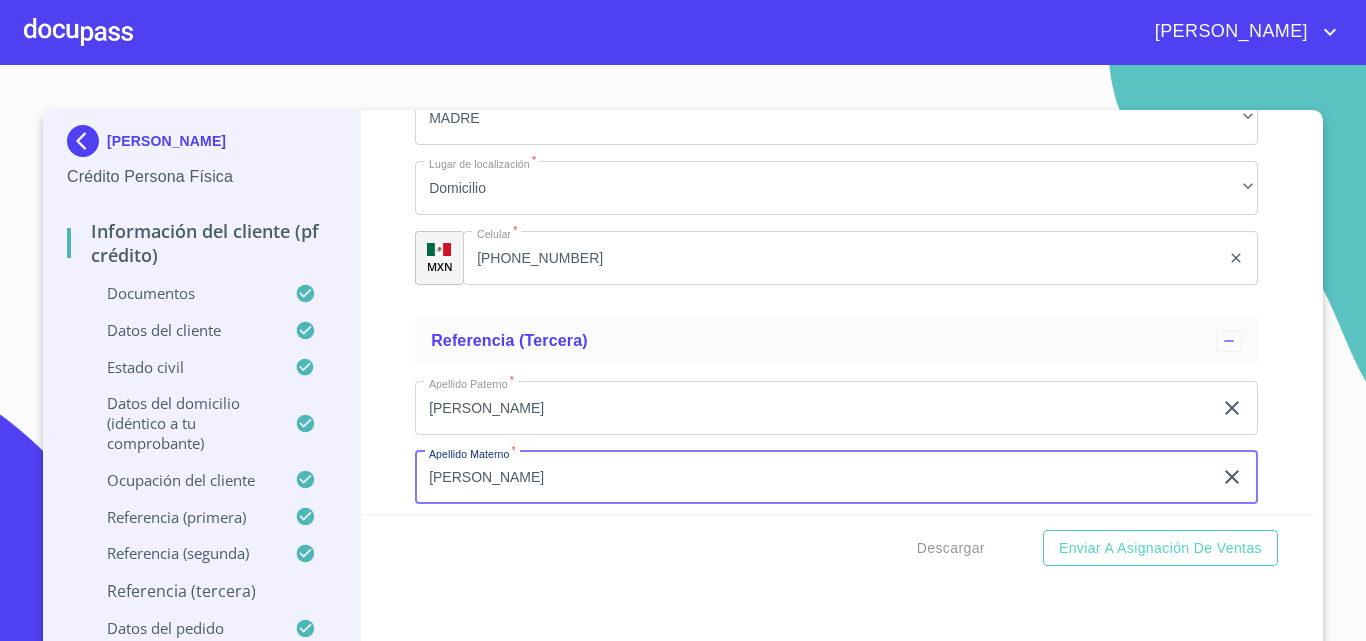 scroll, scrollTop: 16, scrollLeft: 0, axis: vertical 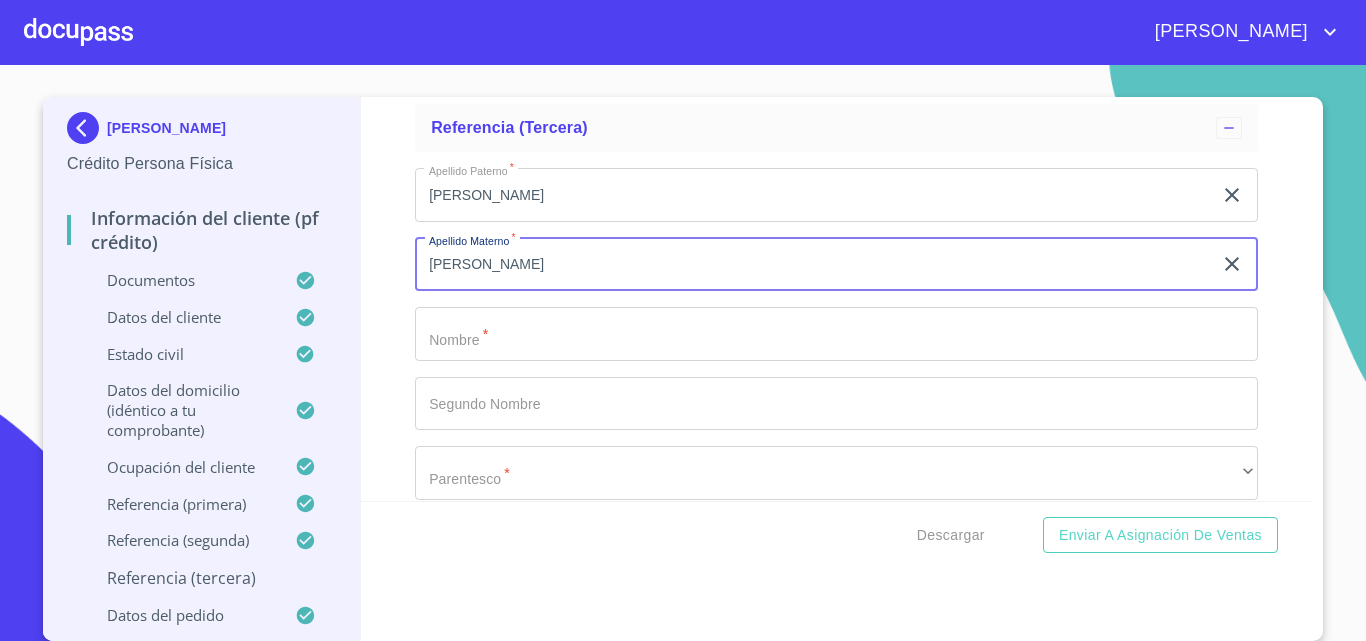 type on "[PERSON_NAME]" 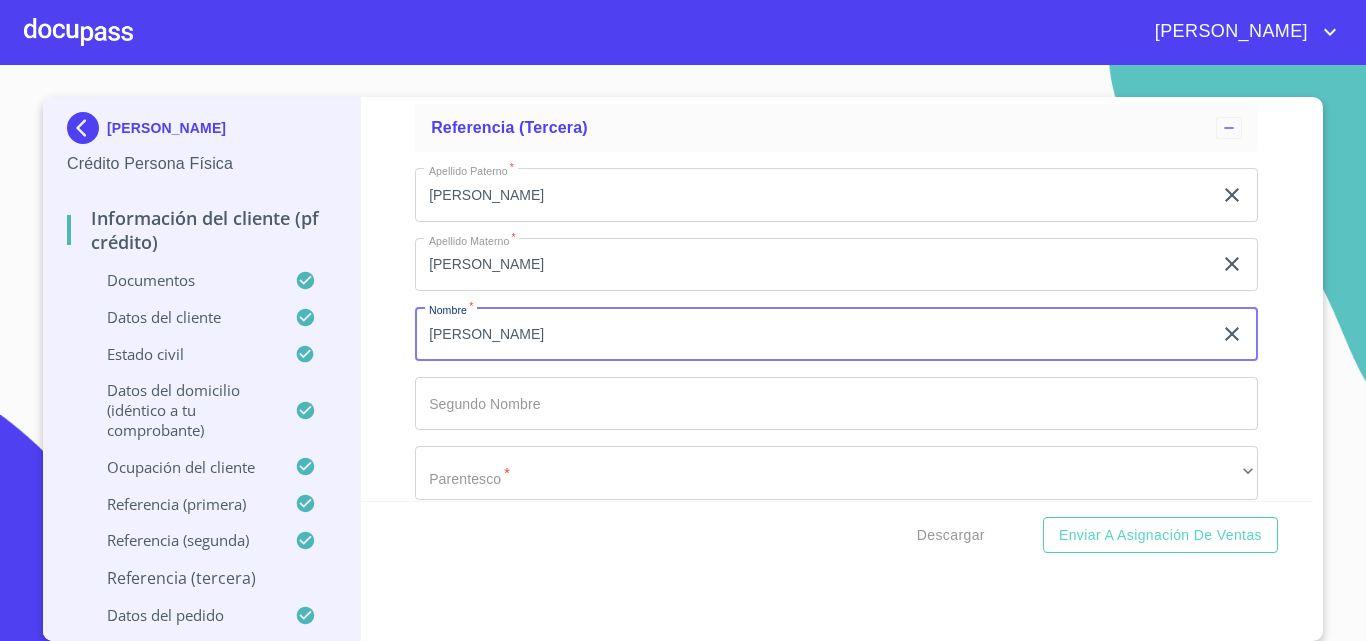 type on "[PERSON_NAME]" 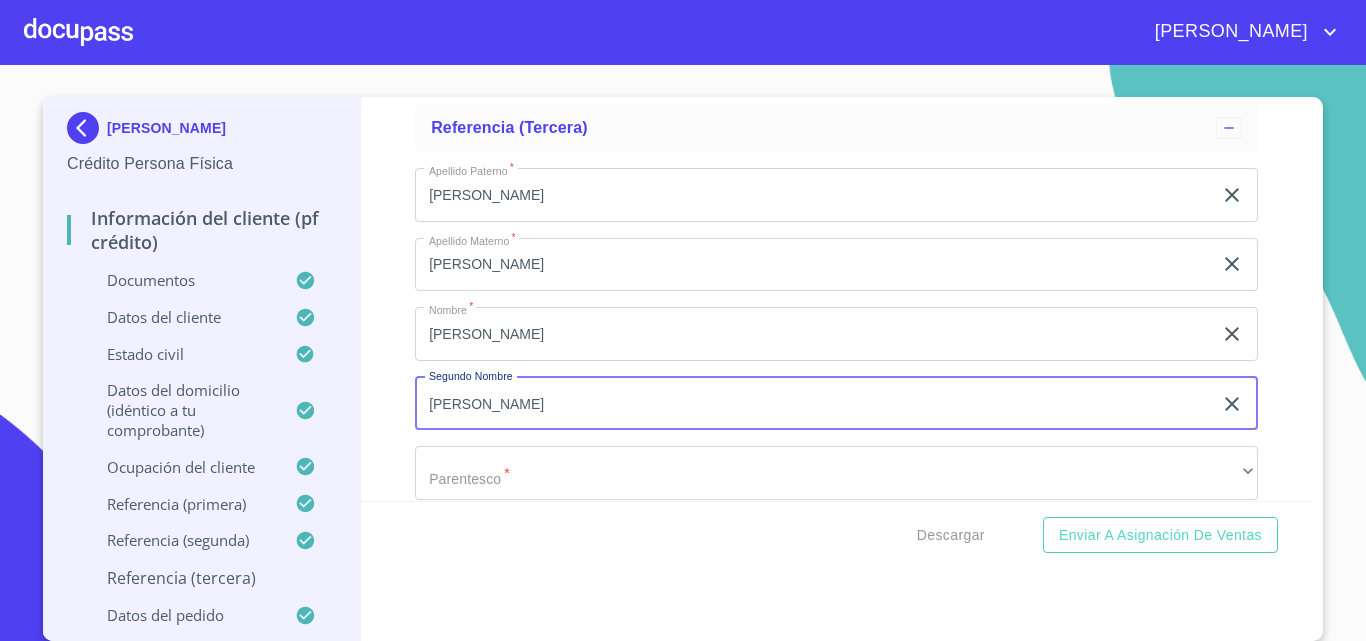 scroll, scrollTop: 11593, scrollLeft: 0, axis: vertical 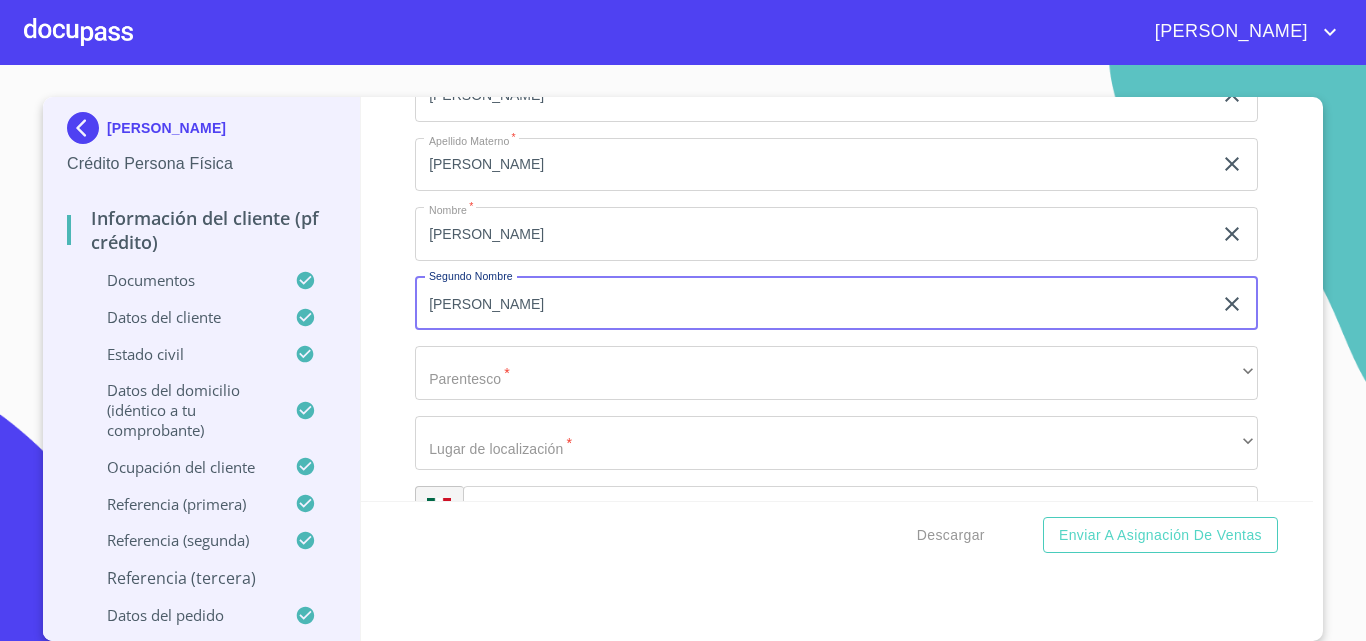type on "[PERSON_NAME]" 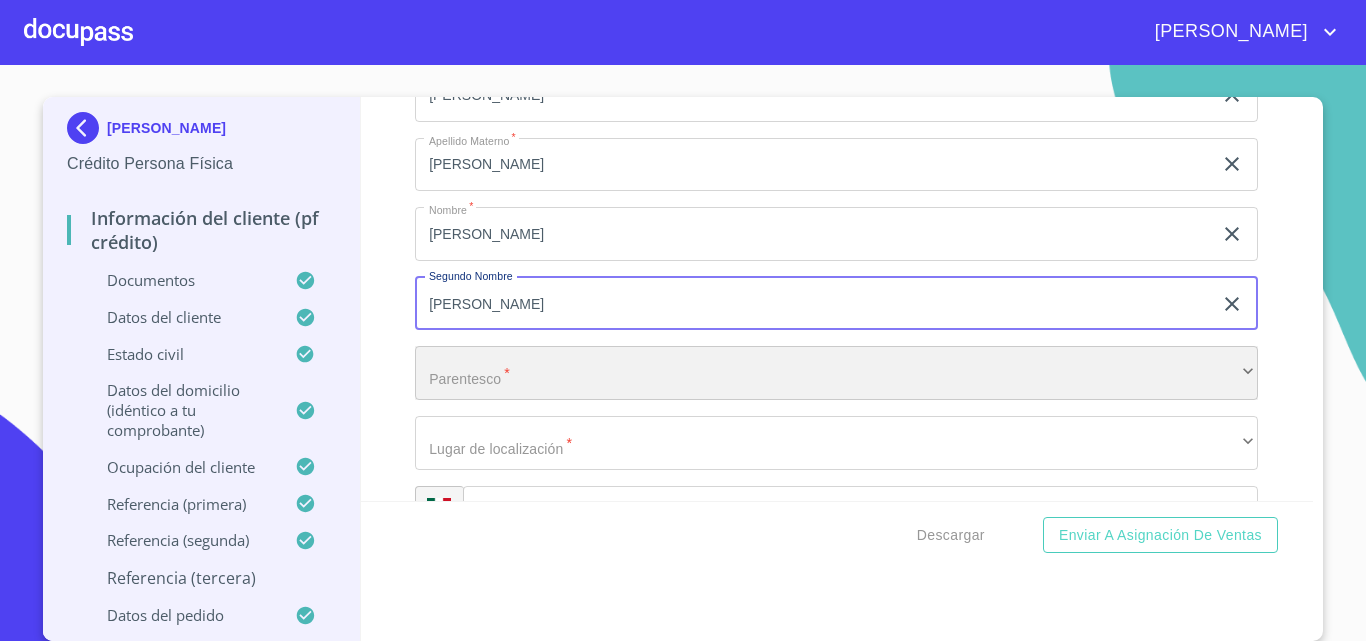 click on "​" at bounding box center [836, 373] 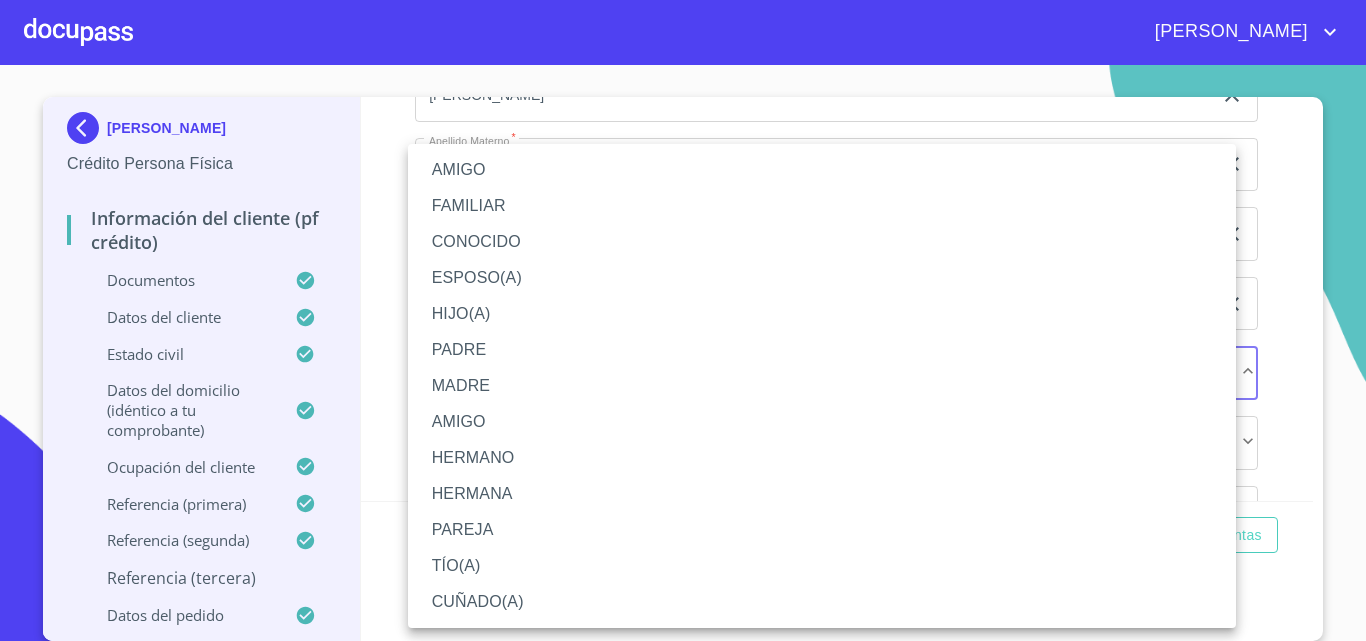click on "HERMANO" at bounding box center [822, 458] 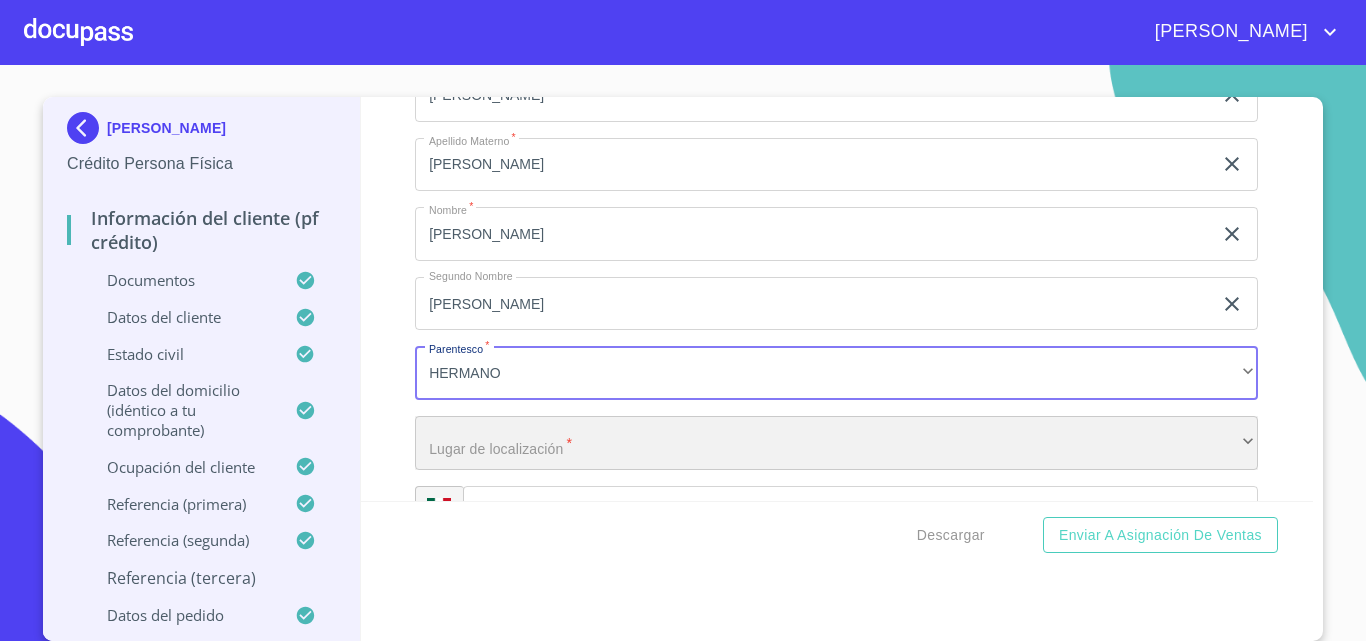 click on "​" at bounding box center [836, 443] 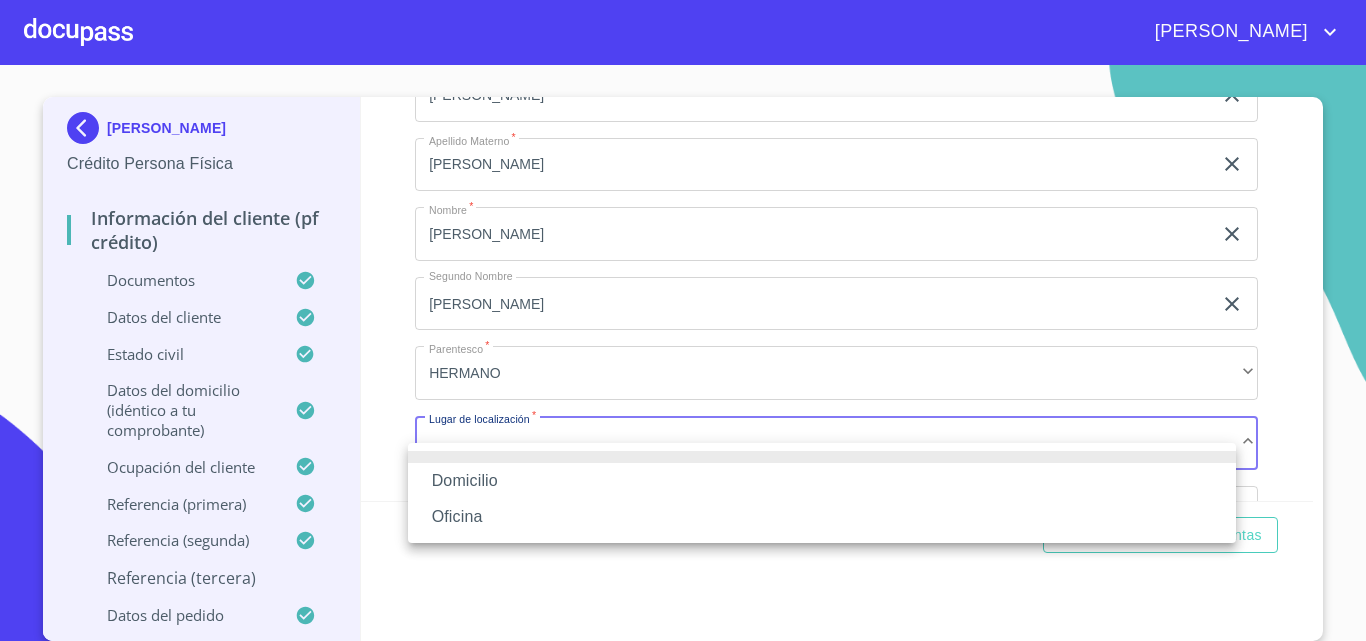 click on "Domicilio" at bounding box center [822, 481] 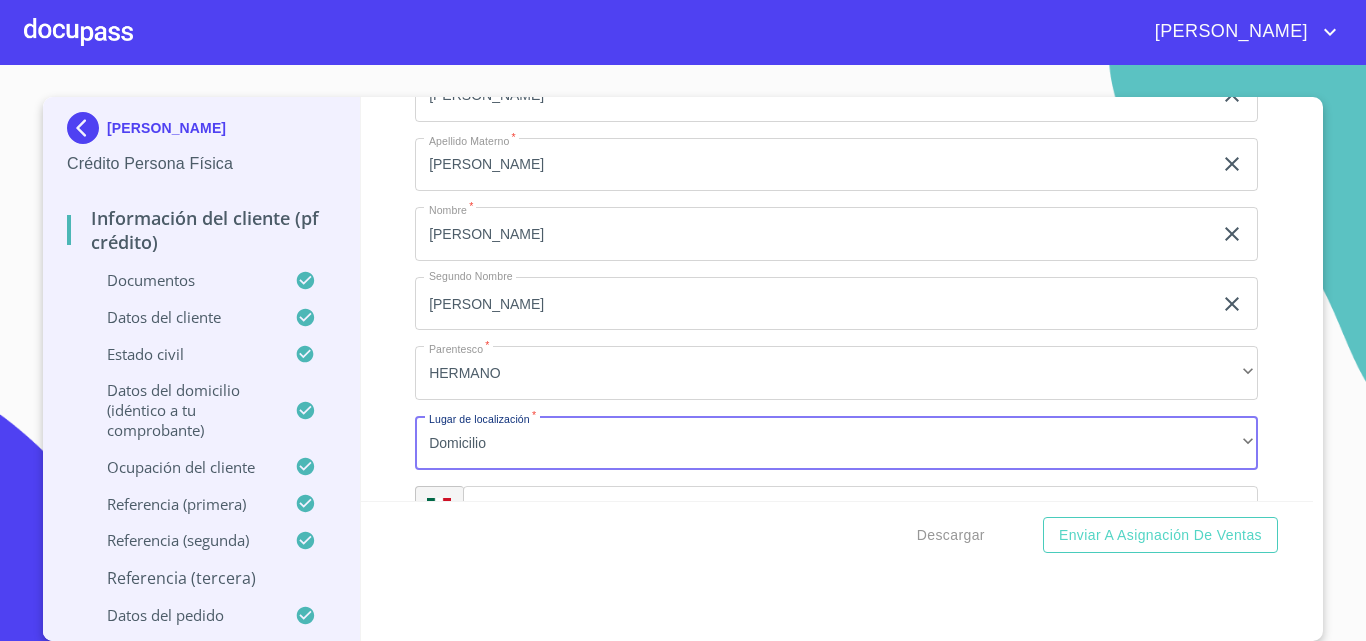 click on "Información del cliente (PF crédito)   Documentos Documento de identificación.   * INE ​ Identificación Oficial * Identificación Oficial Identificación Oficial Comprobante de Domicilio * Comprobante de Domicilio Comprobante de Domicilio Fuente de ingresos   * Independiente/Dueño de negocio/Persona Moral ​ Comprobante de Ingresos mes 1 * Comprobante de Ingresos mes 1 Comprobante de Ingresos mes 1 Comprobante de Ingresos mes 2 * Comprobante de Ingresos mes 2 Comprobante de Ingresos mes 2 Comprobante de Ingresos mes 3 * Comprobante de Ingresos mes 3 Comprobante de Ingresos mes 3 CURP * CURP CURP Constancia de situación fiscal Constancia de situación fiscal Constancia de situación fiscal Datos del cliente Apellido Paterno   * [PERSON_NAME] ​ Apellido Materno   * [PERSON_NAME] ​ Primer nombre   * [PERSON_NAME] ​ Segundo Nombre [PERSON_NAME] ​ Fecha de nacimiento * [DEMOGRAPHIC_DATA] ​ RFC   * AARE941116GR0 ​ CURP   * AARE941116MJCNVR09 ​ ID de Identificación 2545138055 ​ Nacionalidad   * ​ *" at bounding box center [837, 299] 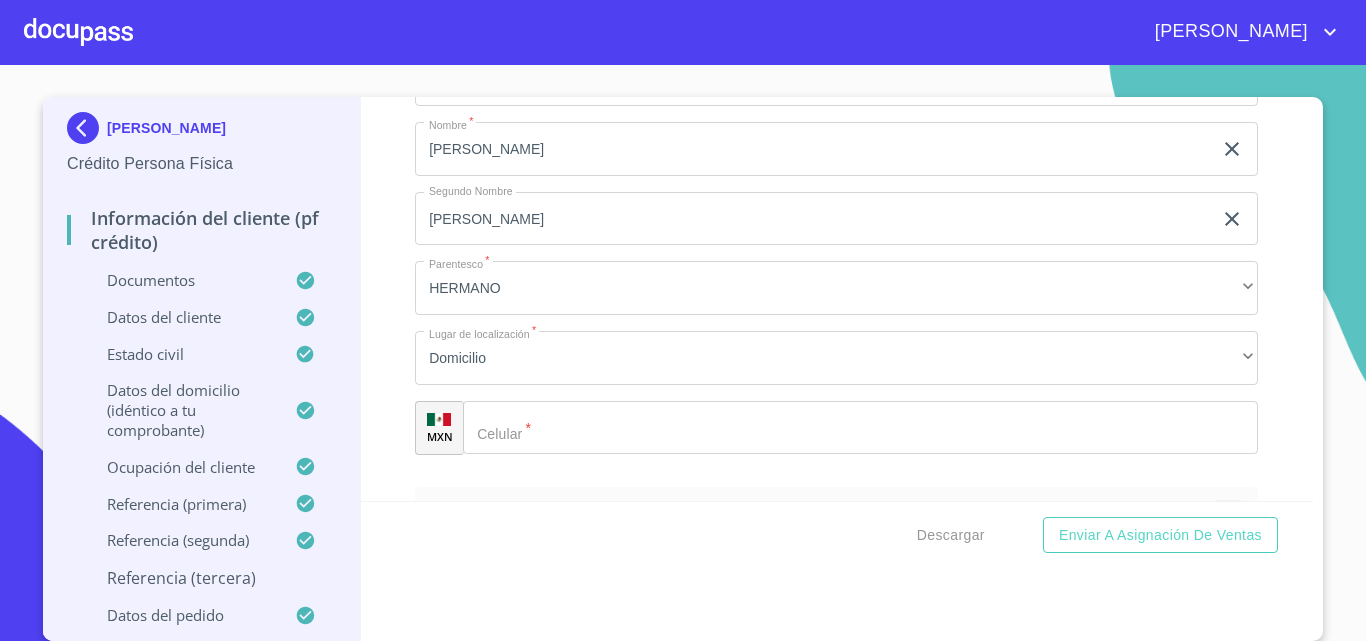scroll, scrollTop: 11793, scrollLeft: 0, axis: vertical 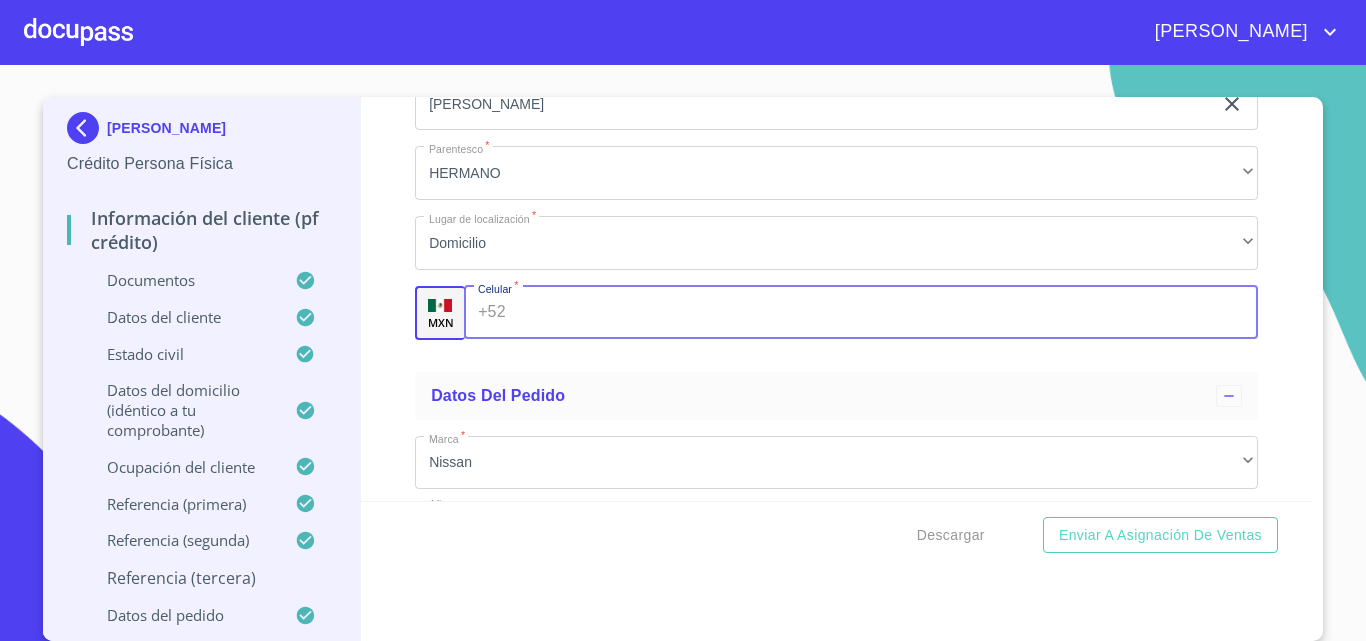 click on "+52 ​" at bounding box center (861, 313) 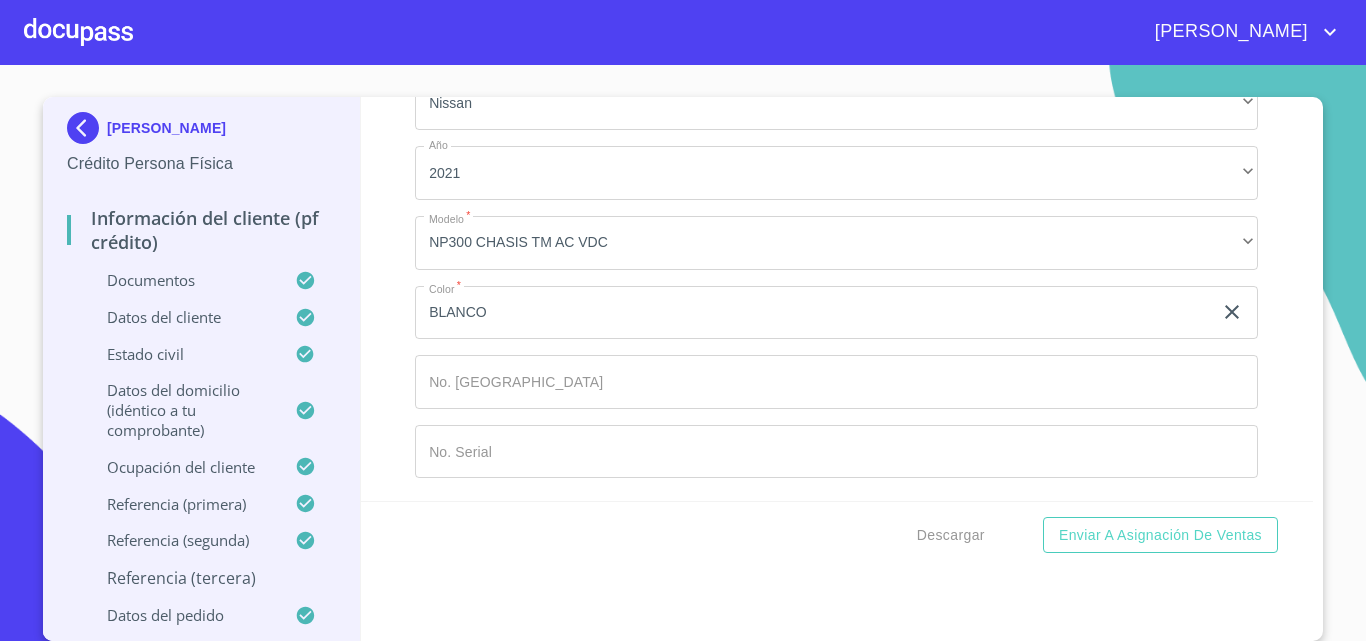 scroll, scrollTop: 12177, scrollLeft: 0, axis: vertical 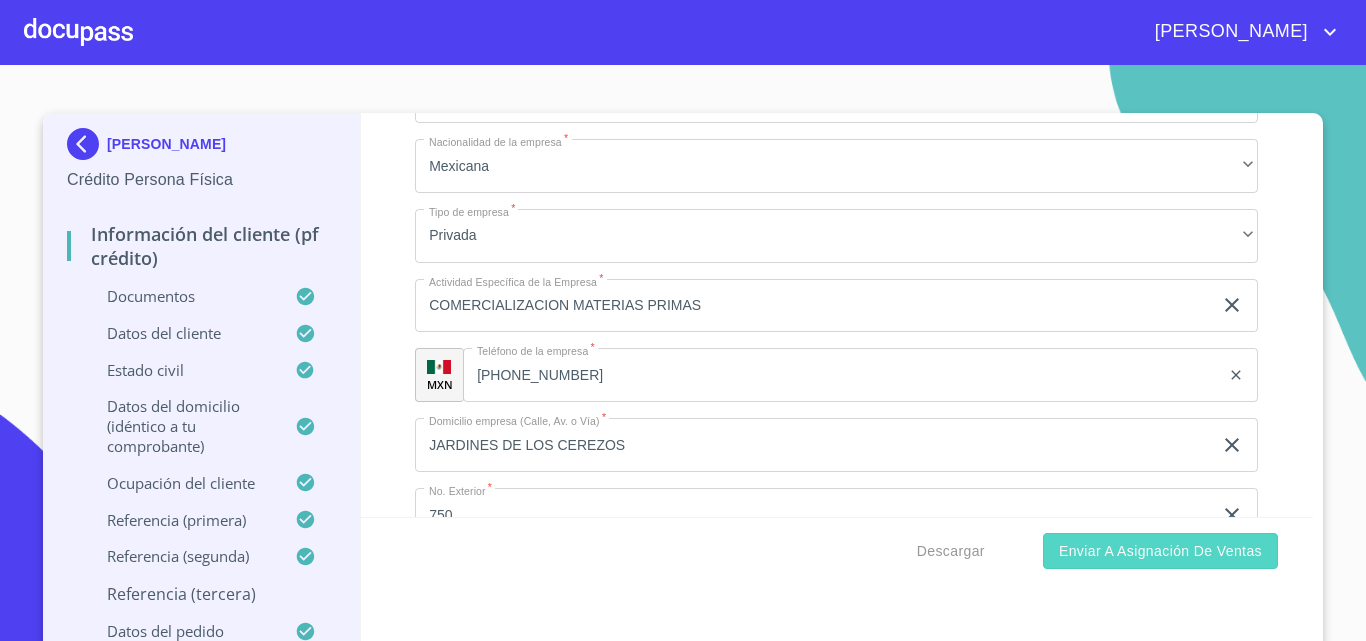 type on "[PHONE_NUMBER]" 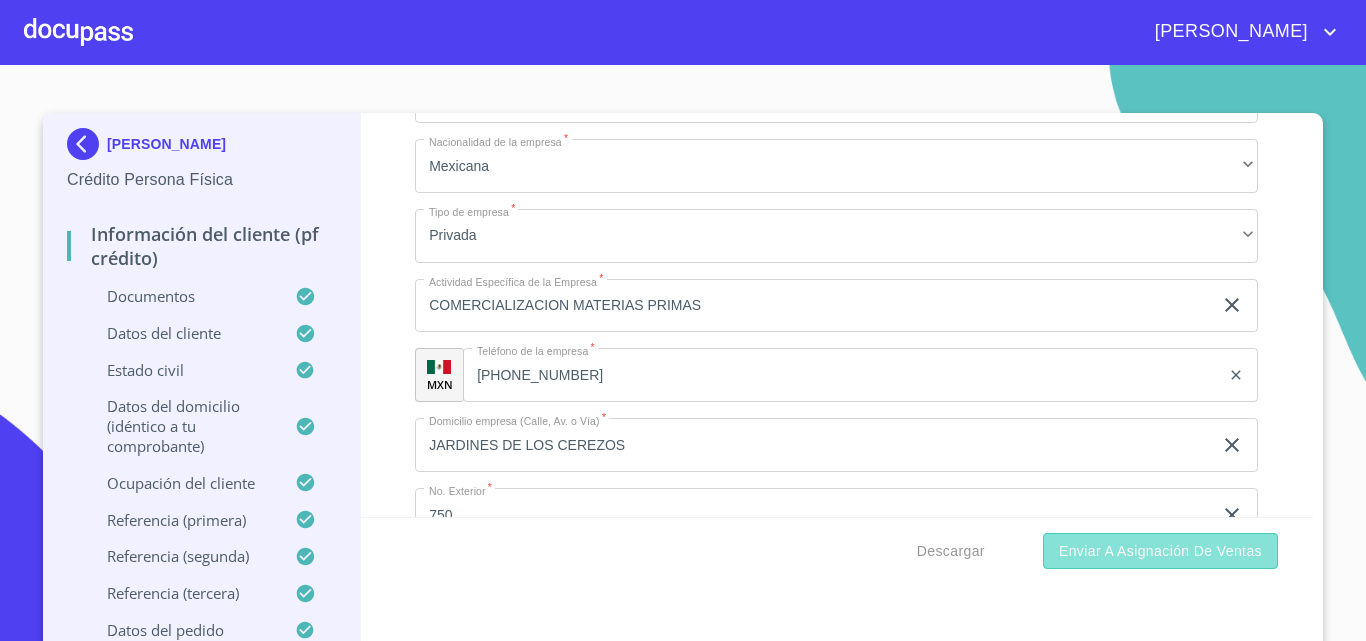 click on "Enviar a Asignación de Ventas" at bounding box center (1160, 551) 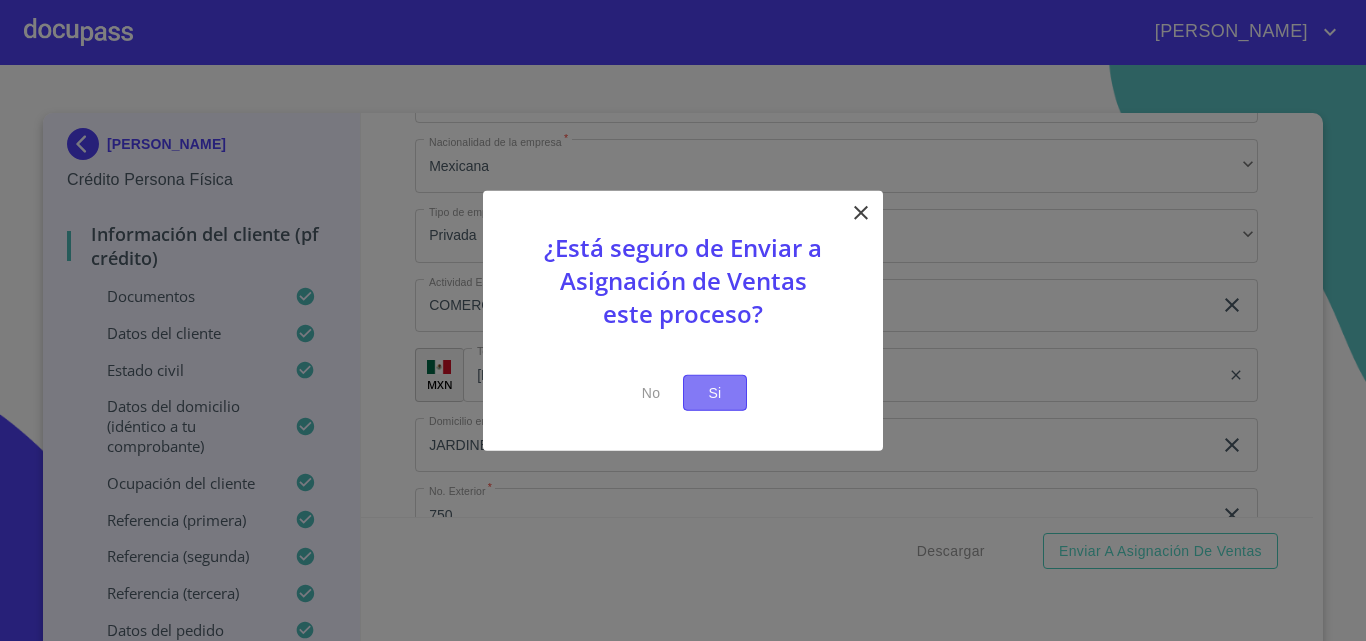 click on "Si" at bounding box center [715, 392] 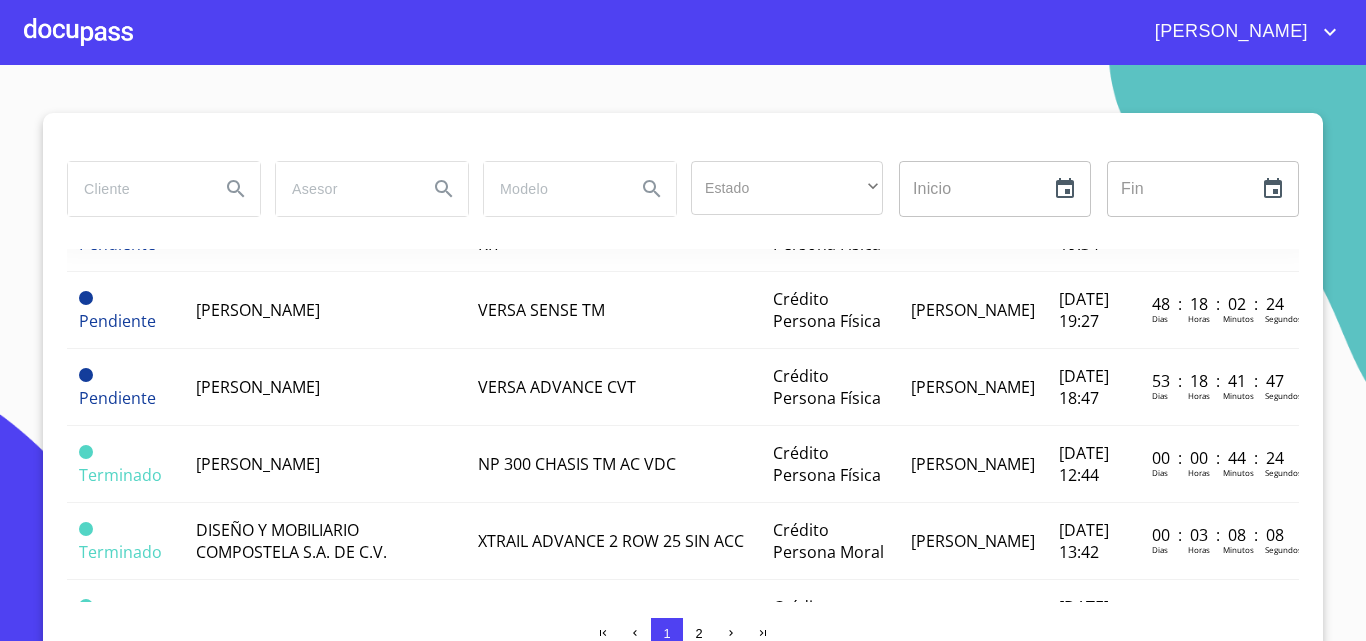 scroll, scrollTop: 200, scrollLeft: 0, axis: vertical 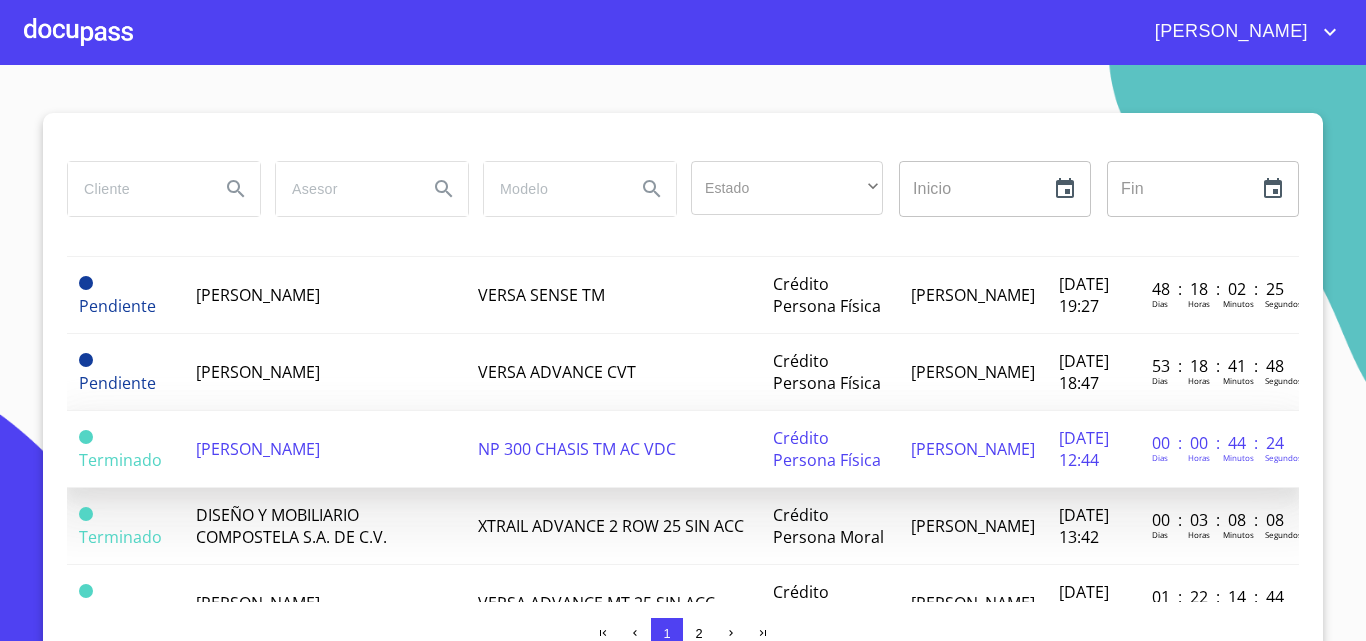 click on "[PERSON_NAME]" at bounding box center (258, 449) 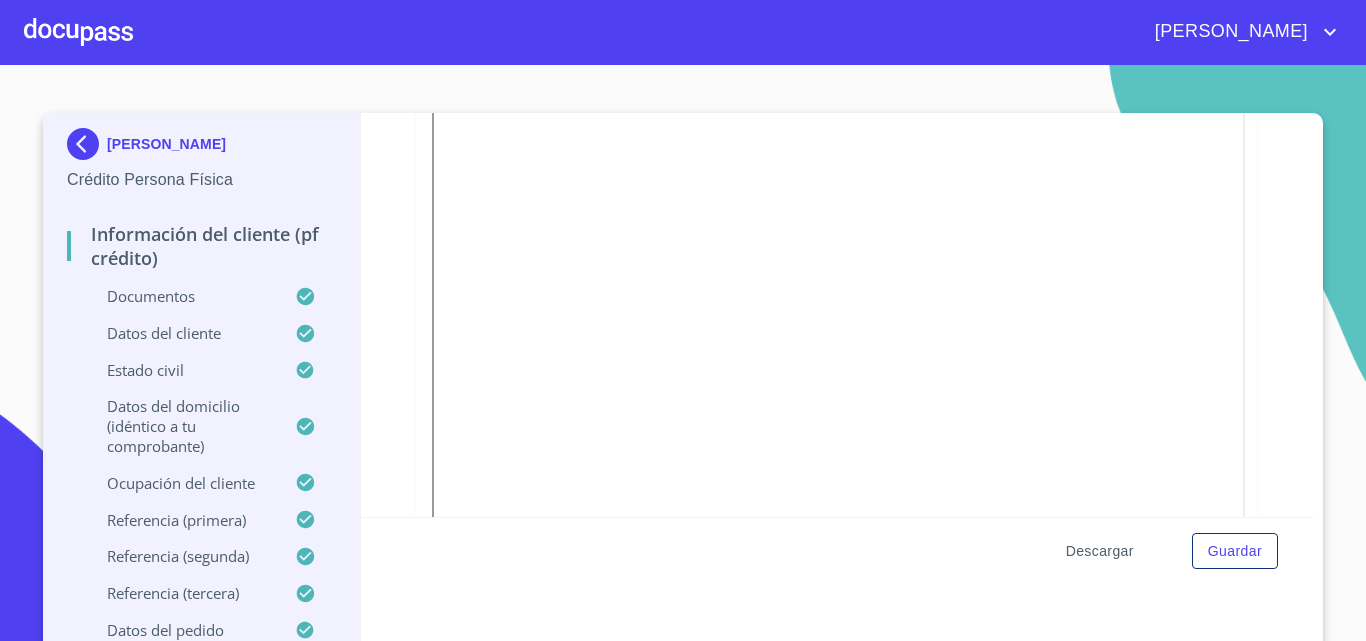 scroll, scrollTop: 3133, scrollLeft: 0, axis: vertical 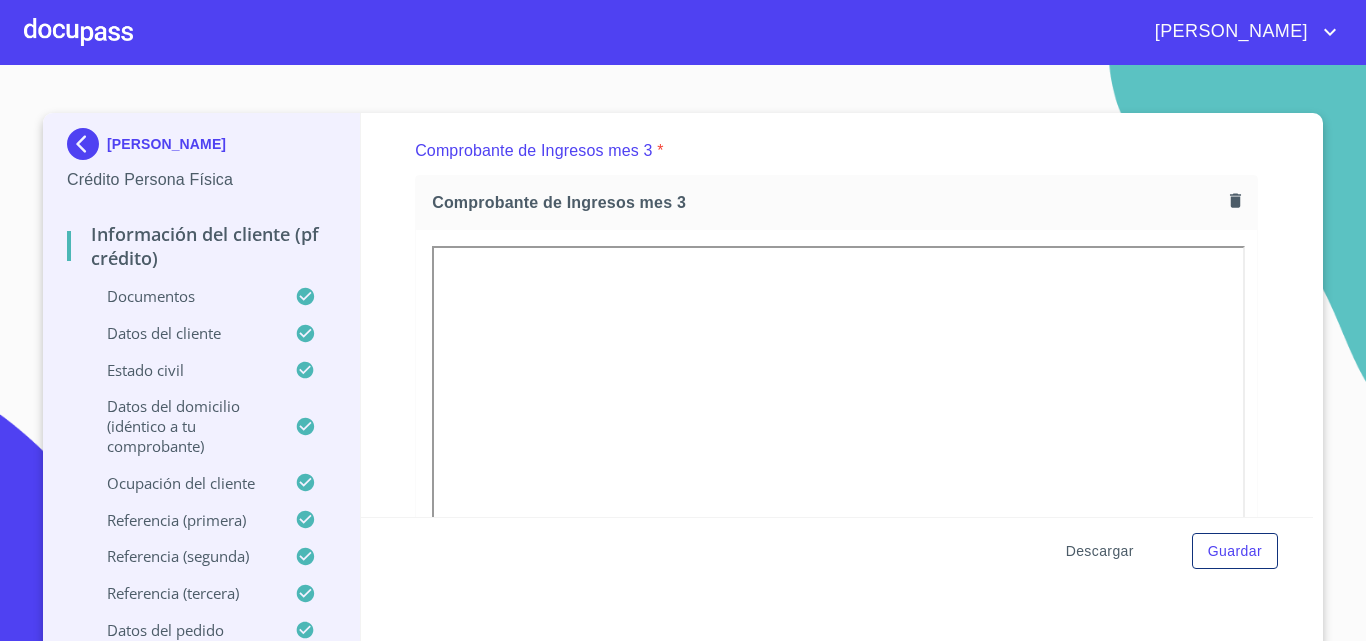 click on "Descargar" at bounding box center (1100, 551) 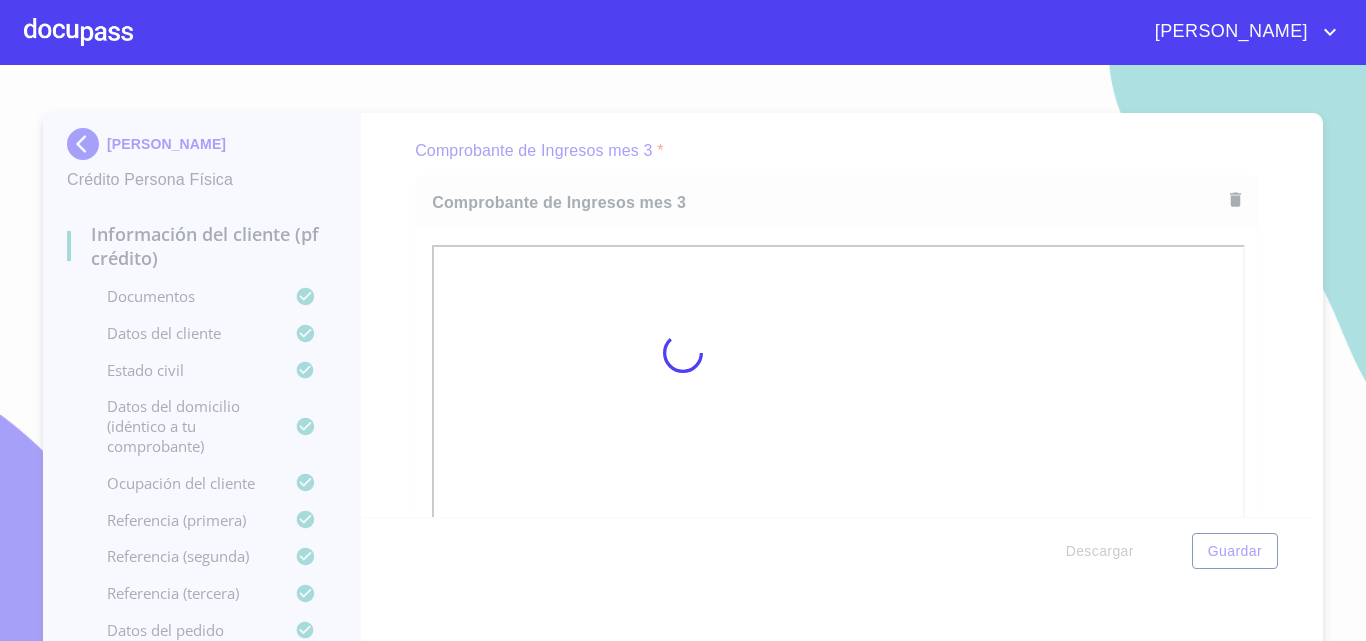 scroll, scrollTop: 2184, scrollLeft: 0, axis: vertical 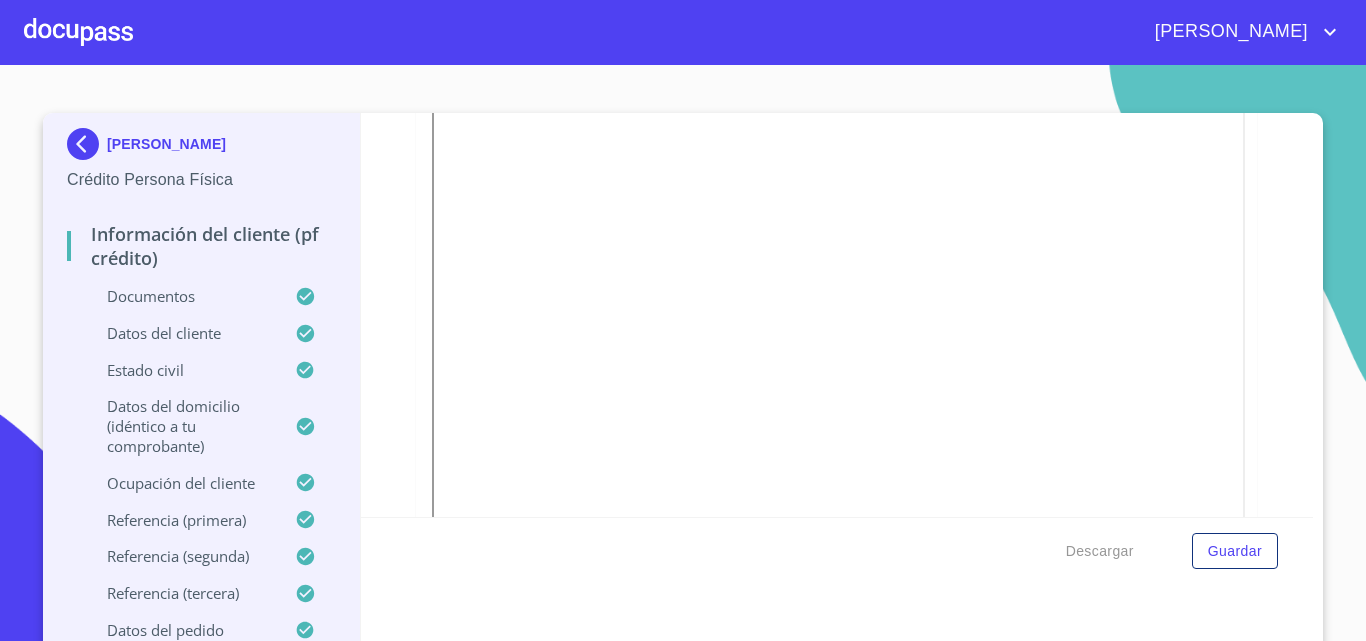 click on "Información del cliente (PF crédito)   Documentos Documento de identificación.   * INE ​ Identificación Oficial * Identificación Oficial Identificación Oficial Comprobante de Domicilio * Comprobante de Domicilio Comprobante de Domicilio Fuente de ingresos   * Independiente/Dueño de negocio/Persona Moral ​ Comprobante de Ingresos mes 1 * Comprobante de Ingresos mes 1 Comprobante de Ingresos mes 1 Comprobante de Ingresos mes 2 * Comprobante de Ingresos mes 2 Comprobante de Ingresos mes 2 Comprobante de Ingresos mes 3 * Comprobante de Ingresos mes 3 Comprobante de Ingresos mes 3 CURP * CURP CURP Constancia de situación fiscal Constancia de situación fiscal Constancia de situación fiscal Datos del cliente Apellido Paterno   * [PERSON_NAME] ​ Apellido Materno   * [PERSON_NAME] ​ Primer nombre   * [PERSON_NAME] ​ Segundo Nombre [PERSON_NAME] ​ Fecha de nacimiento * [DEMOGRAPHIC_DATA] ​ RFC   * AARE941116GR0 ​ CURP   * AARE941116MJCNVR09 ​ ID de Identificación 2545138055 ​ Nacionalidad   * ​ *" at bounding box center (837, 315) 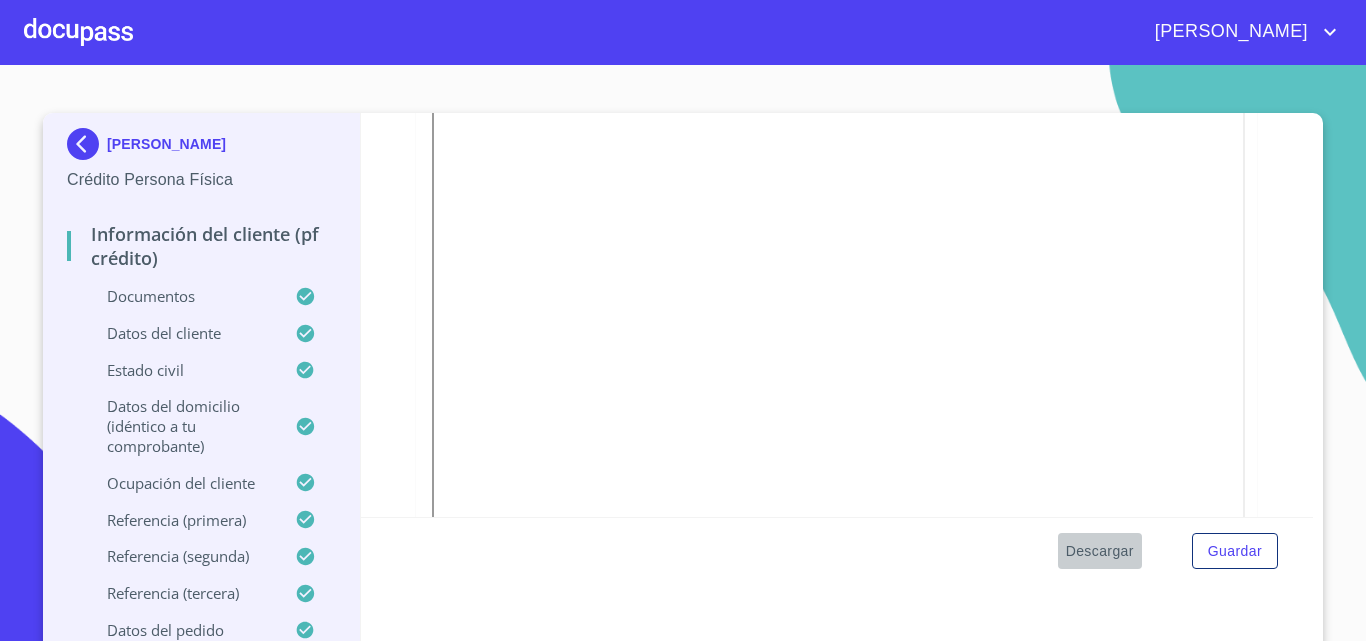 click on "Descargar" at bounding box center [1100, 551] 